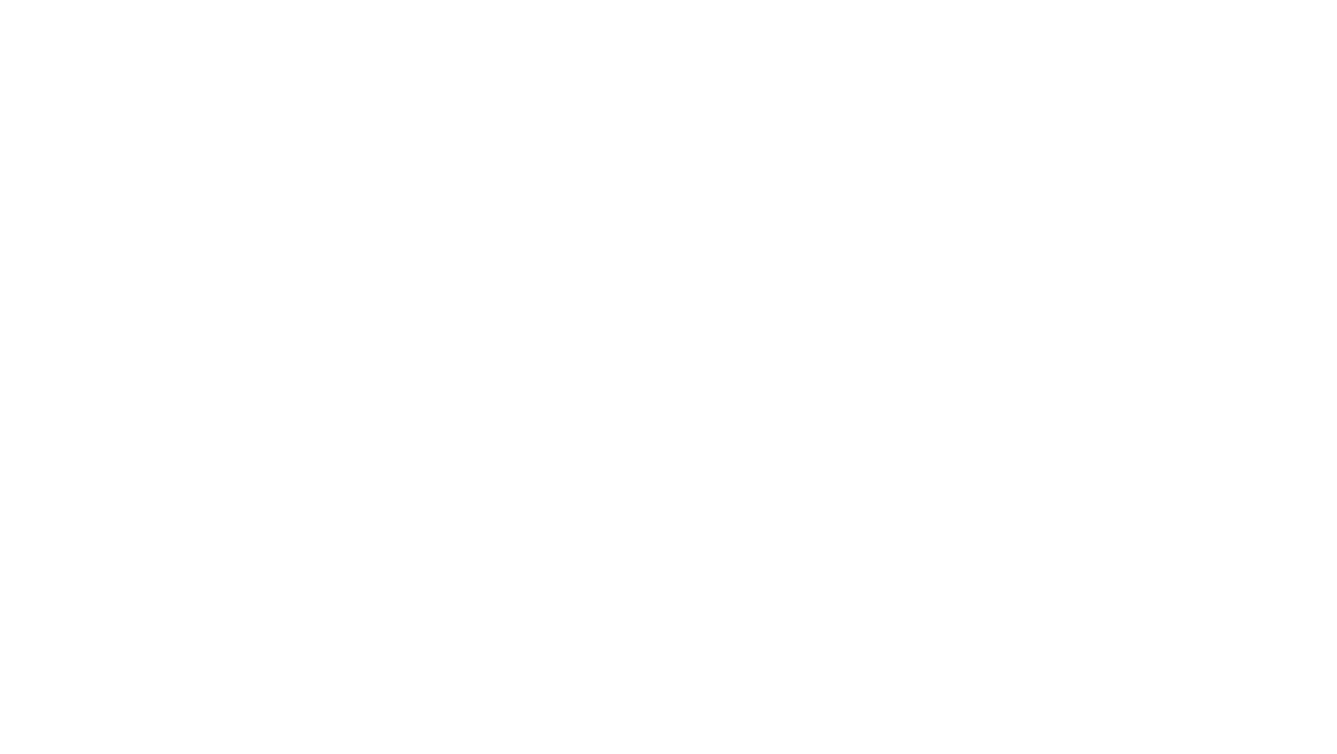 scroll, scrollTop: 0, scrollLeft: 0, axis: both 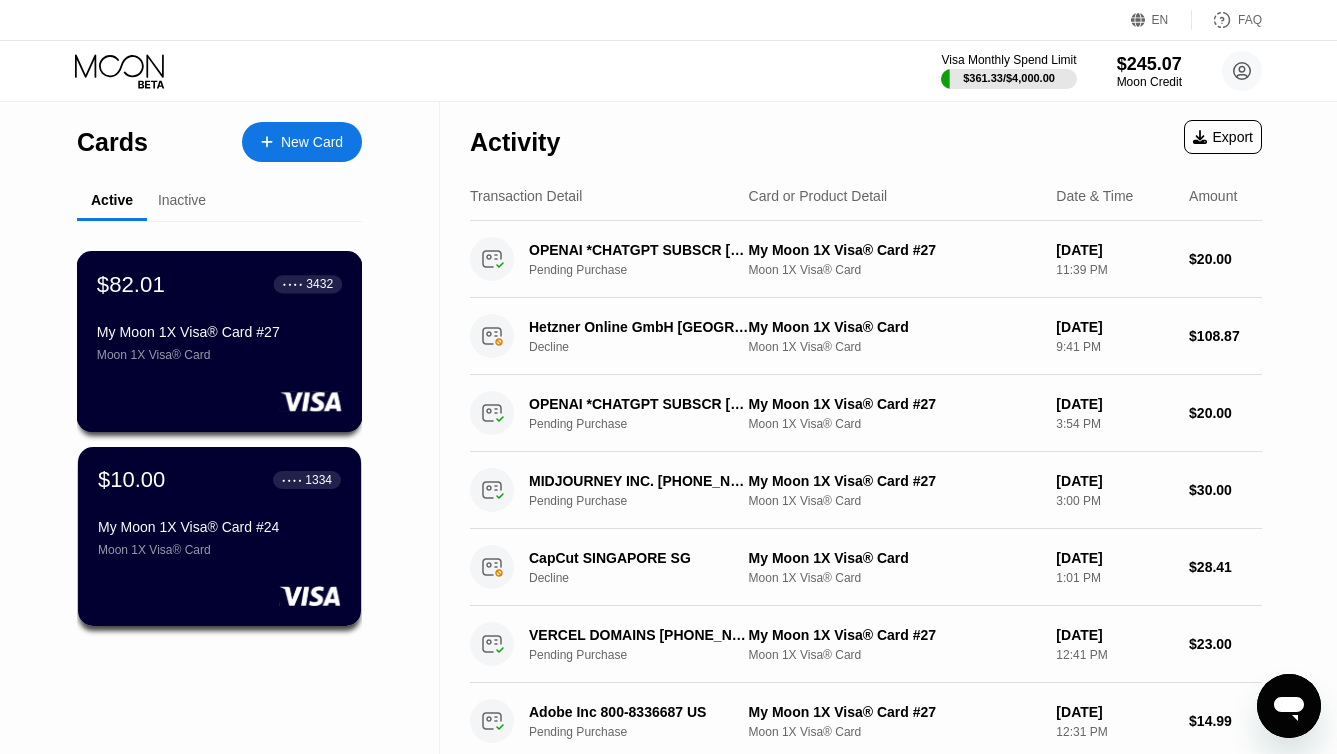 click on "$82.01 ● ● ● ● 3432 My Moon 1X Visa® Card #27 Moon 1X Visa® Card" at bounding box center [220, 341] 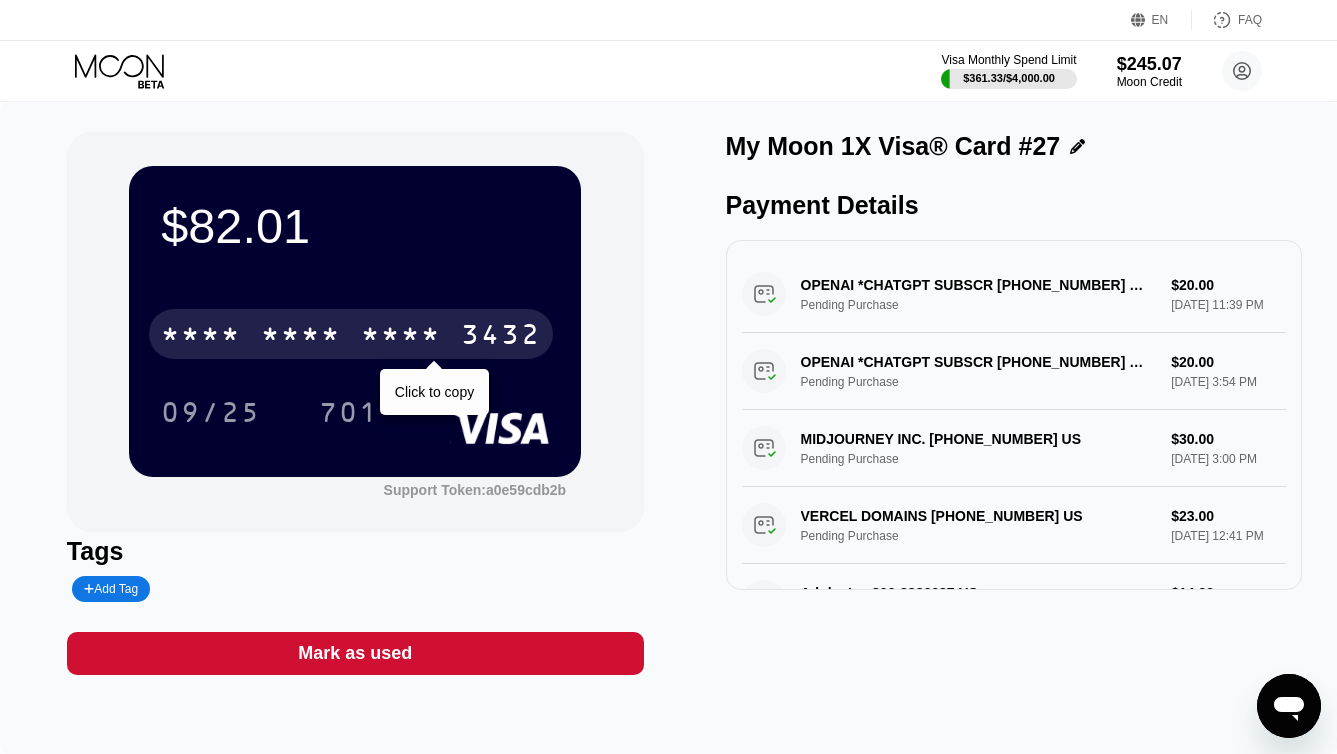 click on "* * * *" at bounding box center (301, 337) 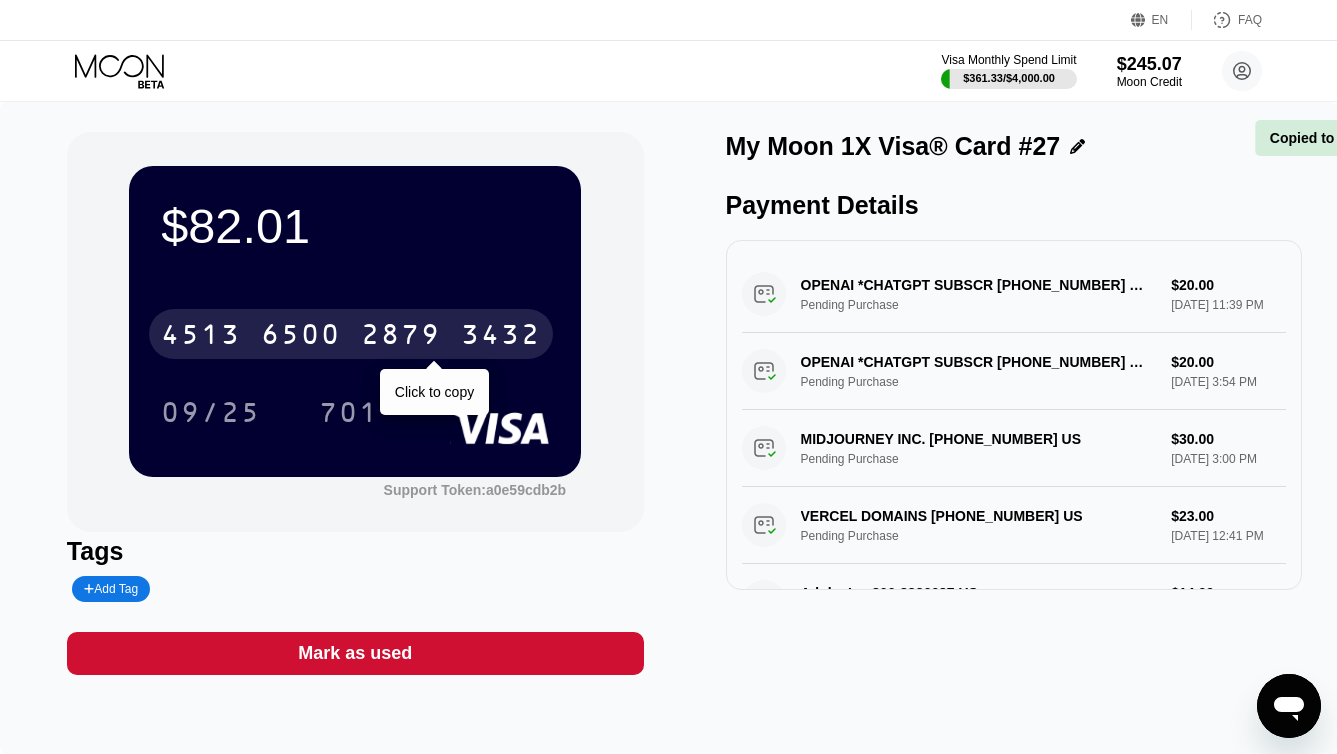 click on "6500" at bounding box center (301, 337) 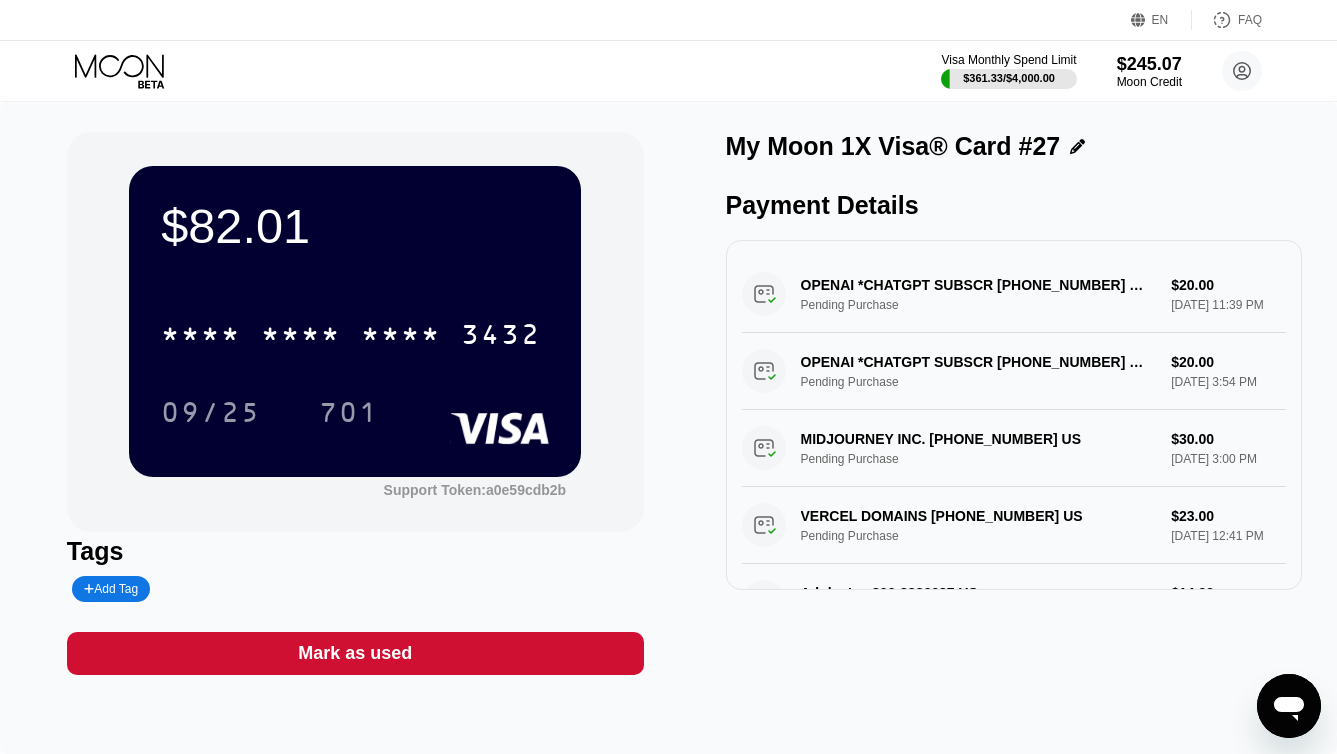 click 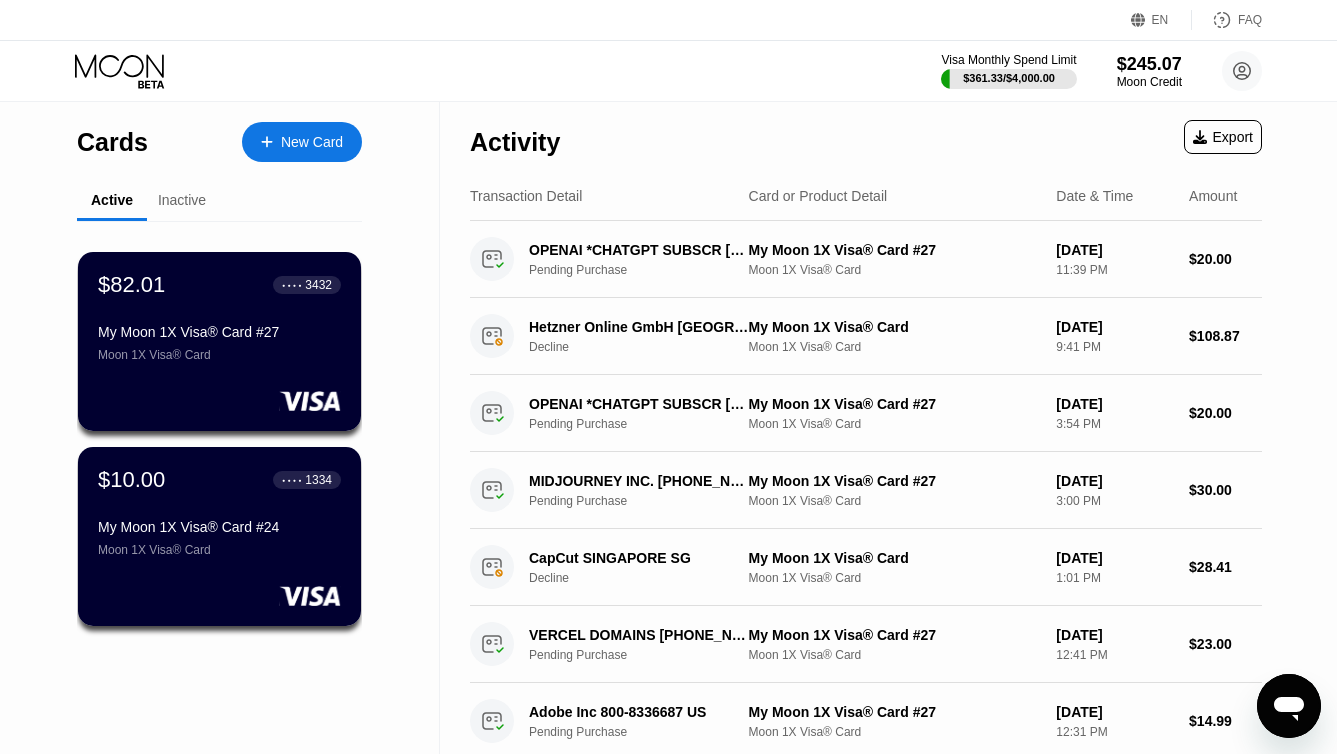 click 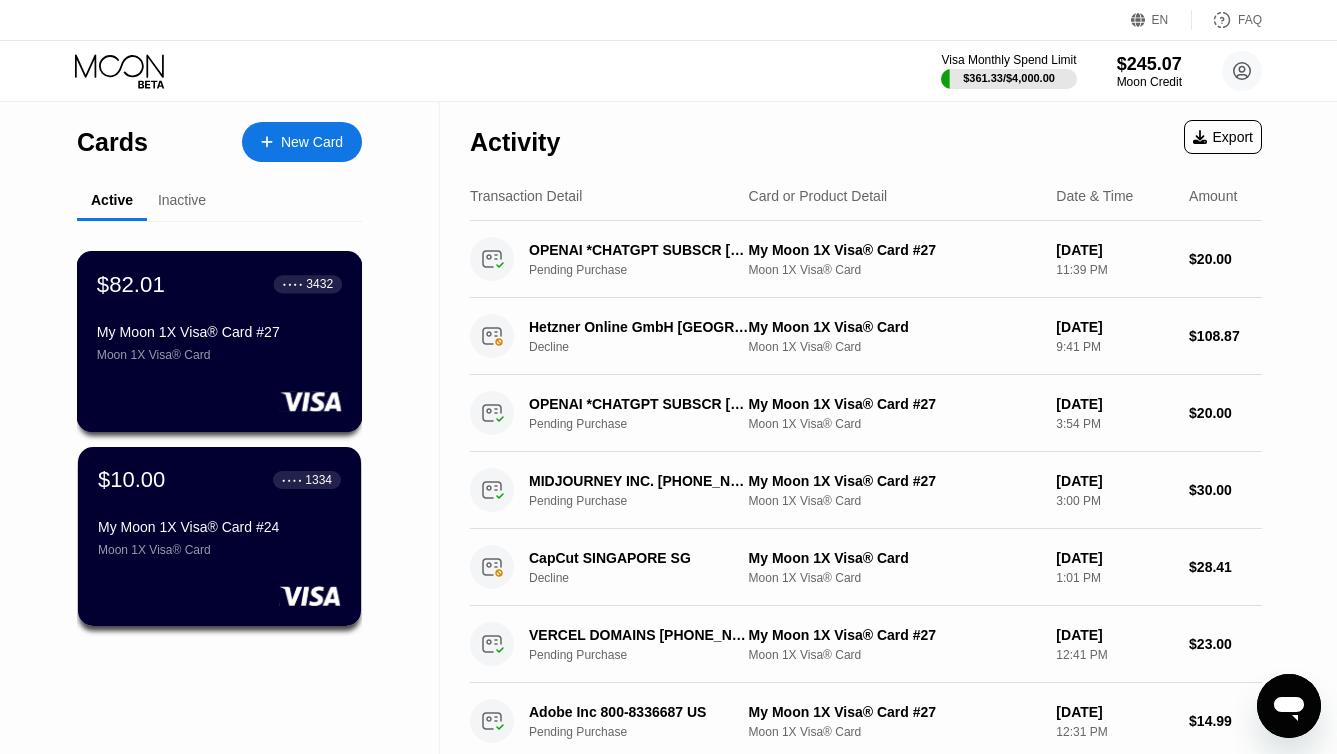 click on "$82.01 ● ● ● ● 3432 My Moon 1X Visa® Card #27 Moon 1X Visa® Card" at bounding box center (219, 316) 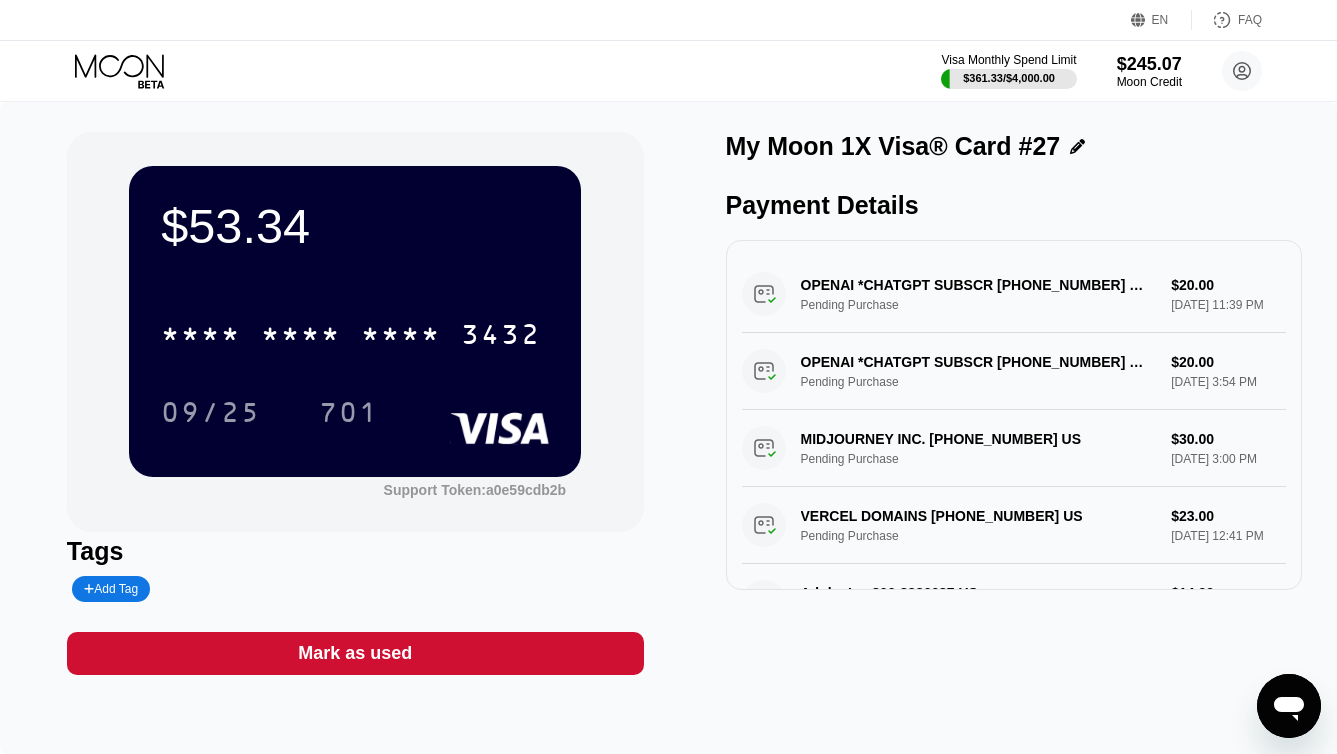 scroll, scrollTop: 8, scrollLeft: 0, axis: vertical 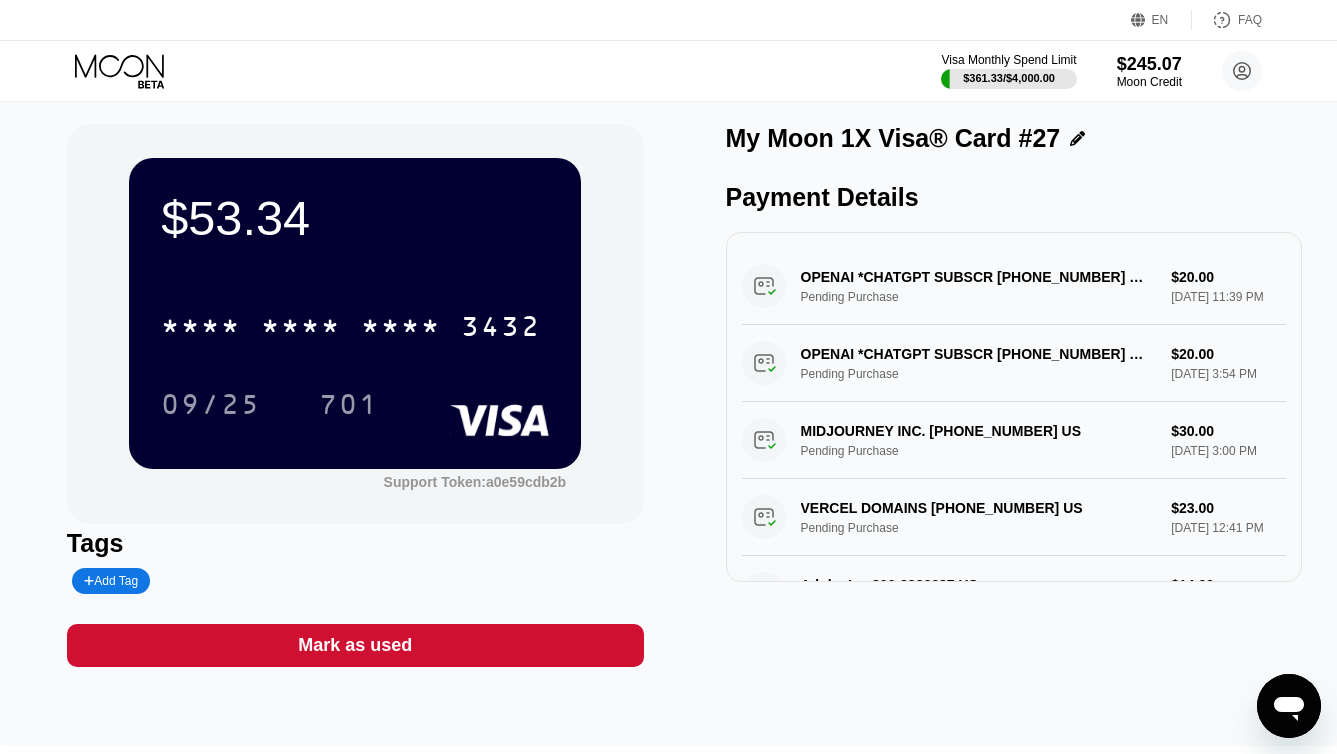click 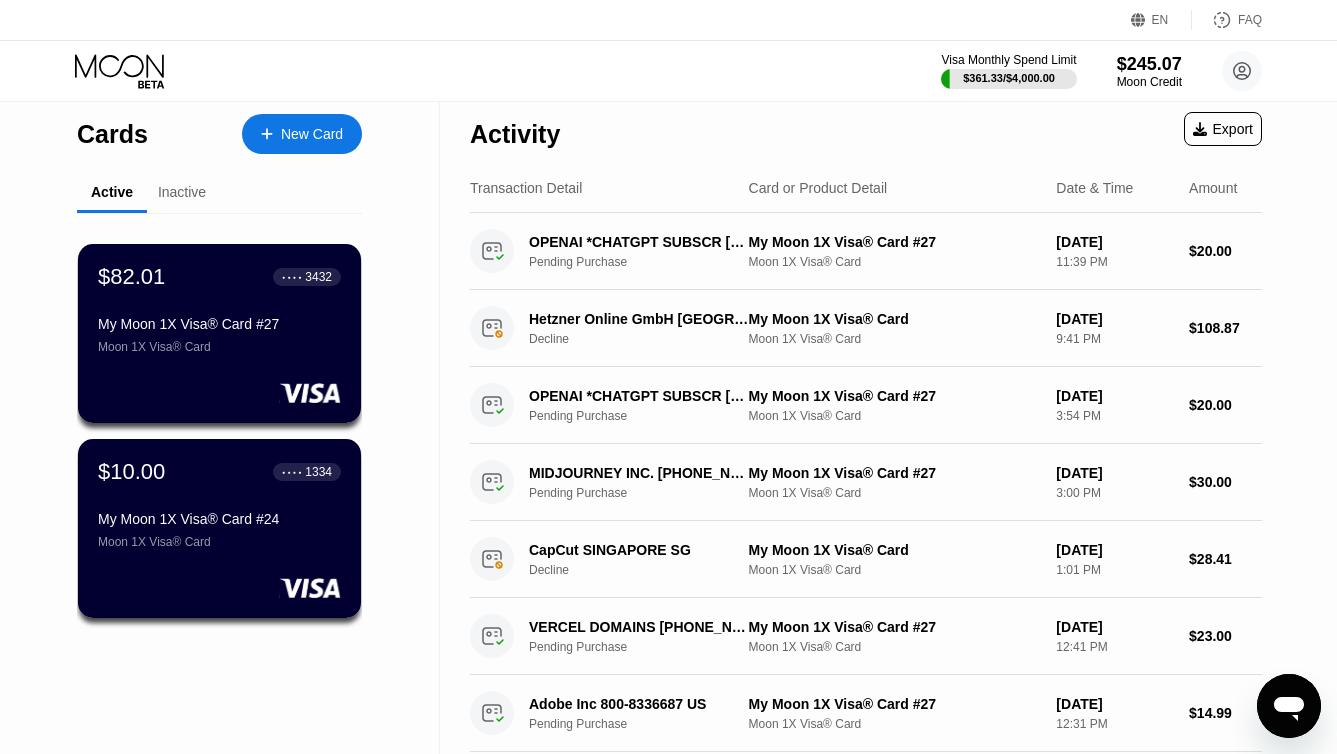scroll, scrollTop: 0, scrollLeft: 0, axis: both 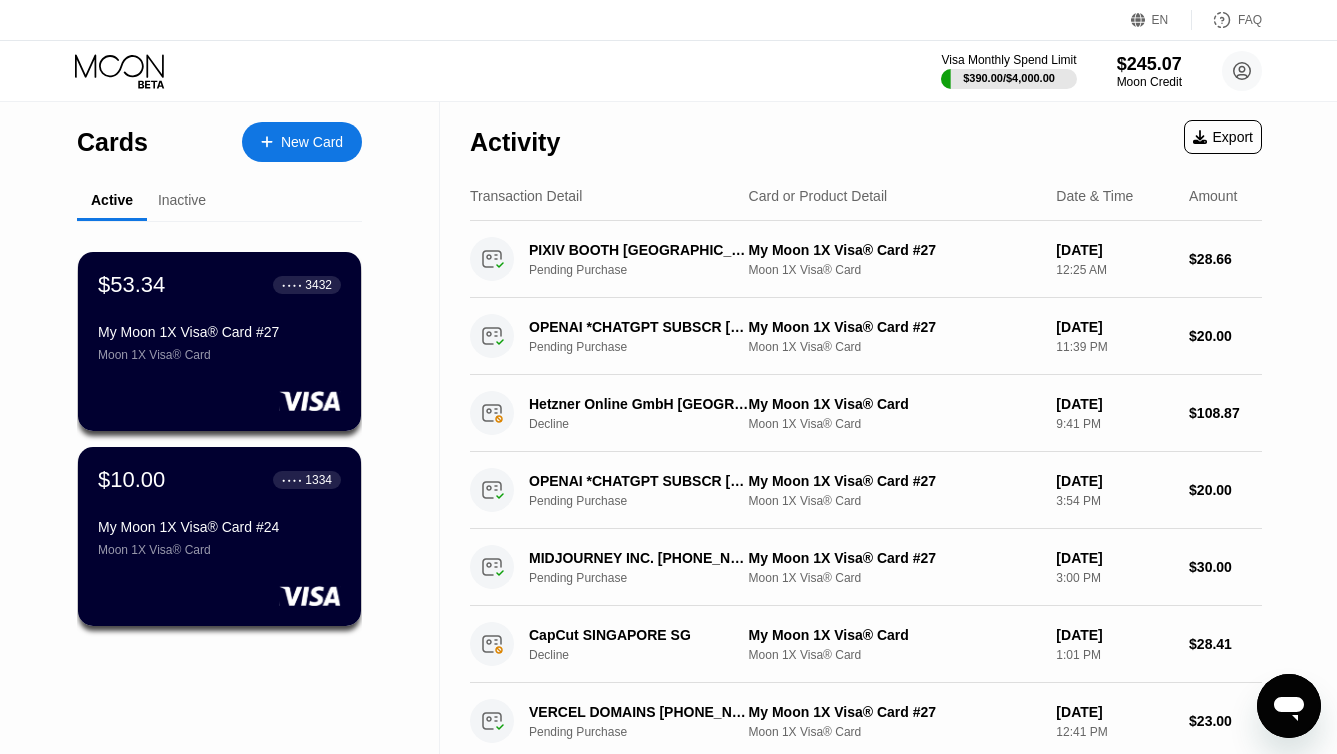 click on "New Card" at bounding box center (312, 142) 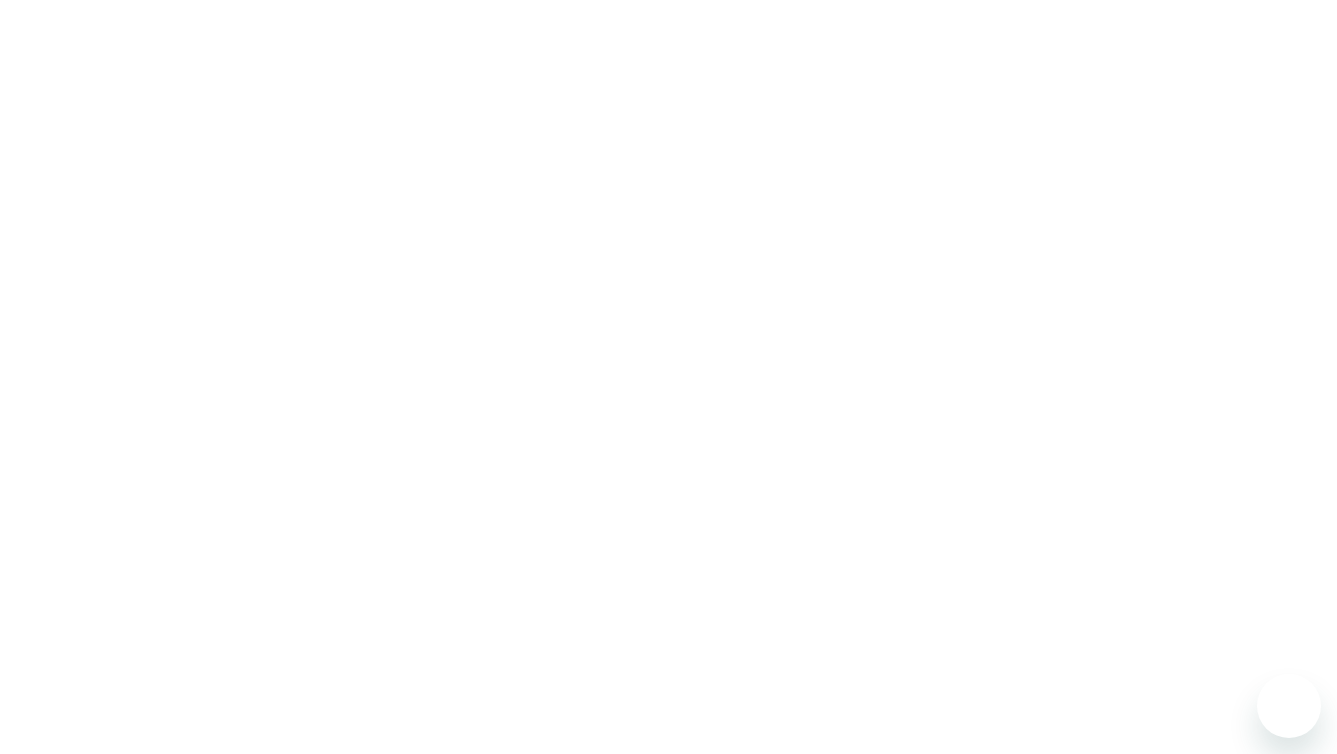 scroll, scrollTop: 0, scrollLeft: 0, axis: both 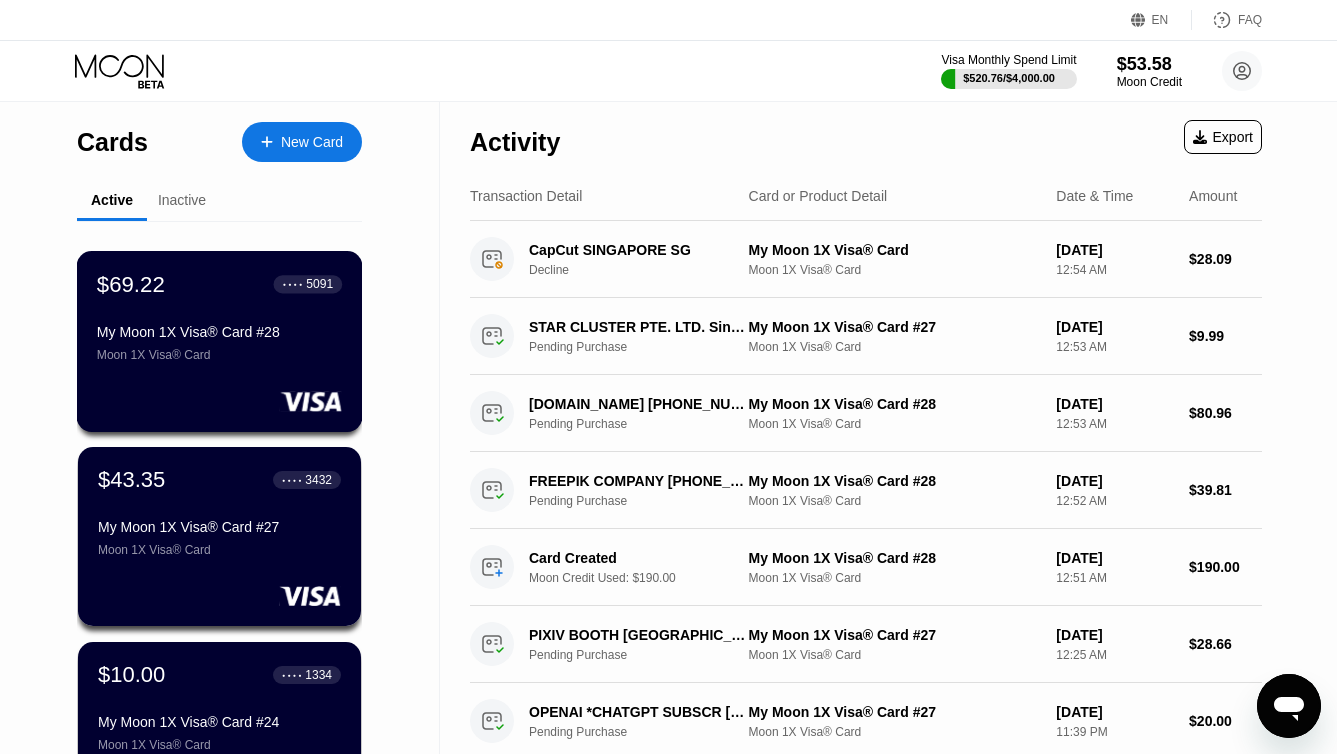 click on "My Moon 1X Visa® Card #28" at bounding box center [219, 332] 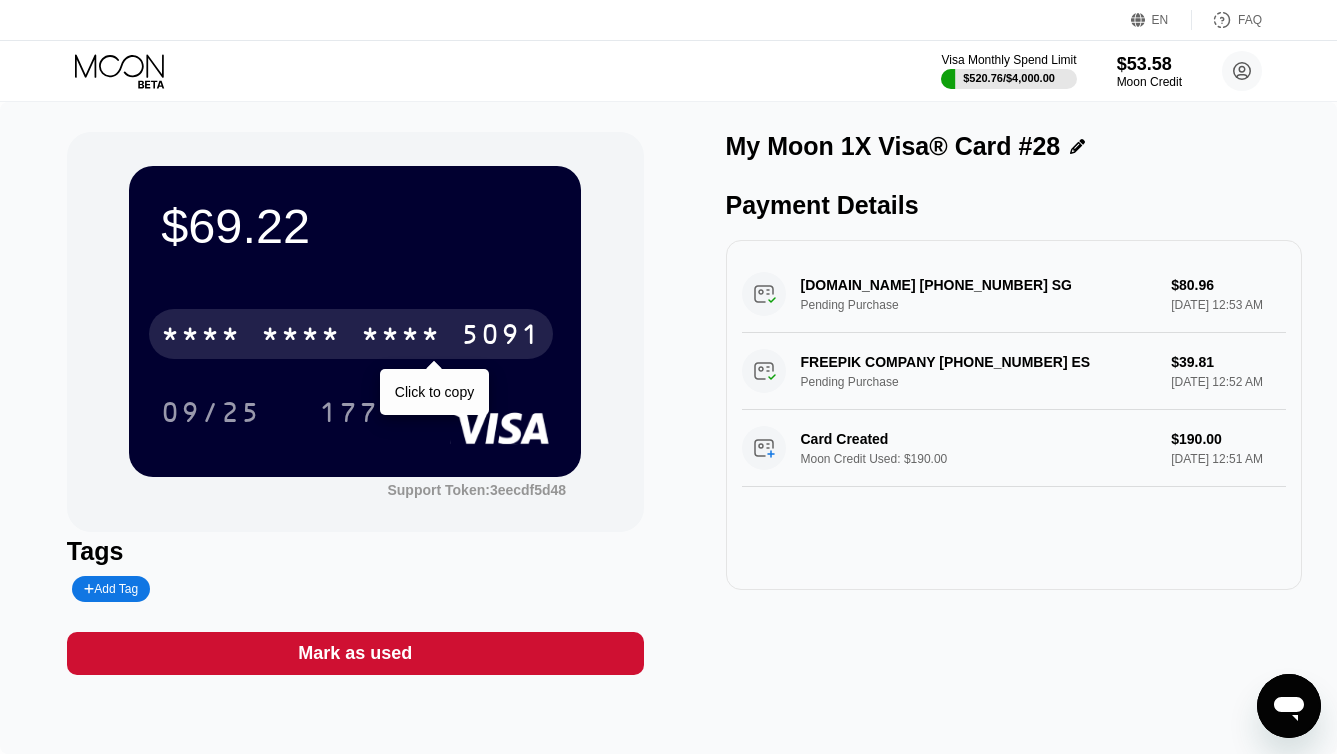click on "* * * *" at bounding box center [301, 337] 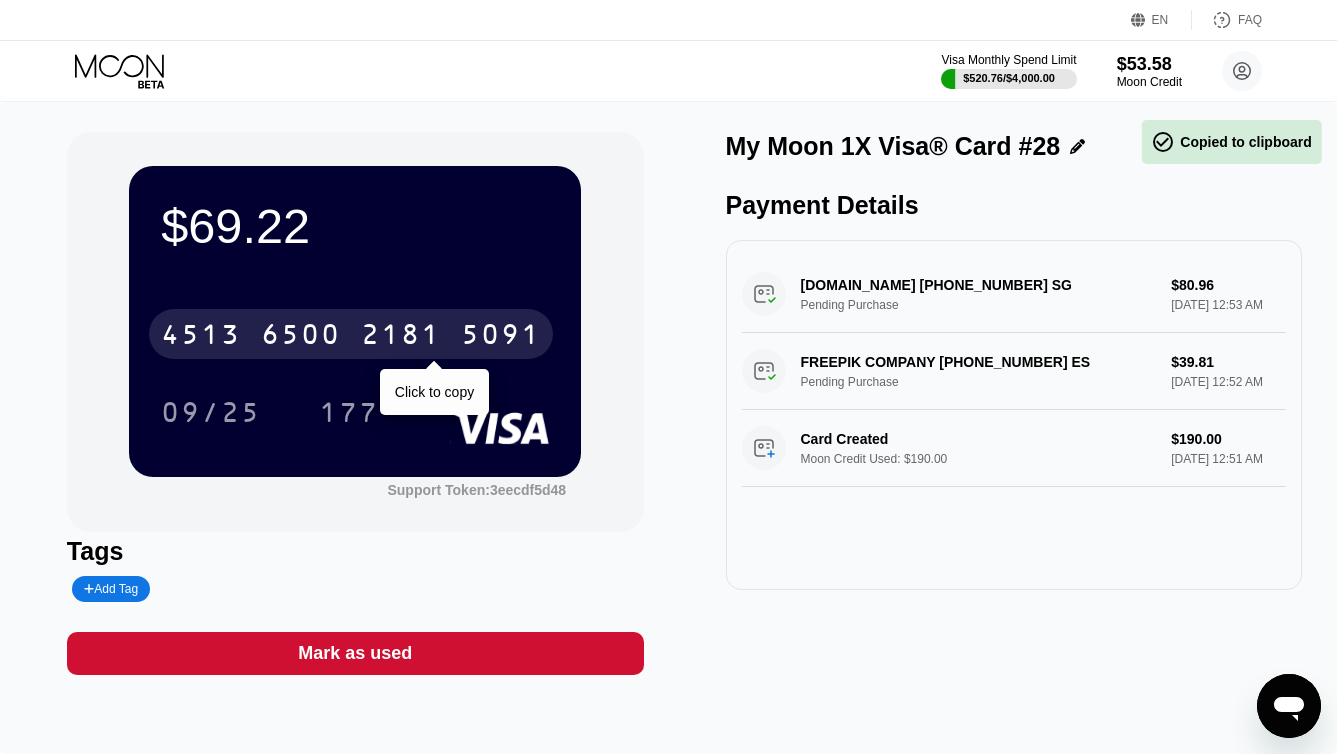 click on "6500" at bounding box center (301, 337) 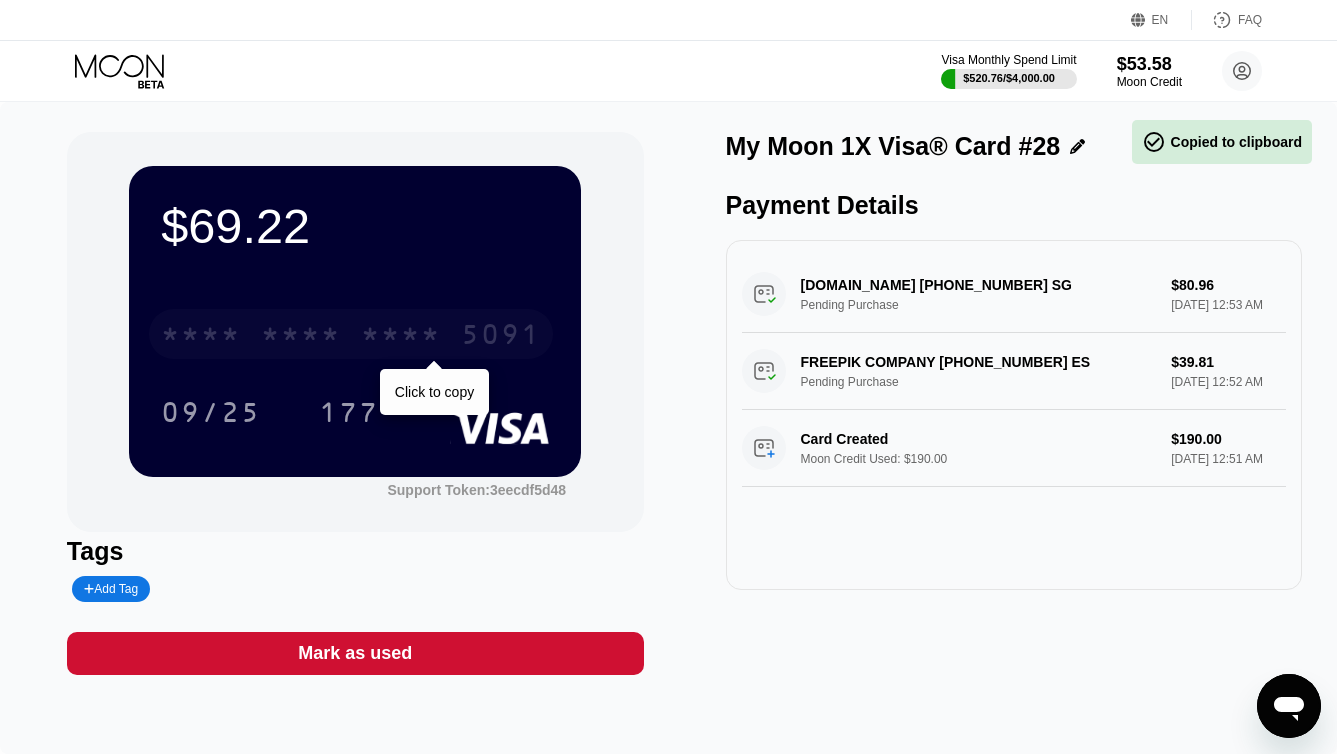 click on "* * * *" at bounding box center (301, 337) 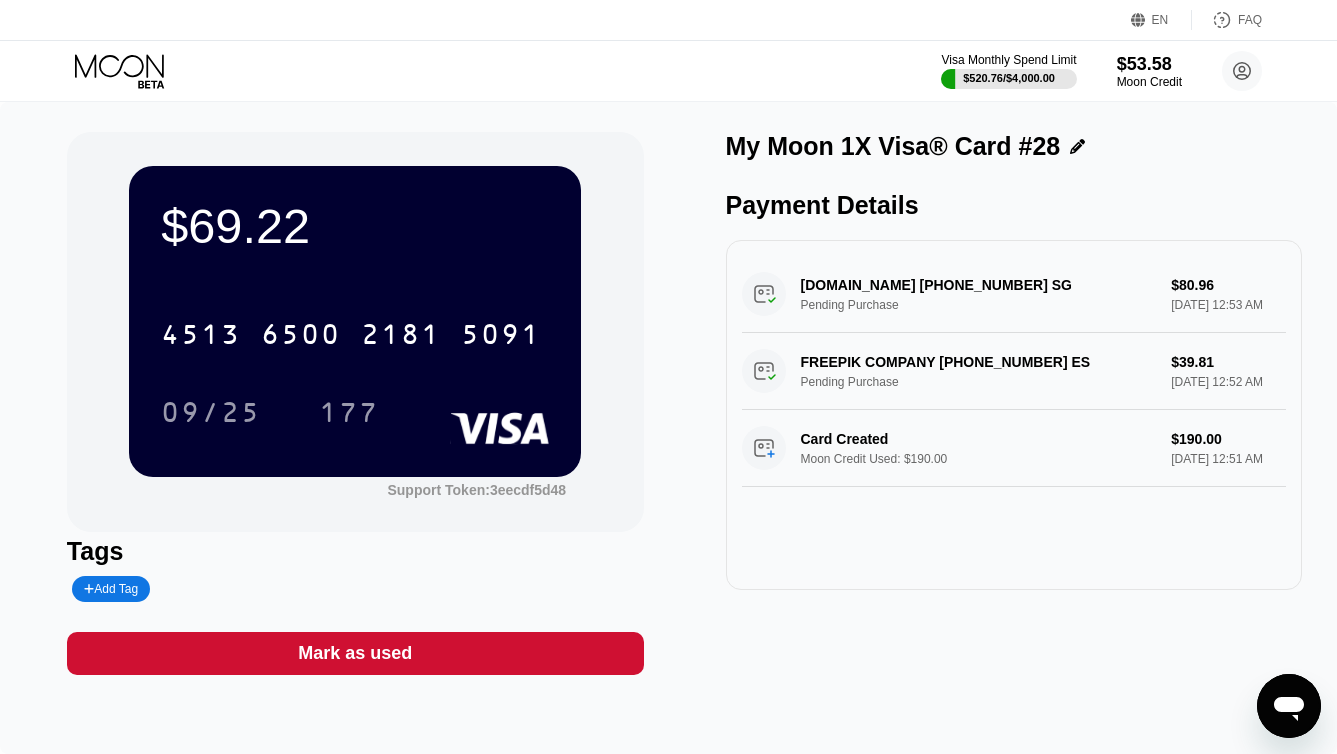 click 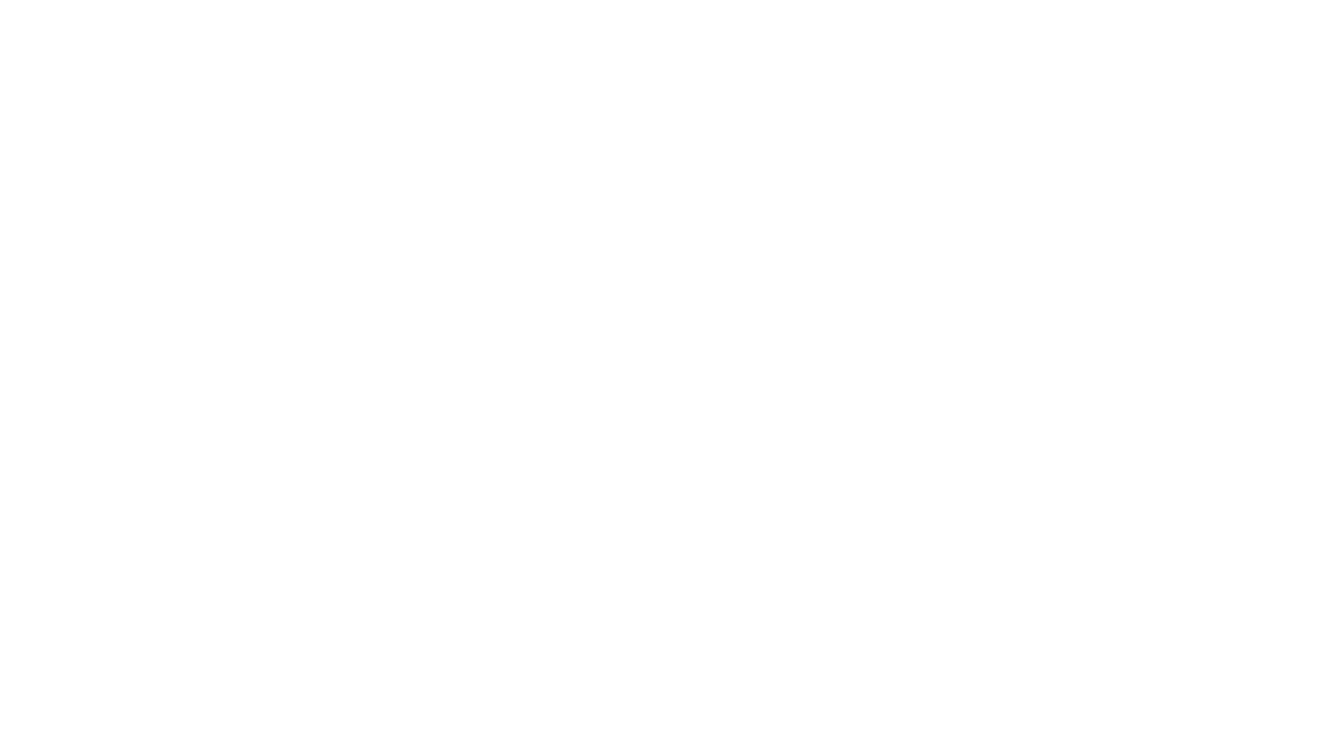 scroll, scrollTop: 0, scrollLeft: 0, axis: both 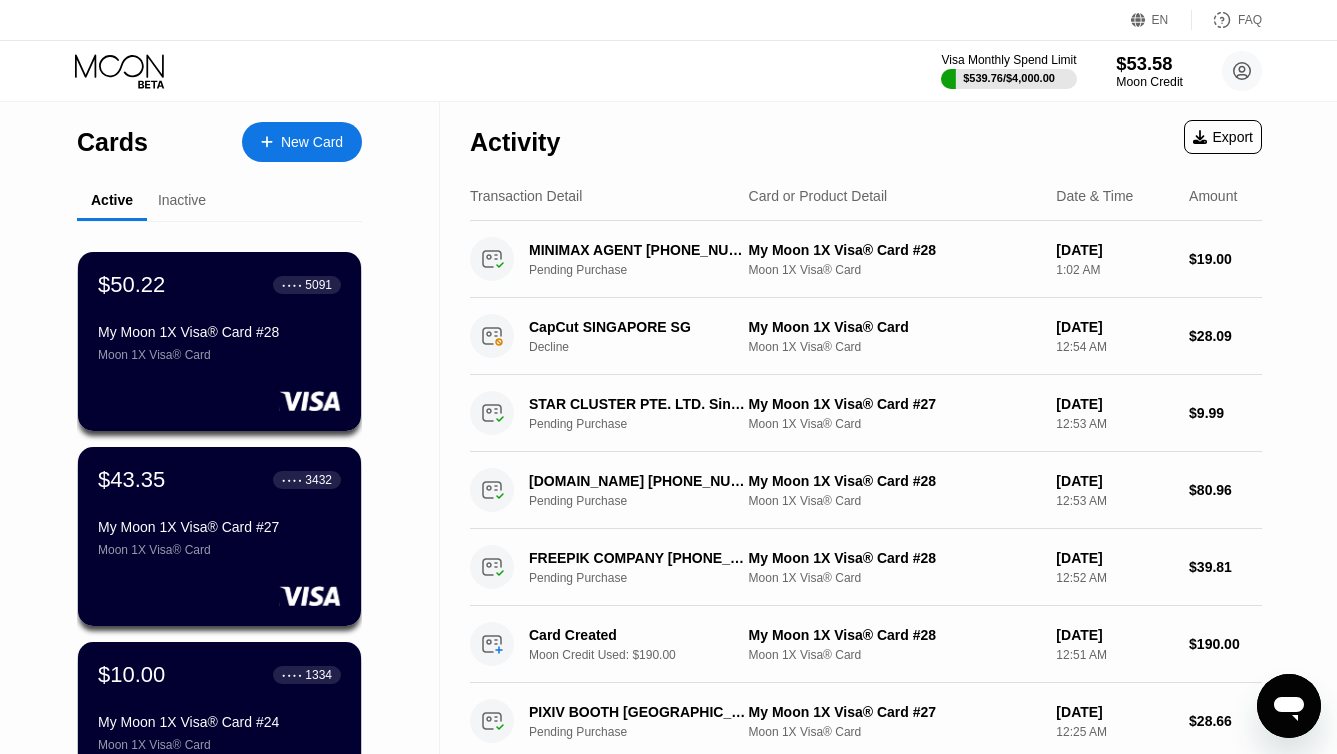 click on "$53.58" at bounding box center [1149, 63] 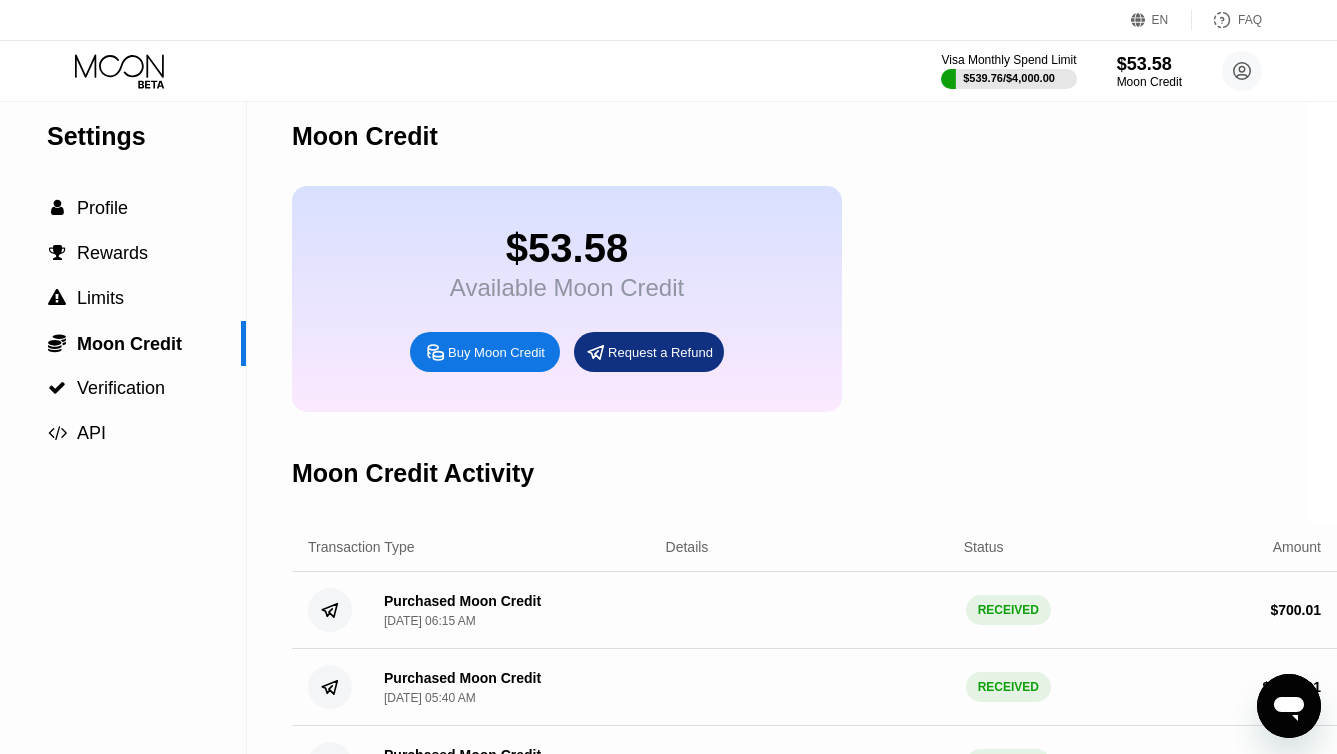 scroll, scrollTop: 13, scrollLeft: 28, axis: both 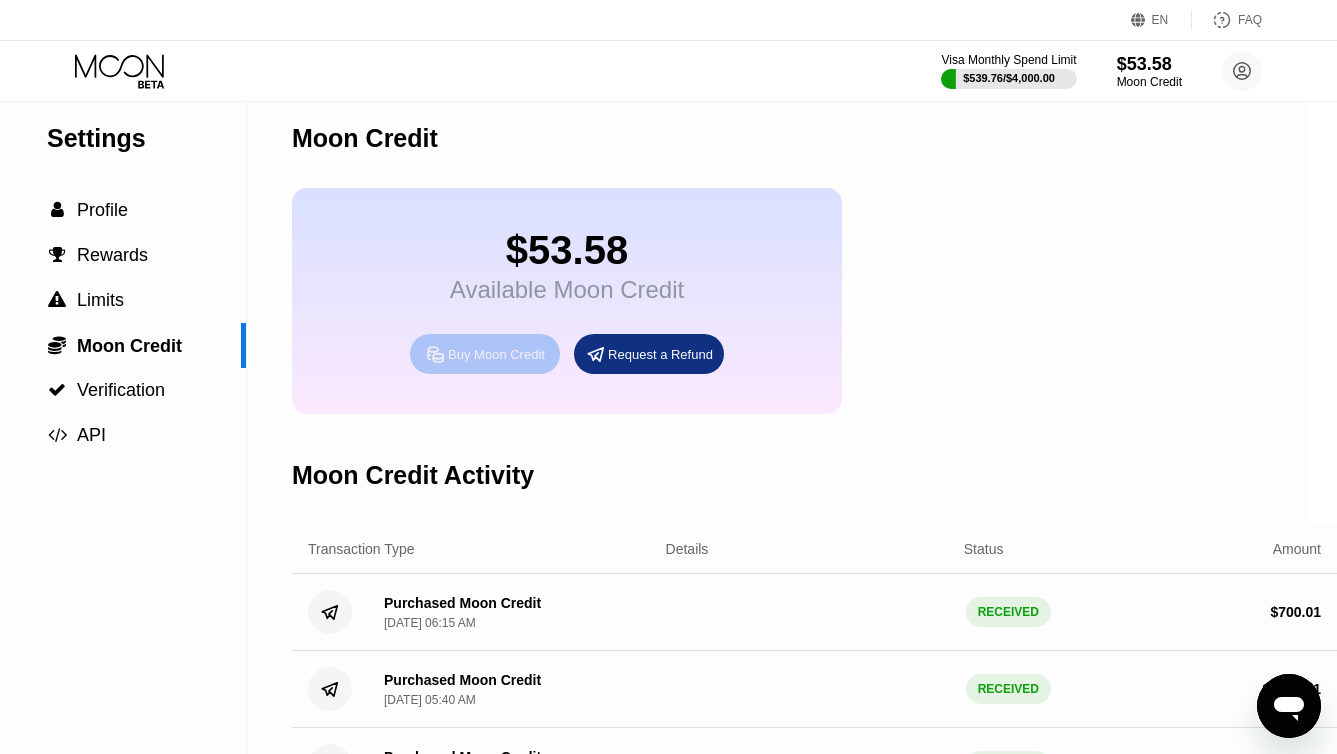 click on "Buy Moon Credit" at bounding box center [496, 354] 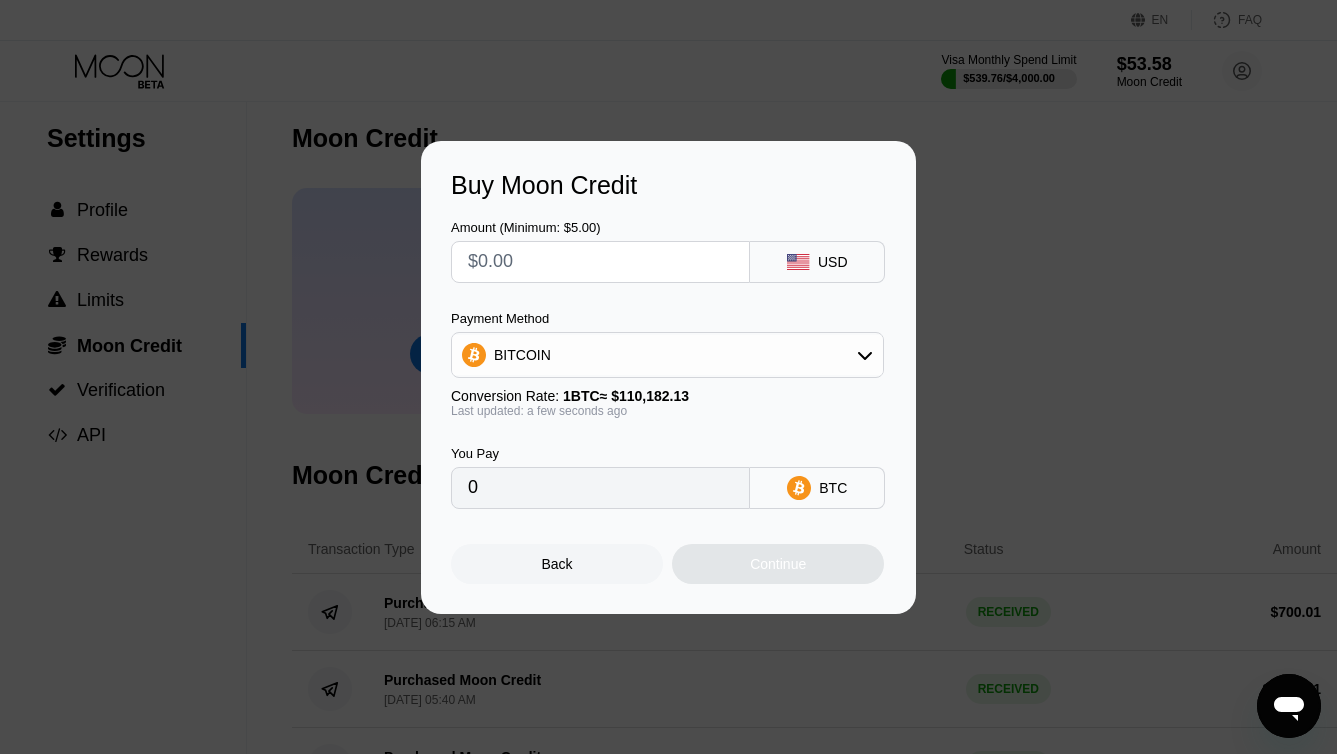 click at bounding box center [600, 262] 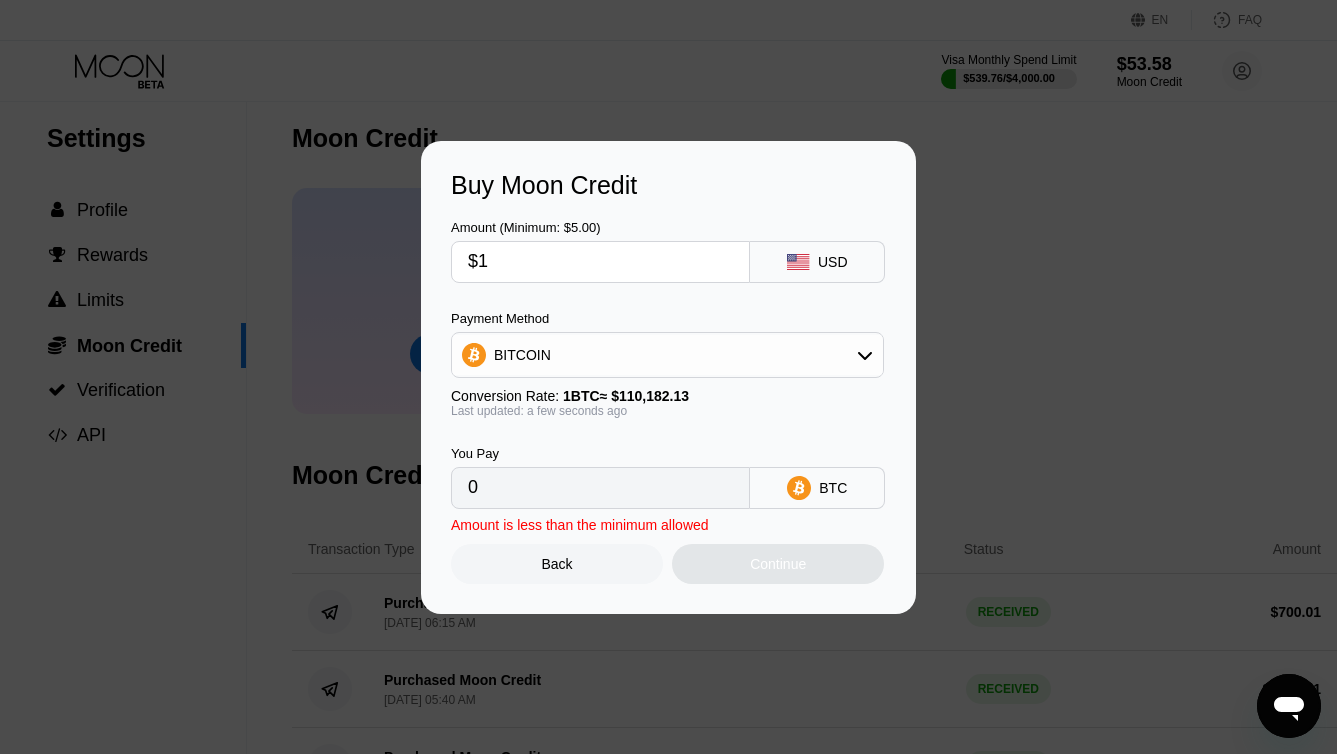 type on "$1" 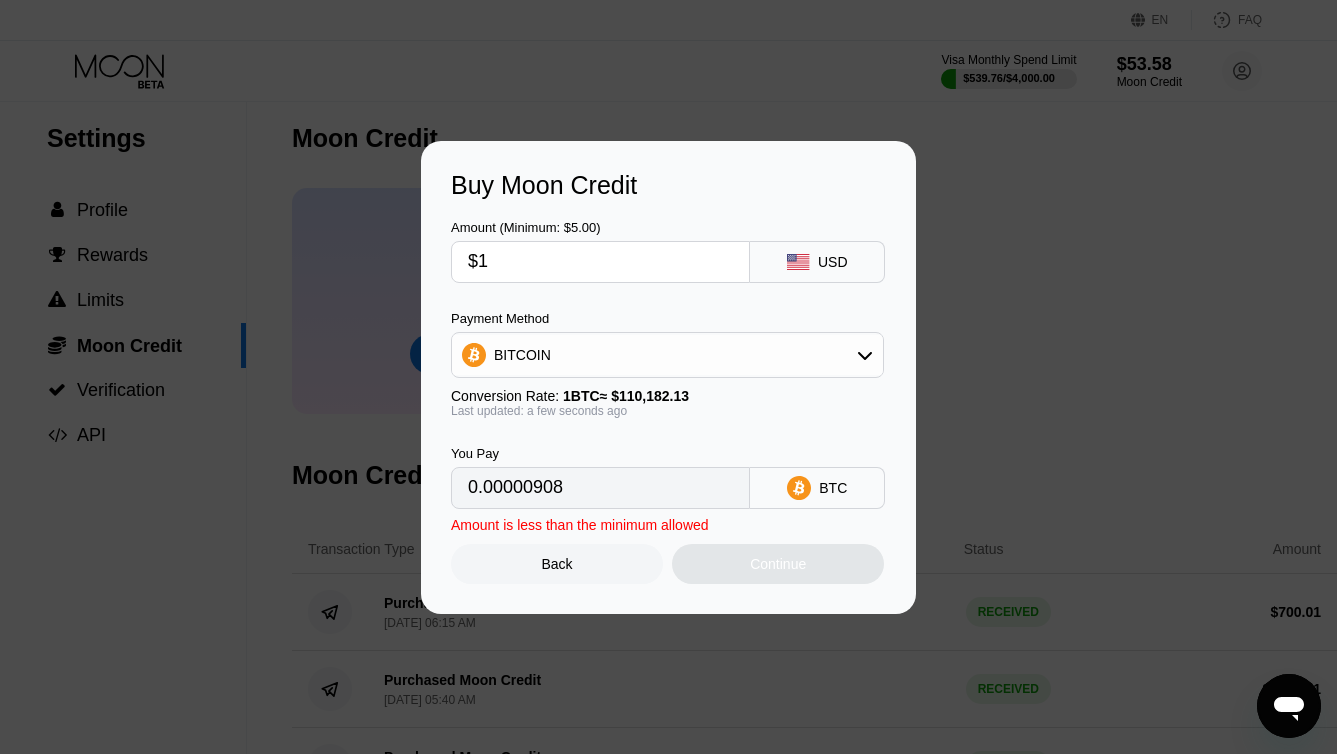 type on "$10" 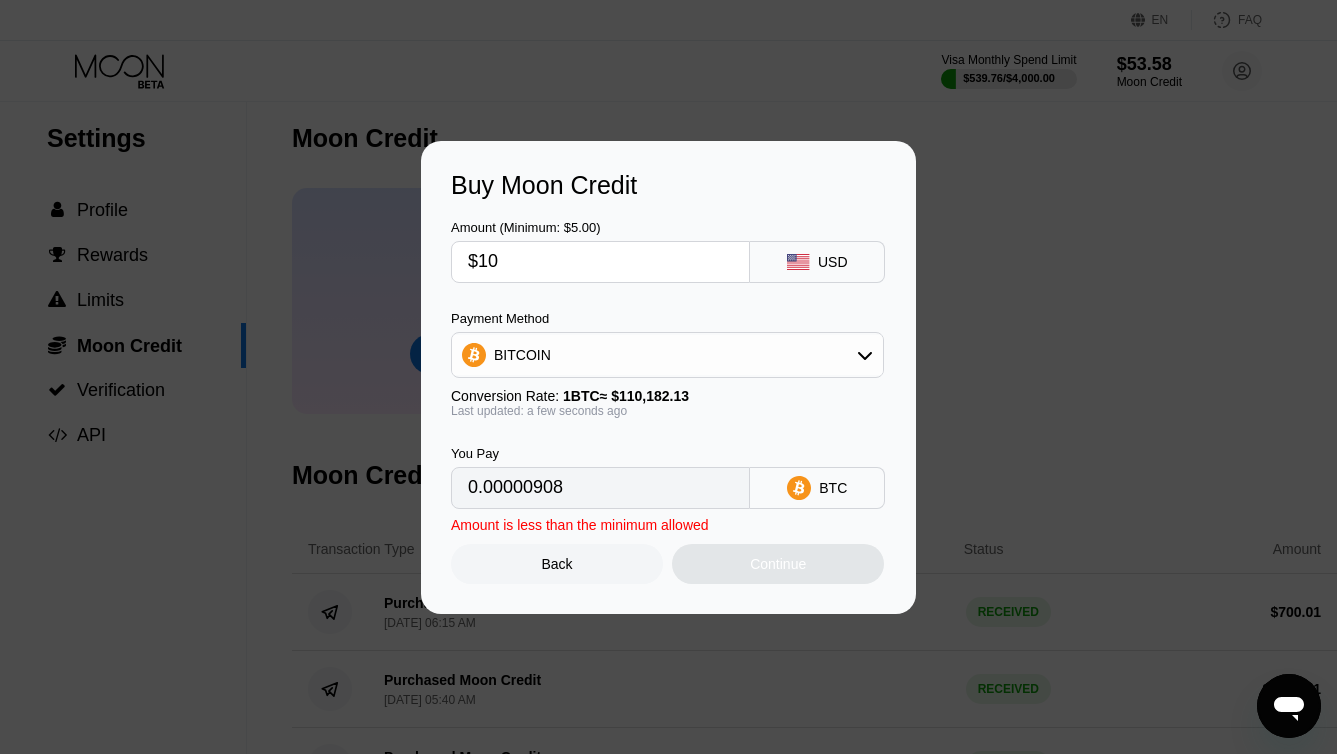 type on "0.00009076" 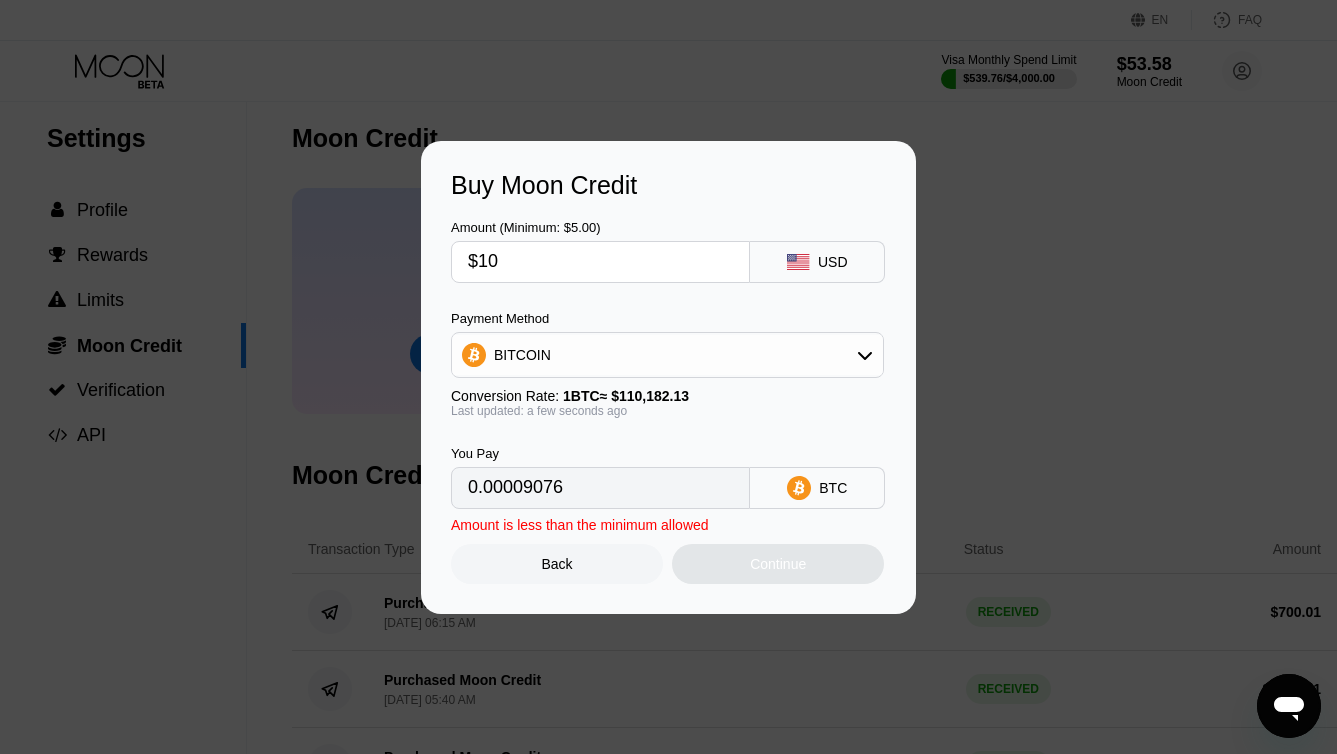 type on "$100" 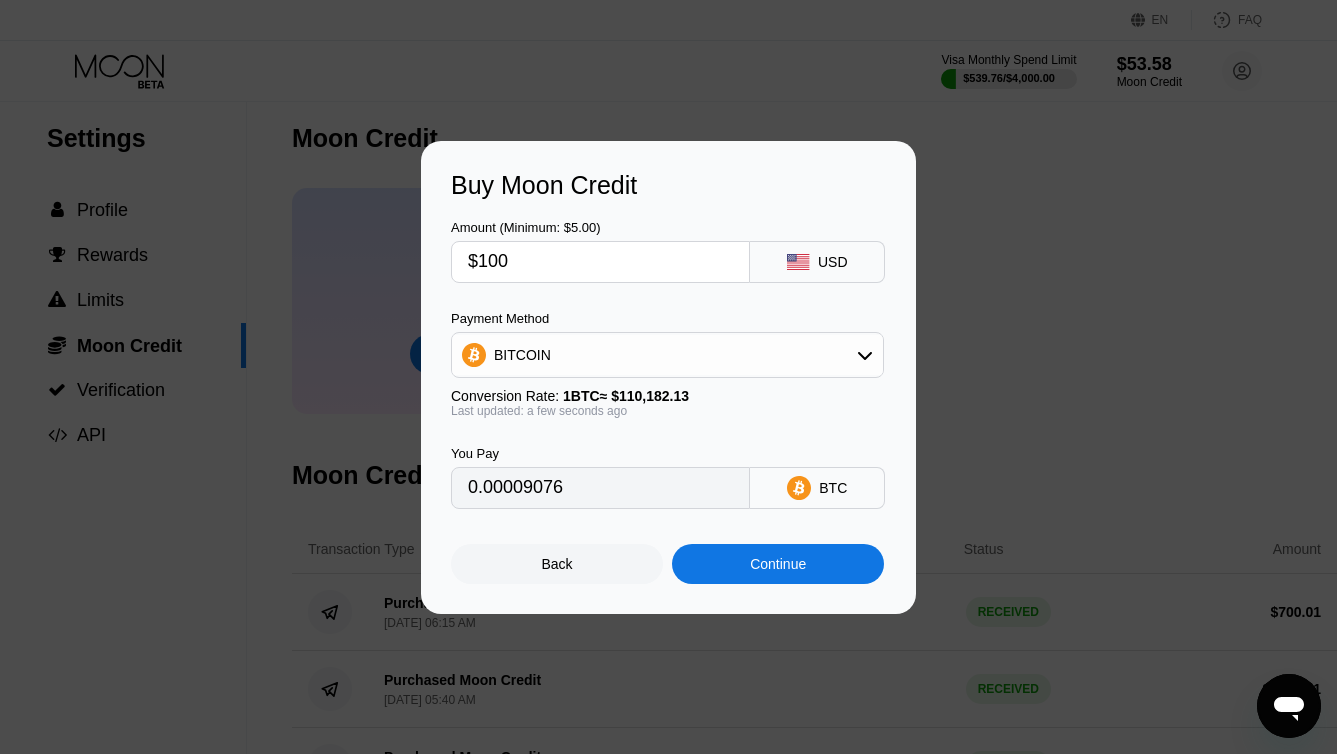 type on "0.00090759" 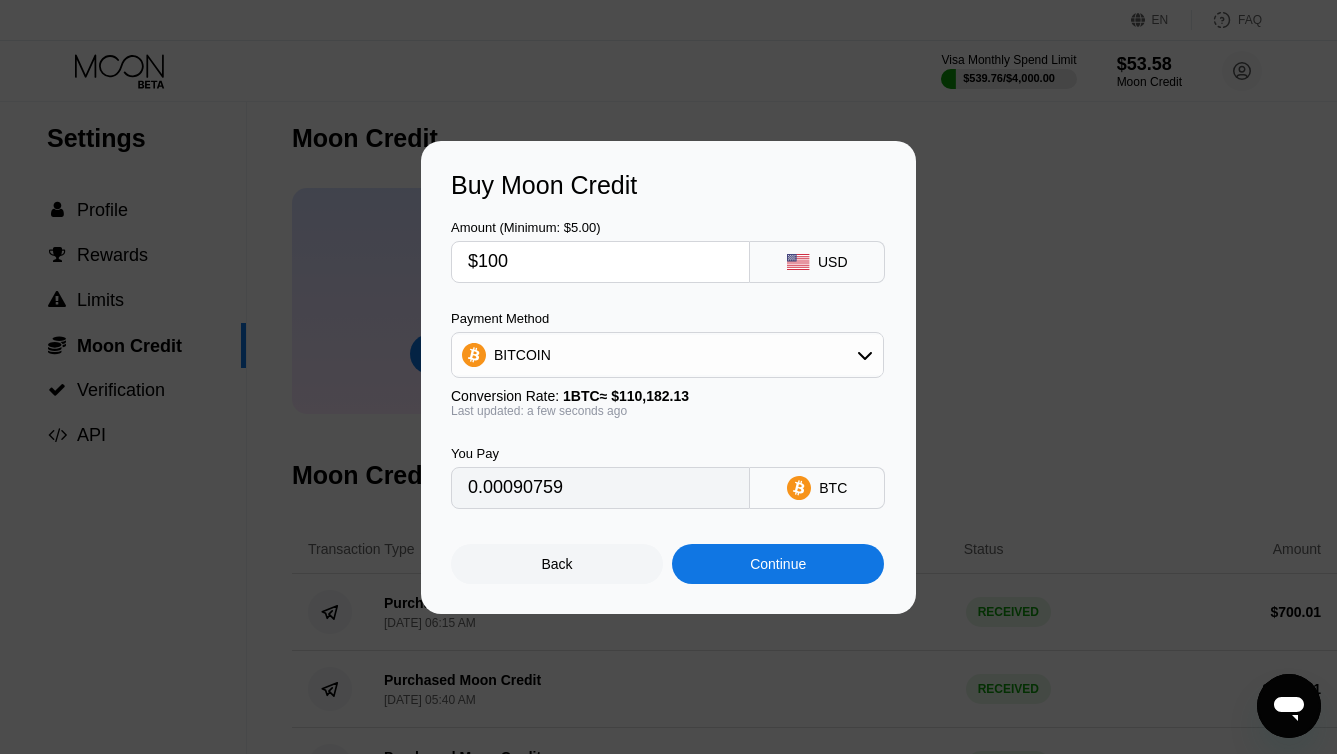 type on "$1000" 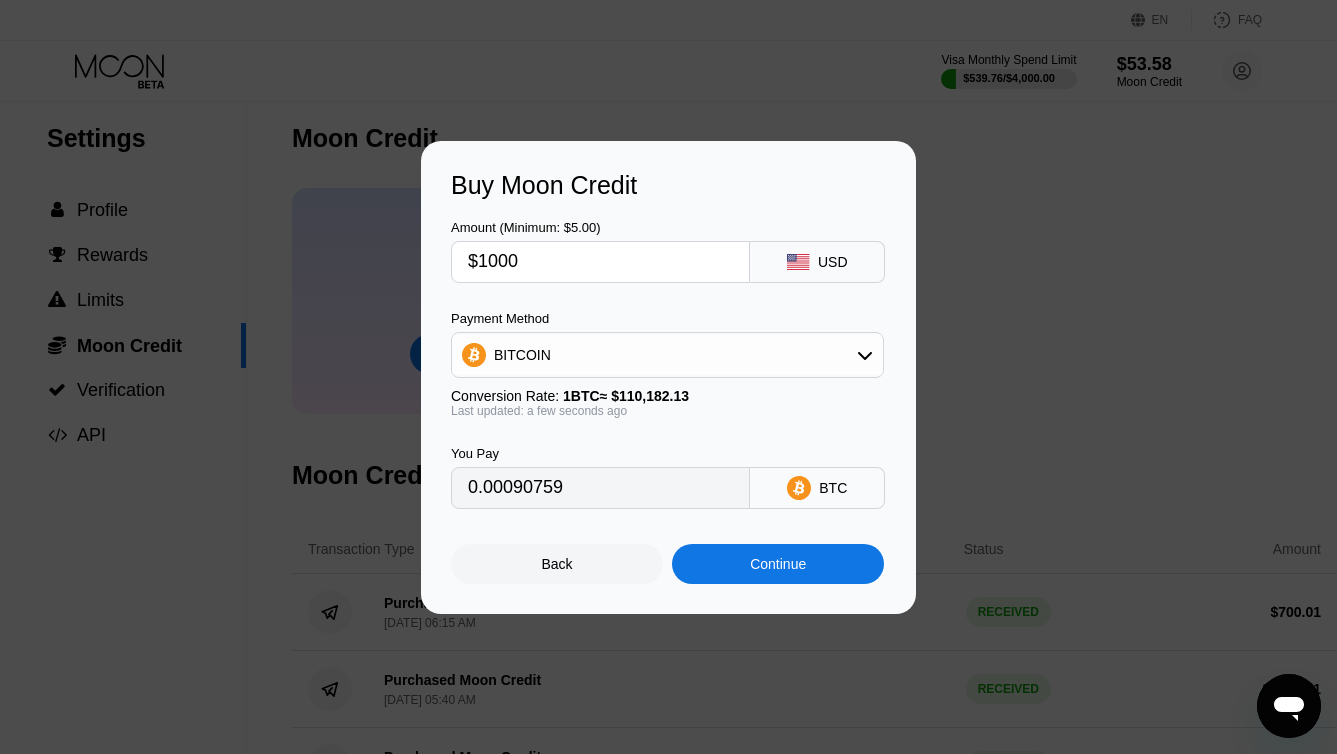 type on "0.00907589" 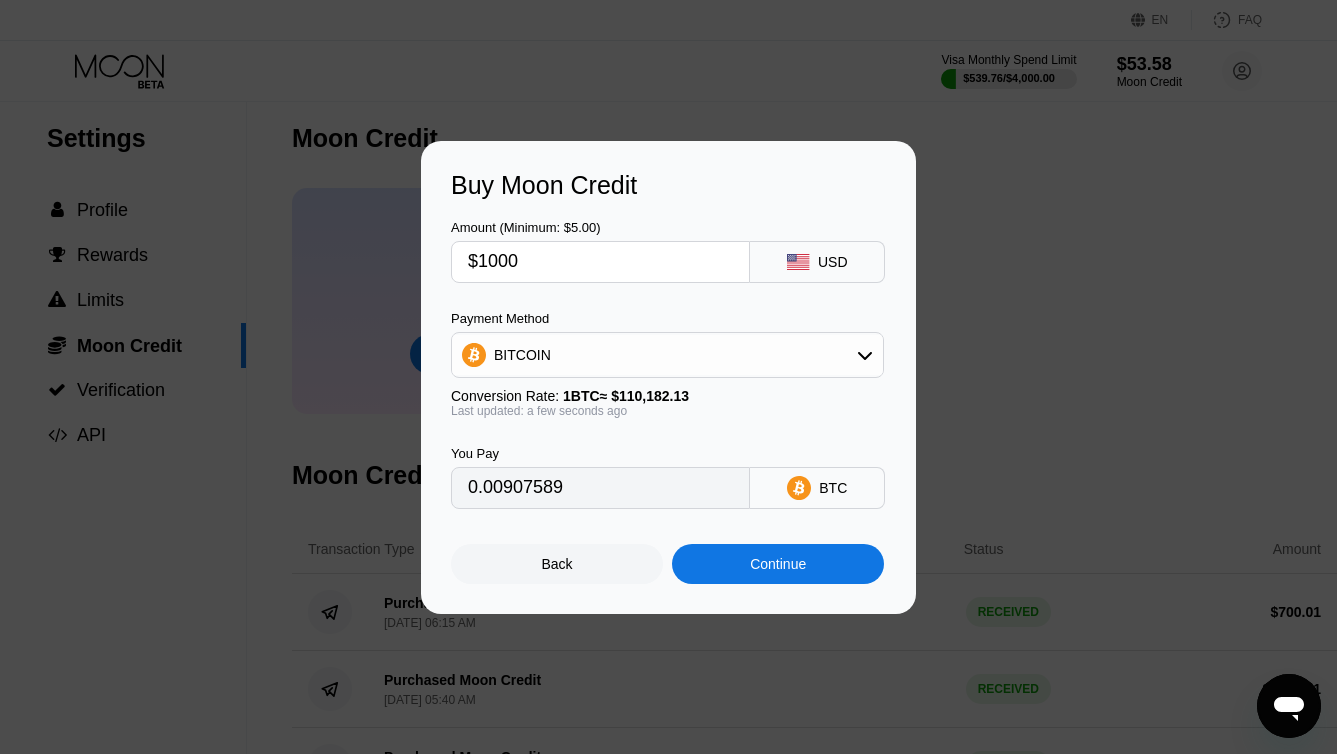 type on "$1000" 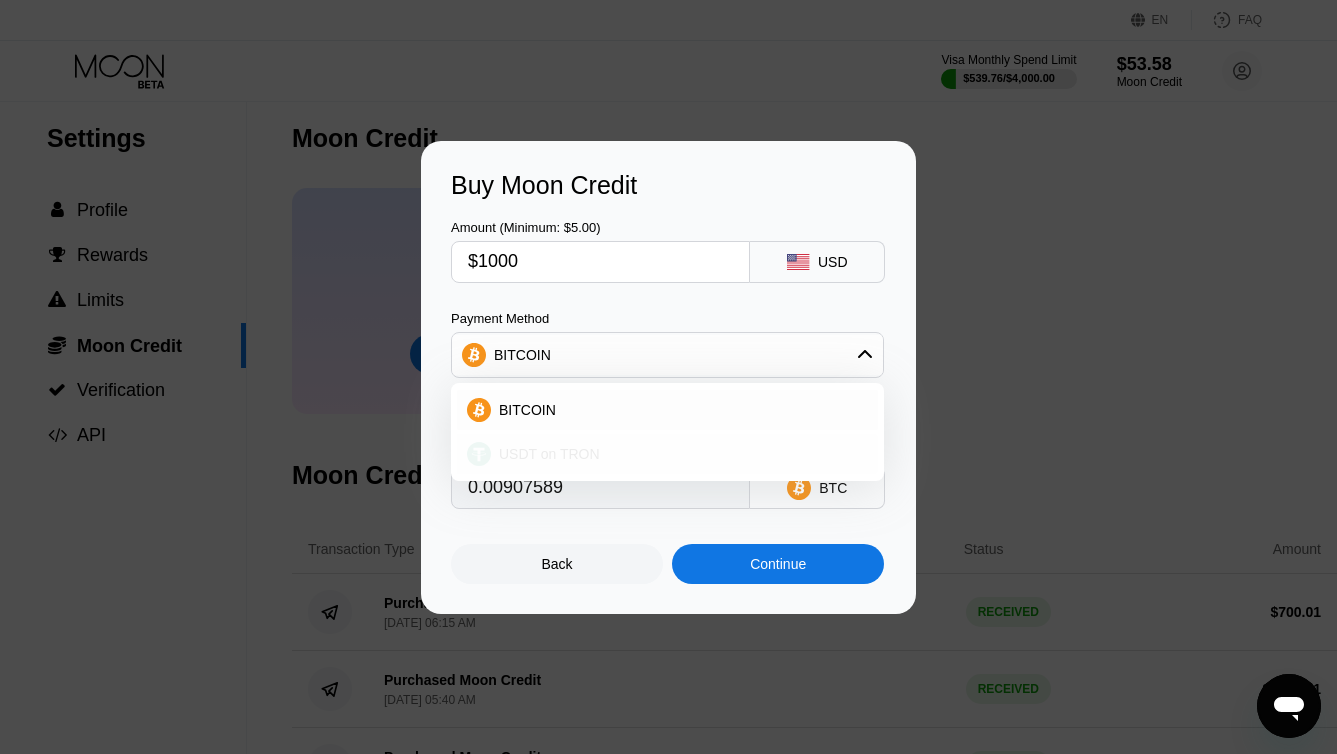 click on "USDT on TRON" at bounding box center [679, 454] 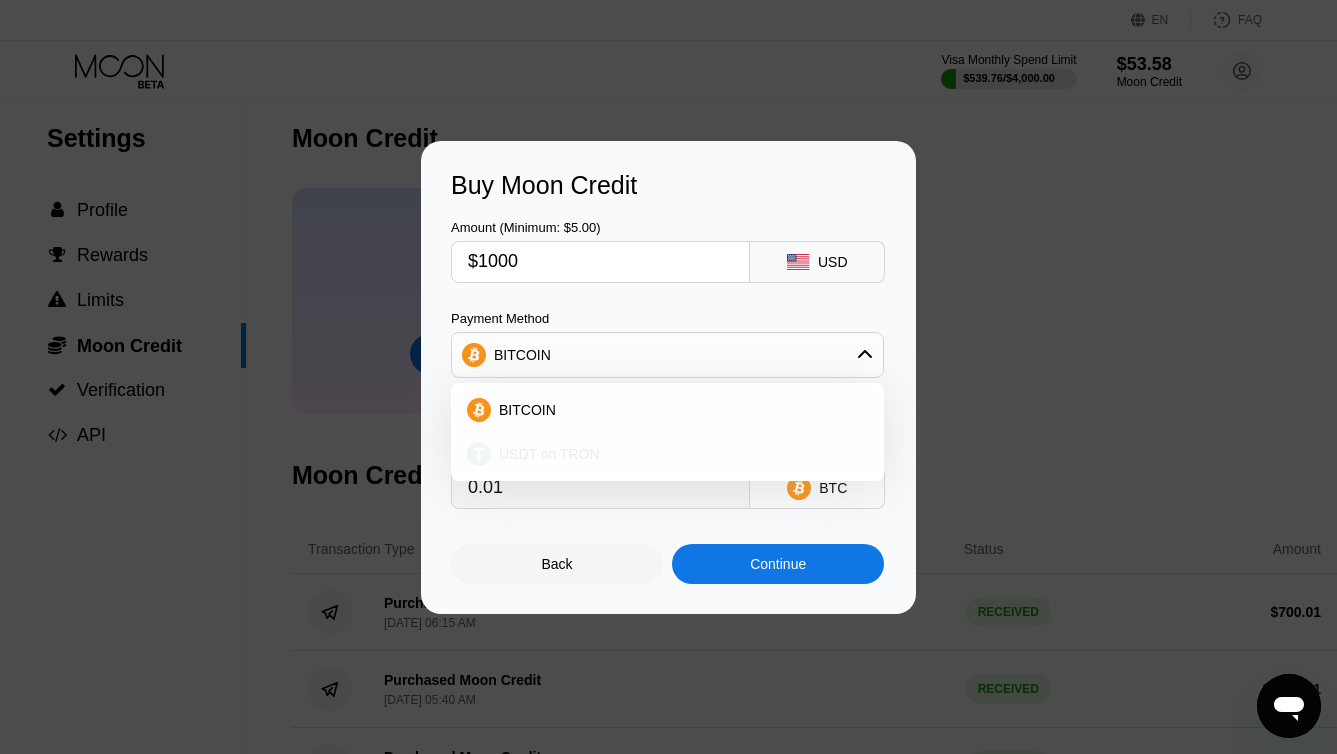 type on "1010.10" 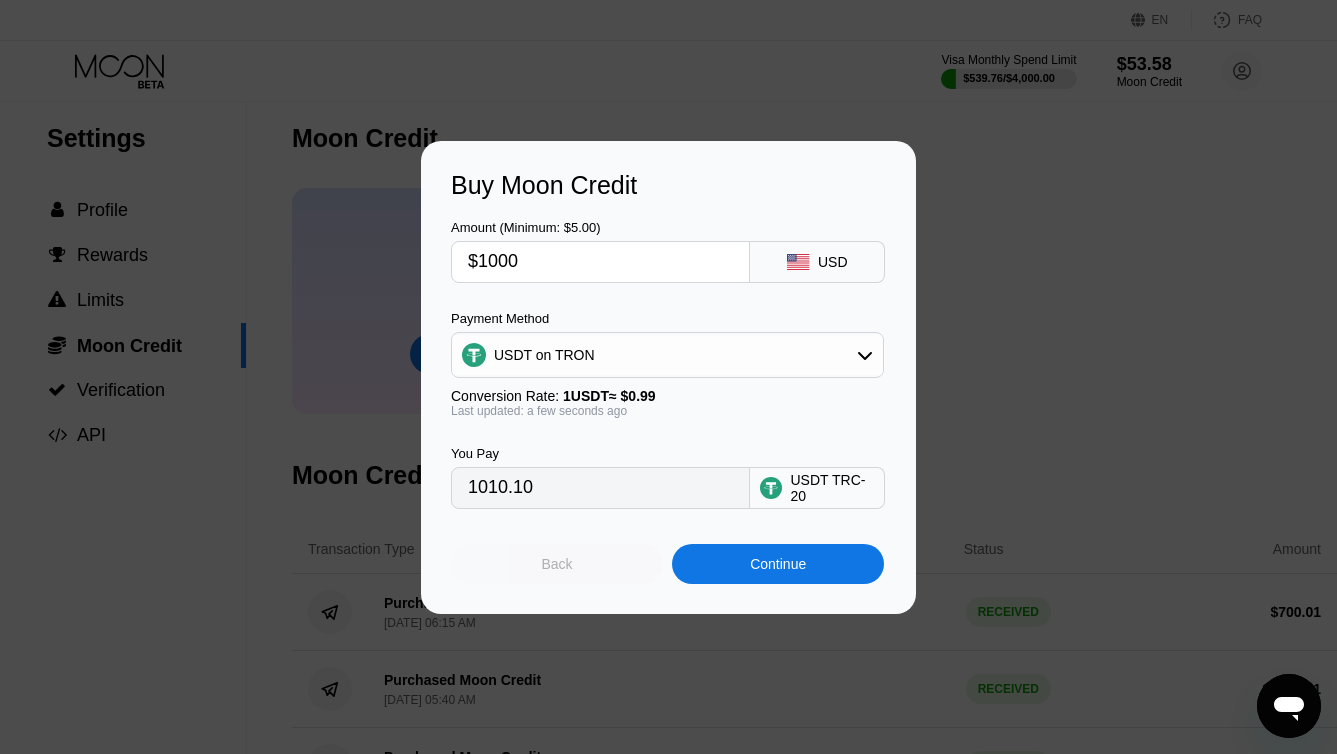click on "Back" at bounding box center [557, 564] 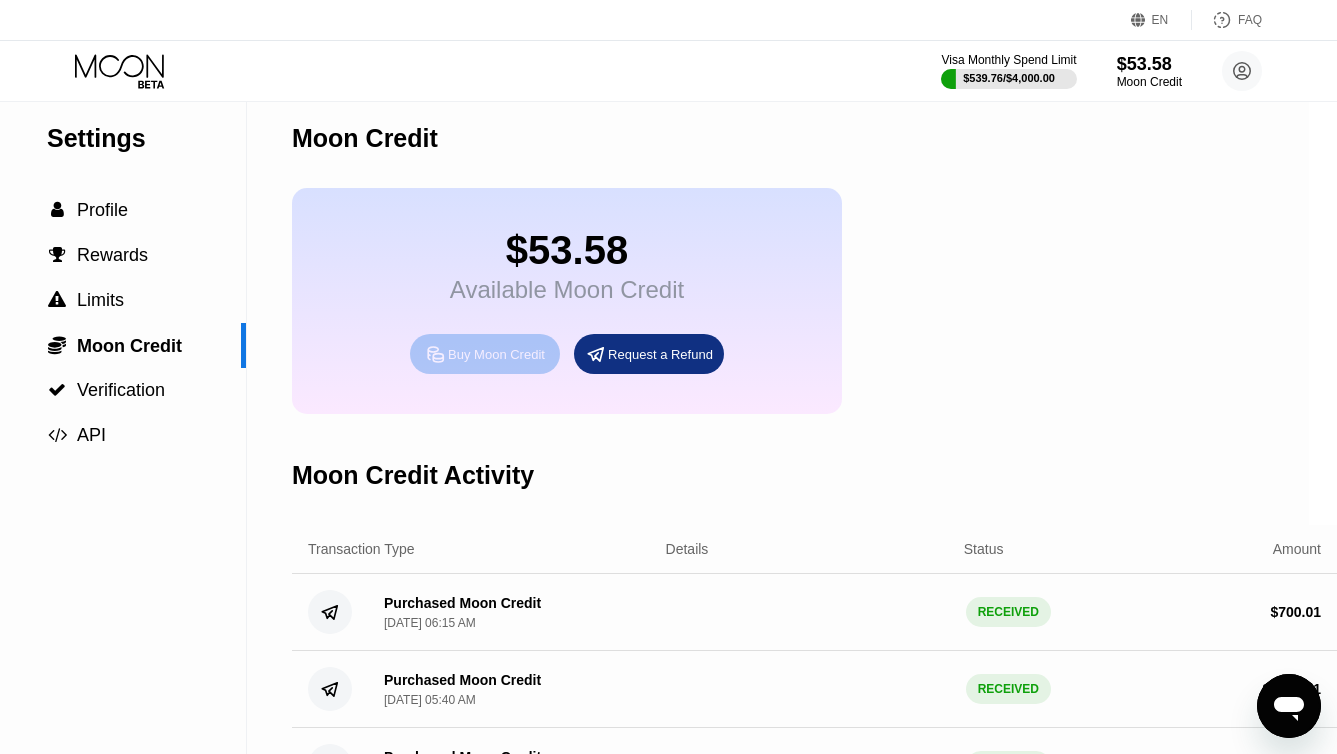 click on "Buy Moon Credit" at bounding box center [496, 354] 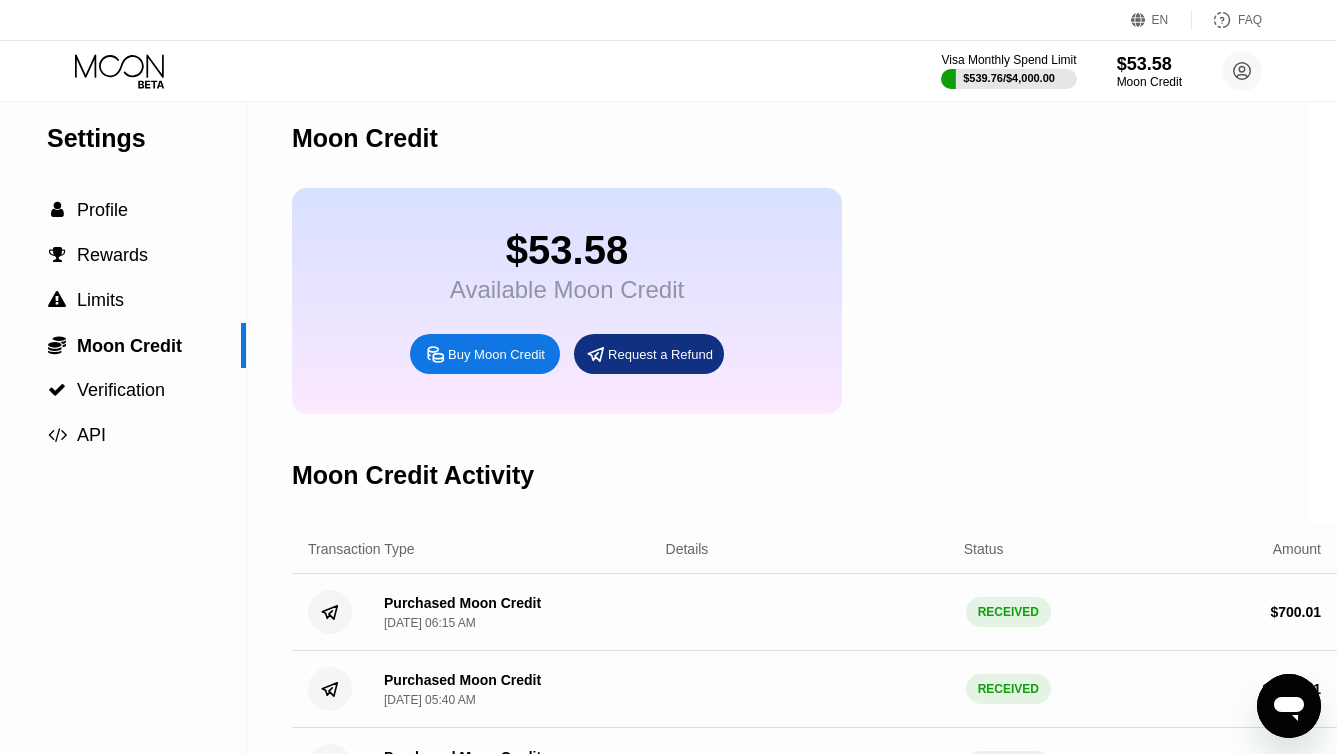 type on "1010.10" 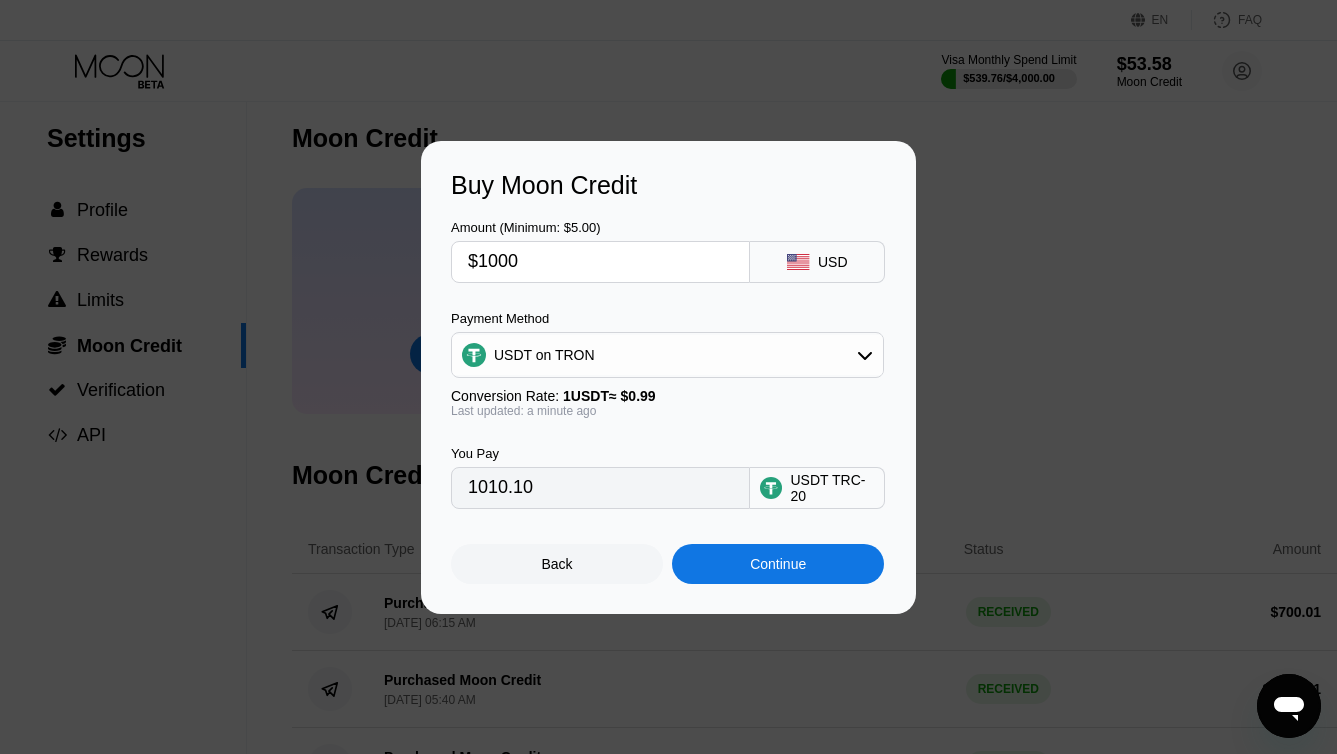 click on "$1000" at bounding box center (600, 262) 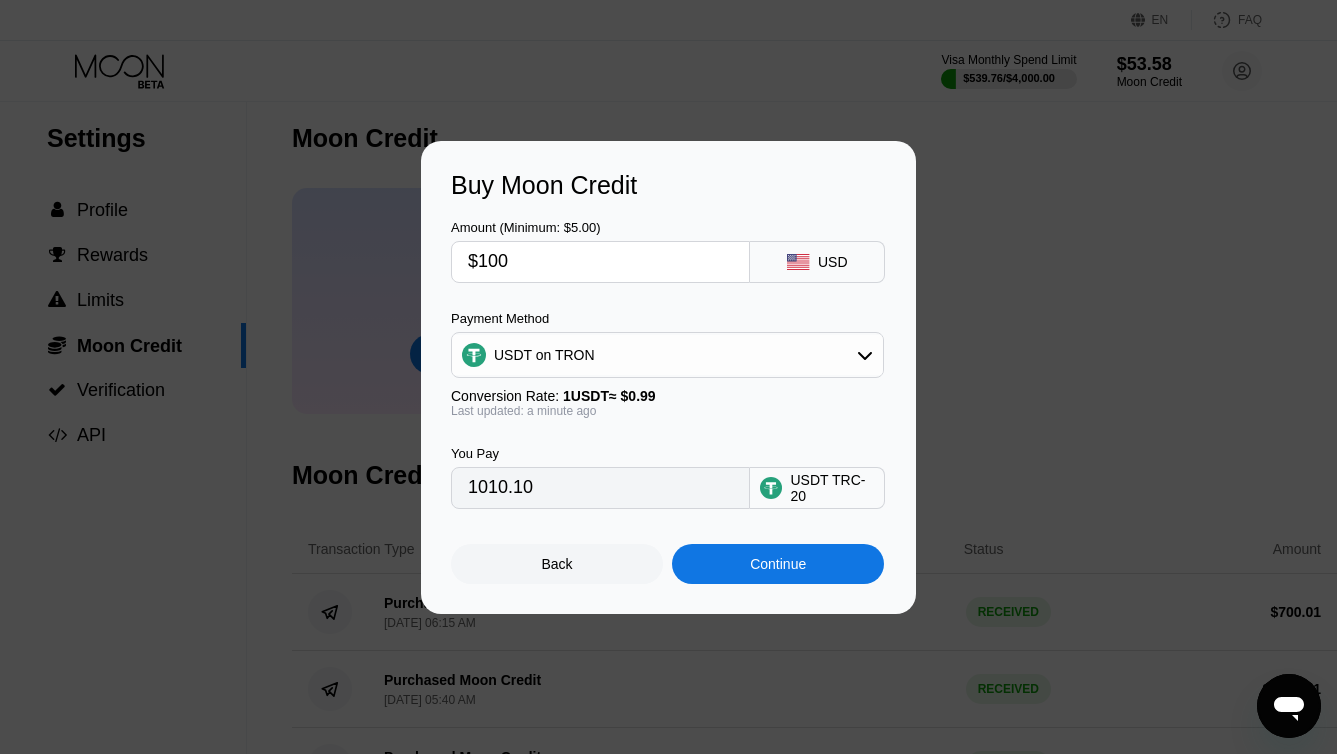type on "101.01" 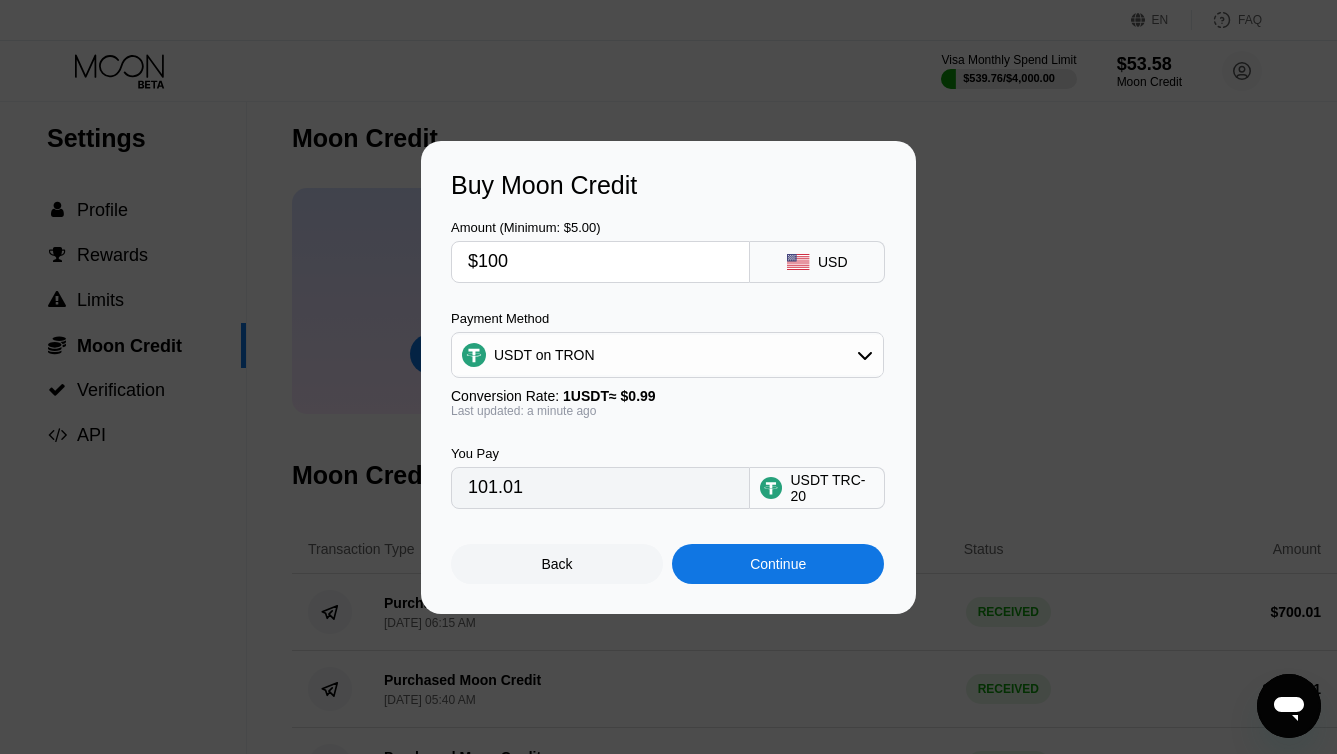 type on "$10" 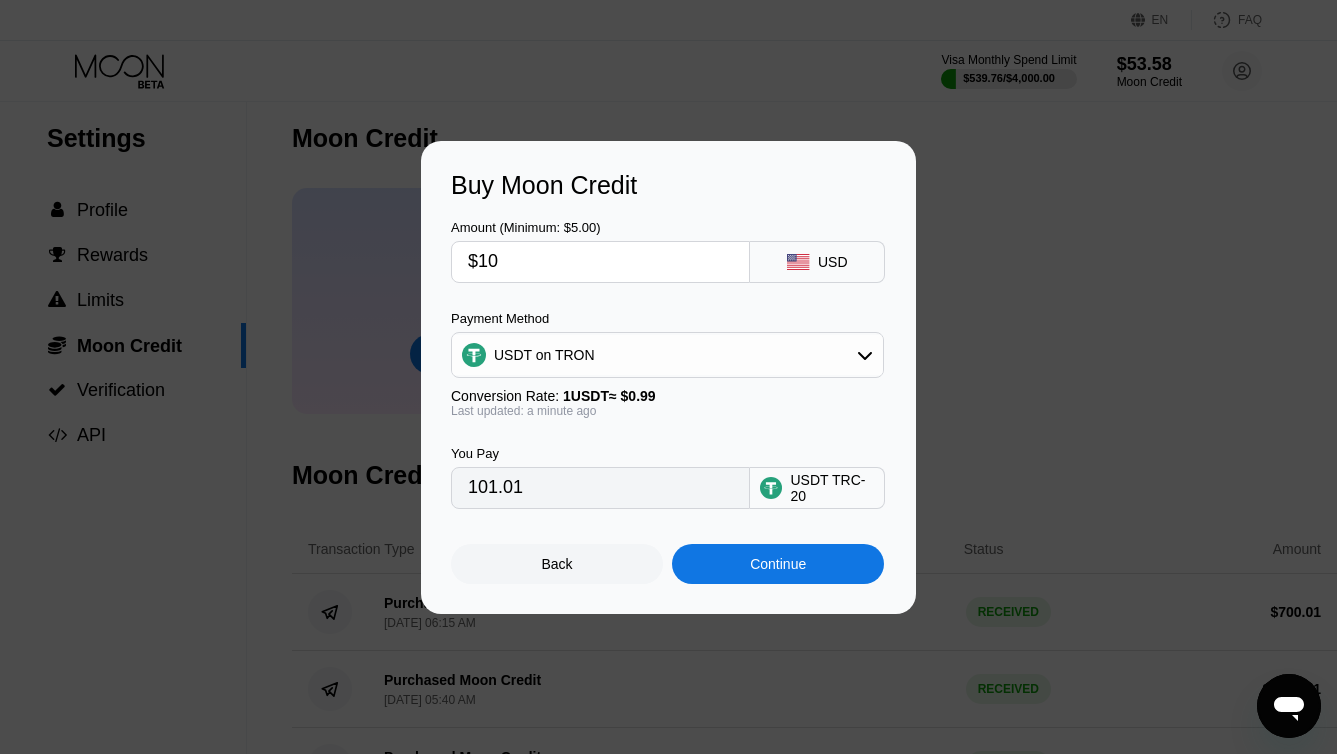 type on "10.10" 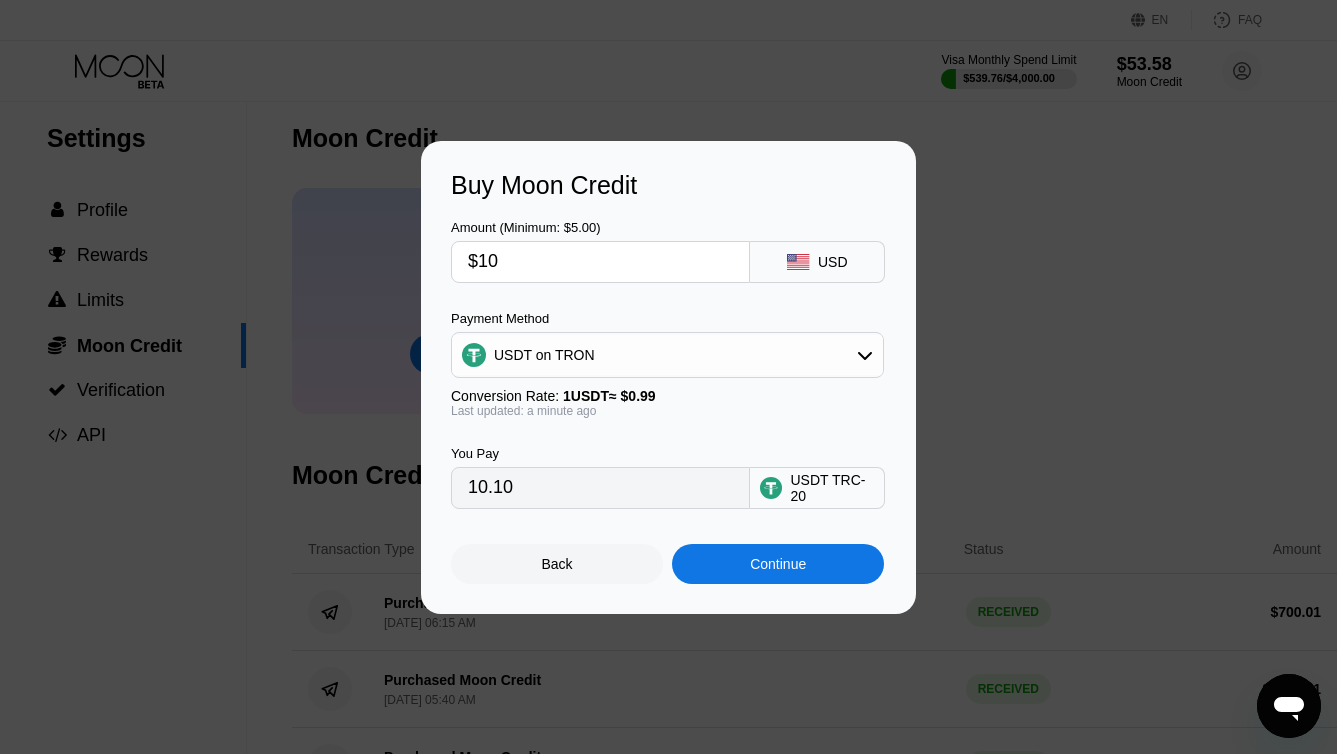type on "$1" 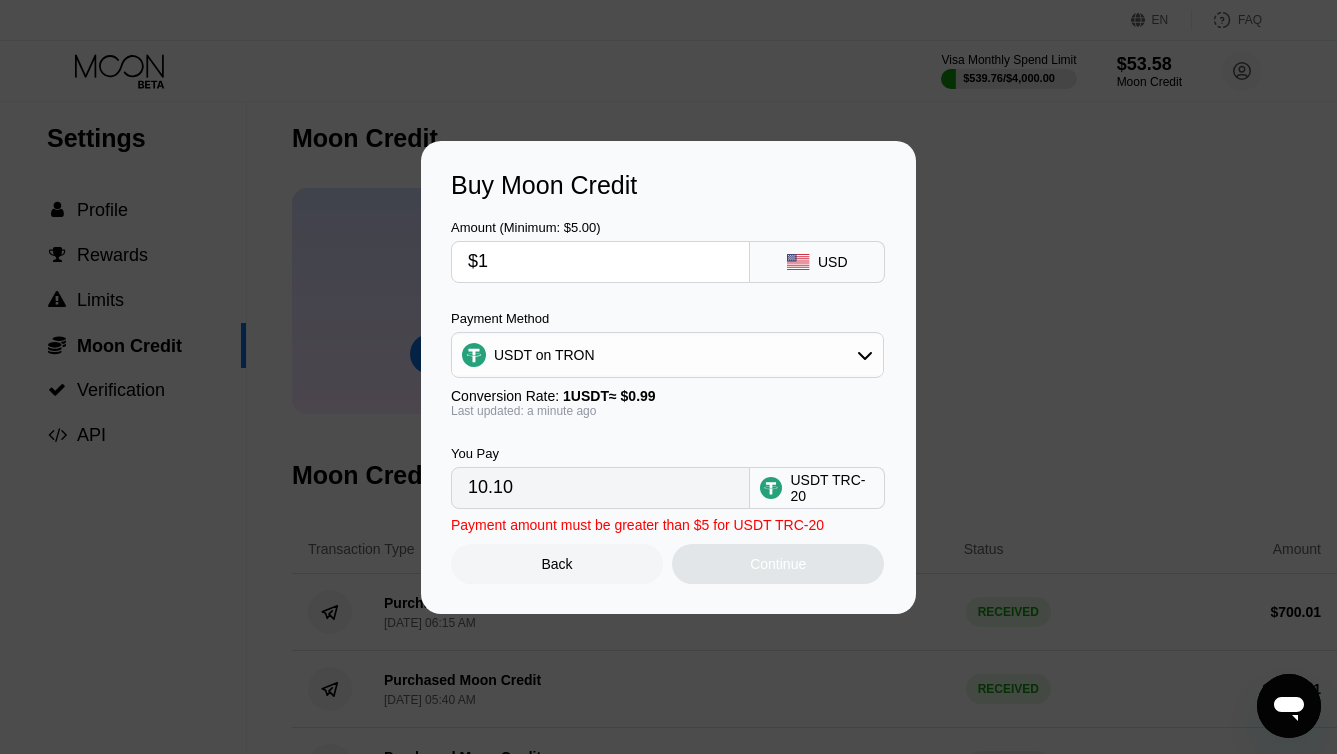 type on "1.01" 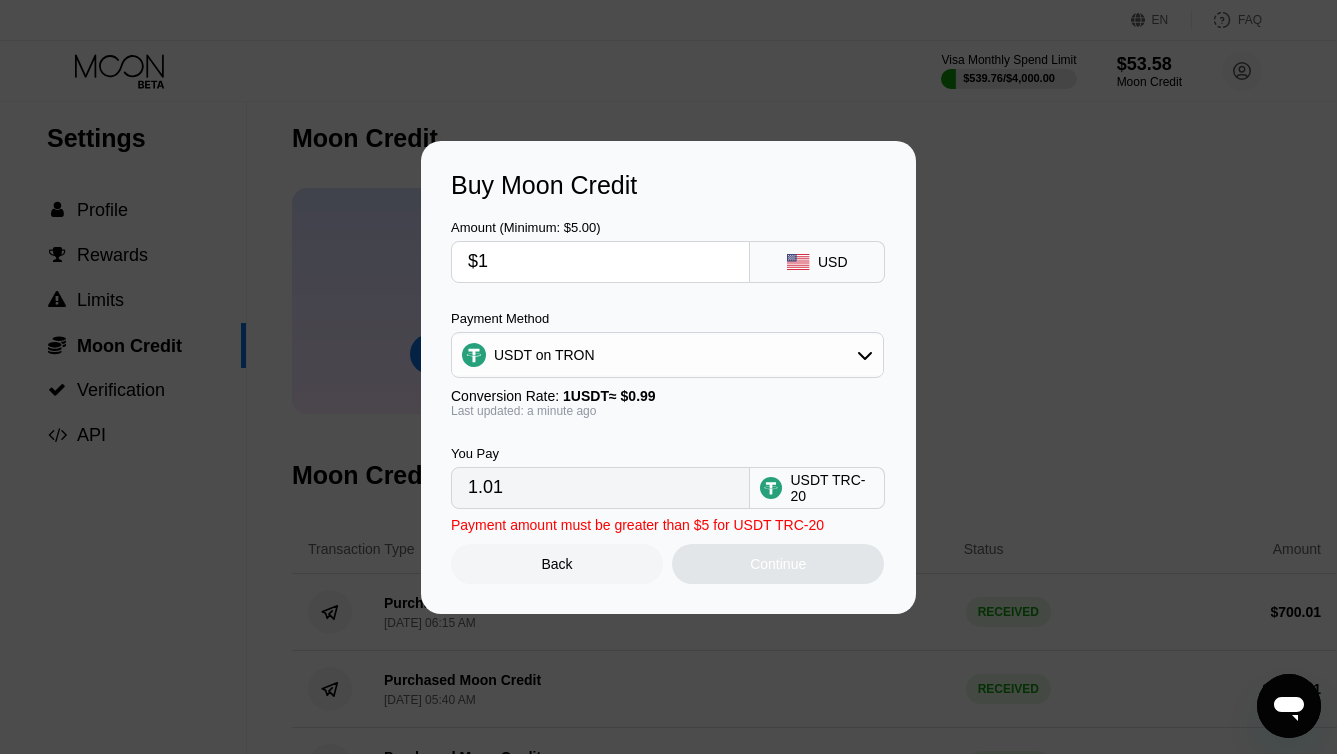 type 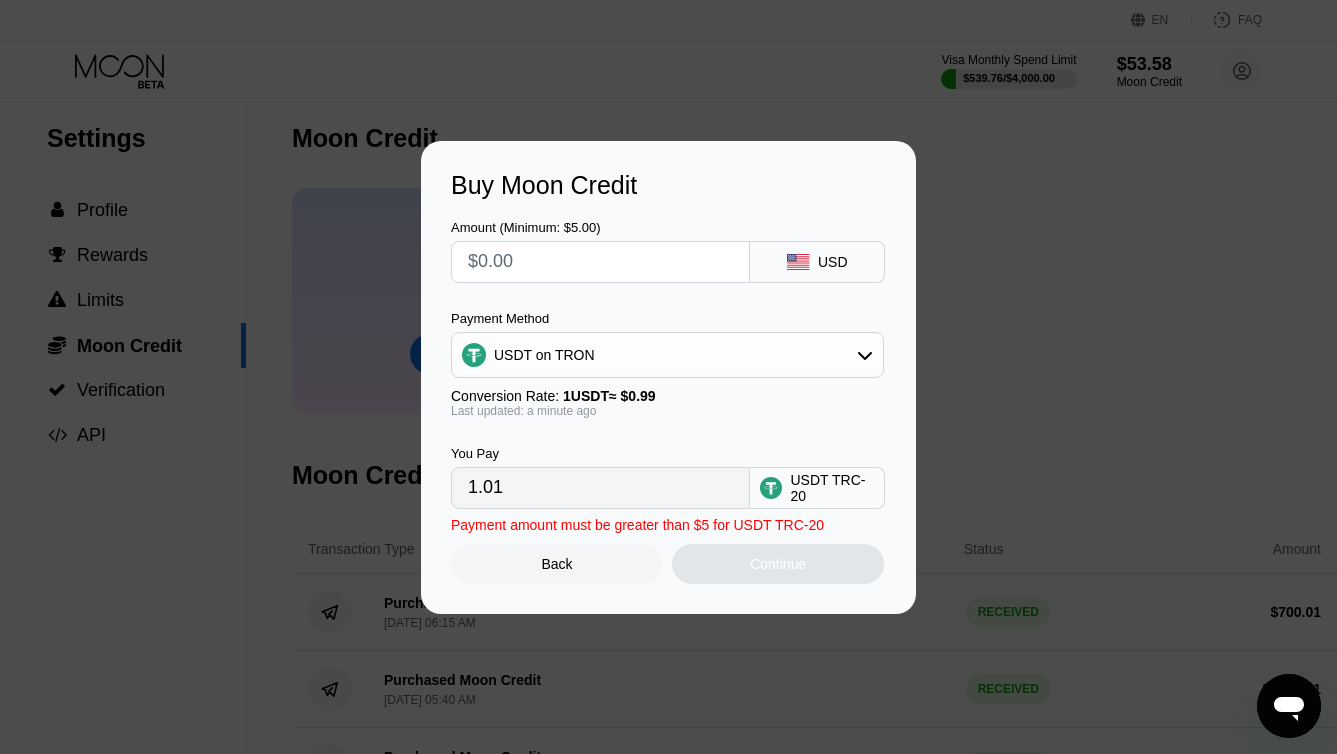 type on "0.00" 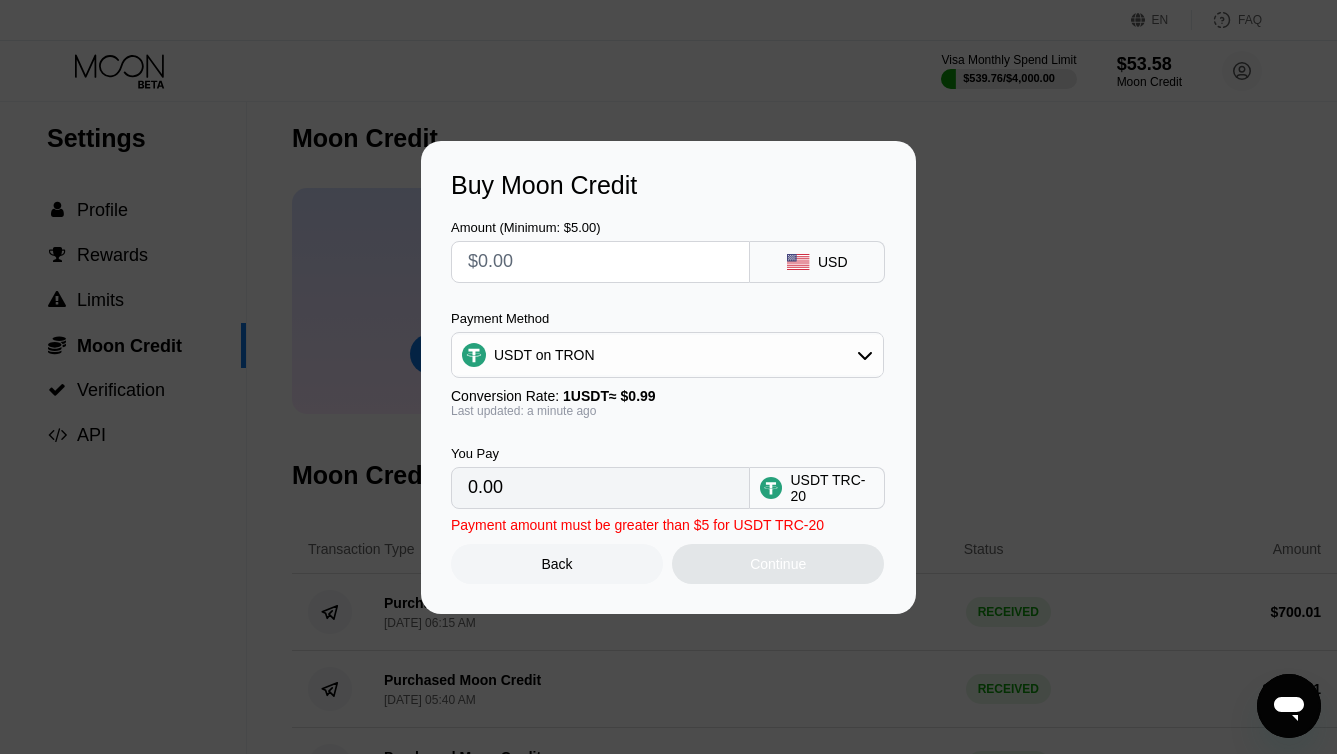 type on "$5" 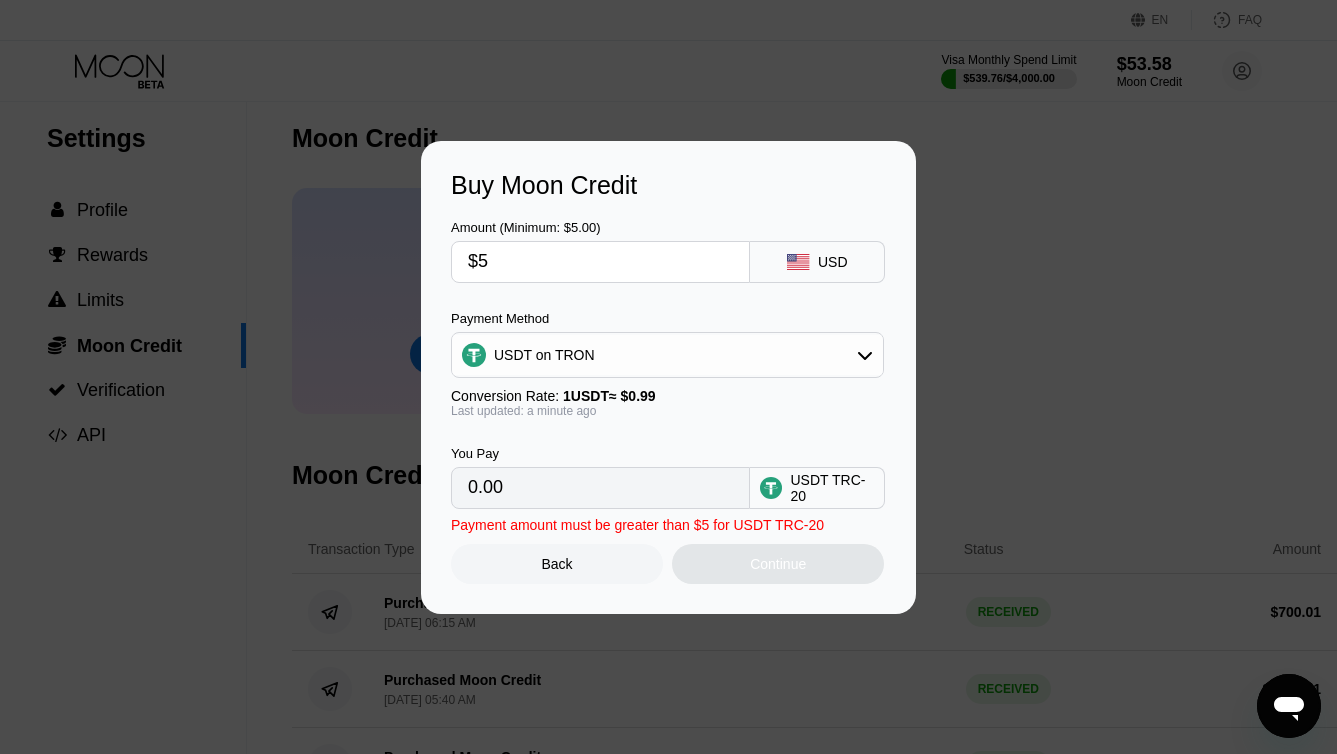 type on "5.05" 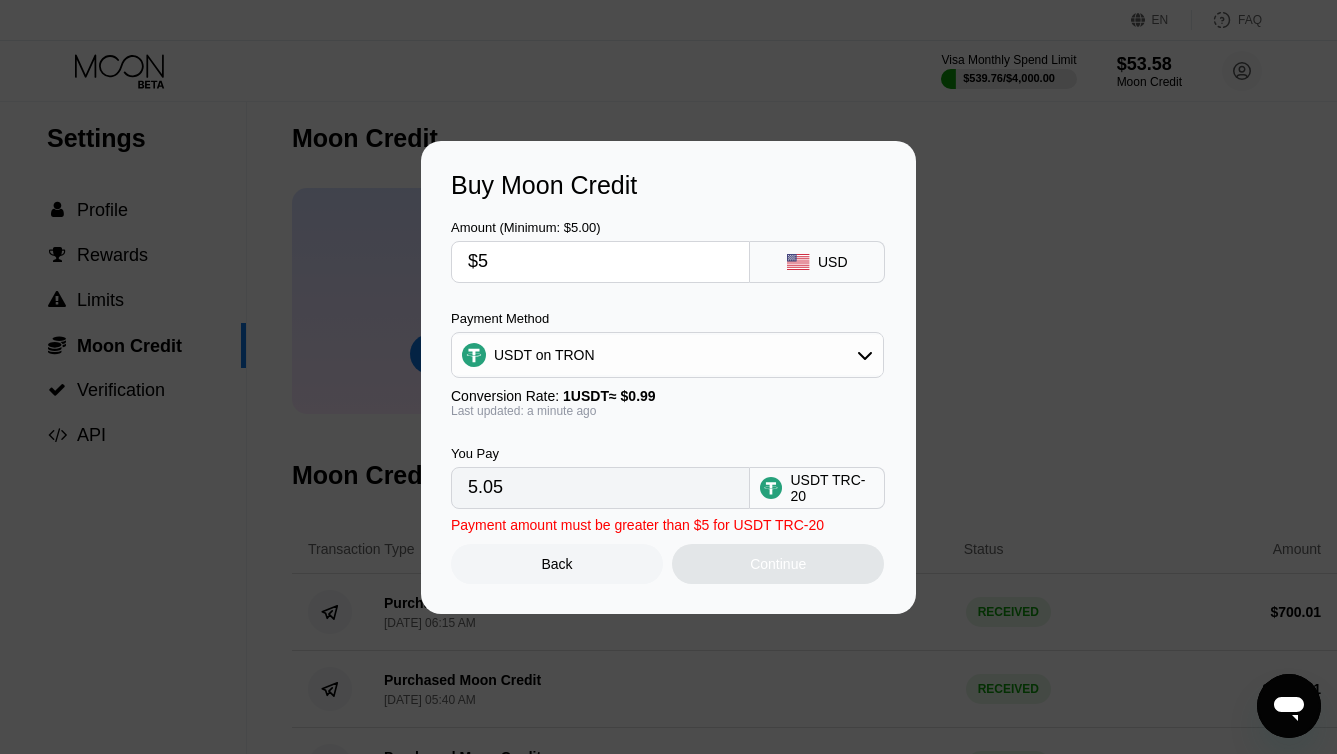 type on "$50" 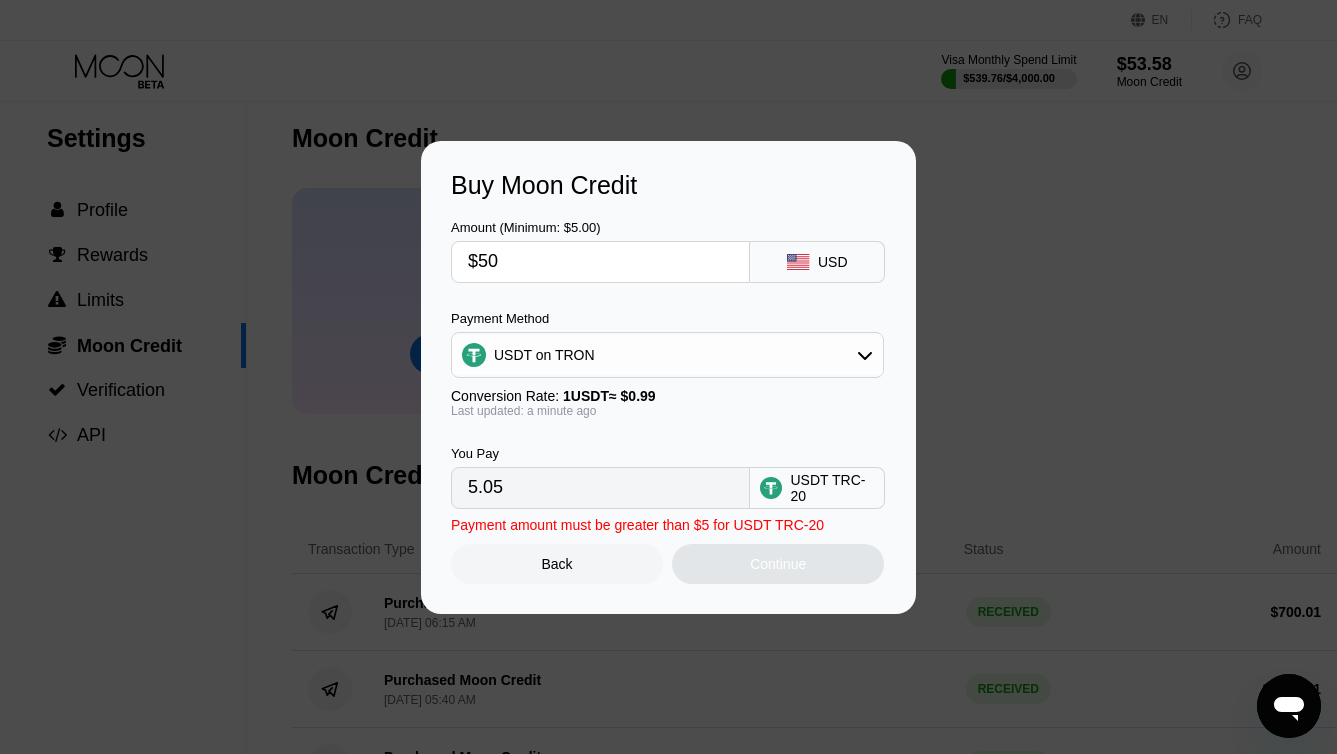 type on "50.51" 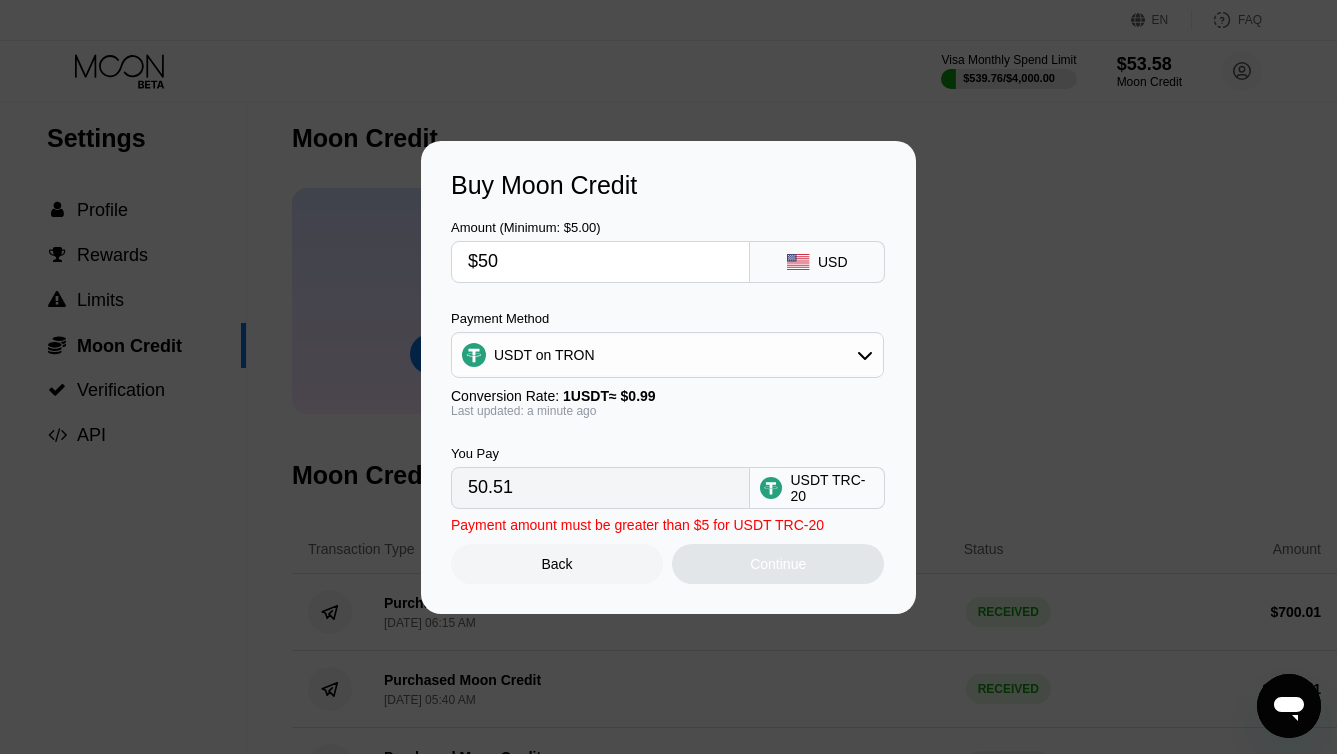 type on "$500" 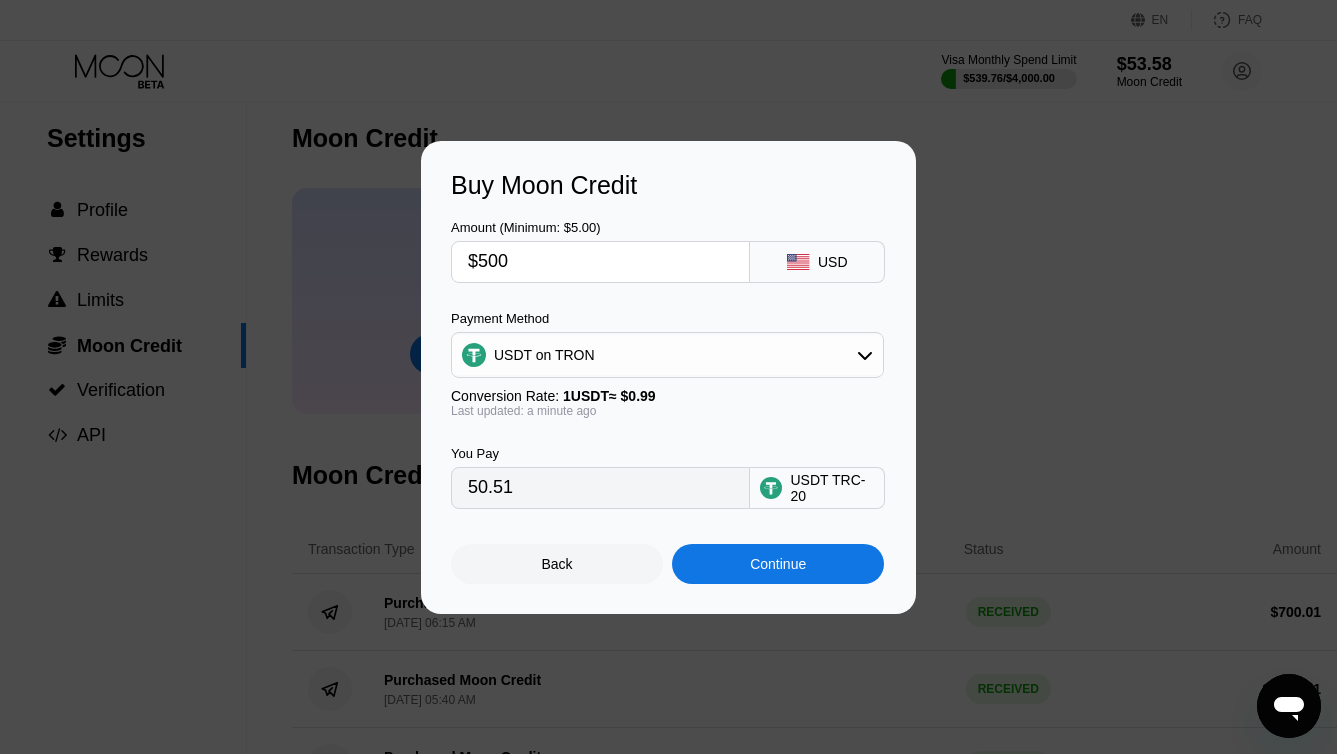 type on "505.05" 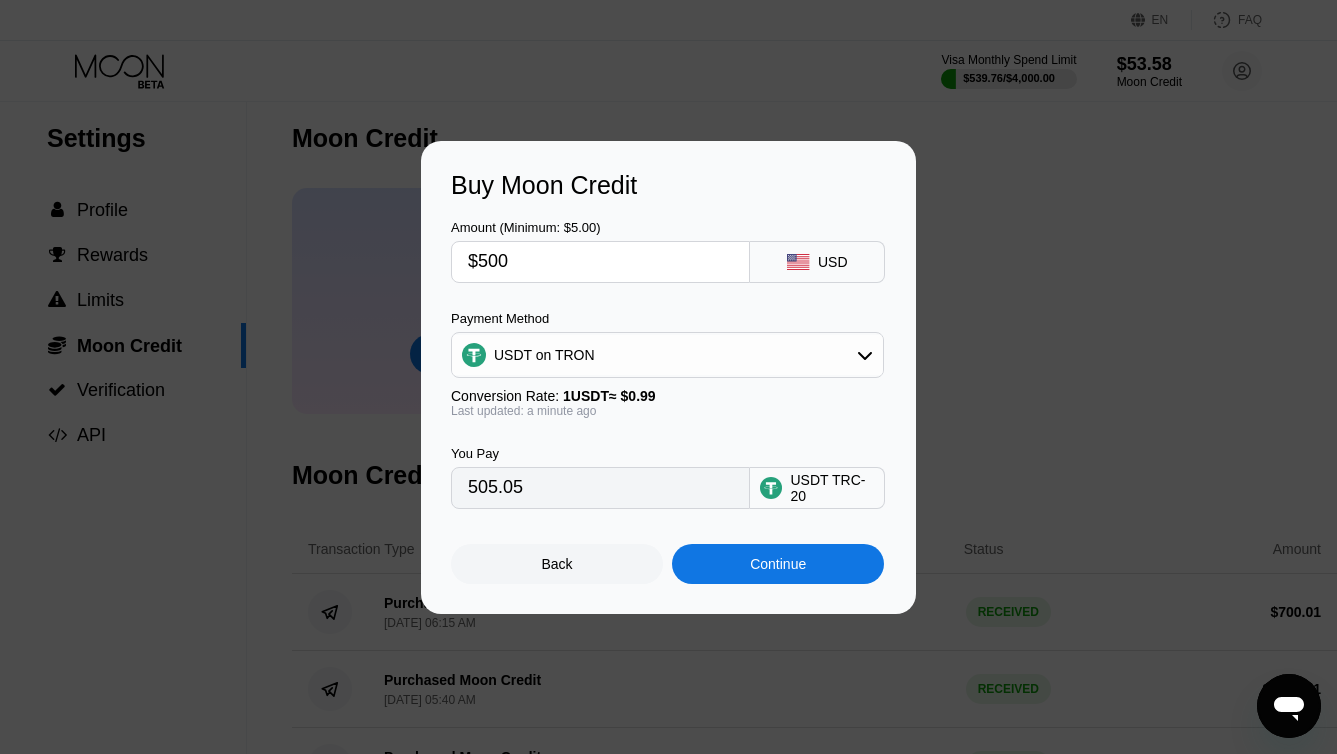 type on "$5000" 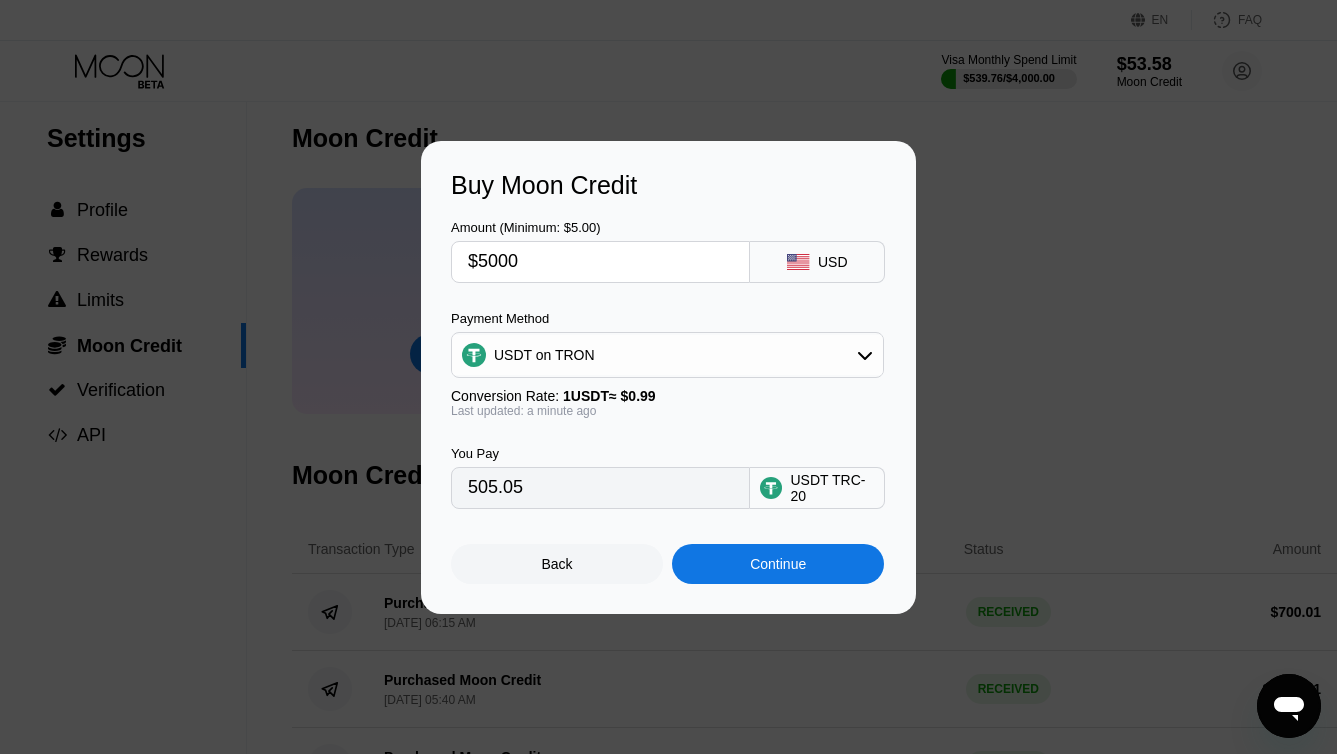 type on "5050.51" 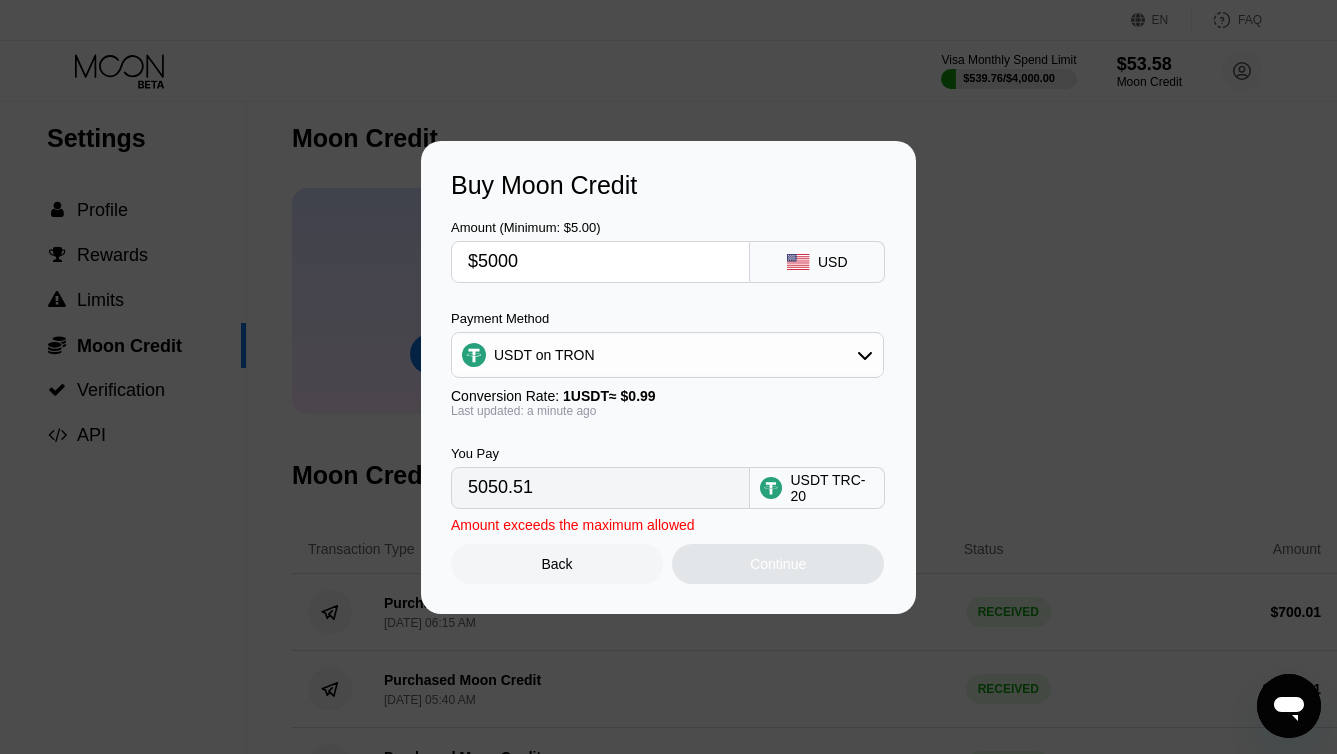 type on "$500" 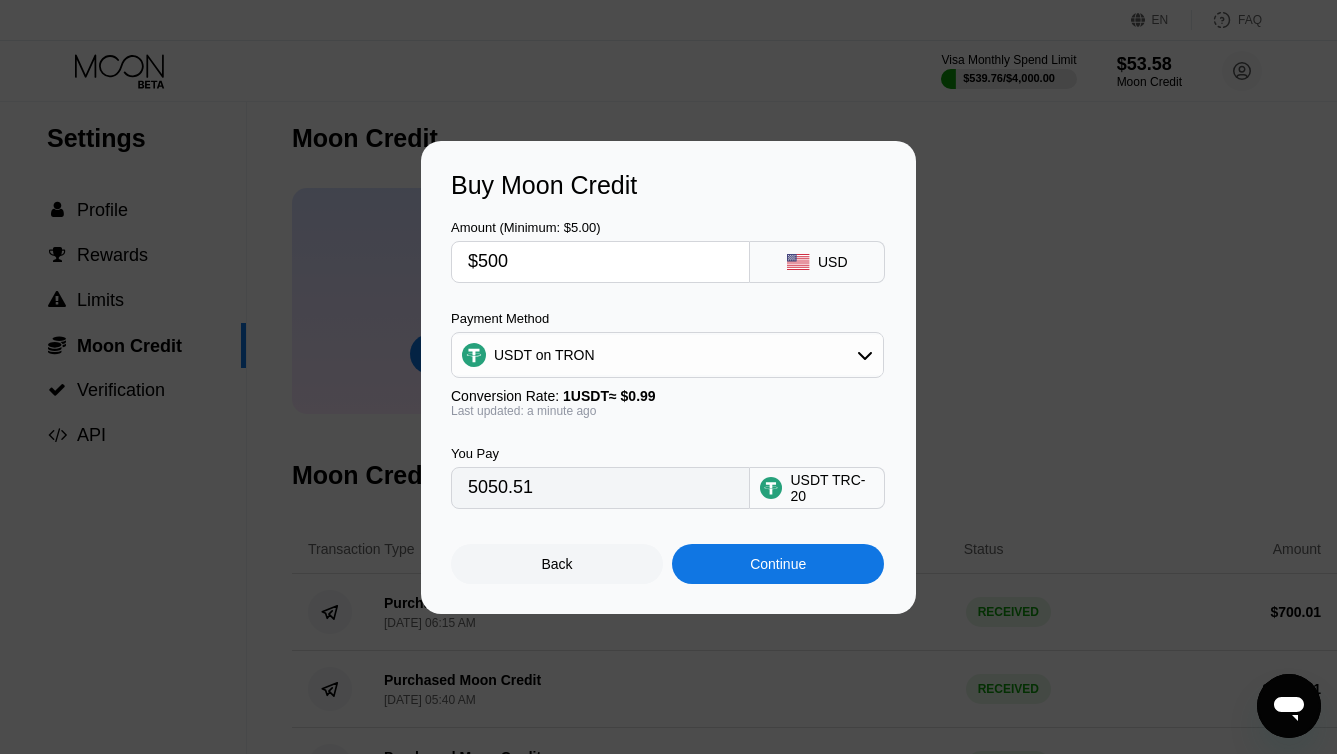 type on "505.05" 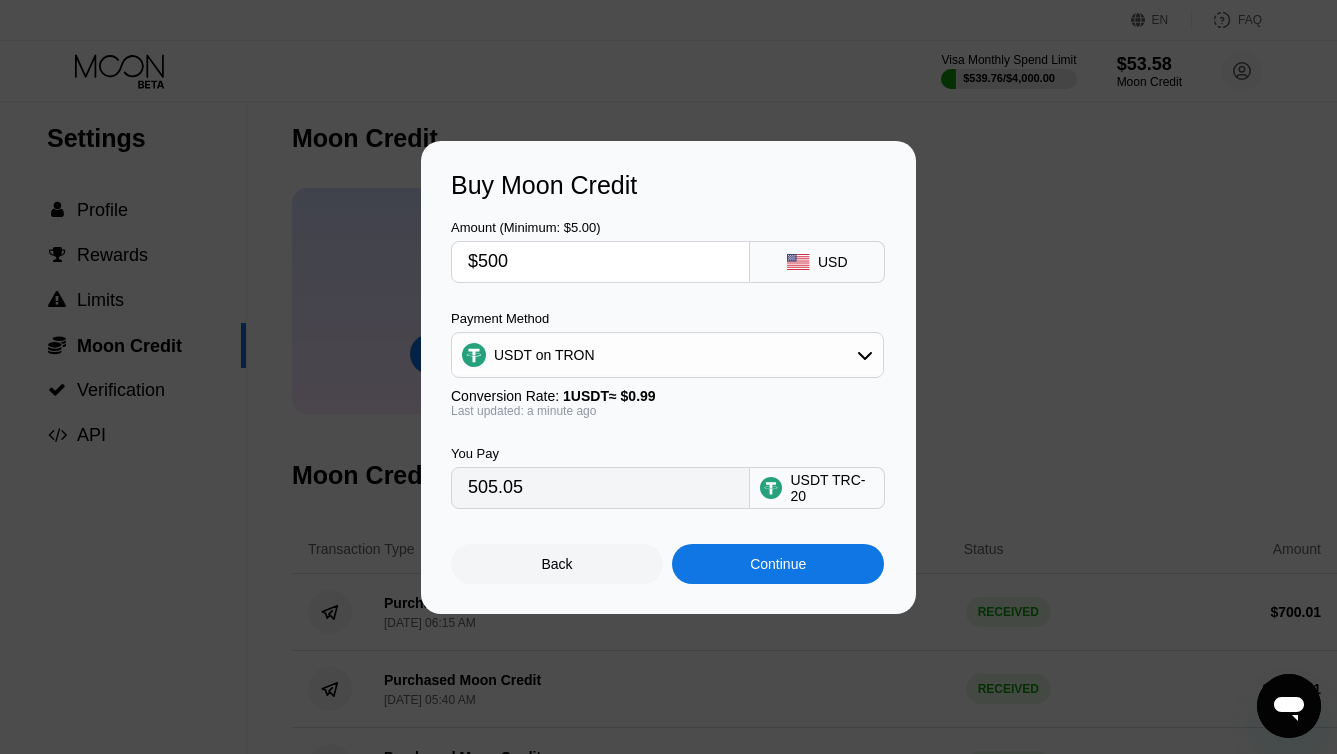 type on "$500" 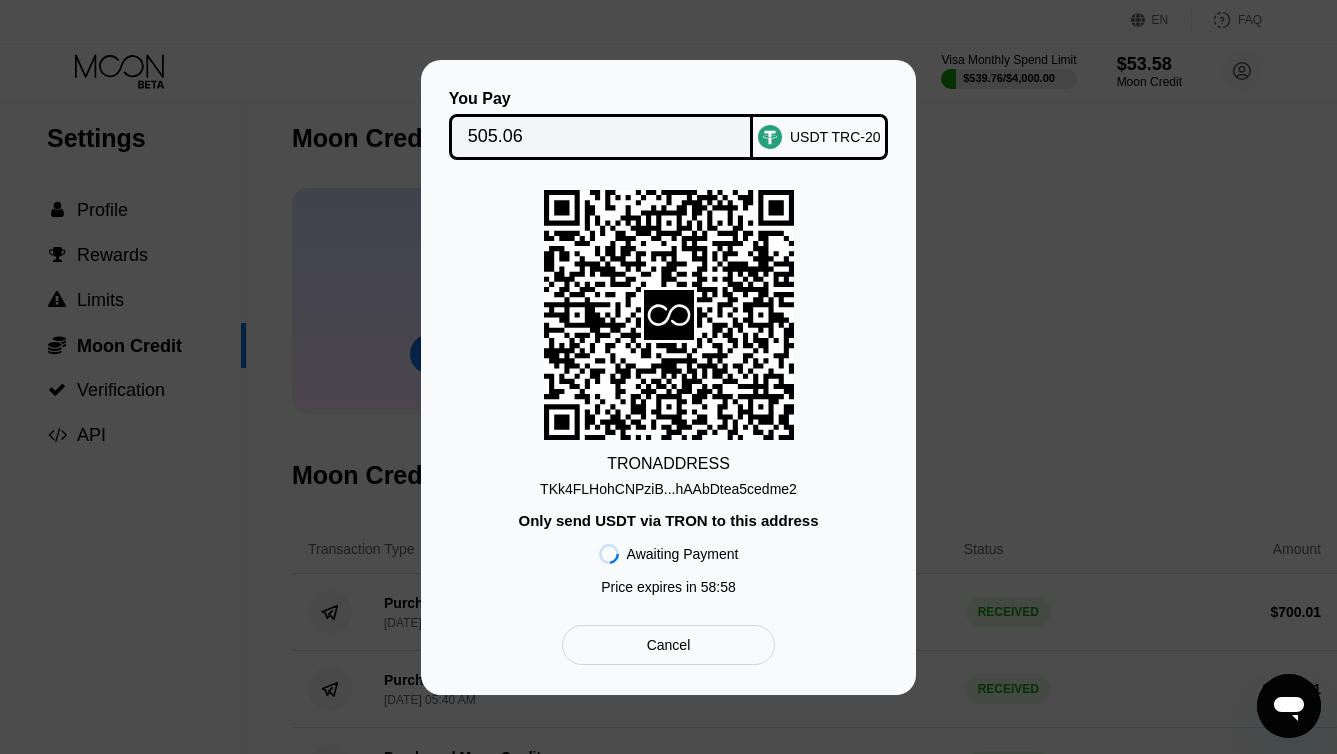 click on "TKk4FLHohCNPziB...hAAbDtea5cedme2" at bounding box center (668, 489) 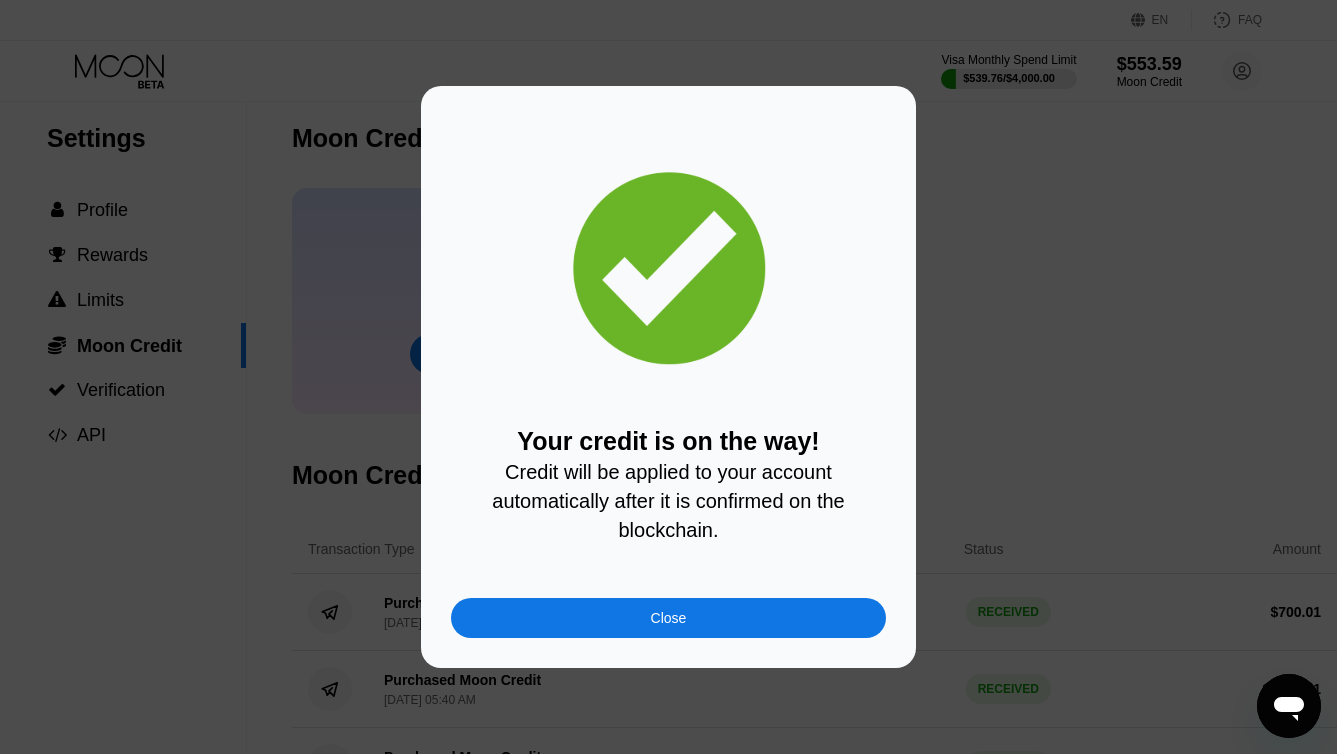 click on "Close" at bounding box center (669, 618) 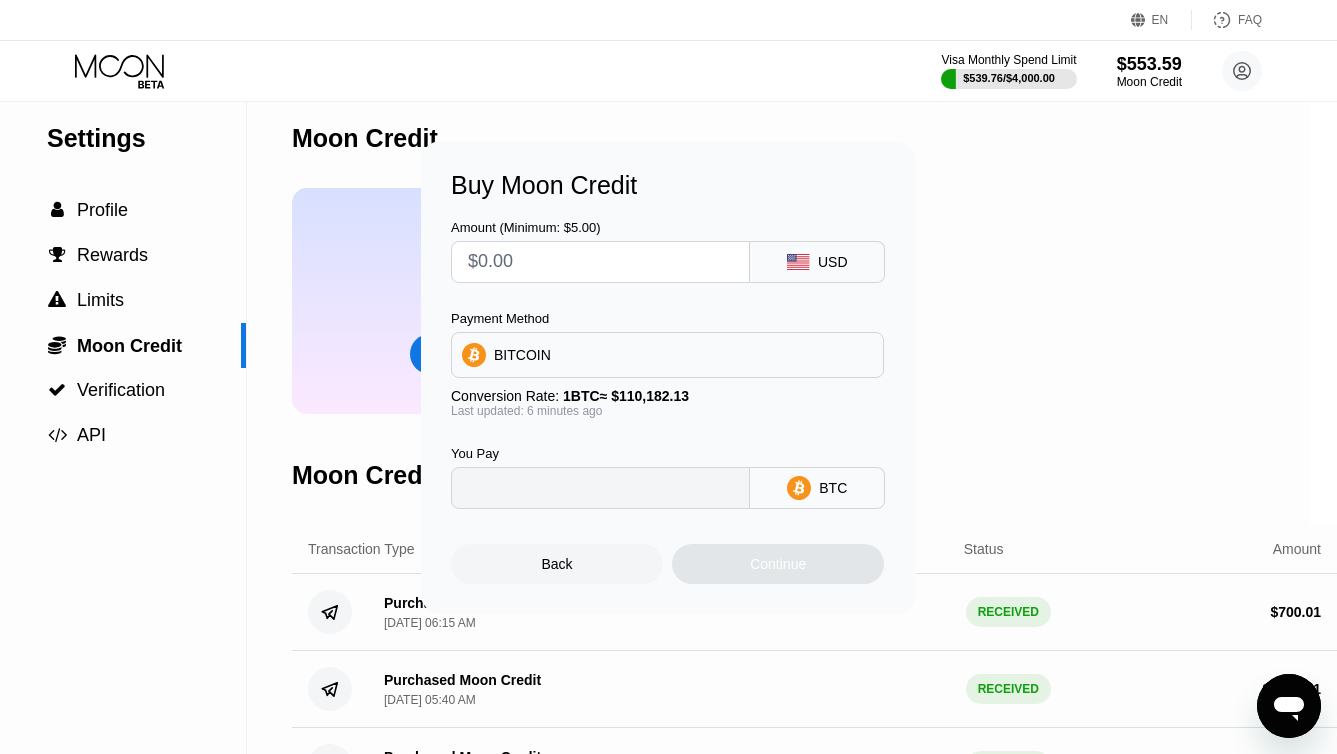 type on "0" 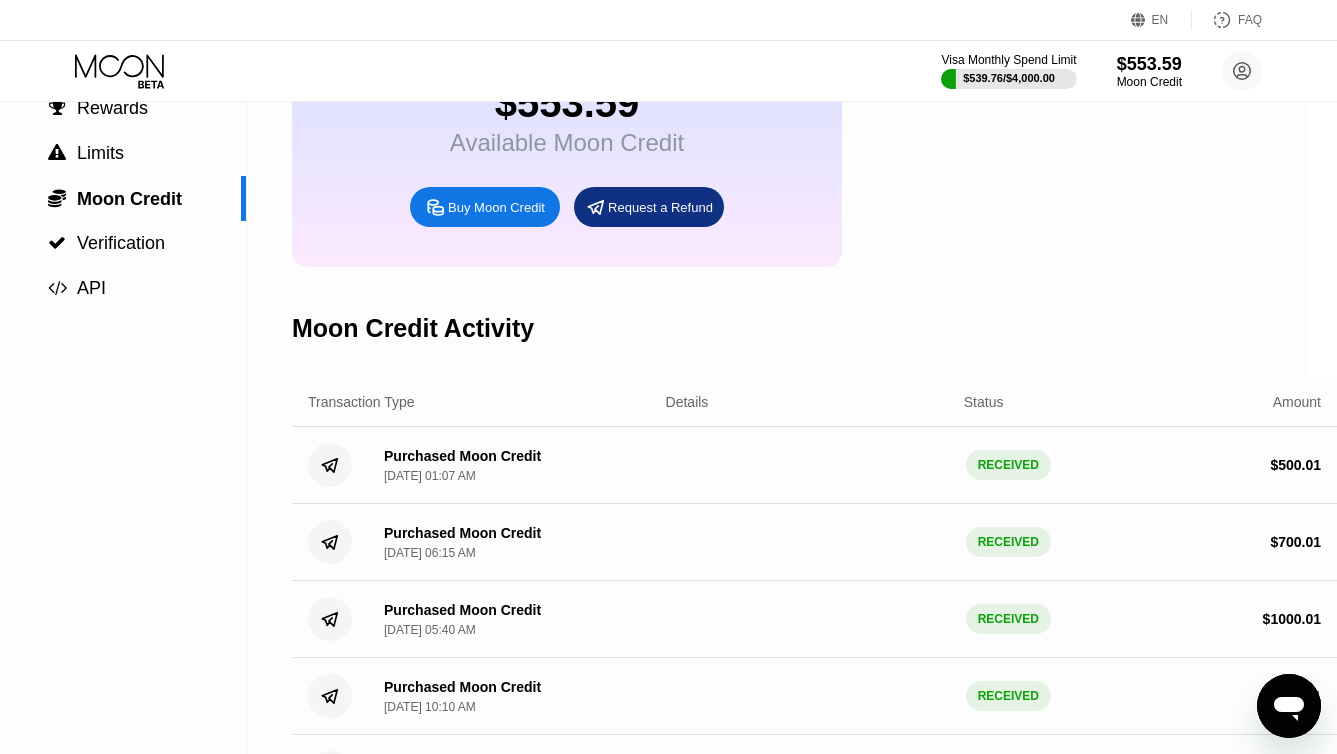 scroll, scrollTop: 161, scrollLeft: 28, axis: both 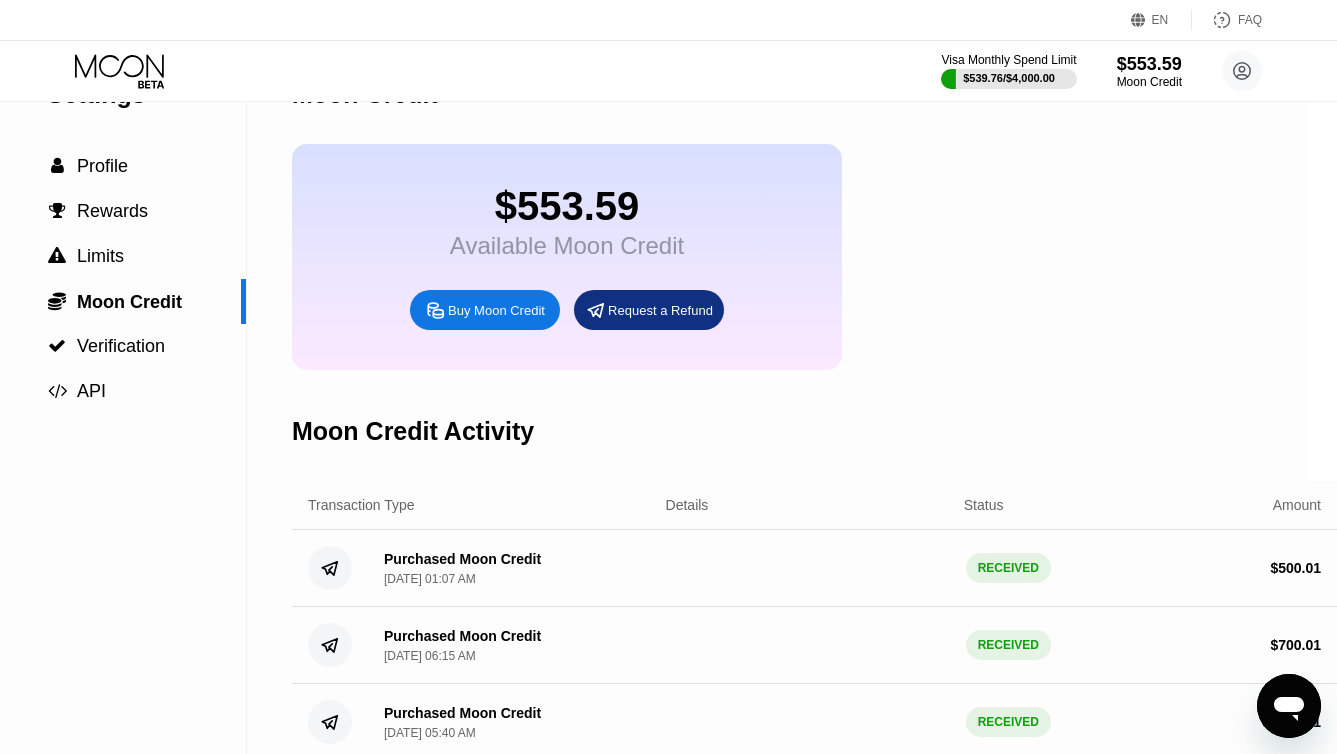 click 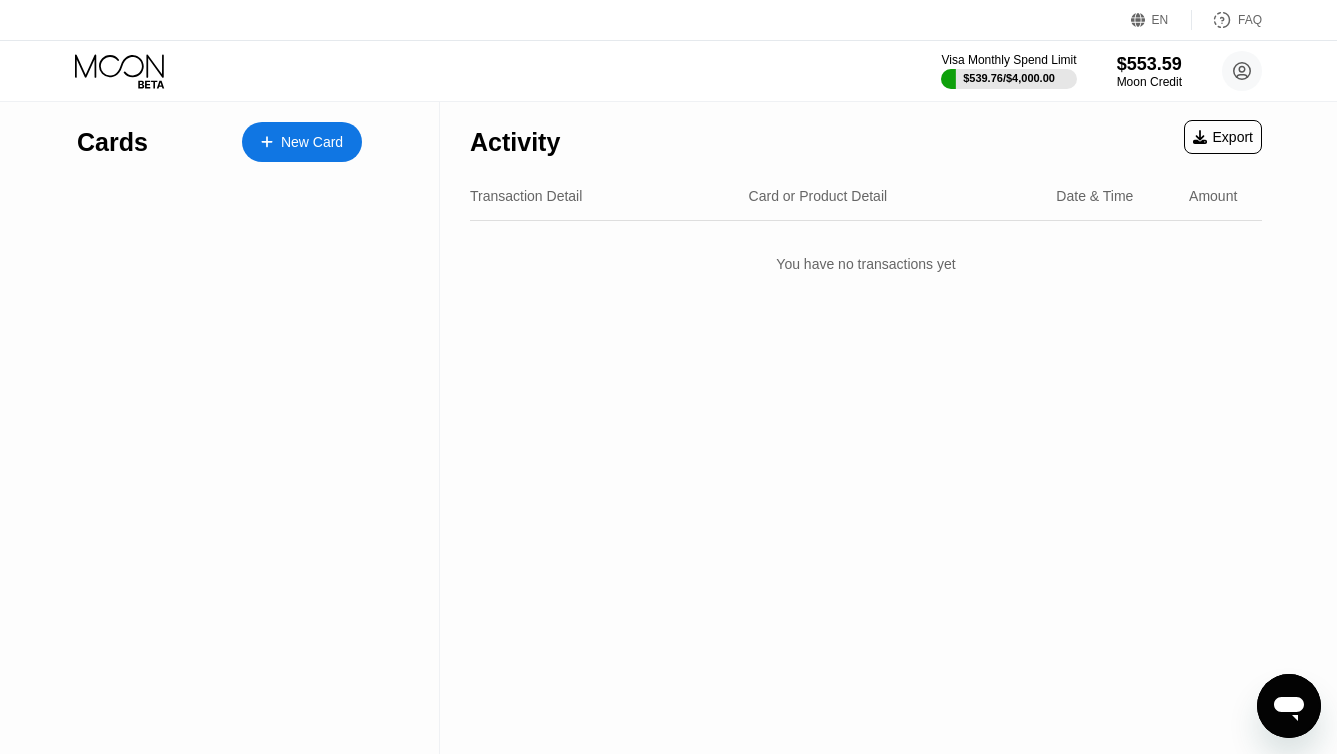 scroll, scrollTop: 0, scrollLeft: 0, axis: both 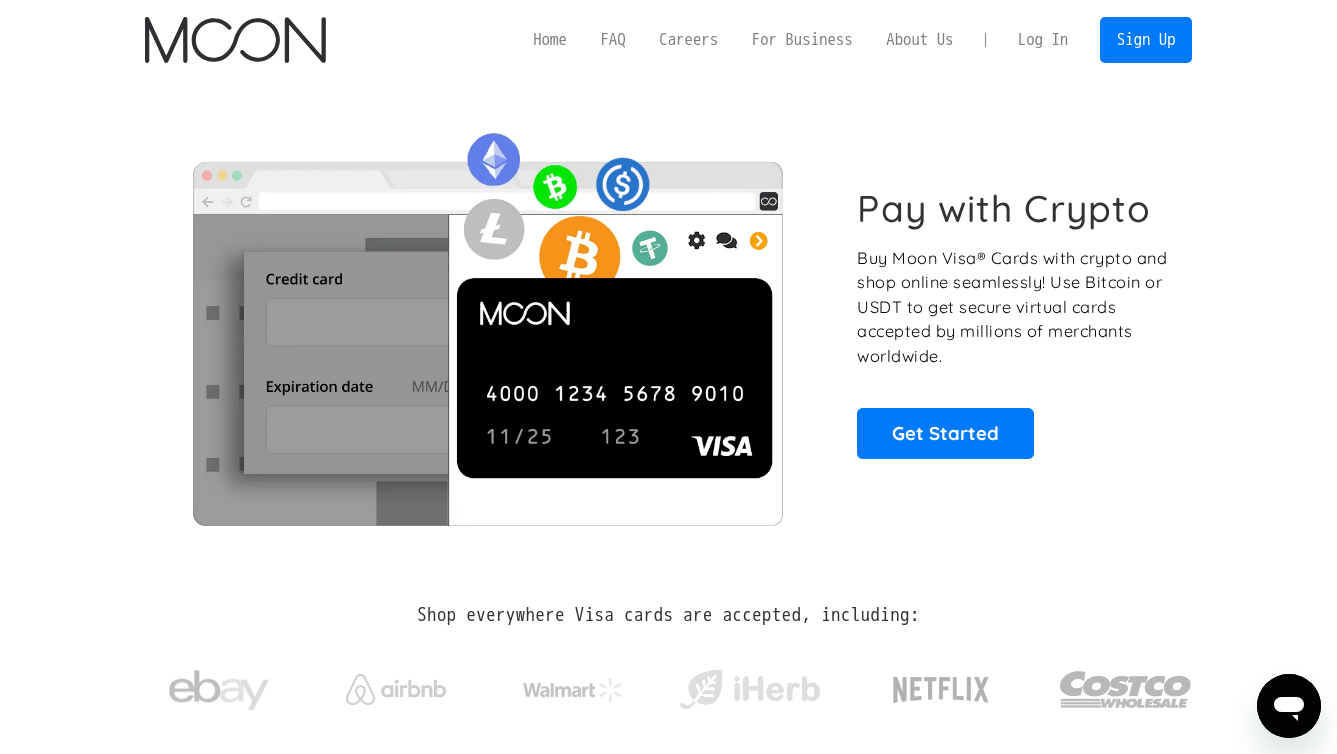 click on "Log In" at bounding box center [1043, 40] 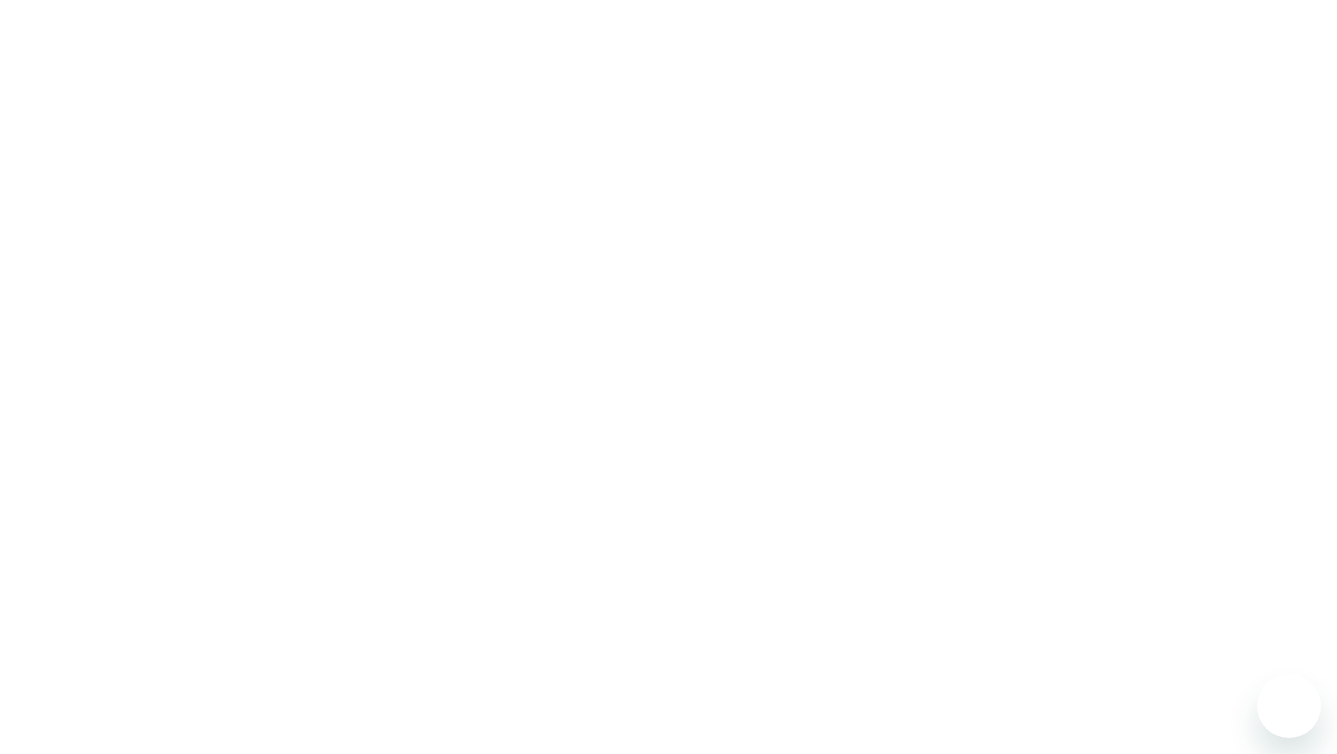 scroll, scrollTop: 0, scrollLeft: 0, axis: both 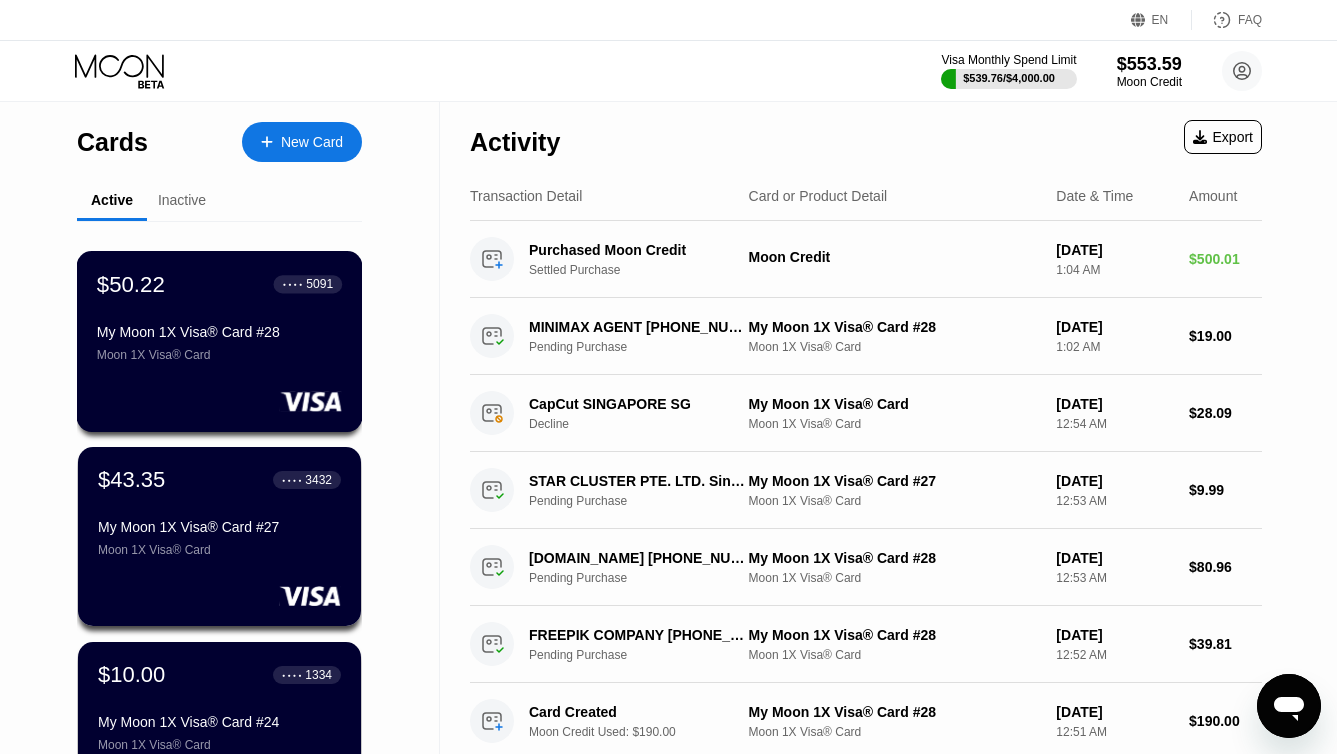 click on "$50.22 ● ● ● ● 5091 My Moon 1X Visa® Card #28 Moon 1X Visa® Card" at bounding box center [220, 341] 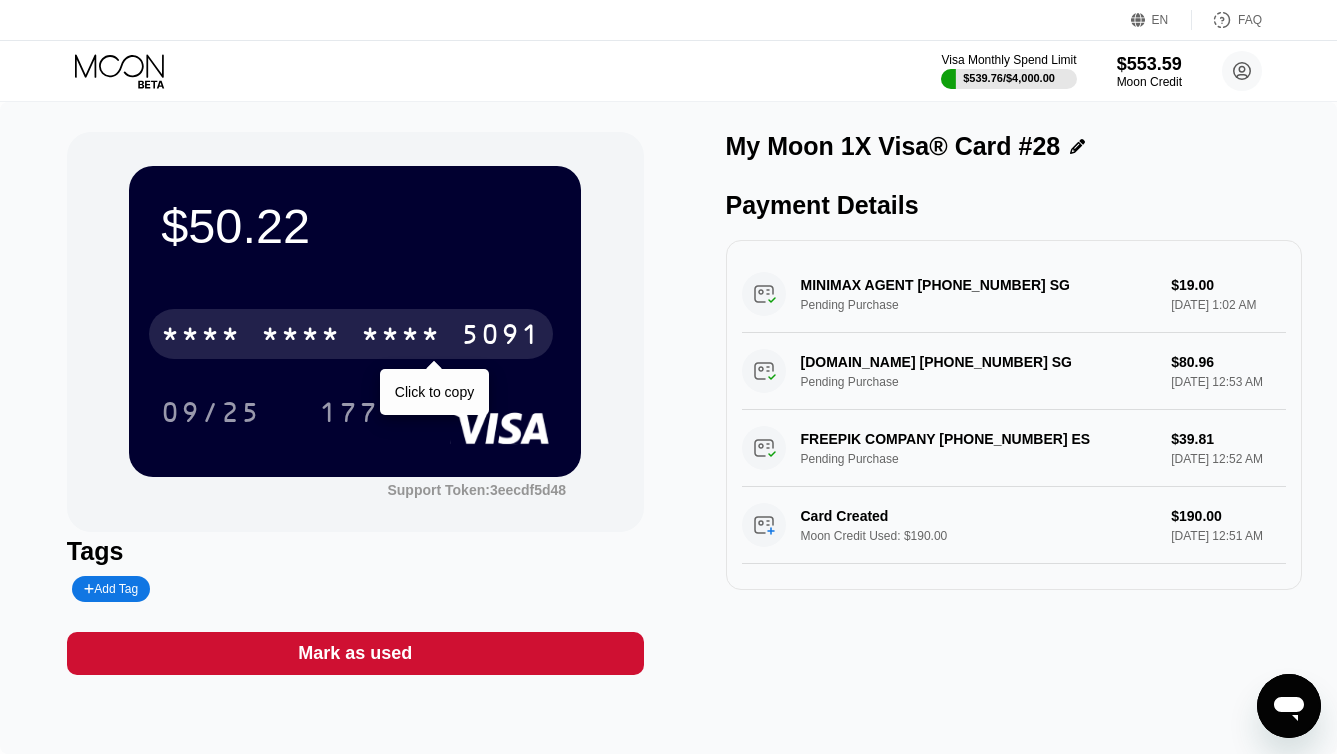 click on "* * * *" at bounding box center [301, 337] 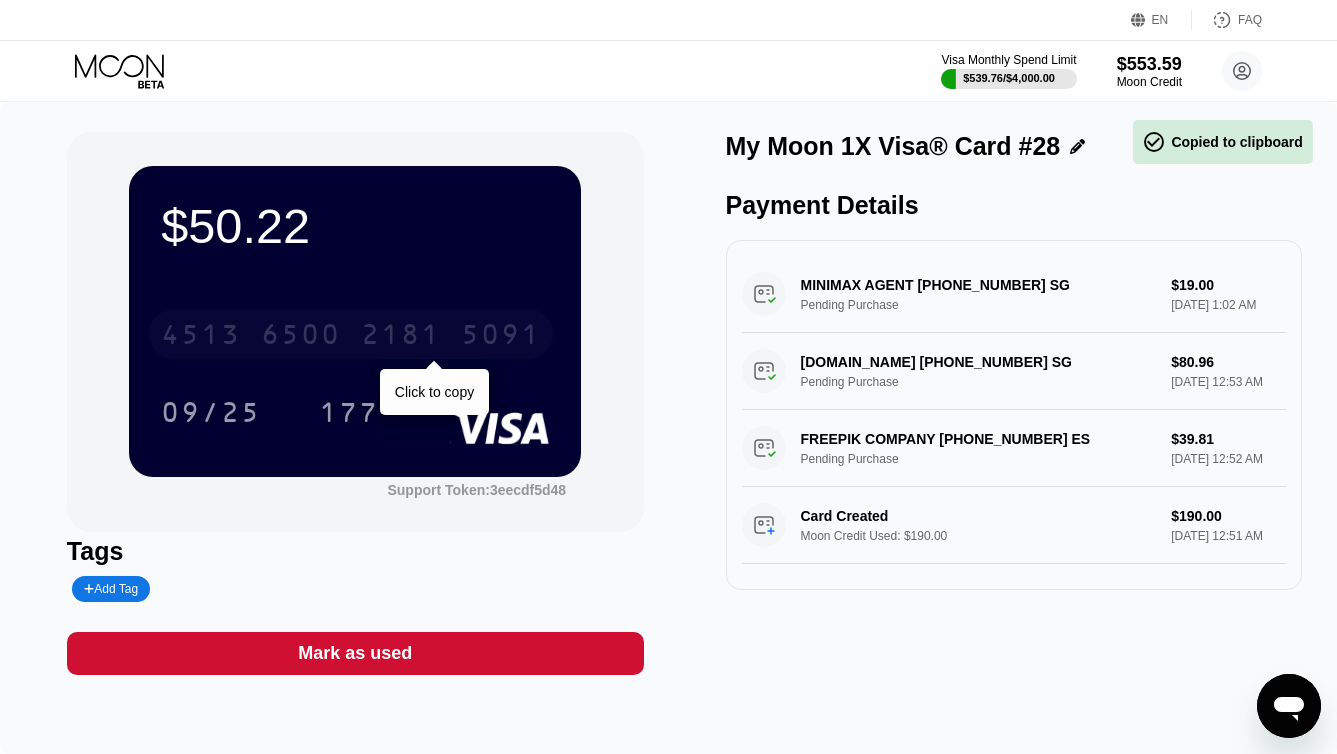 click on "6500" at bounding box center (301, 337) 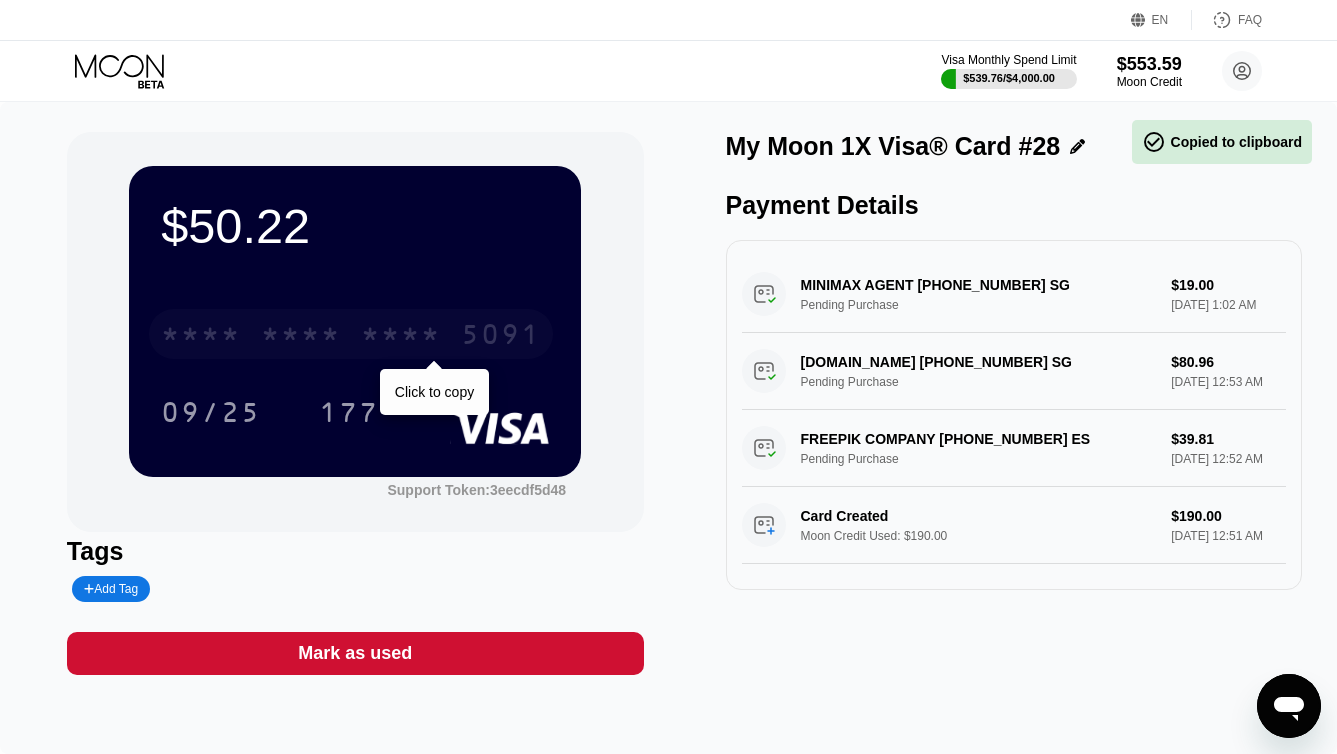 click on "* * * *" at bounding box center [301, 337] 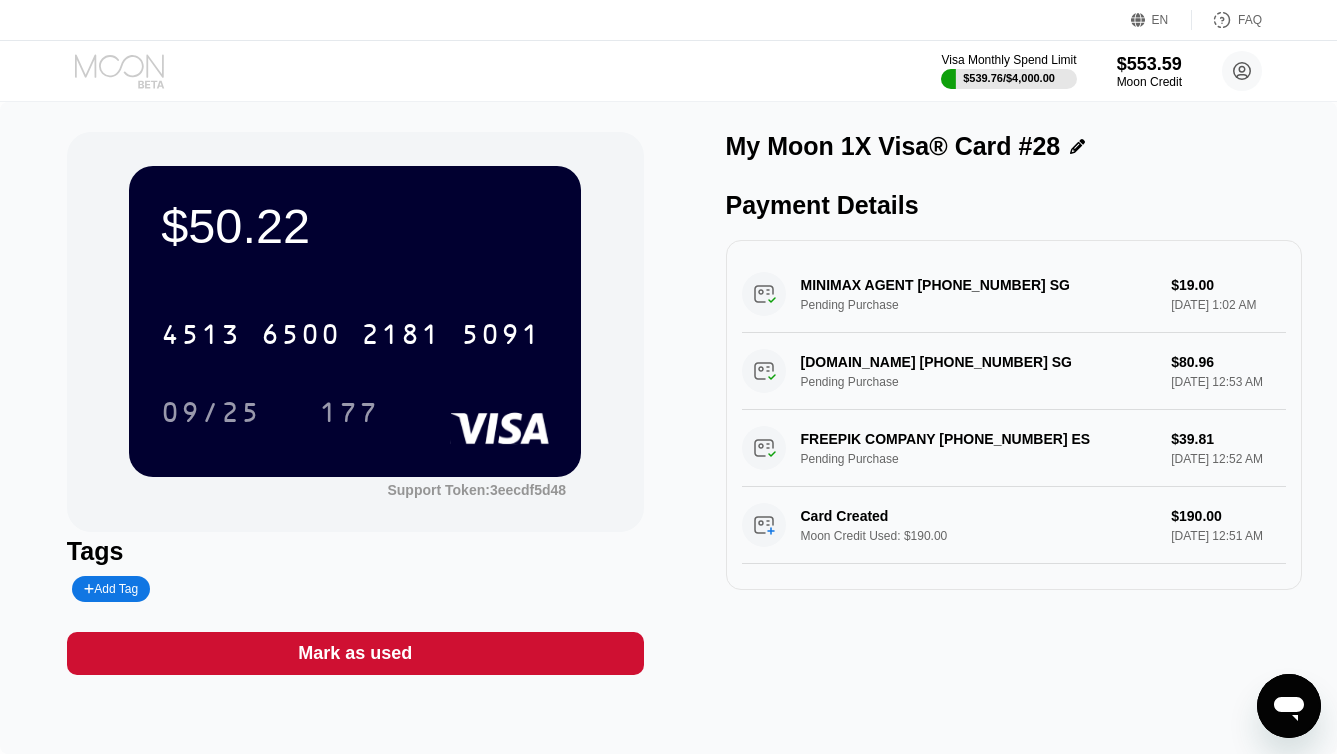 click 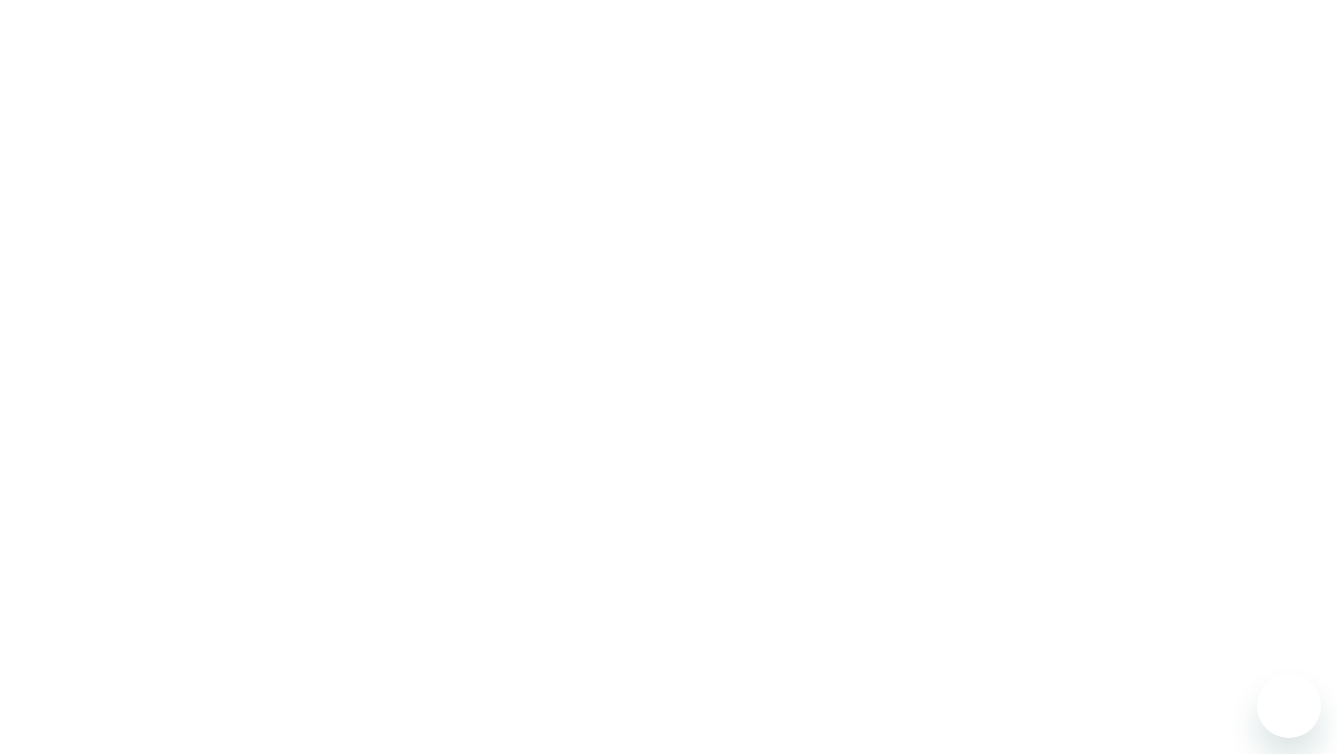 scroll, scrollTop: 0, scrollLeft: 0, axis: both 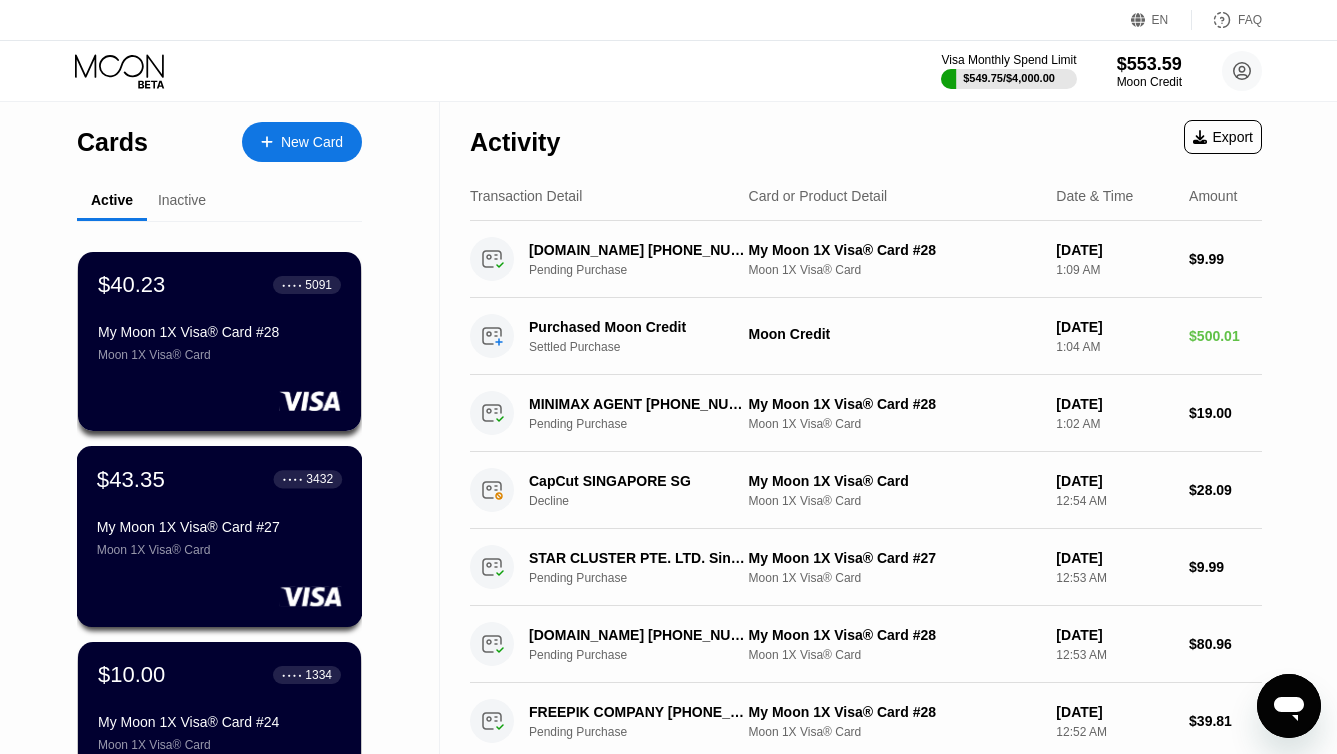 click on "My Moon 1X Visa® Card #27" at bounding box center (219, 527) 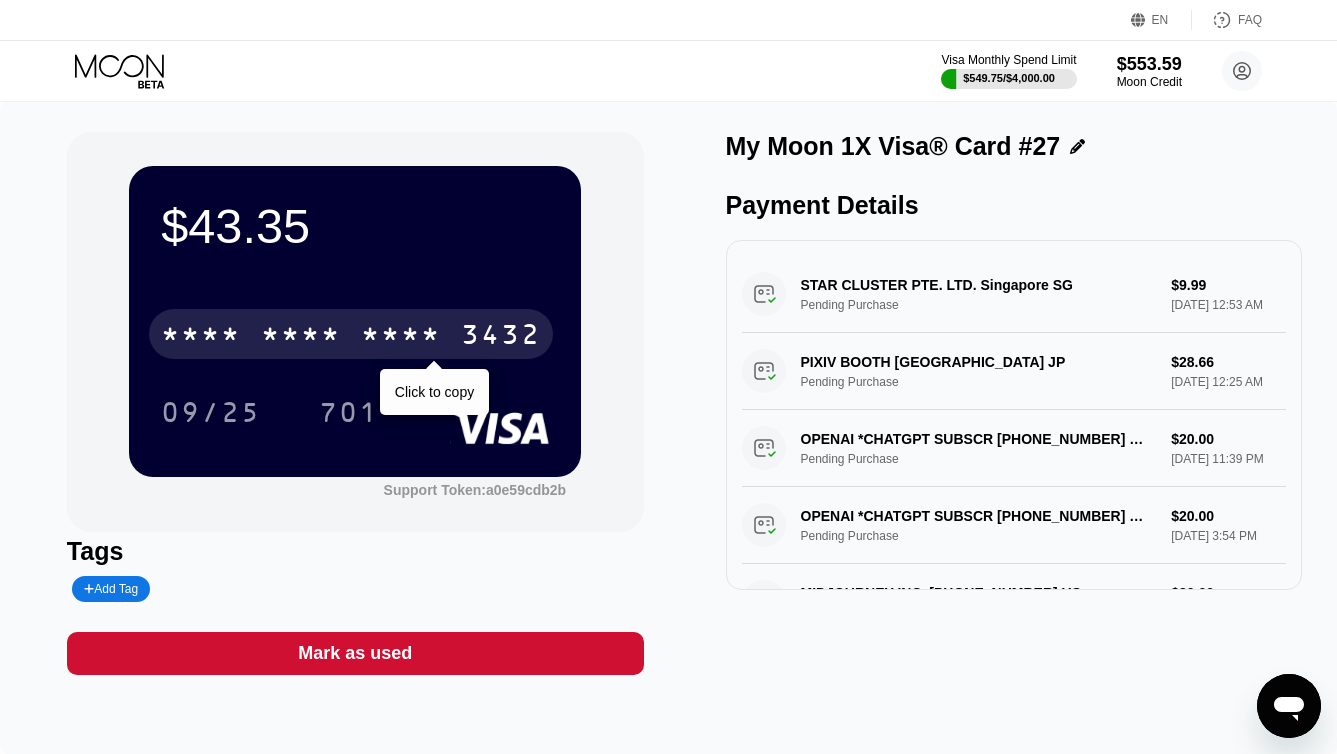 click on "* * * * * * * * * * * * 3432" at bounding box center (351, 334) 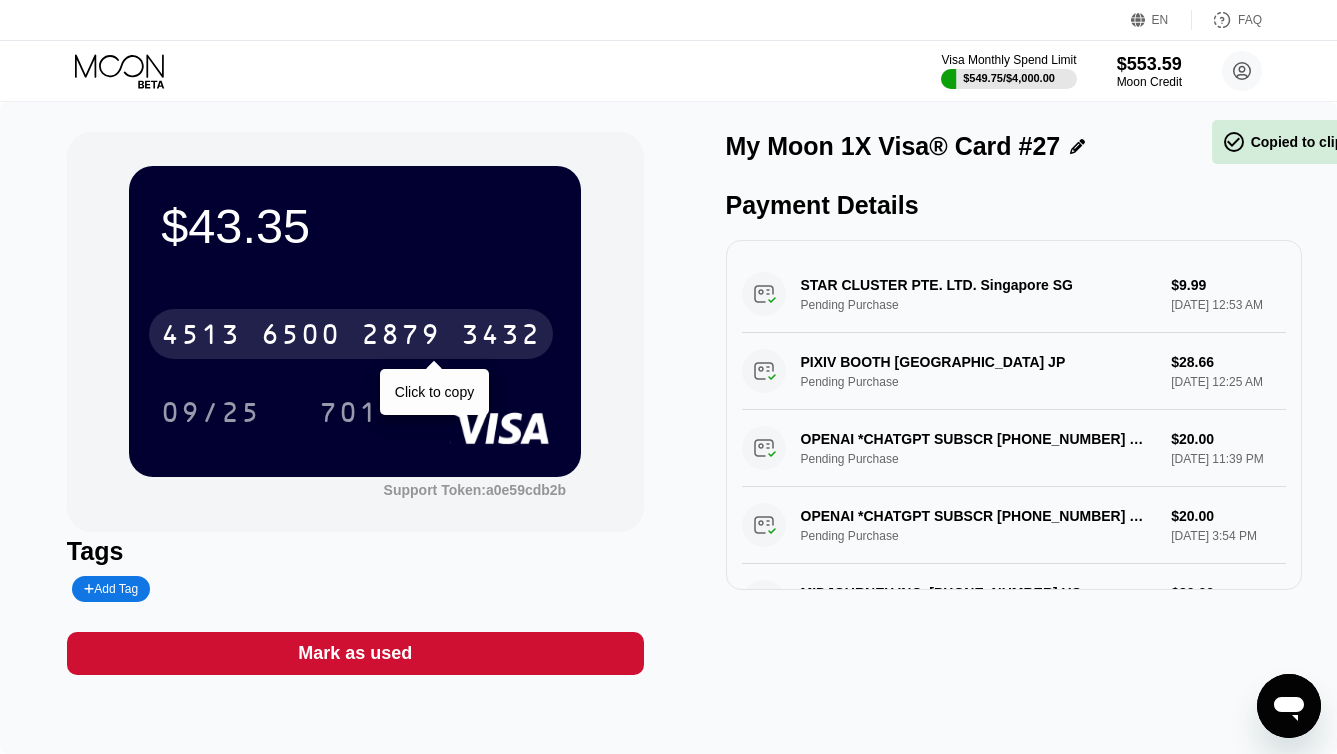 click on "4513 6500 2879 3432" at bounding box center (351, 334) 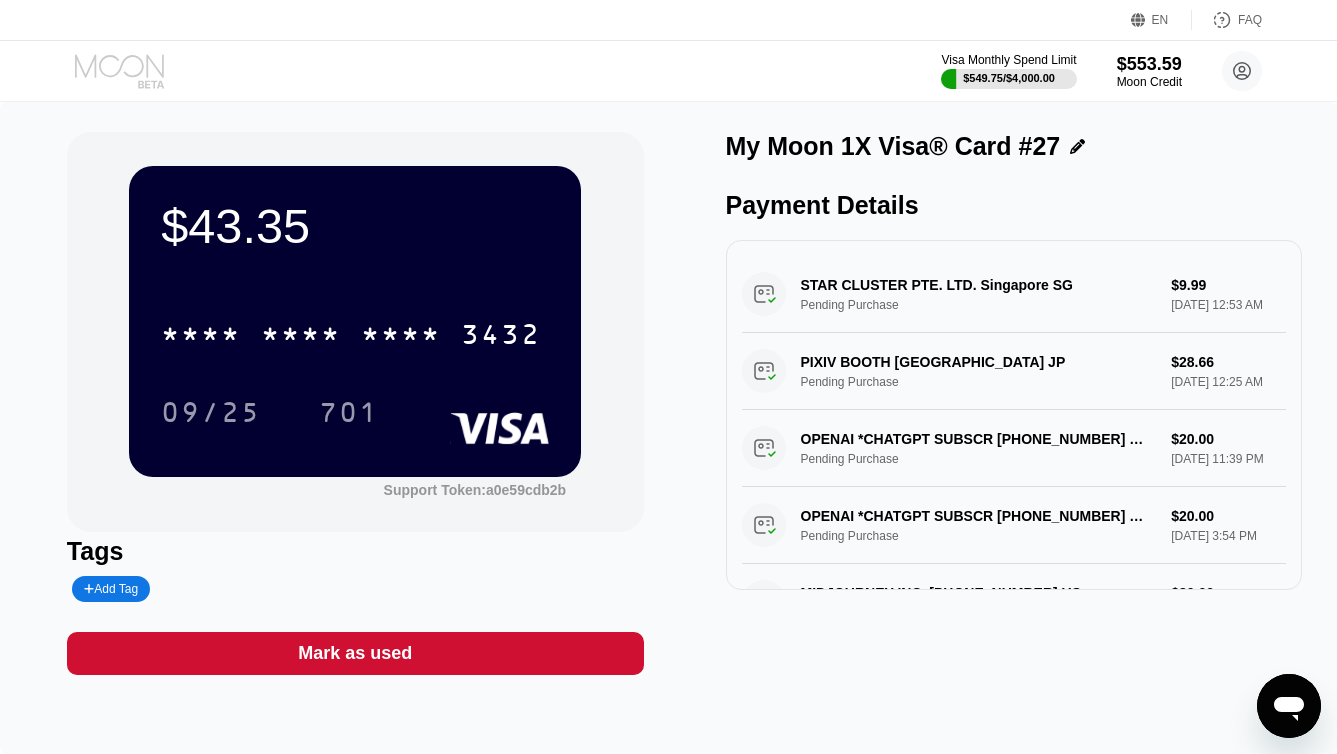click 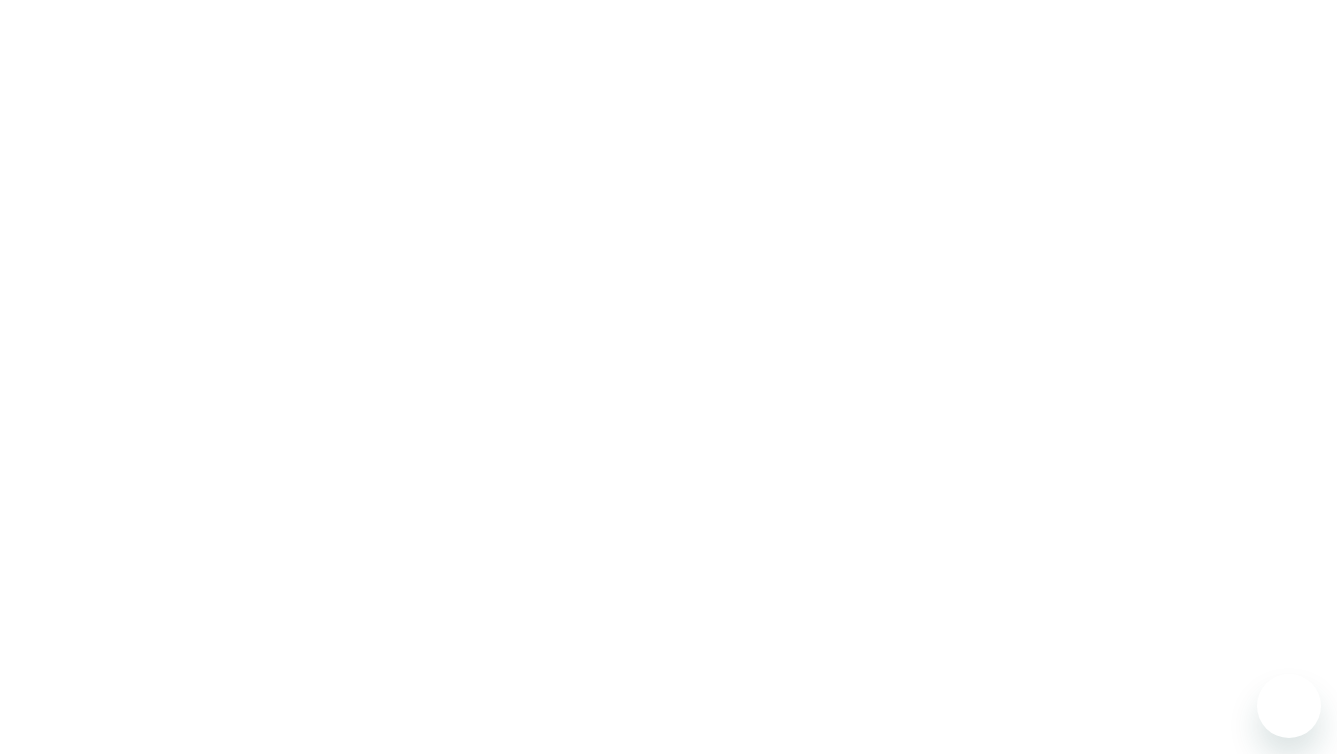 scroll, scrollTop: 0, scrollLeft: 0, axis: both 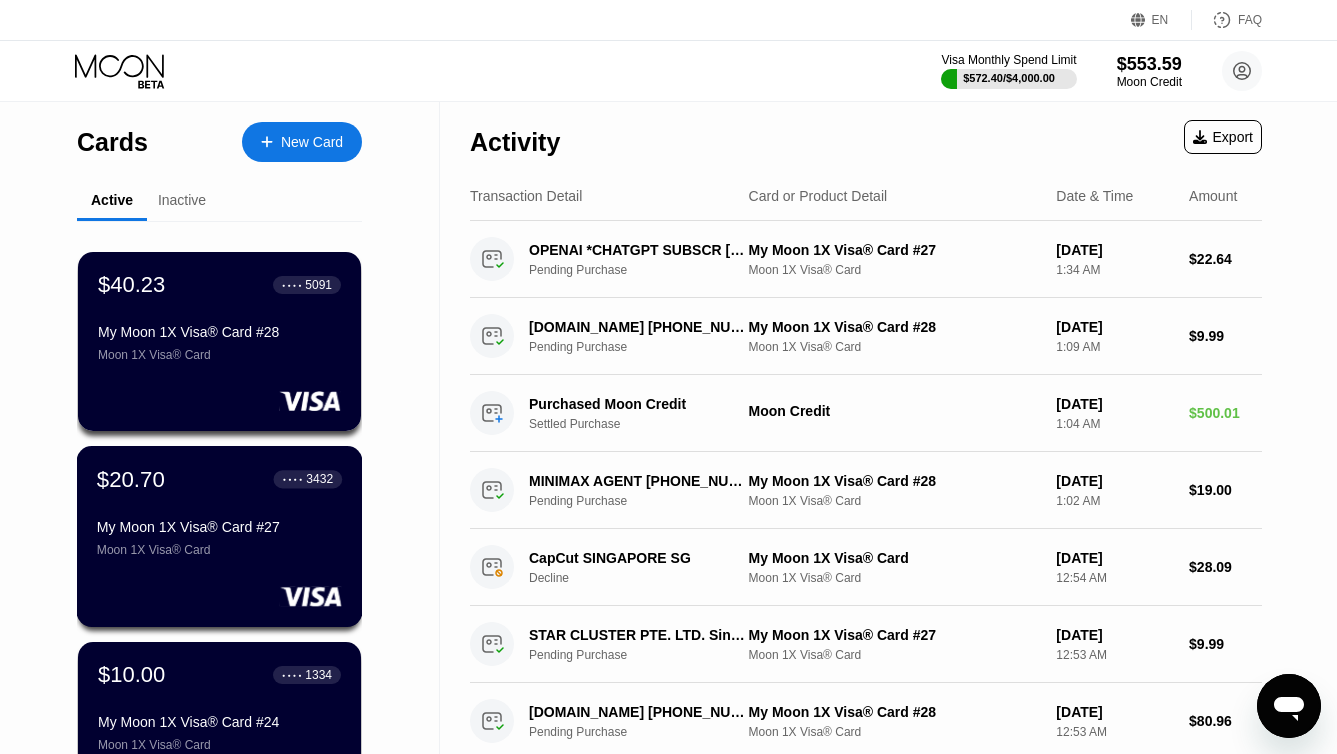 click on "$20.70 ● ● ● ● 3432 My Moon 1X Visa® Card #27 Moon 1X Visa® Card" at bounding box center (219, 511) 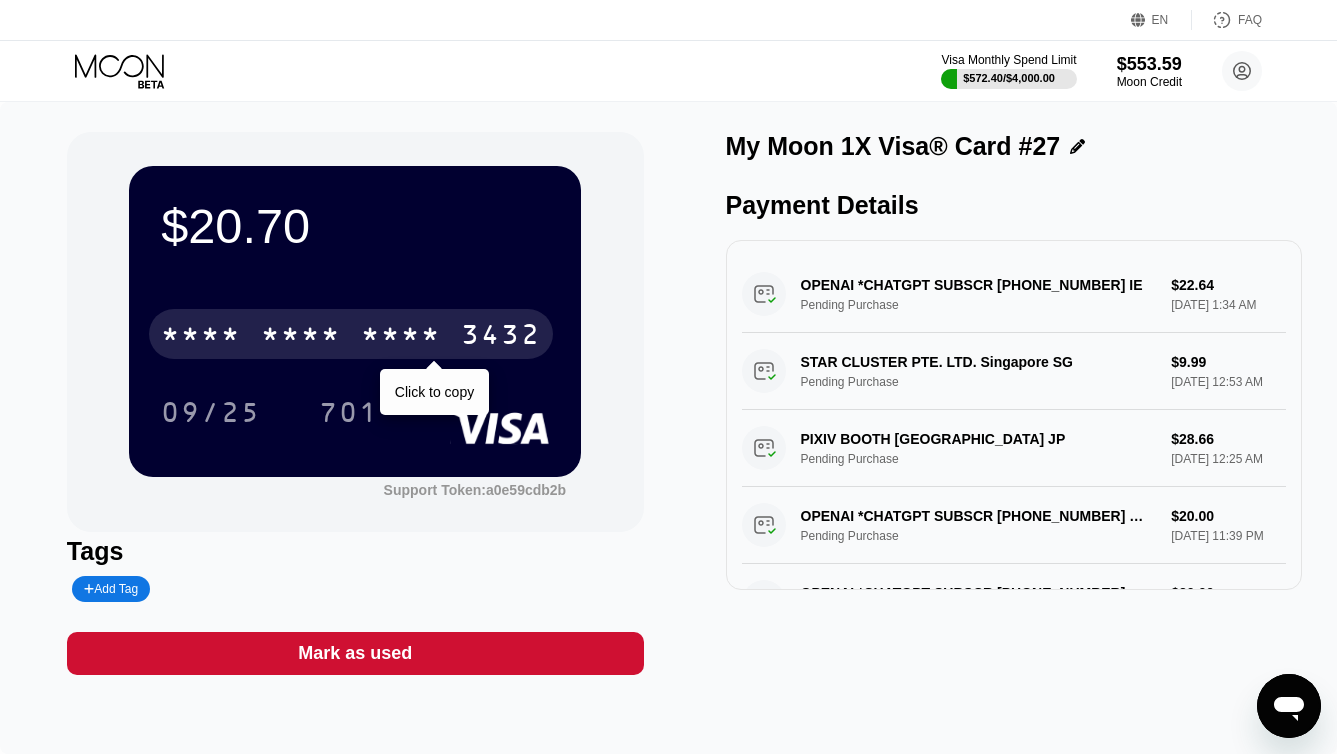click on "* * * *" at bounding box center (401, 337) 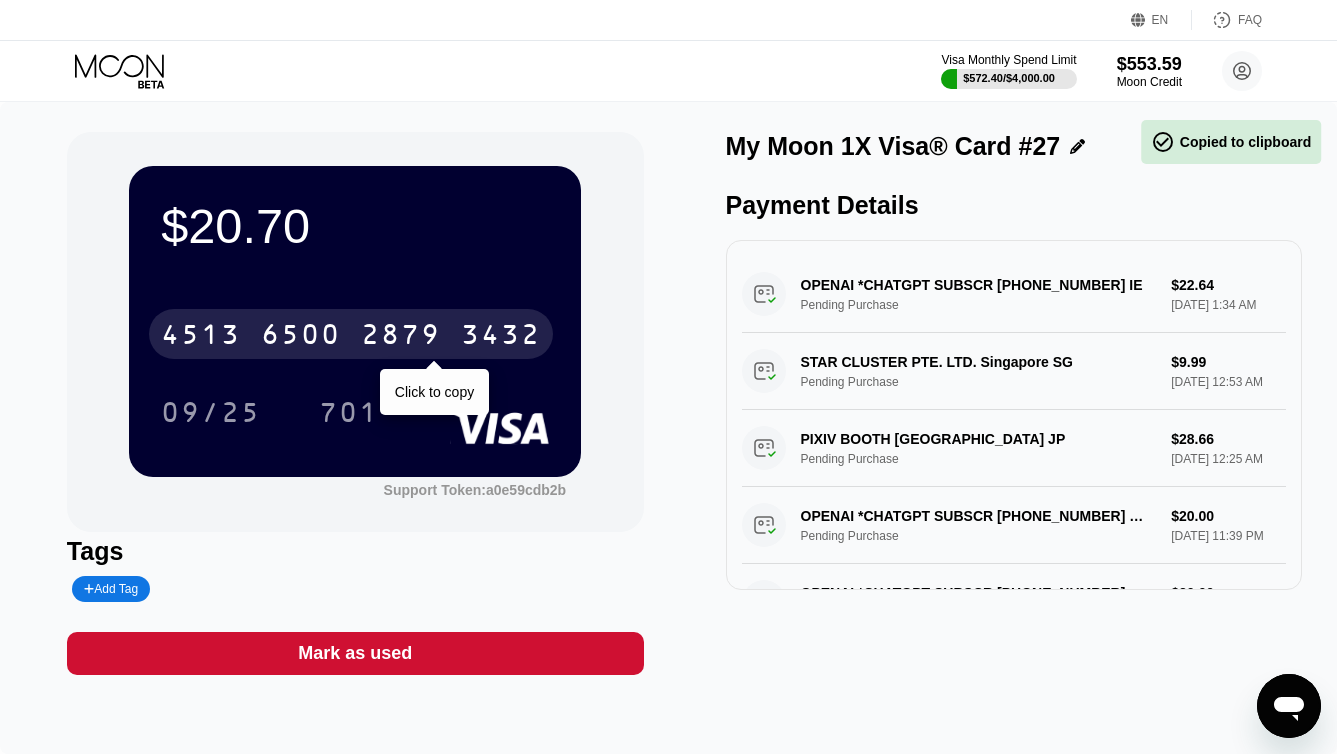 click on "2879" at bounding box center [401, 337] 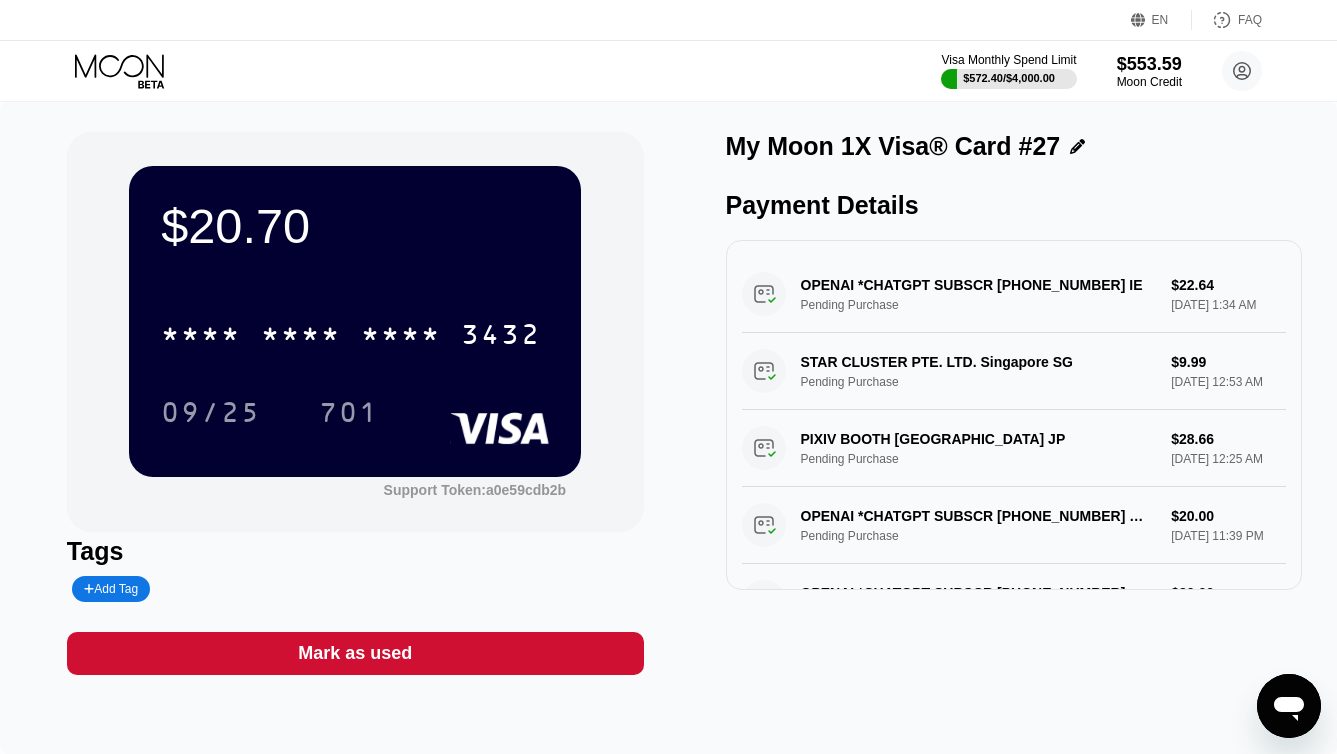 click 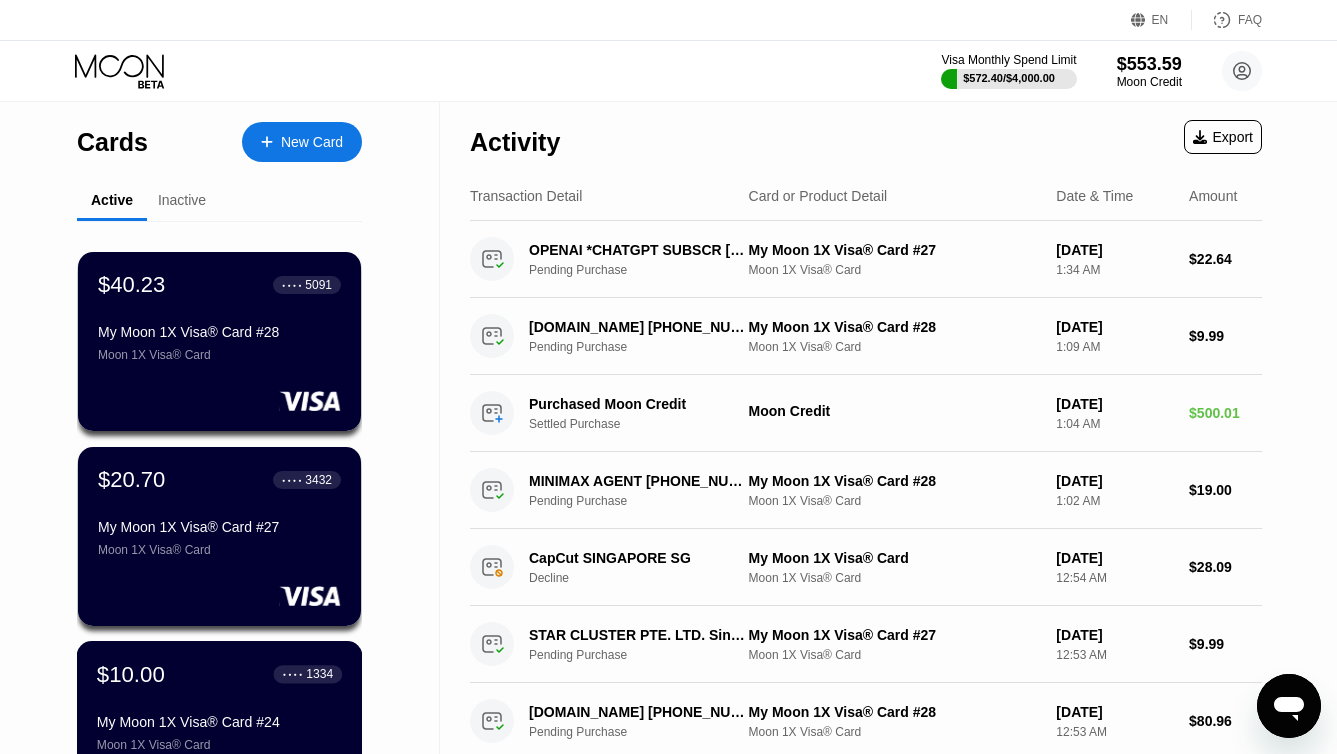 click on "$10.00 ● ● ● ● 1334" at bounding box center [219, 674] 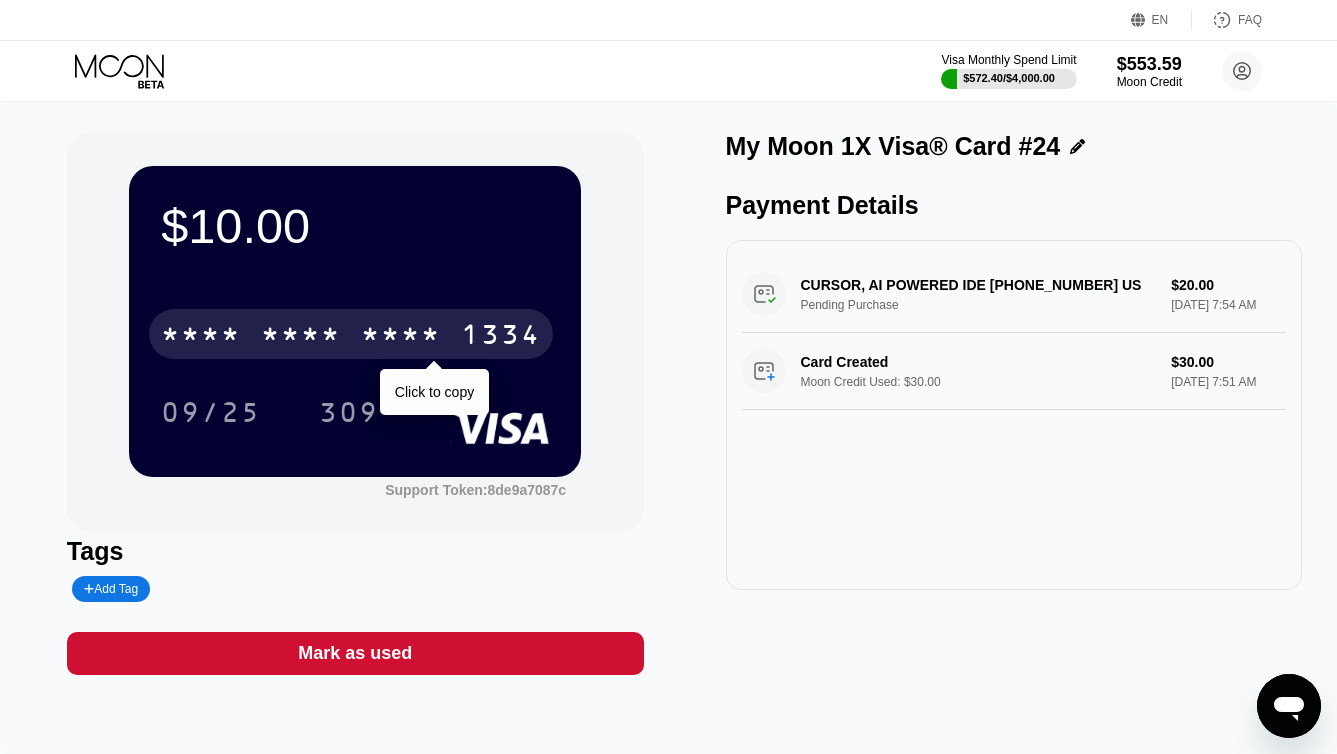 click on "* * * *" at bounding box center [401, 337] 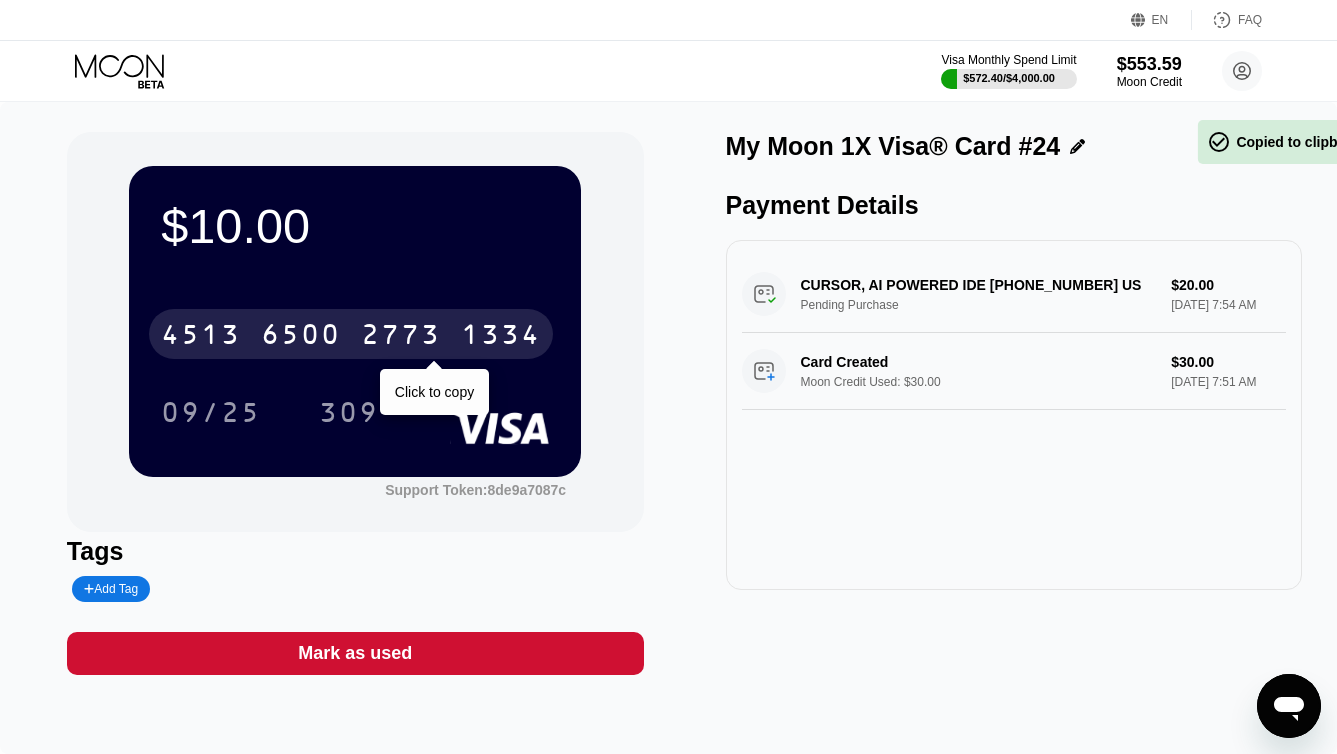 click on "2773" at bounding box center (401, 337) 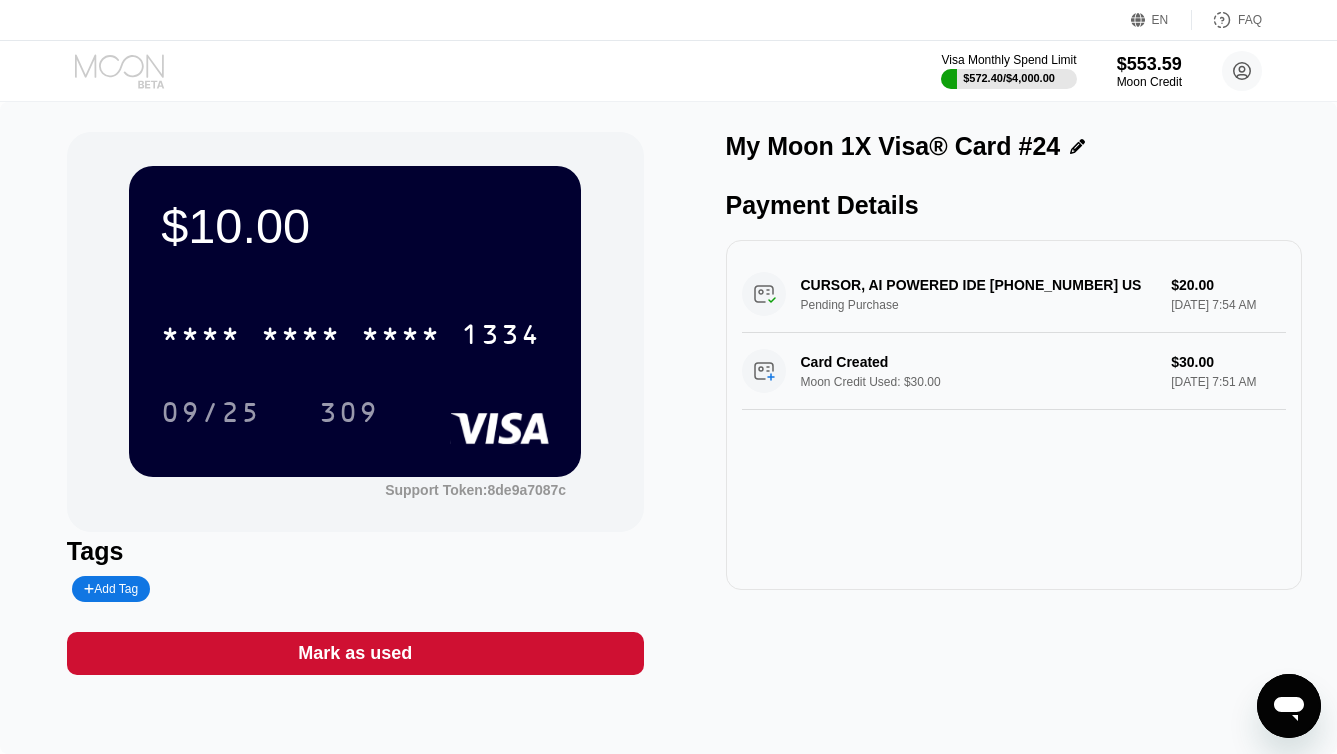 click 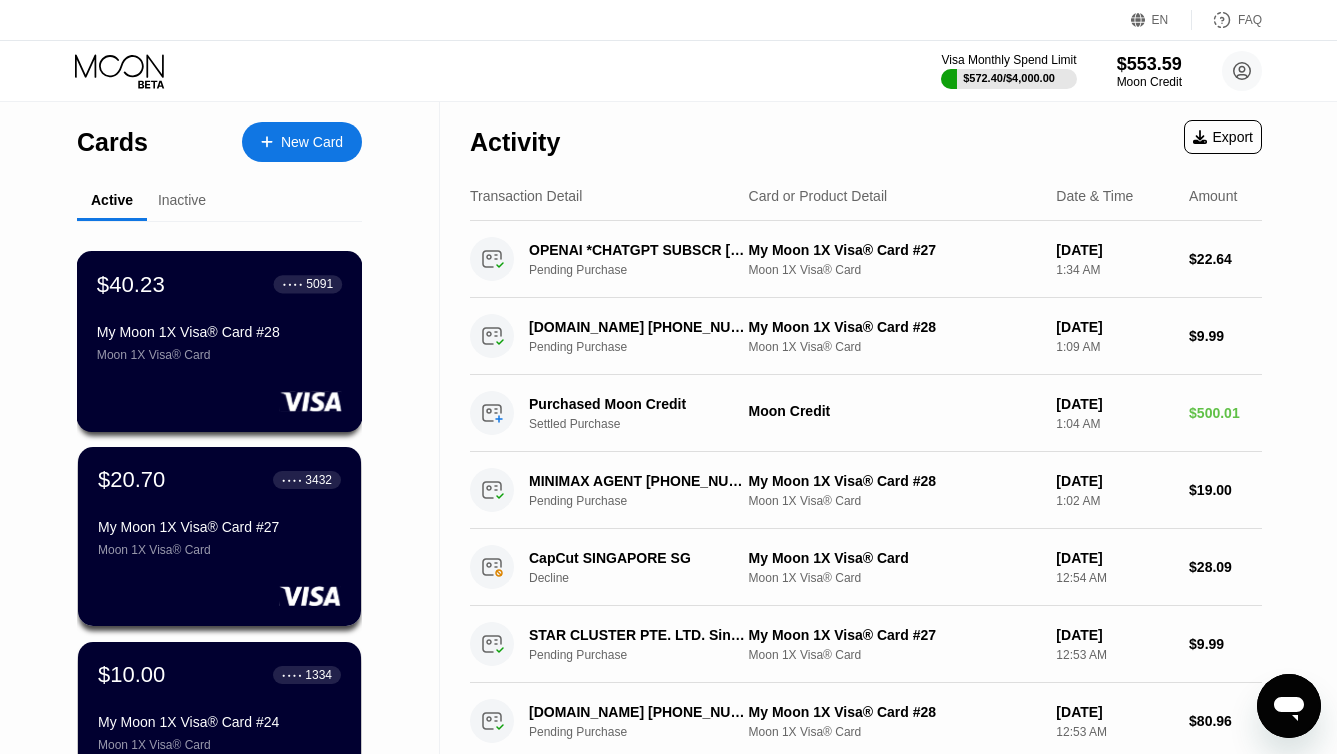 click on "$40.23 ● ● ● ● 5091 My Moon 1X Visa® Card #28 Moon 1X Visa® Card" at bounding box center [219, 316] 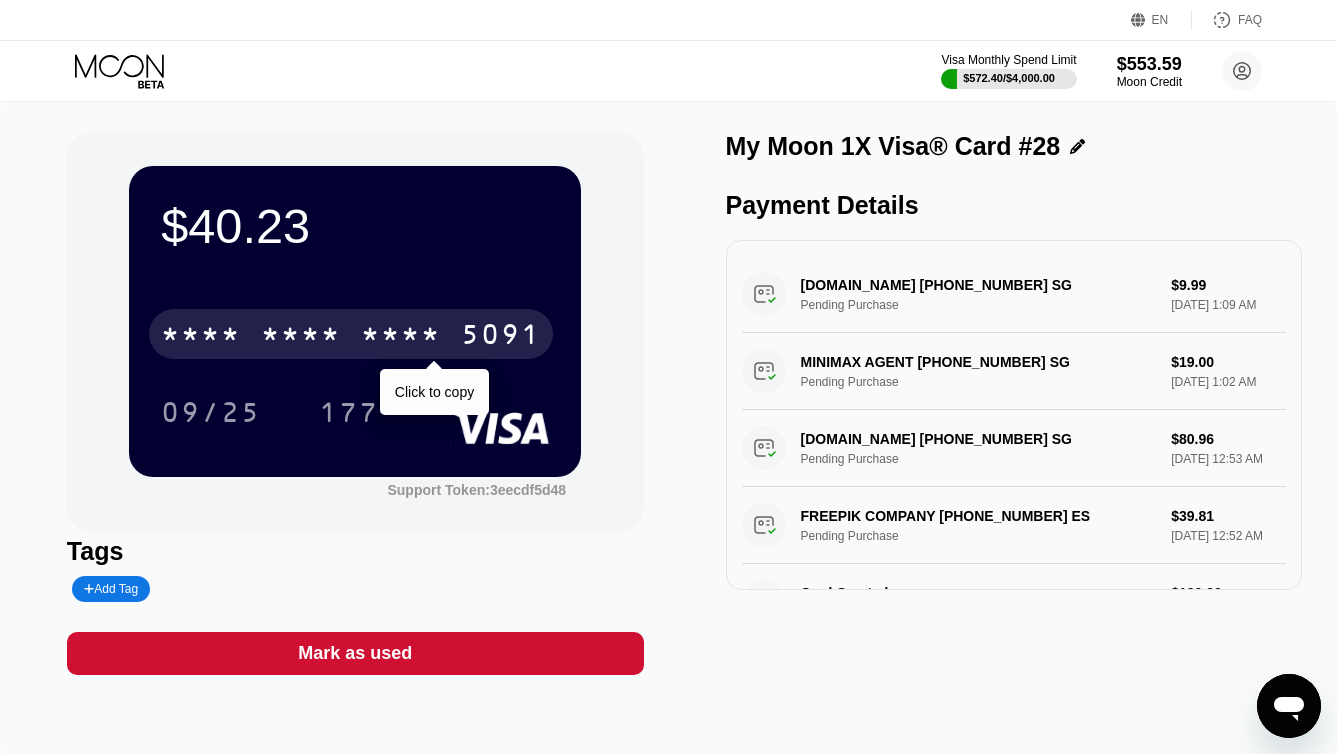 click on "* * * *" at bounding box center [201, 337] 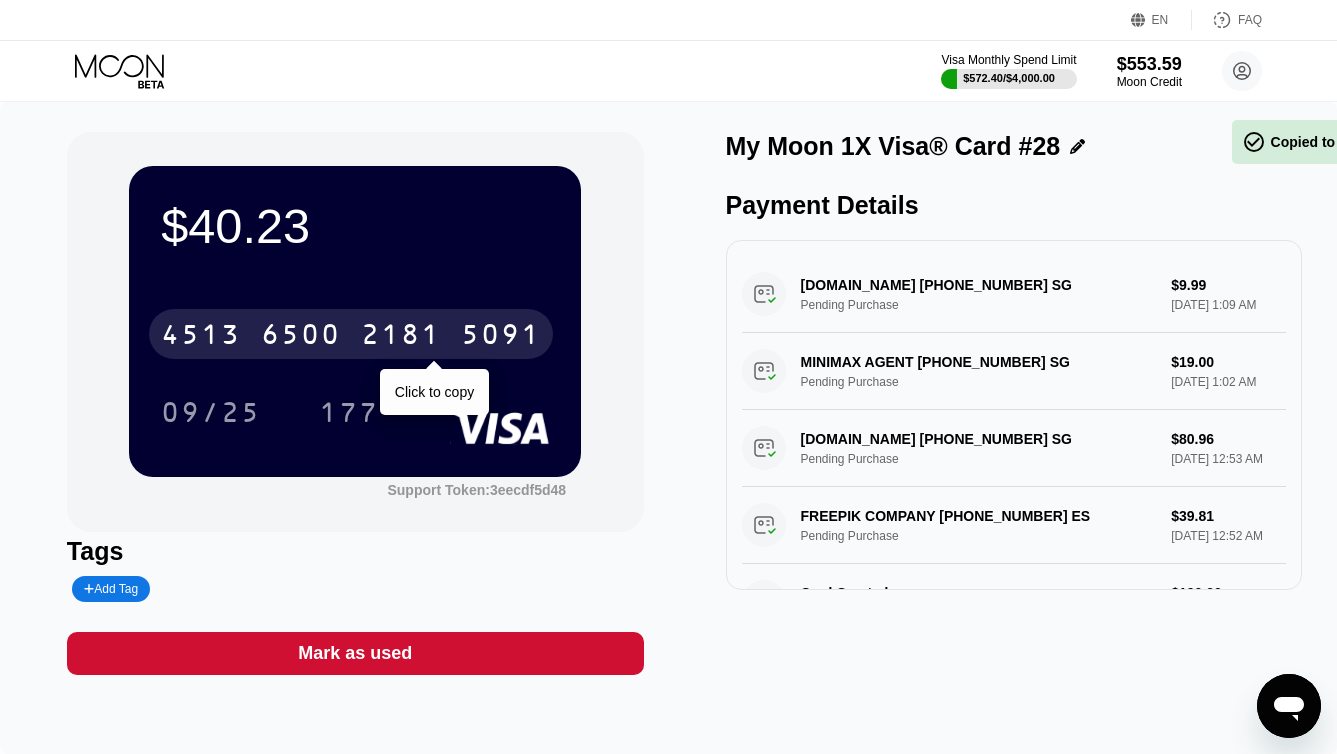 click on "4513" at bounding box center [201, 337] 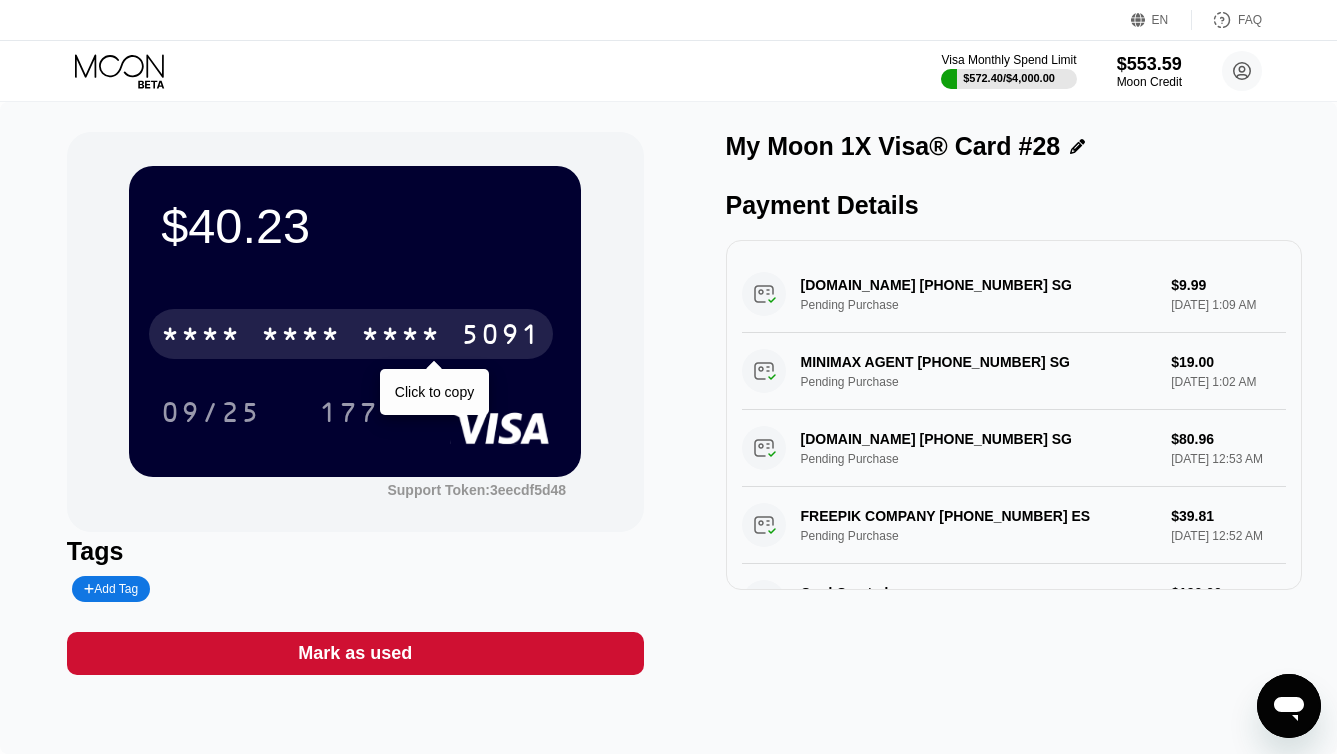 click on "* * * *" at bounding box center (401, 337) 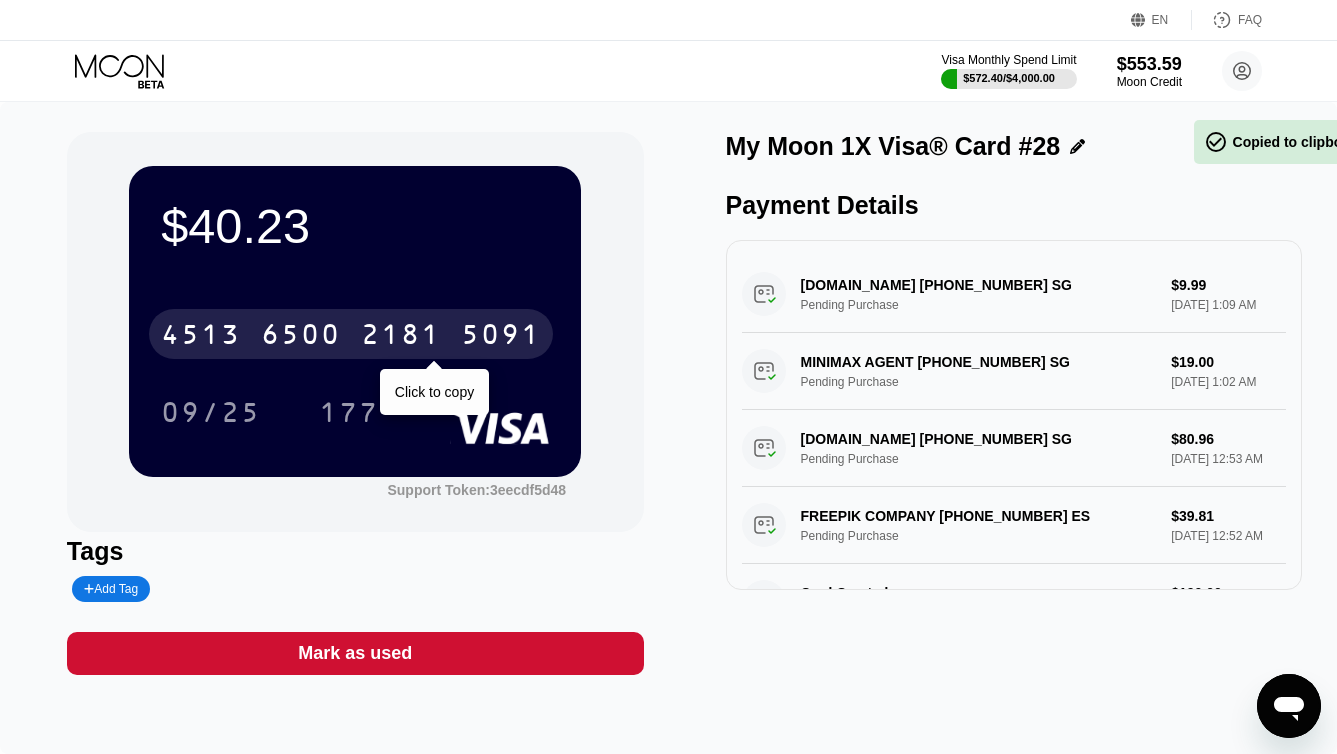 click on "2181" at bounding box center (401, 337) 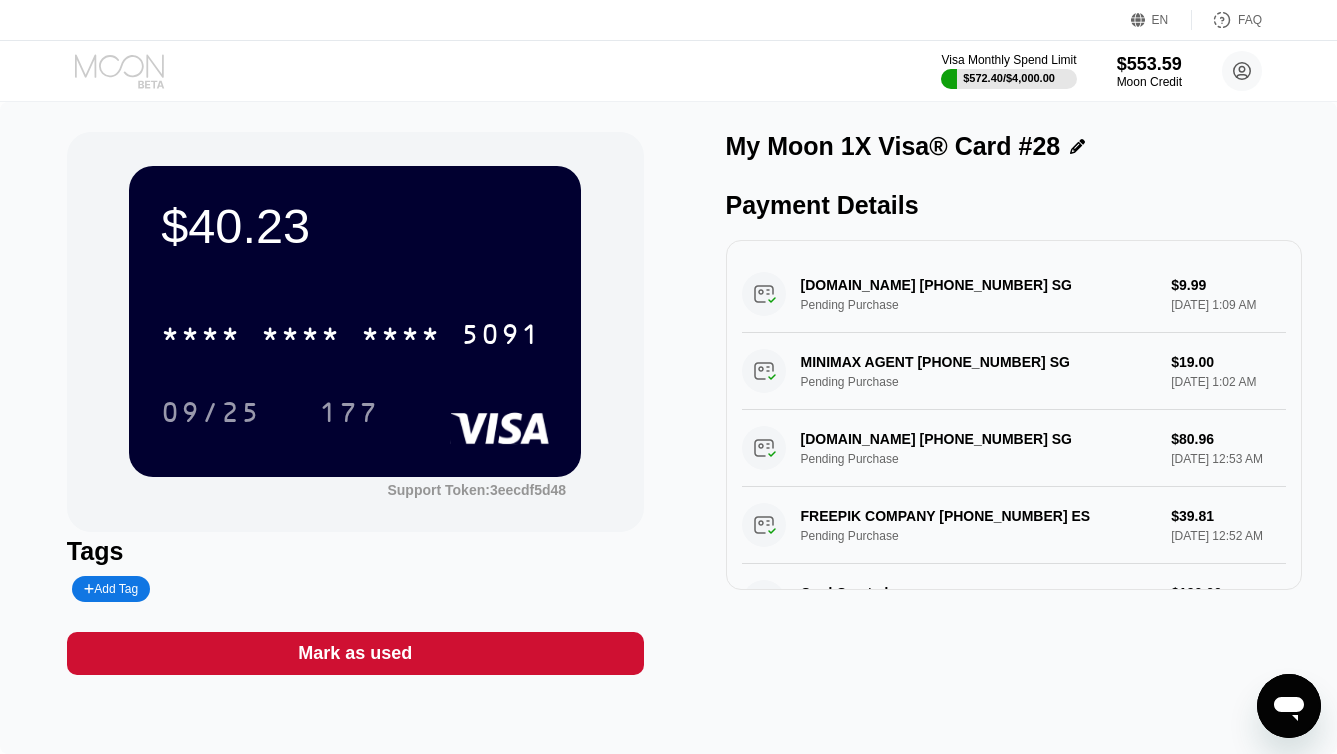 click 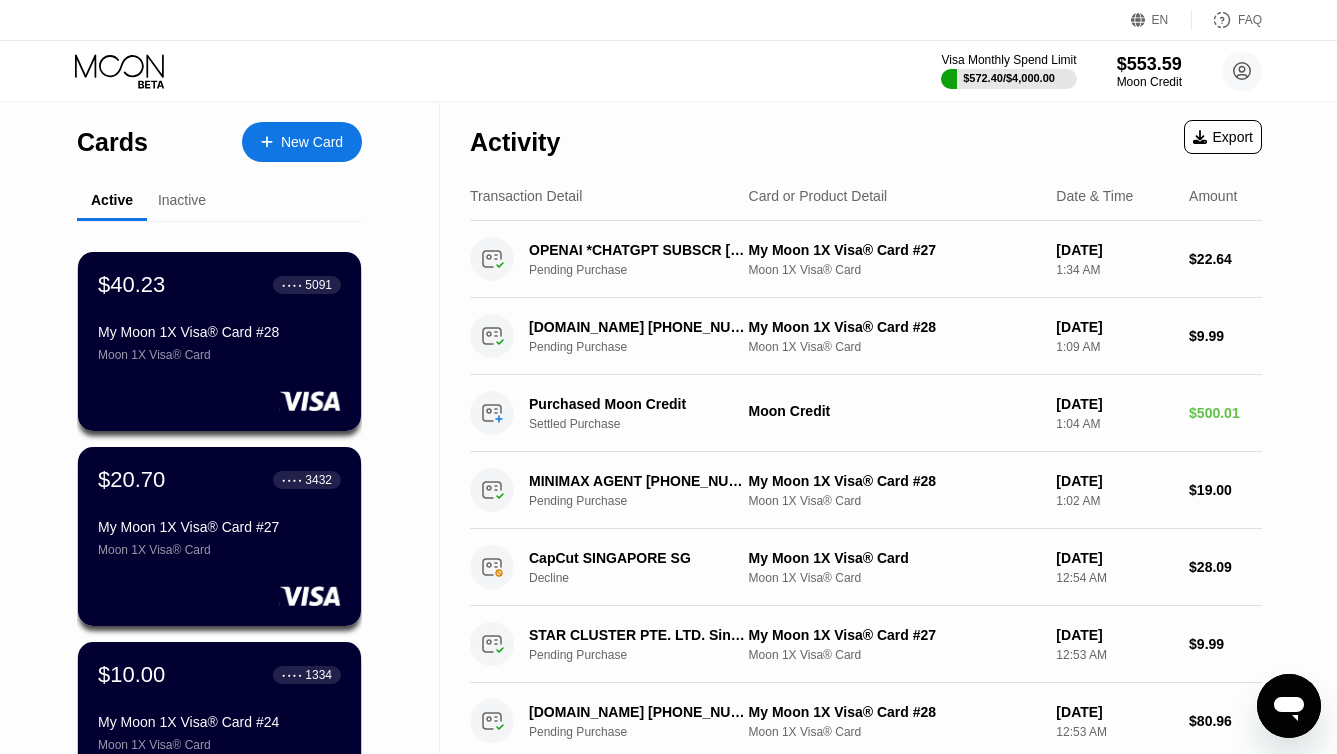click on "New Card" at bounding box center [312, 142] 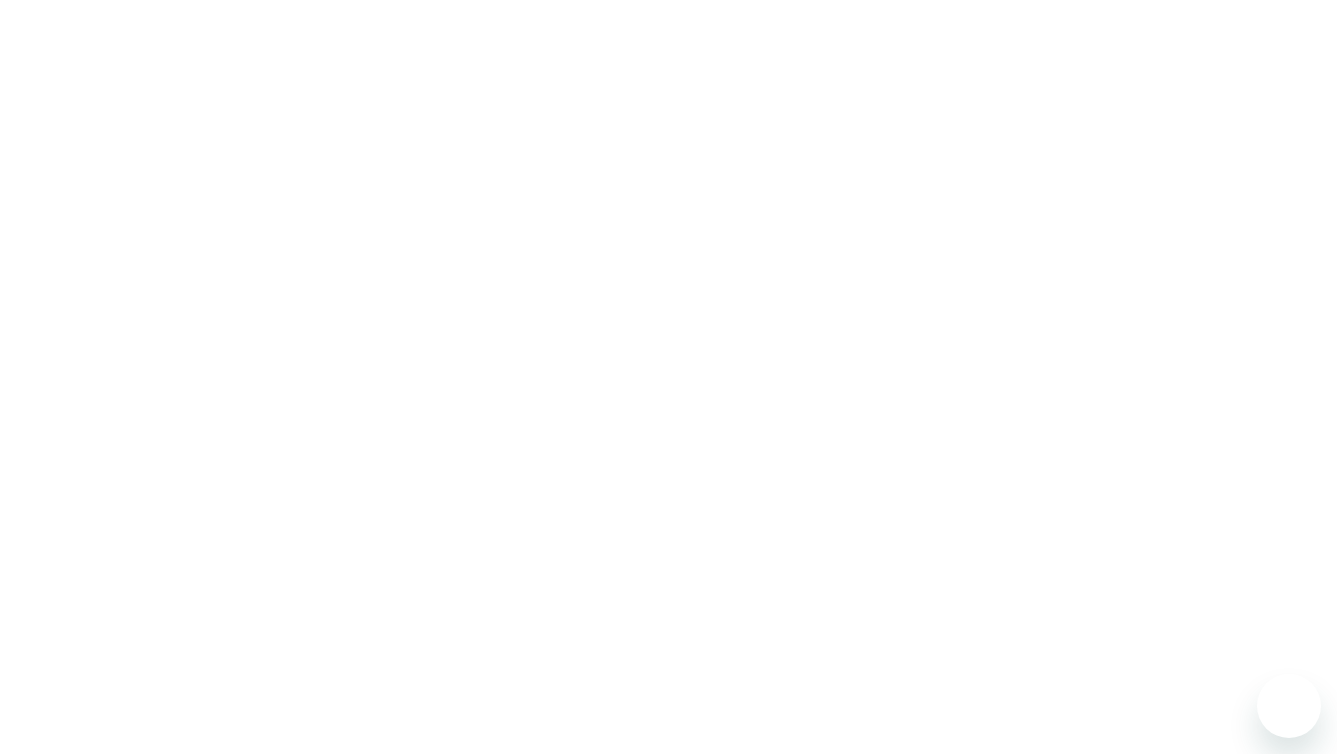 scroll, scrollTop: 0, scrollLeft: 0, axis: both 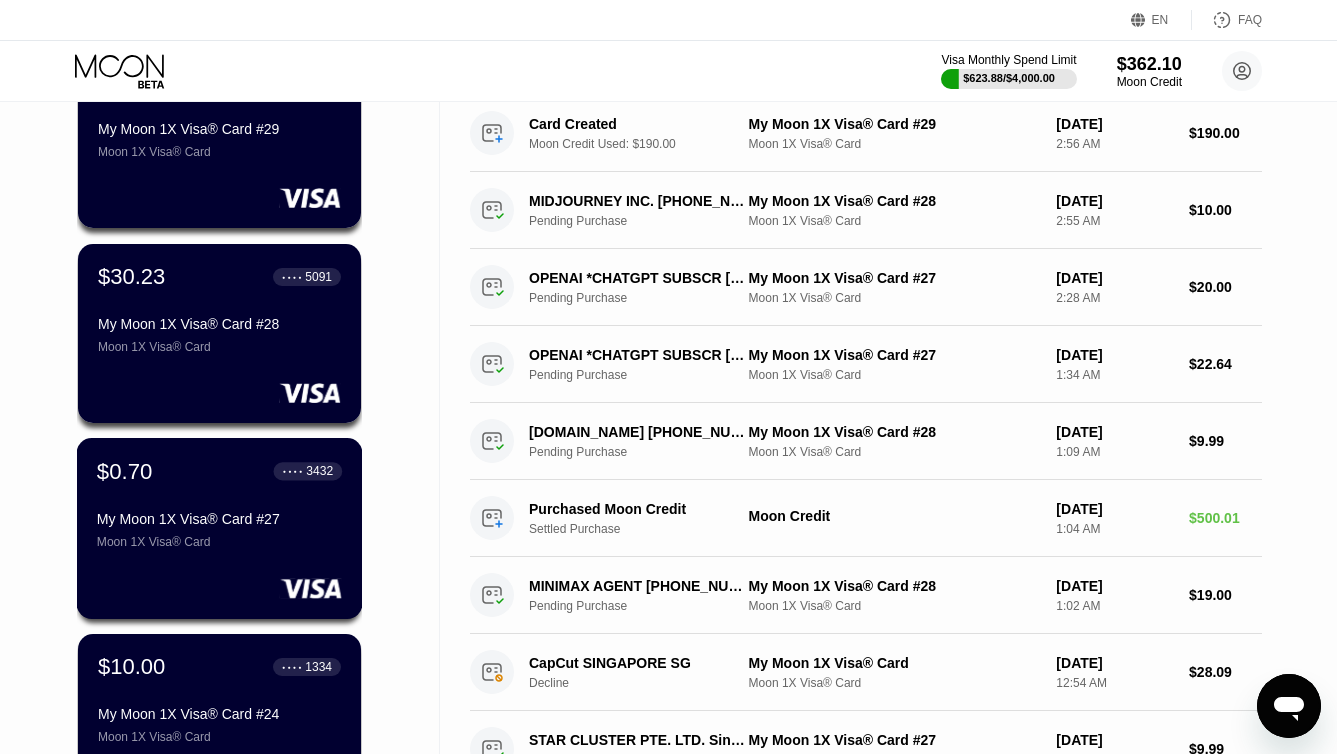 click on "$0.70 ● ● ● ● 3432 My Moon 1X Visa® Card #27 Moon 1X Visa® Card" at bounding box center (220, 528) 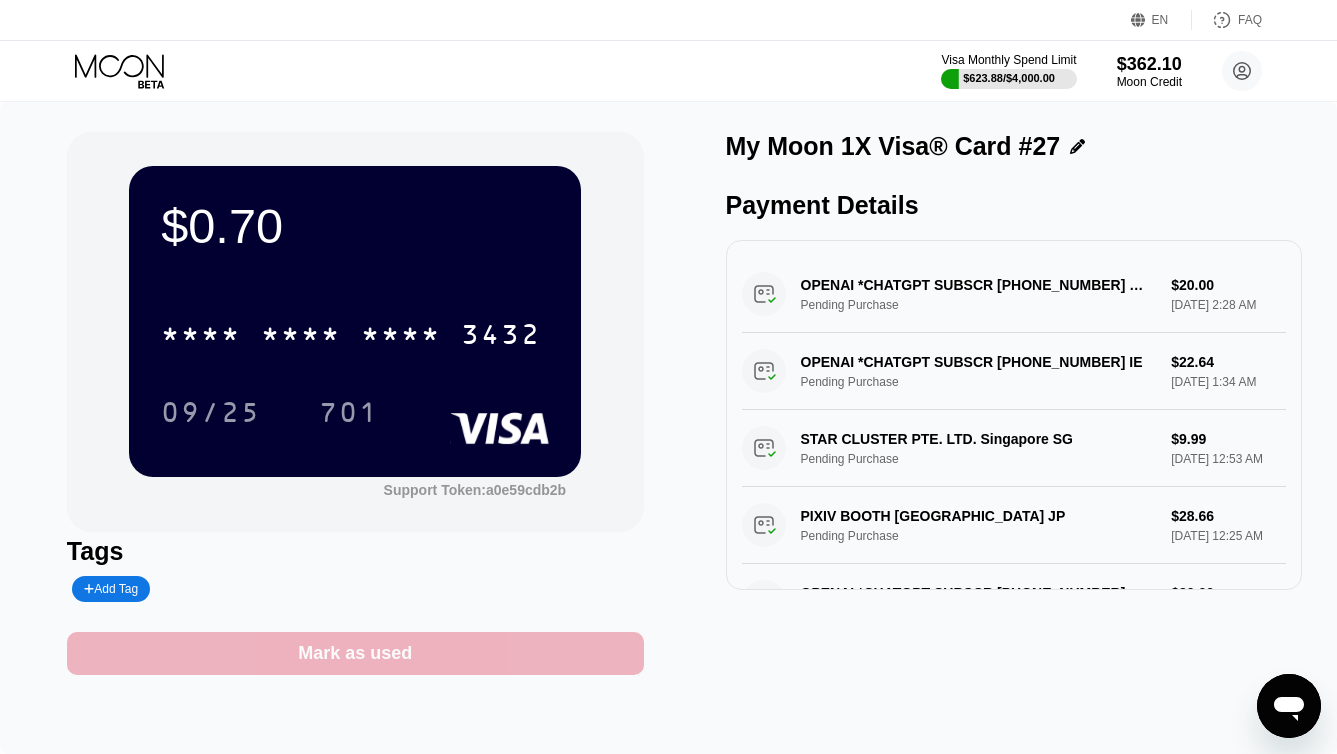 click on "Mark as used" at bounding box center [355, 653] 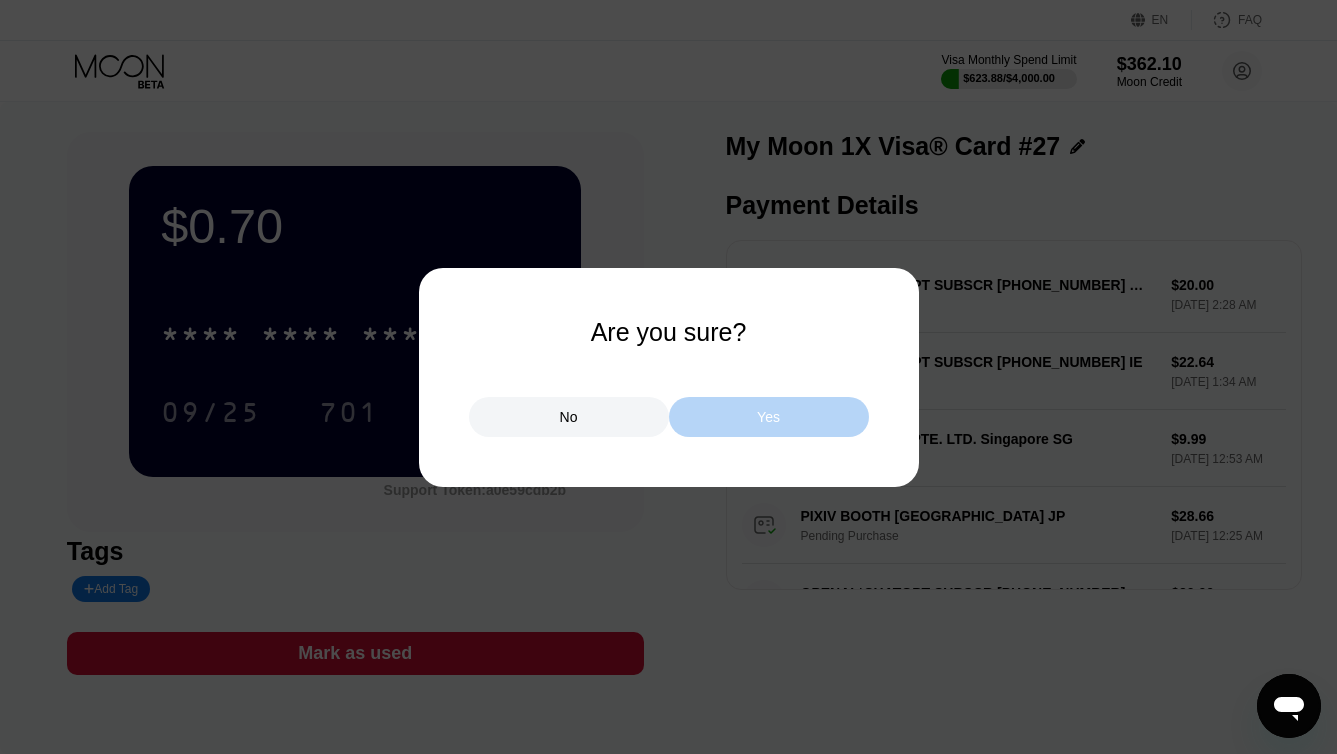 click on "Yes" at bounding box center (769, 417) 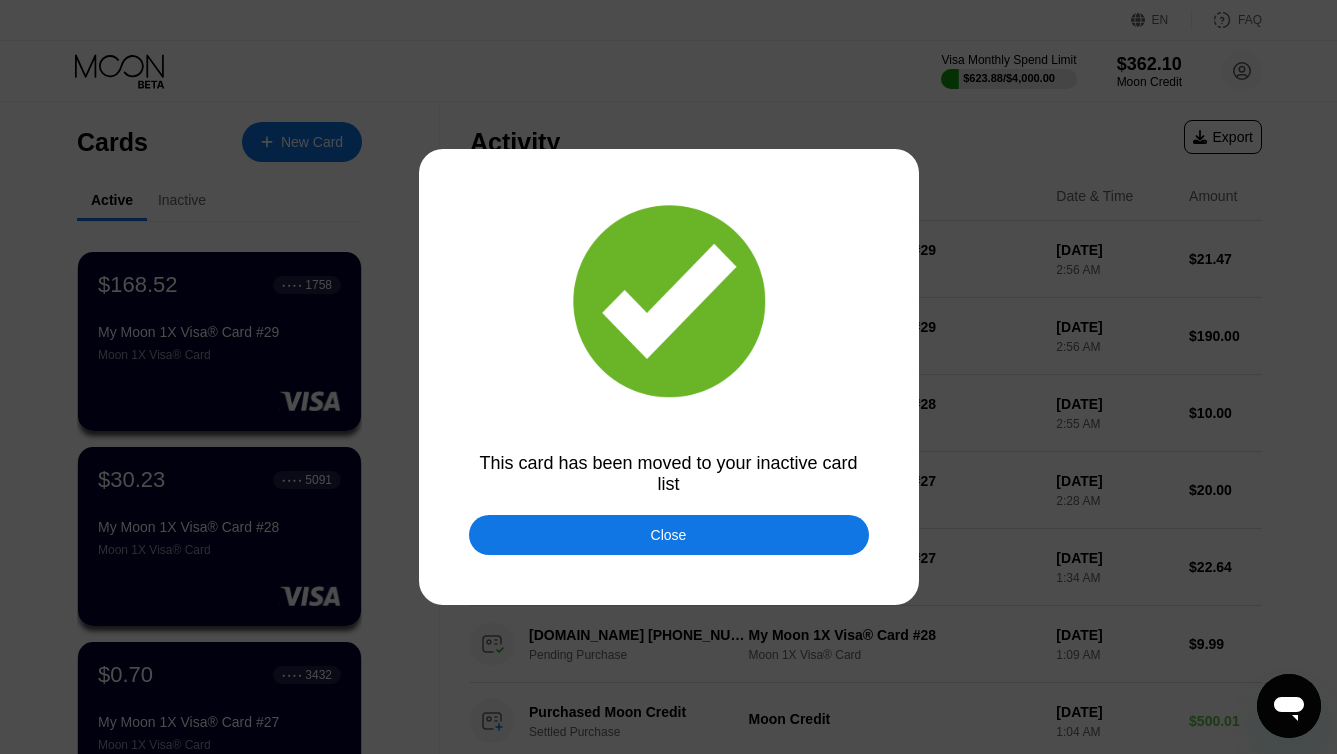 click on "Close" at bounding box center (669, 535) 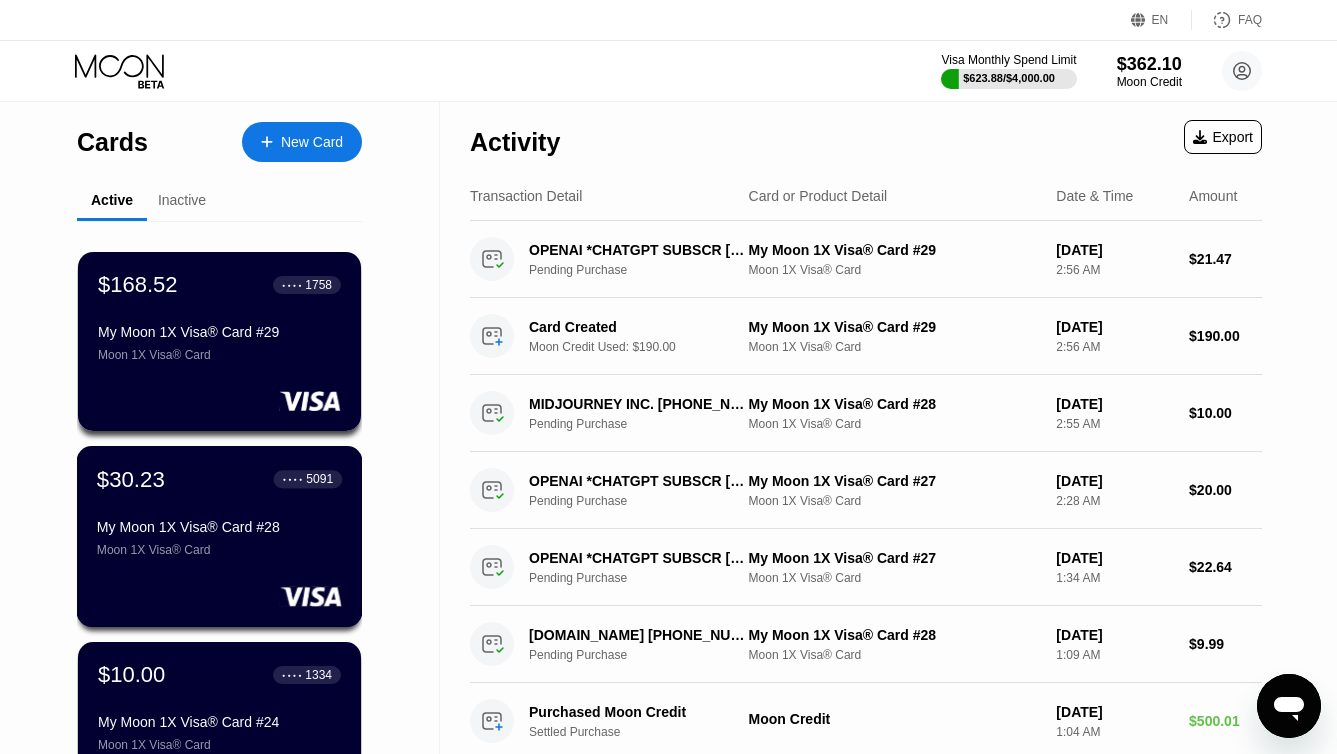 click on "My Moon 1X Visa® Card #28" at bounding box center [219, 527] 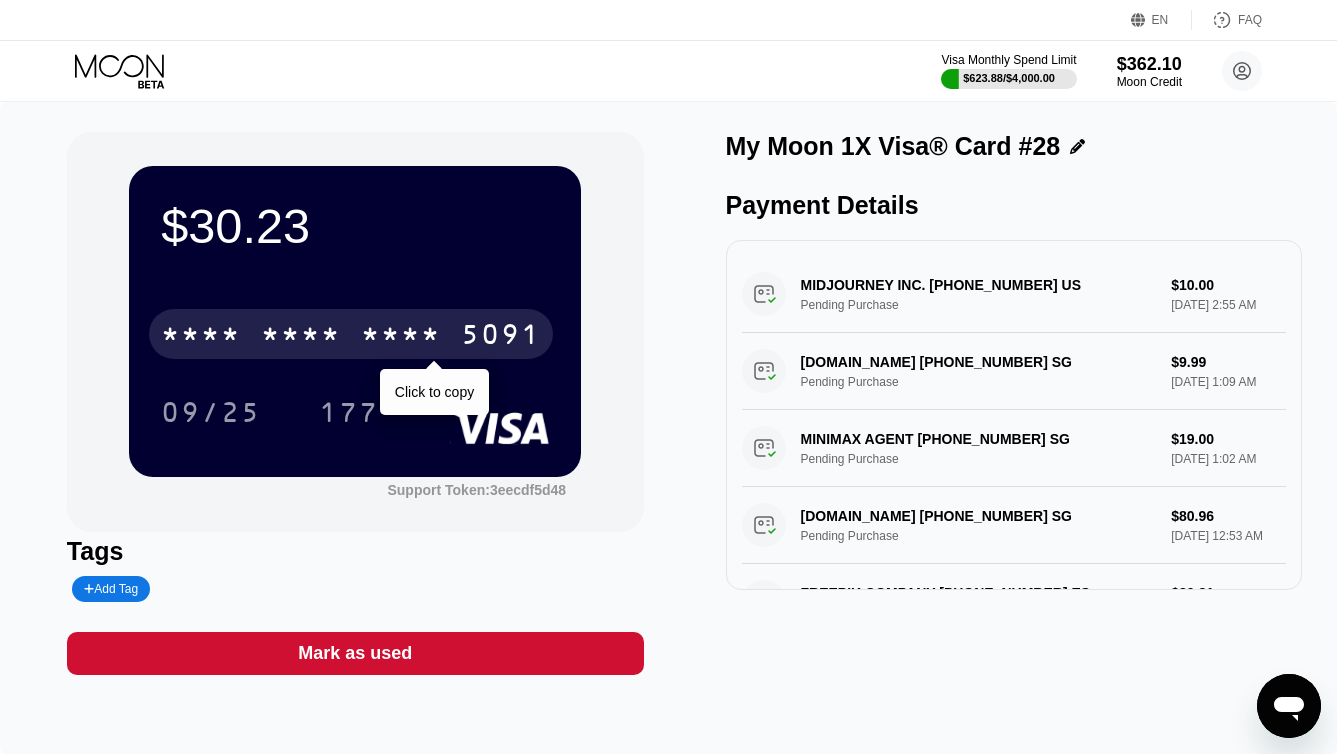 click on "5091" at bounding box center (501, 337) 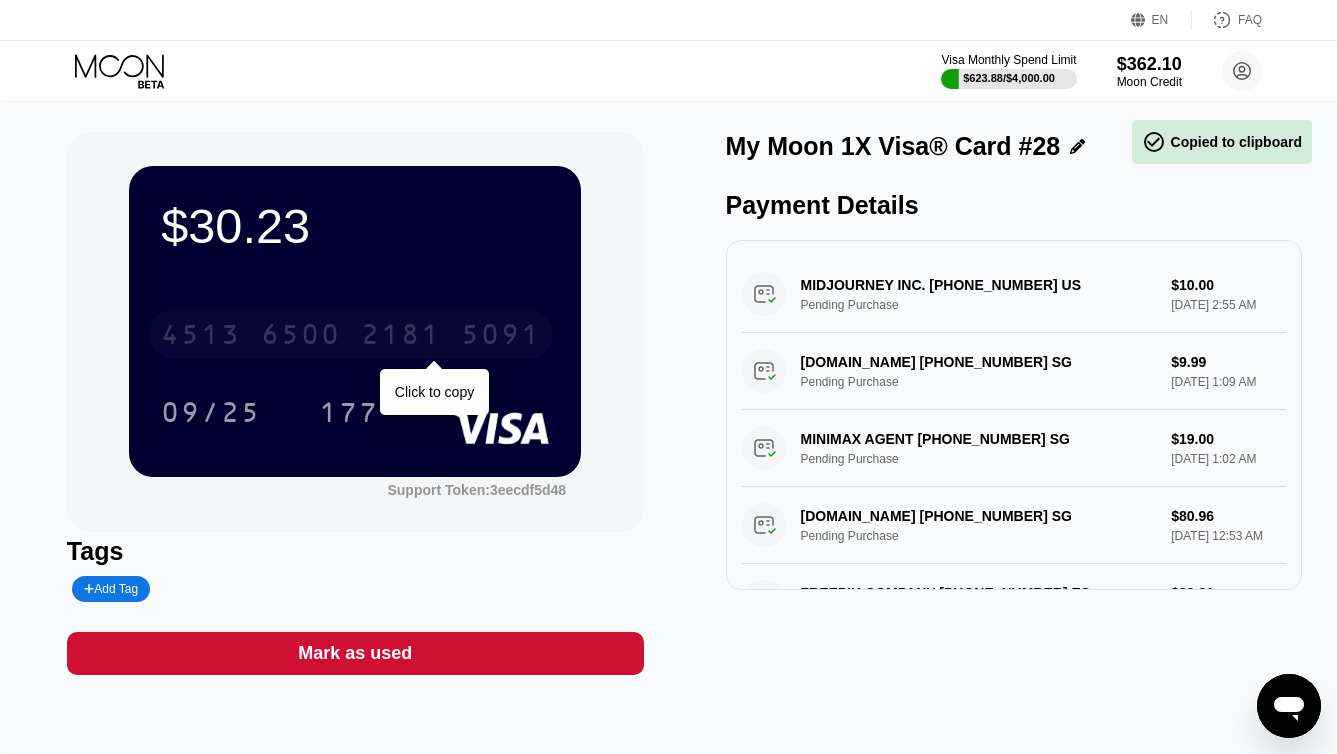 click on "5091" at bounding box center (501, 337) 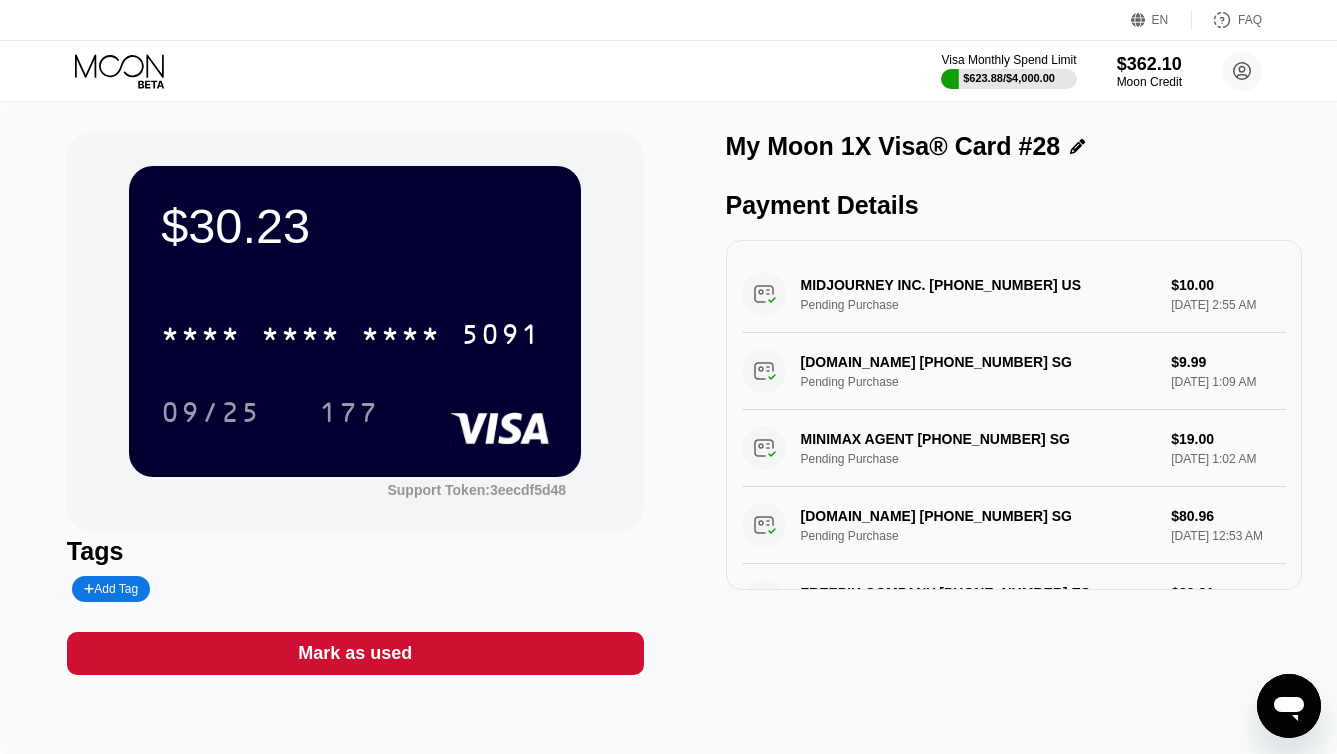 click 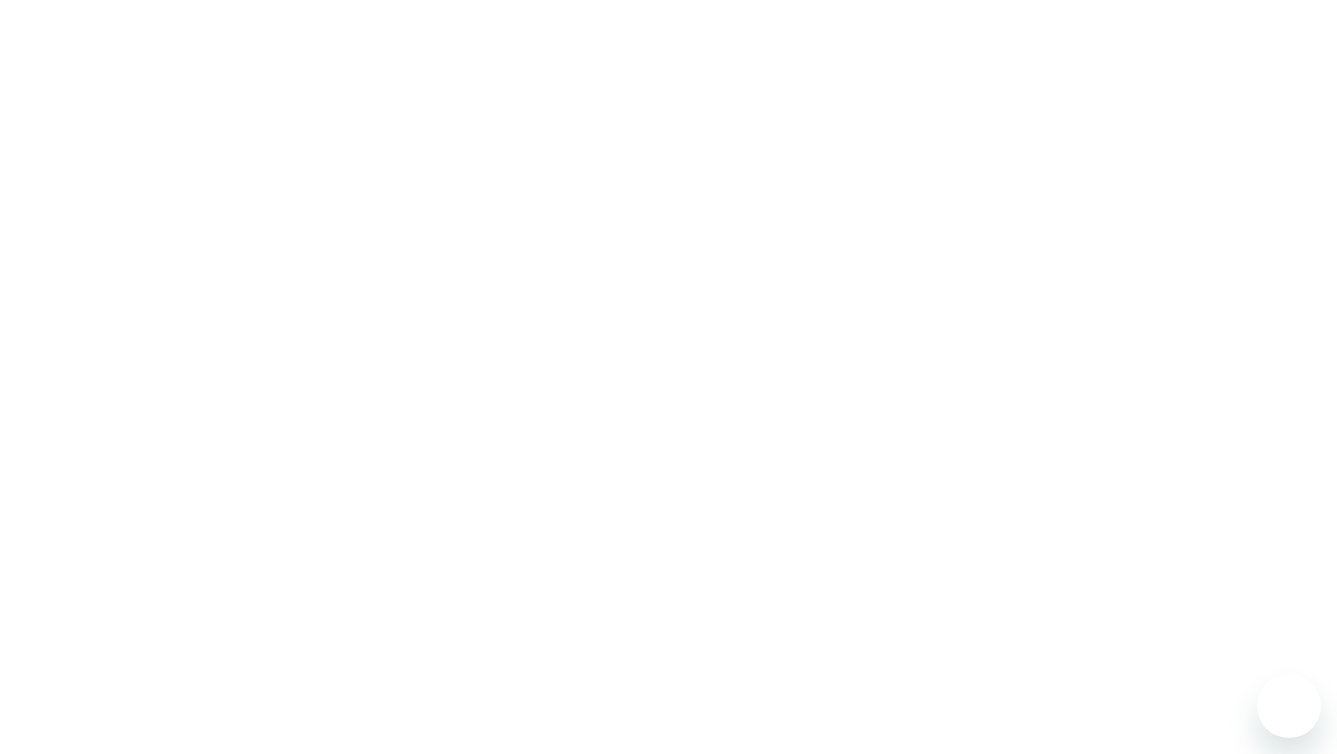 scroll, scrollTop: 0, scrollLeft: 0, axis: both 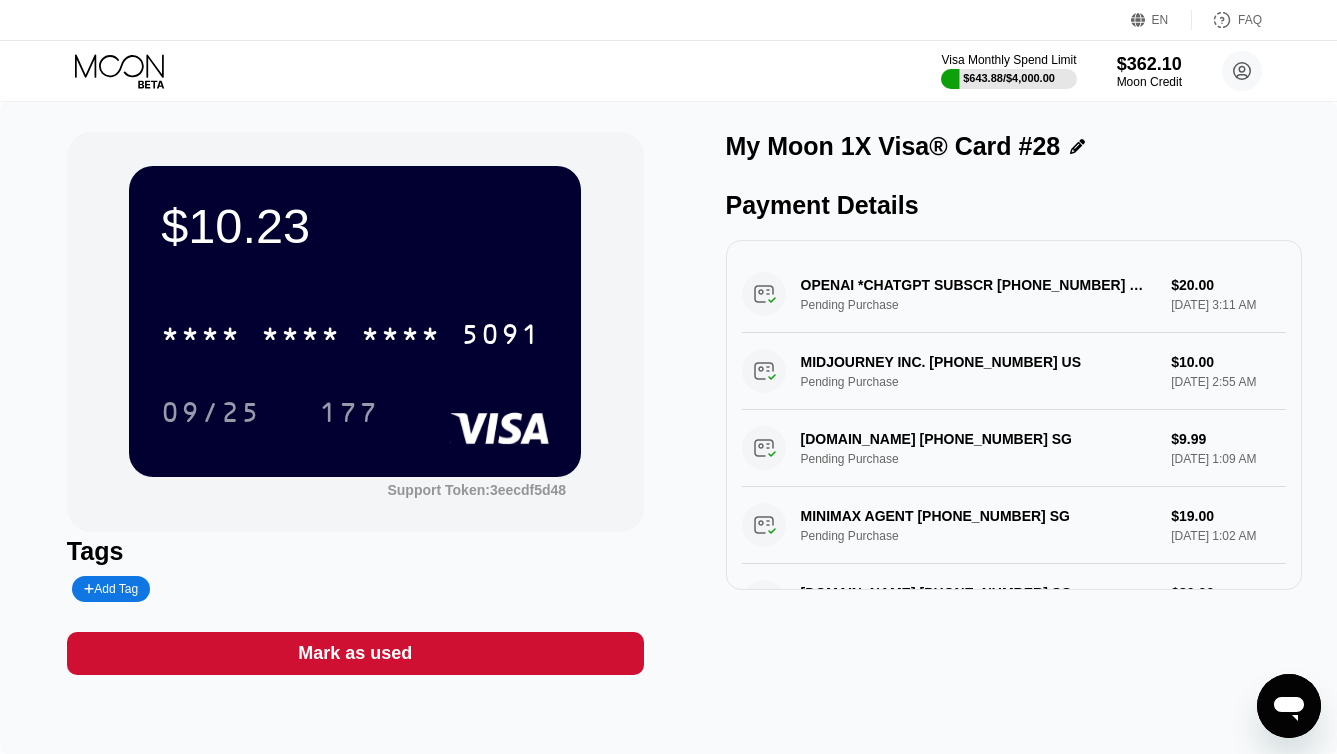 click 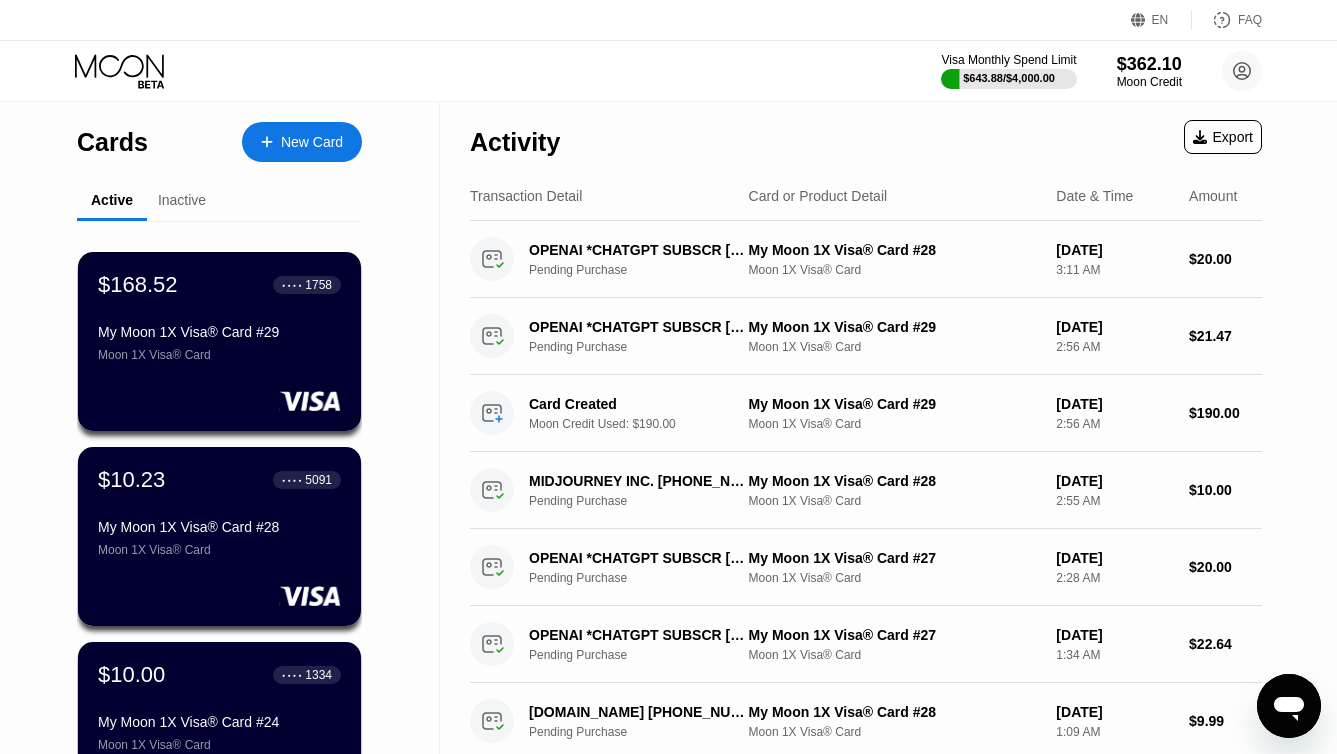 scroll, scrollTop: 0, scrollLeft: 0, axis: both 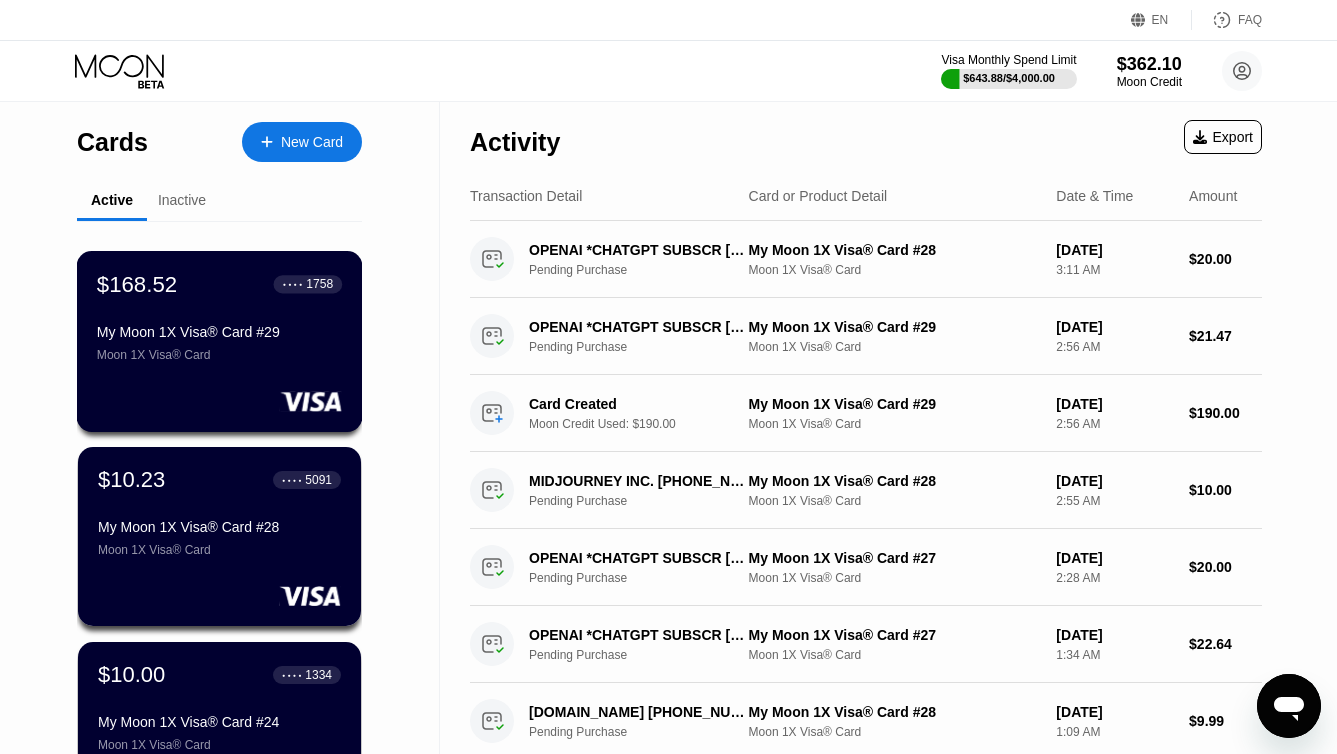 click on "My Moon 1X Visa® Card #29" at bounding box center [219, 332] 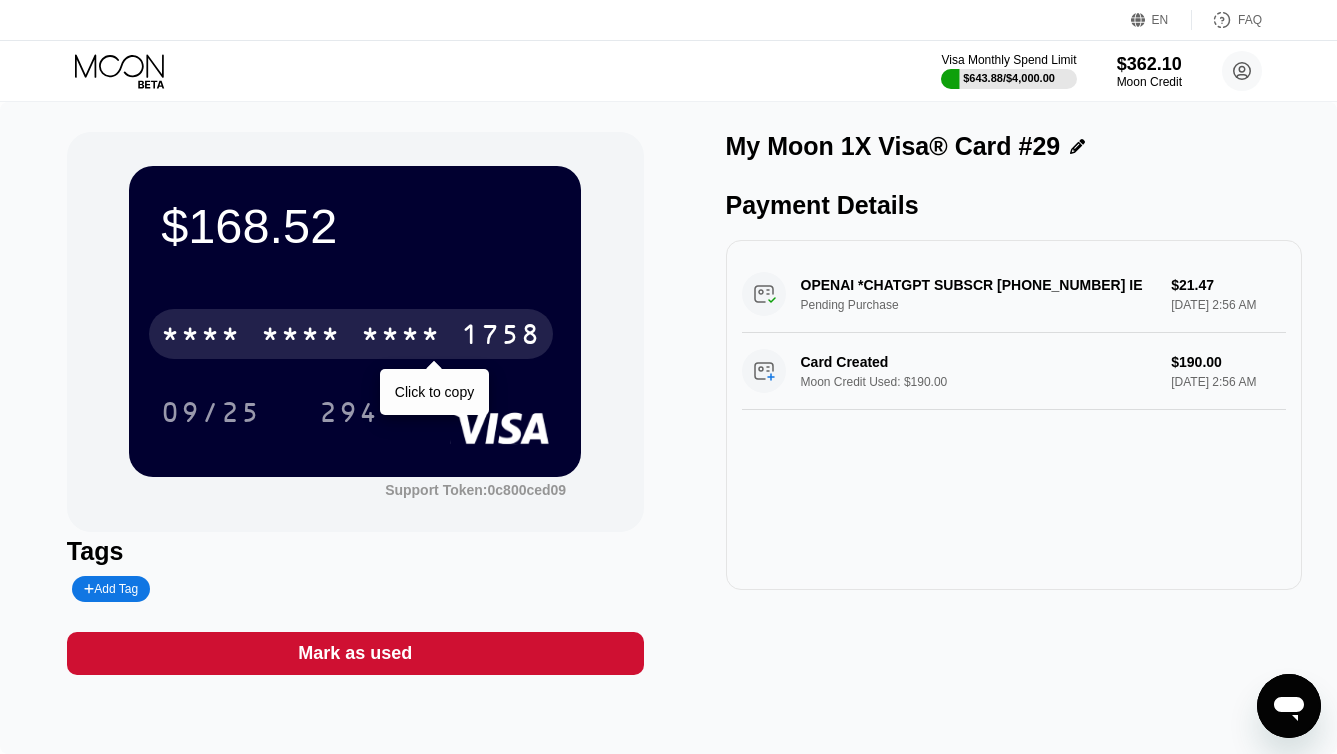 click on "* * * *" at bounding box center [401, 337] 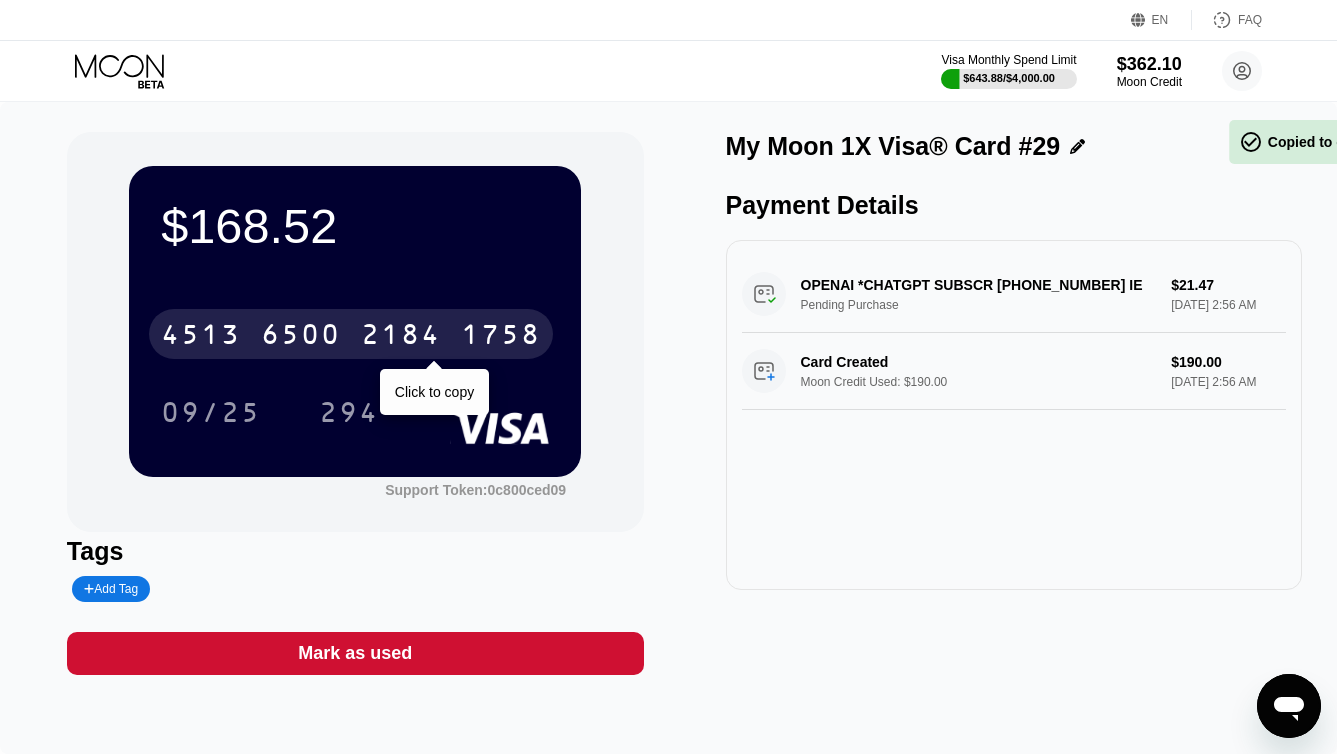click on "2184" at bounding box center [401, 337] 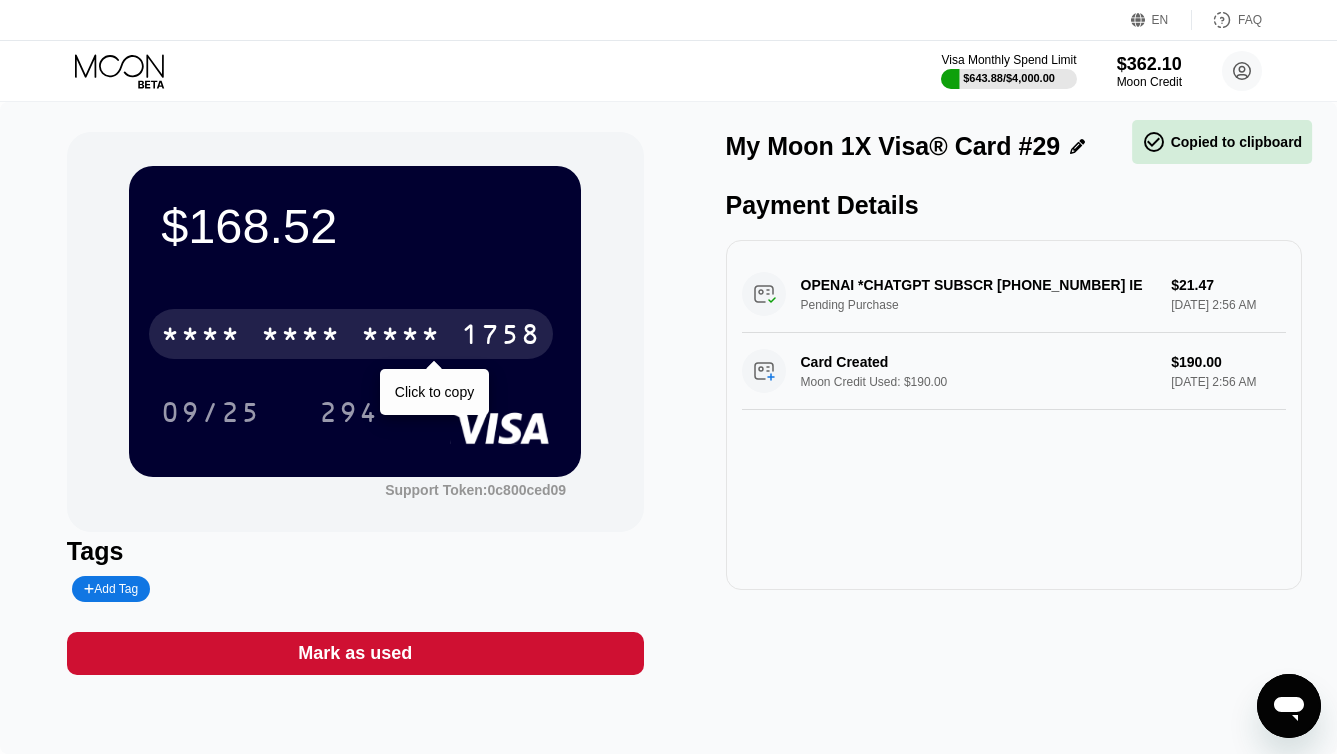 click on "* * * *" at bounding box center [401, 337] 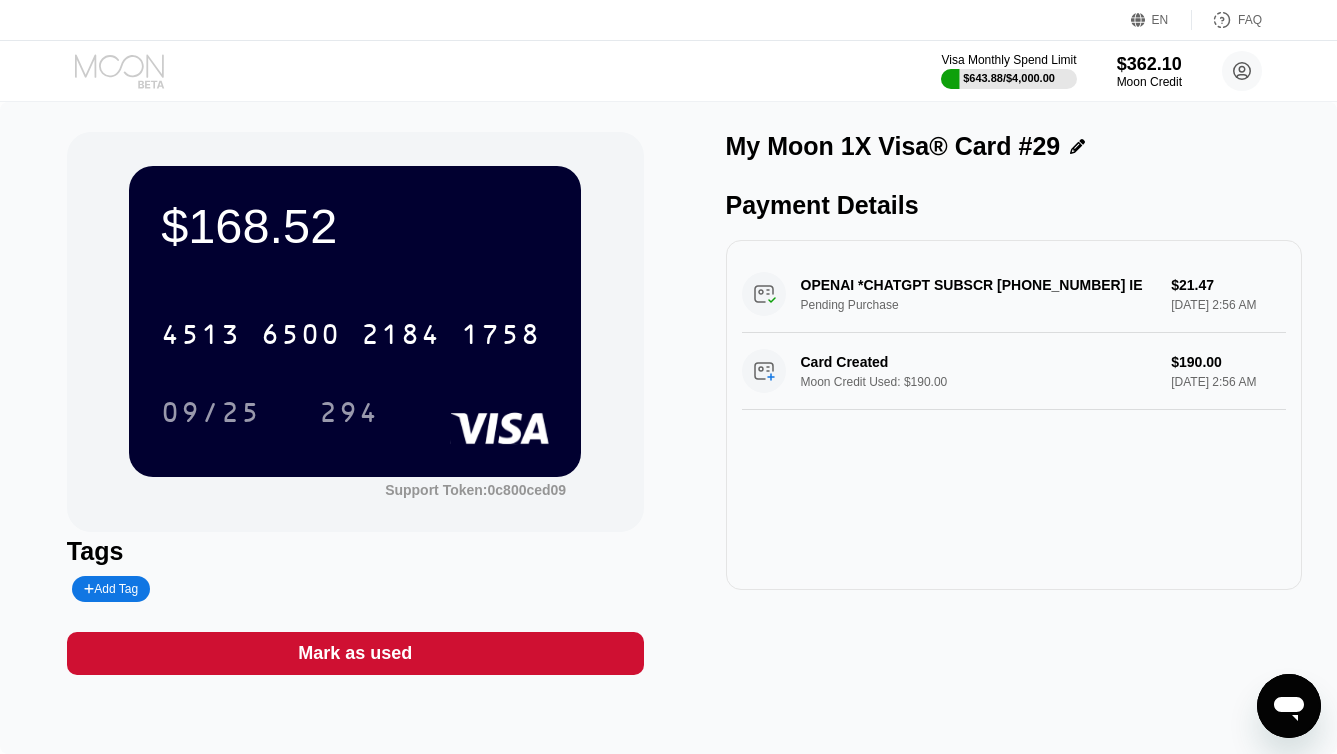 click 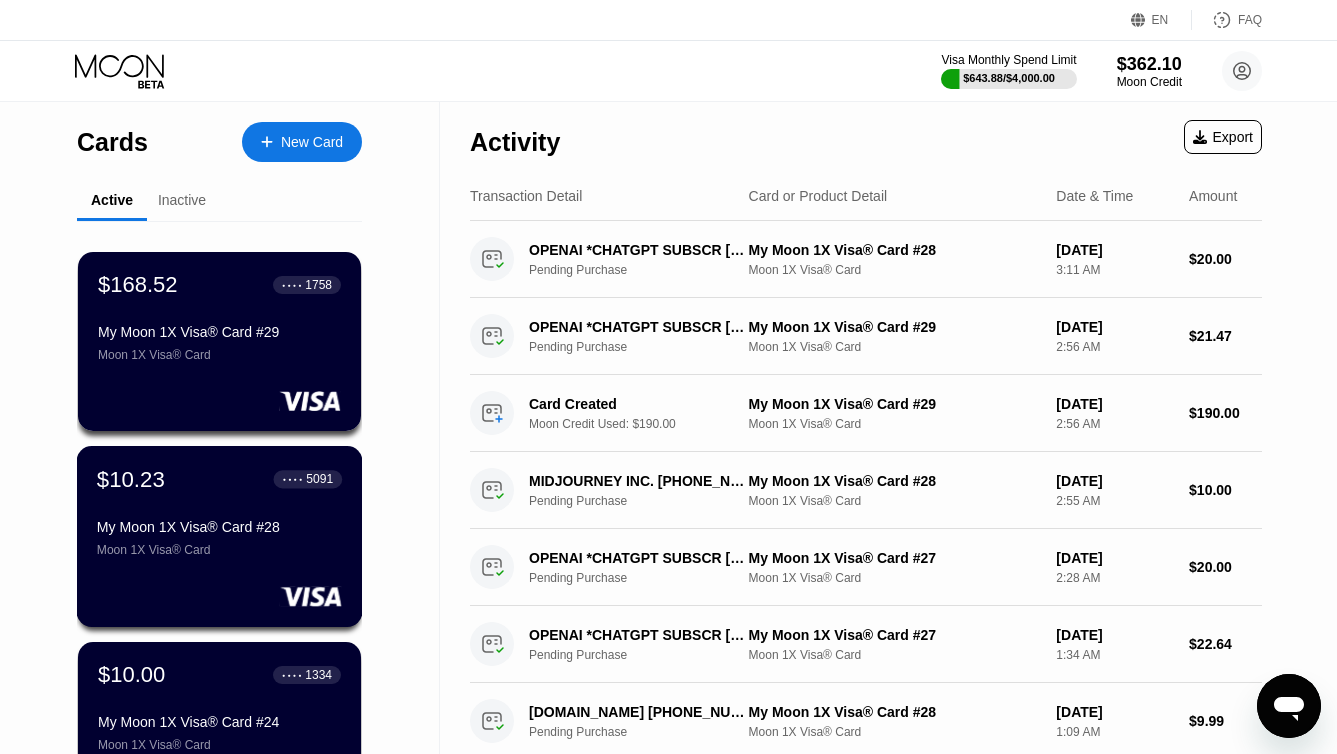 click on "My Moon 1X Visa® Card #28 Moon 1X Visa® Card" at bounding box center (219, 538) 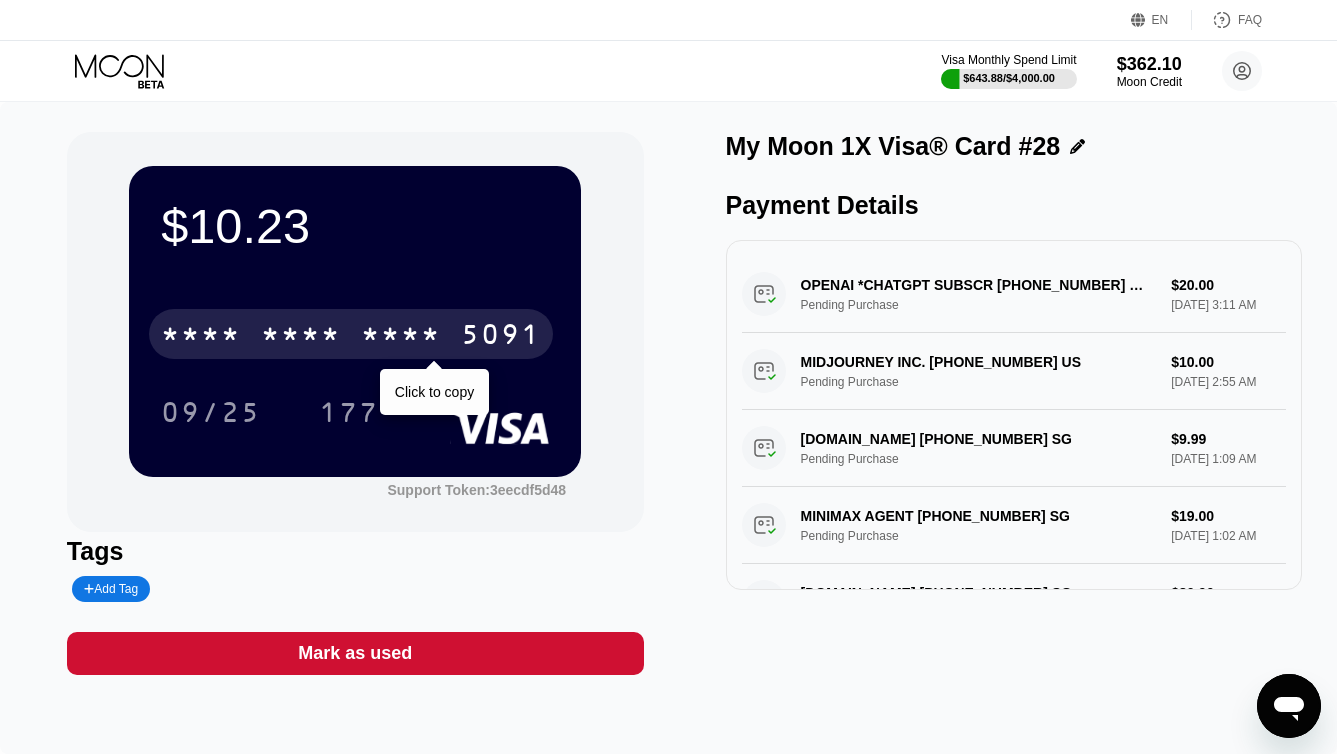 click on "* * * *" at bounding box center [301, 337] 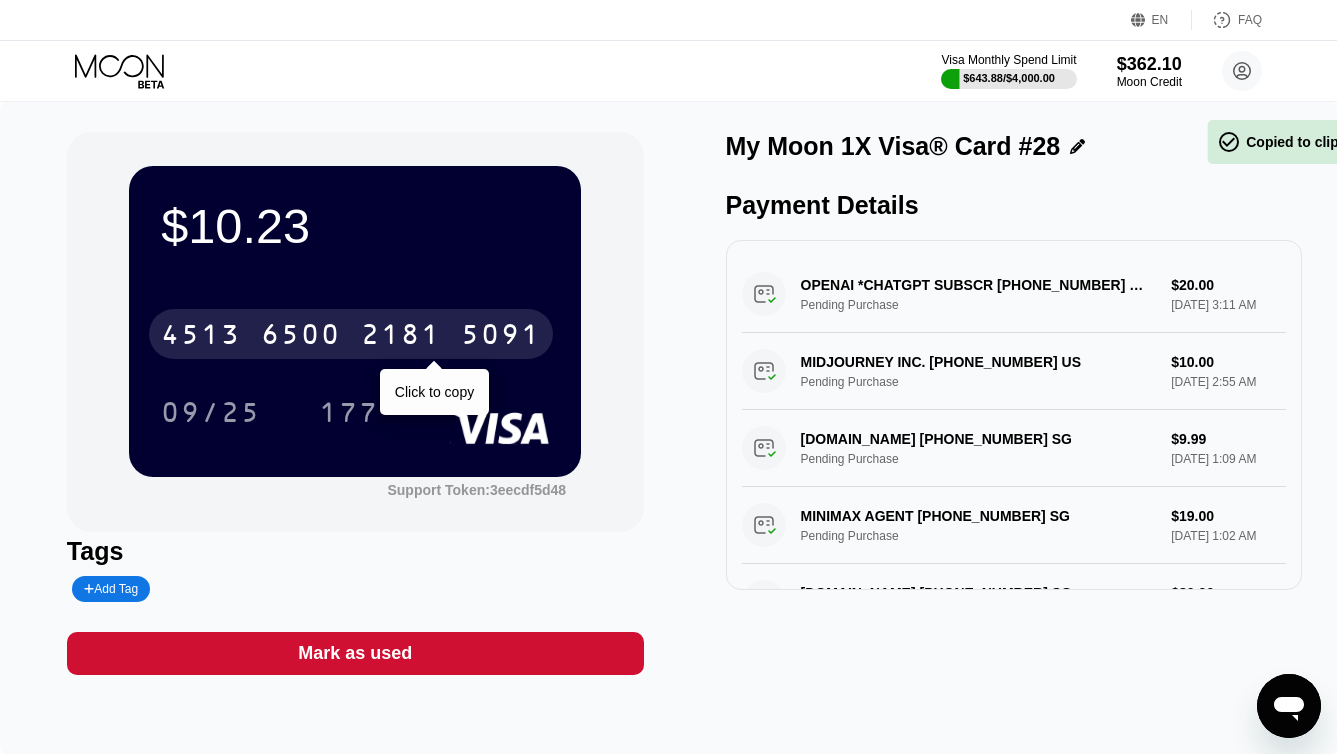 click on "6500" at bounding box center (301, 337) 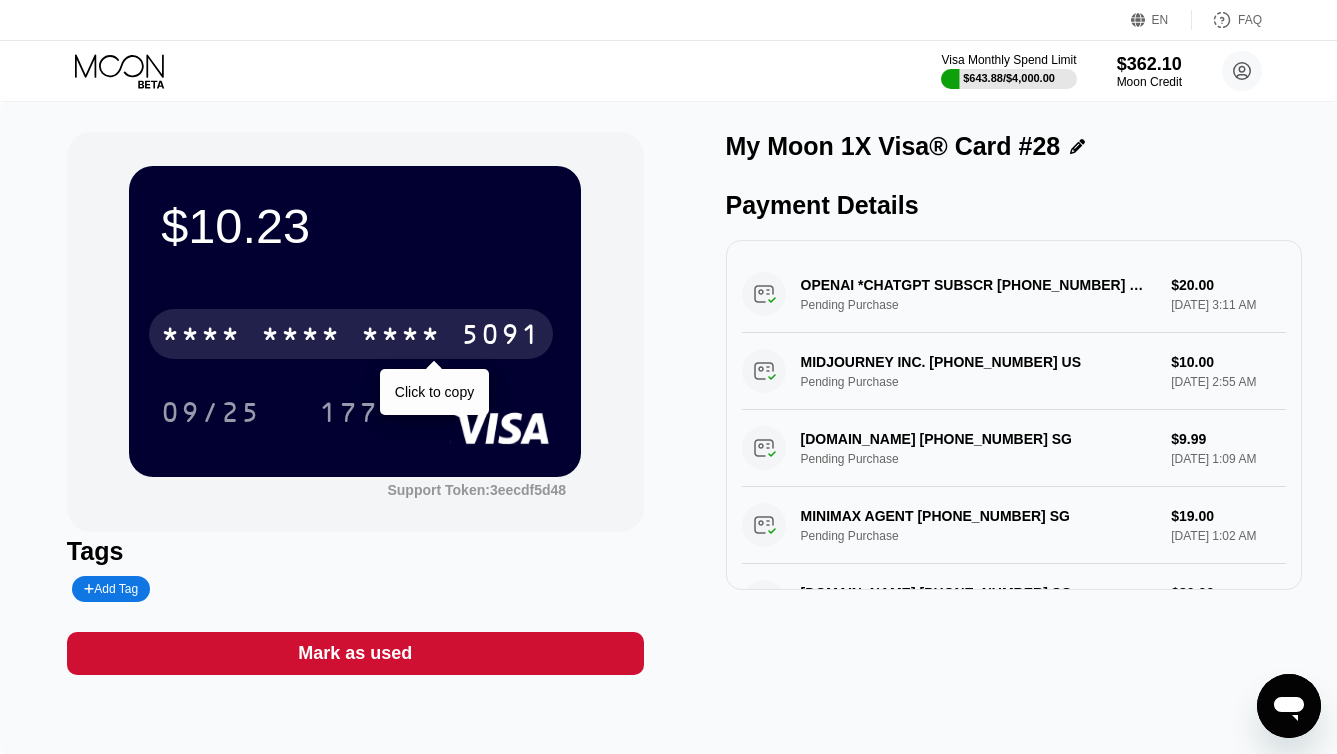click on "* * * *" at bounding box center [201, 337] 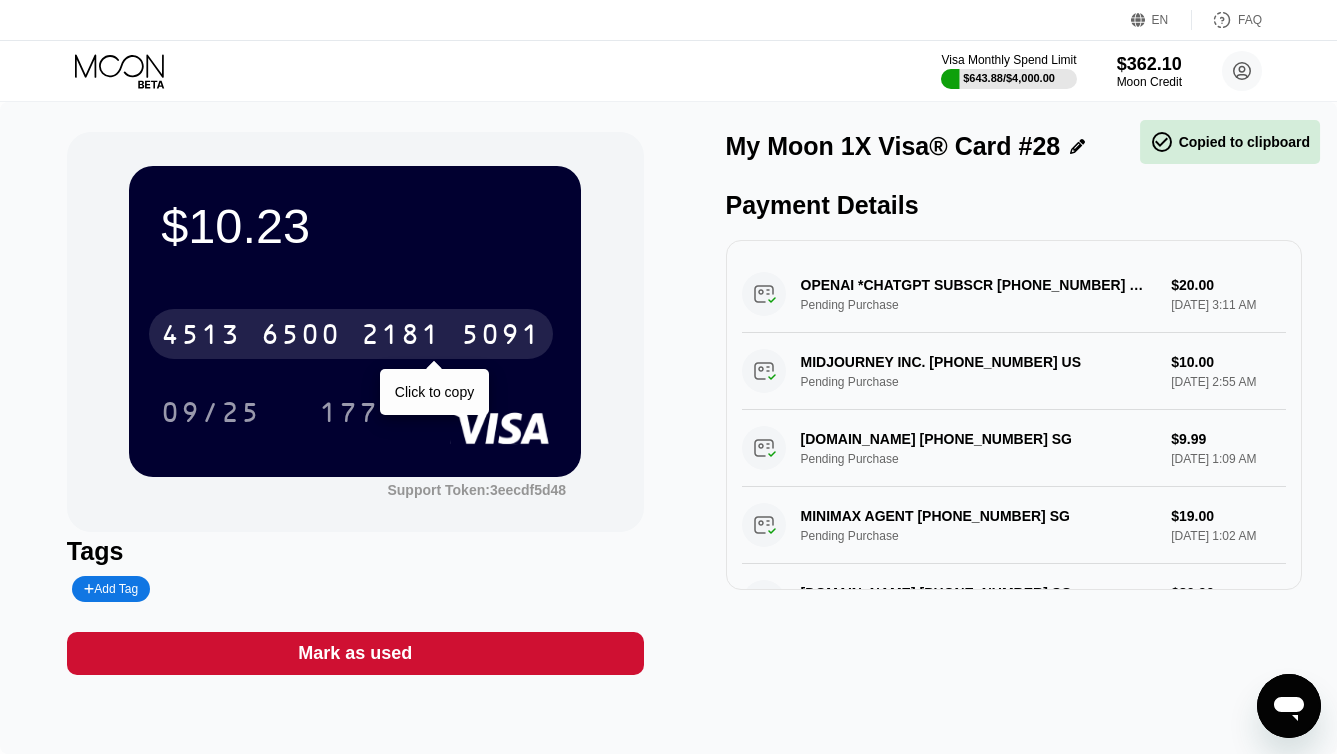click on "4513" at bounding box center [201, 337] 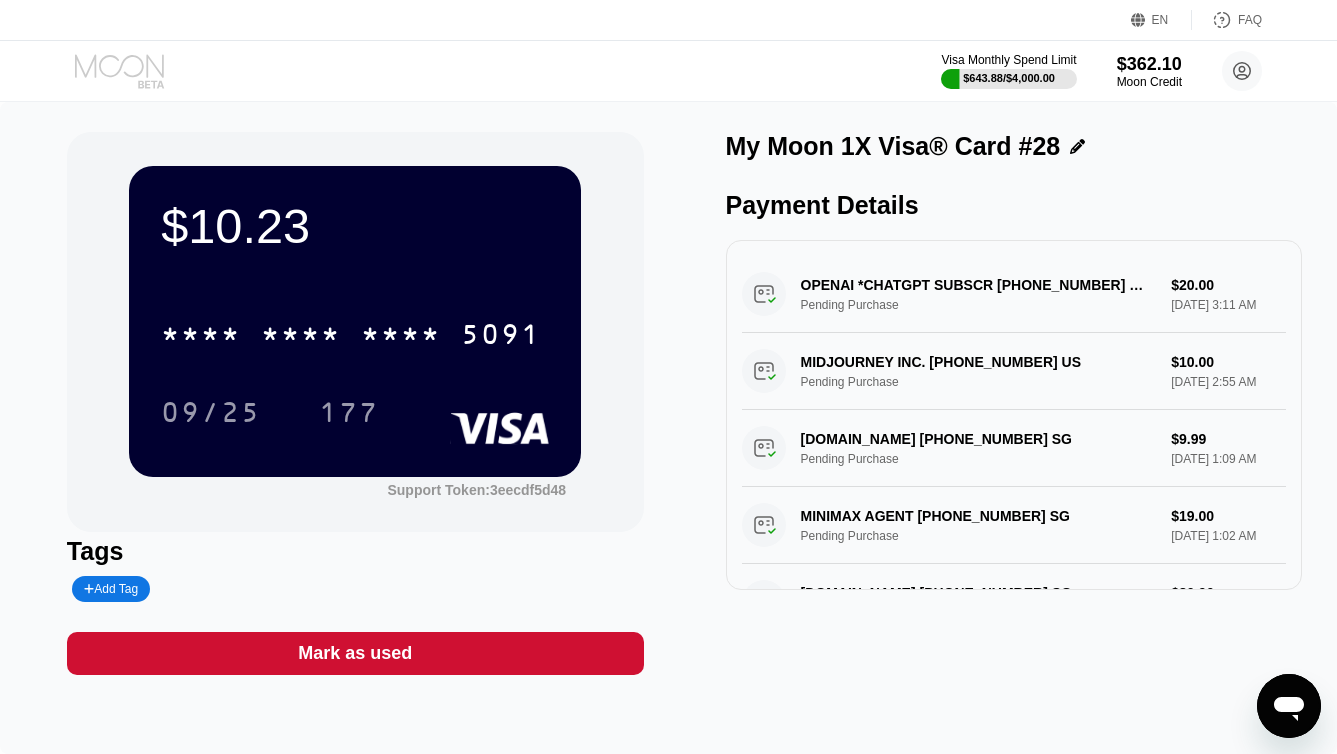 click 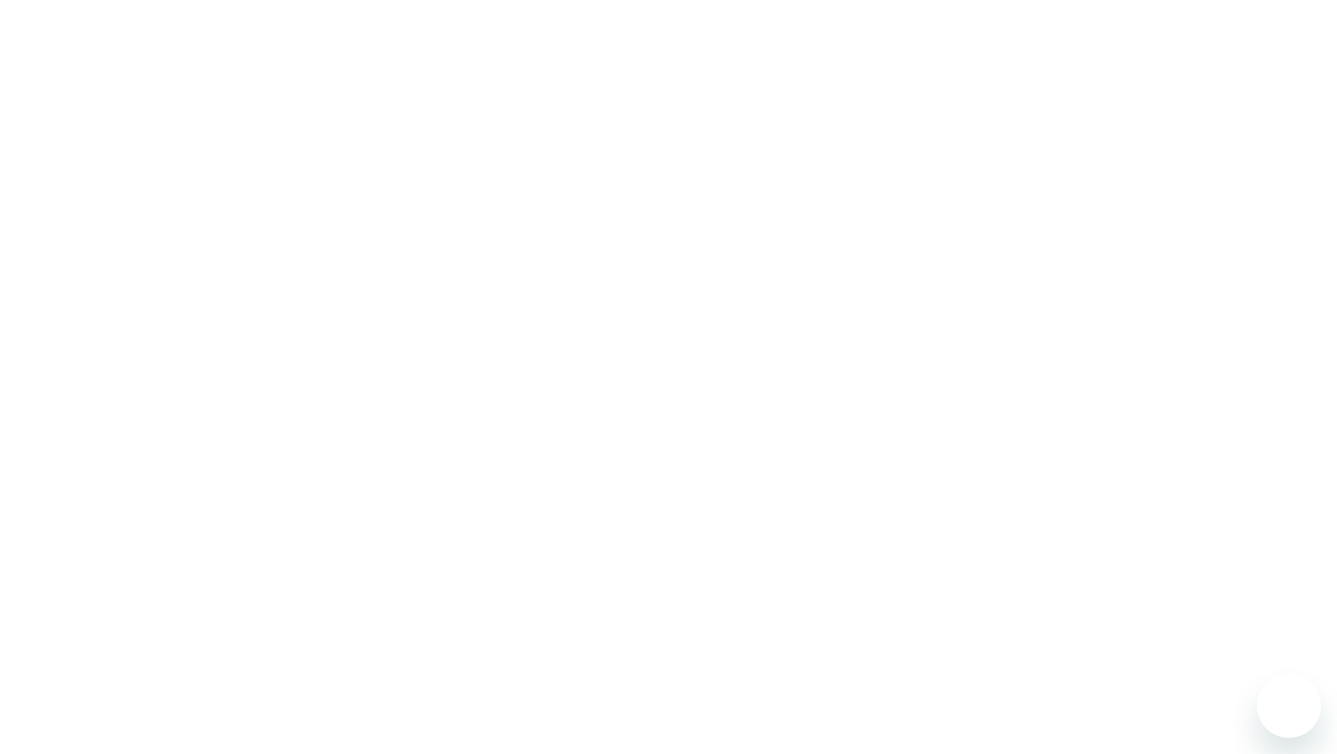 scroll, scrollTop: 0, scrollLeft: 0, axis: both 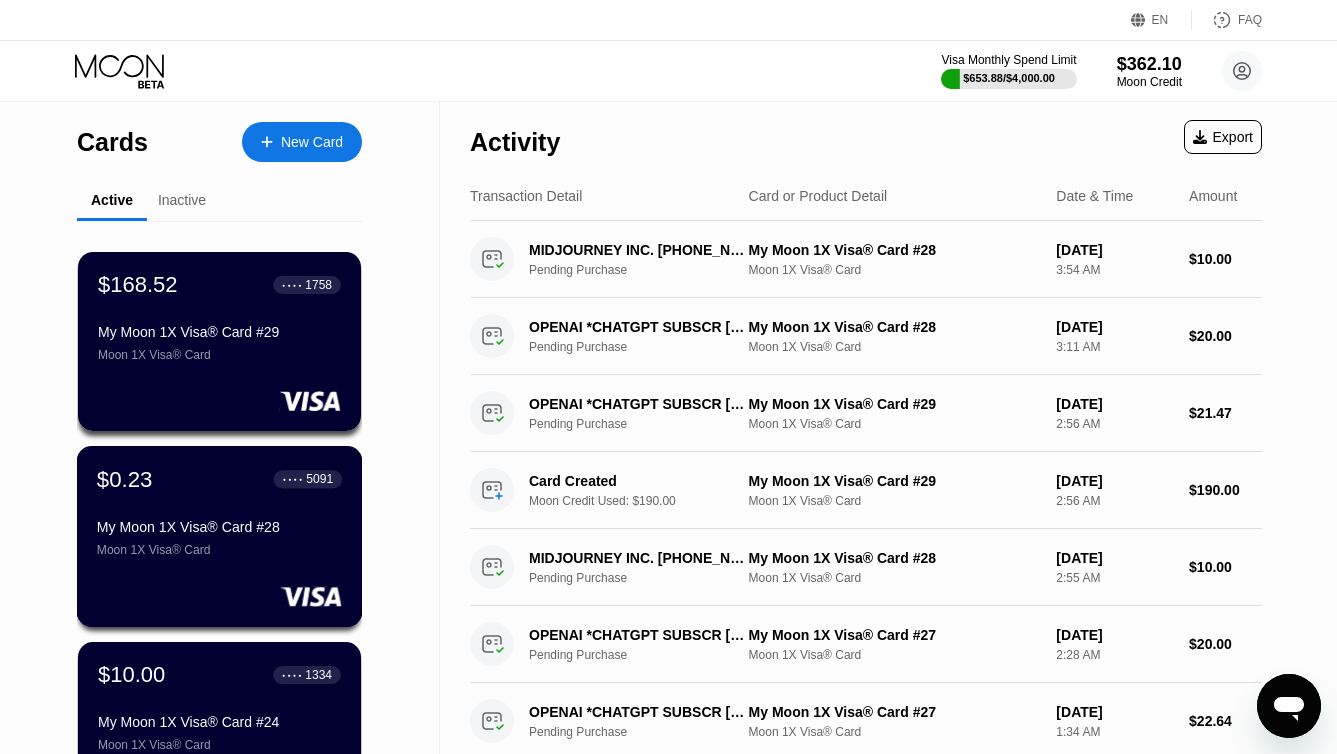 click on "My Moon 1X Visa® Card #28" at bounding box center [219, 527] 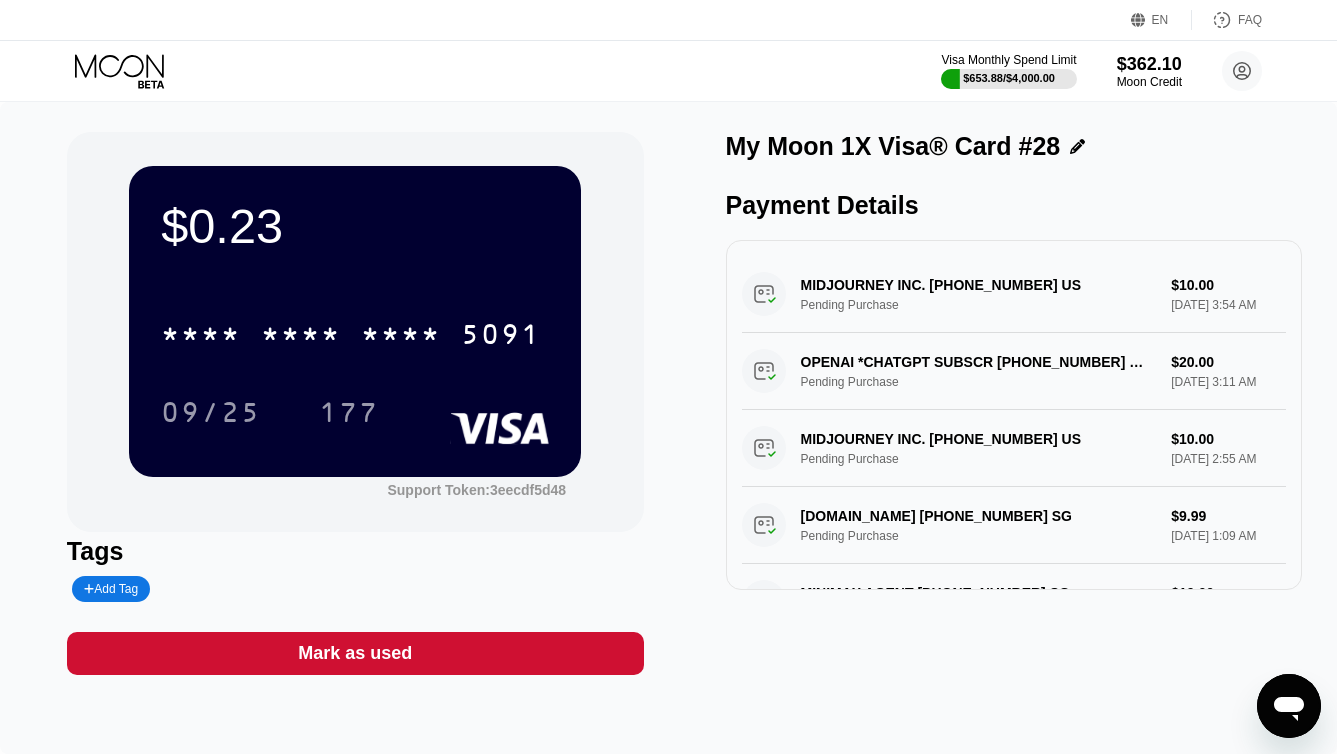click on "Mark as used" at bounding box center (355, 653) 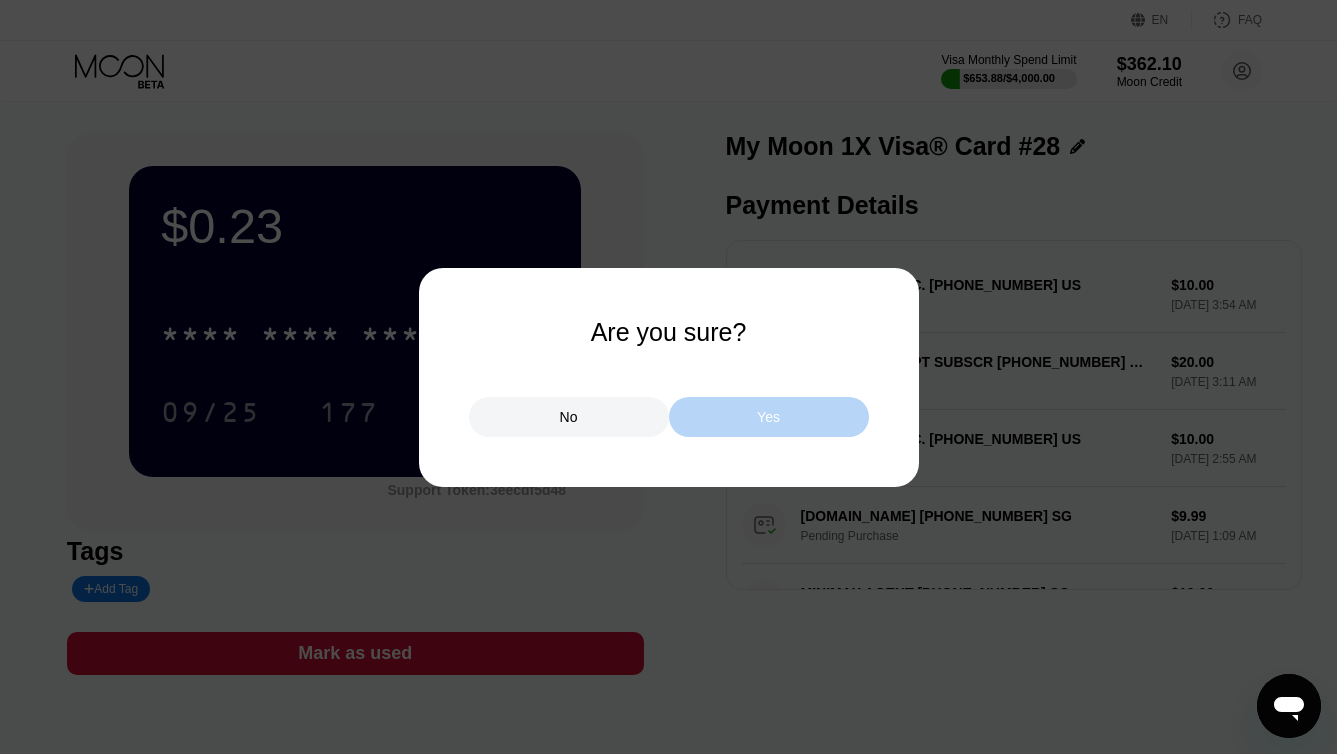 click on "Yes" at bounding box center (769, 417) 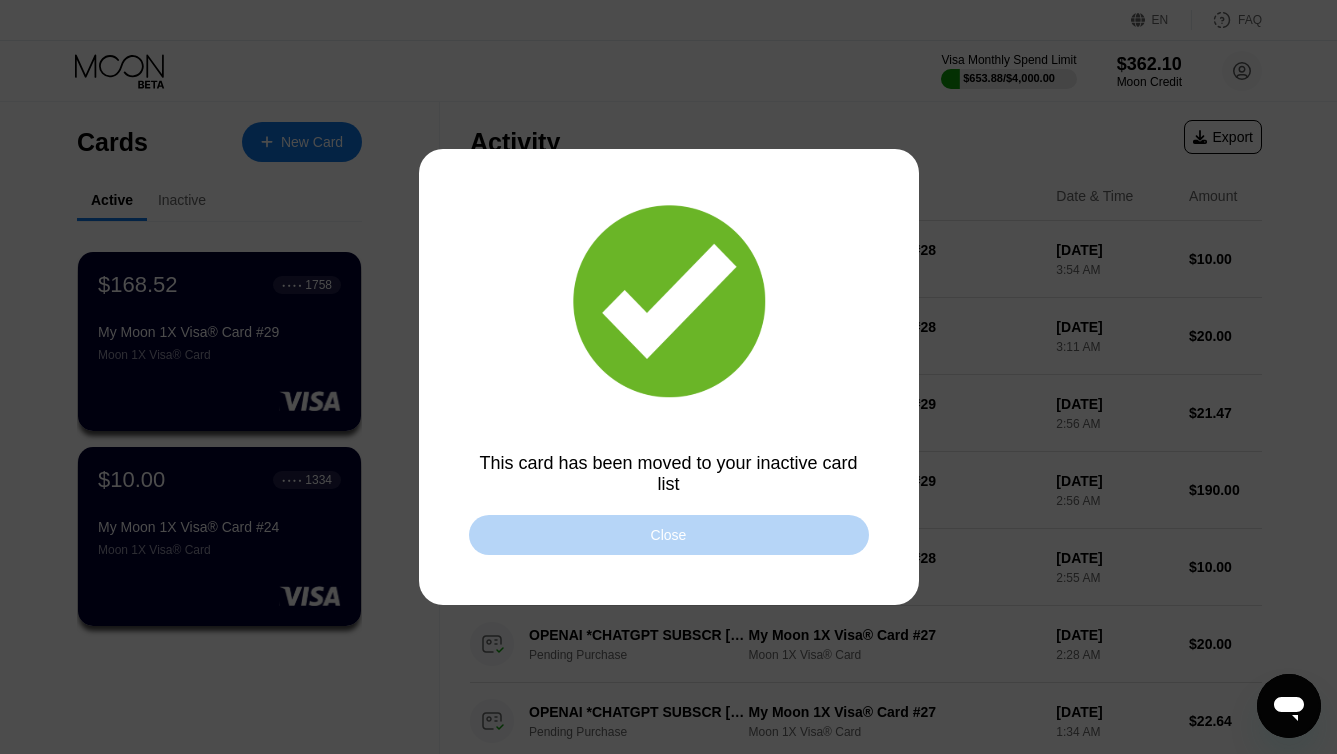 click on "Close" at bounding box center (669, 535) 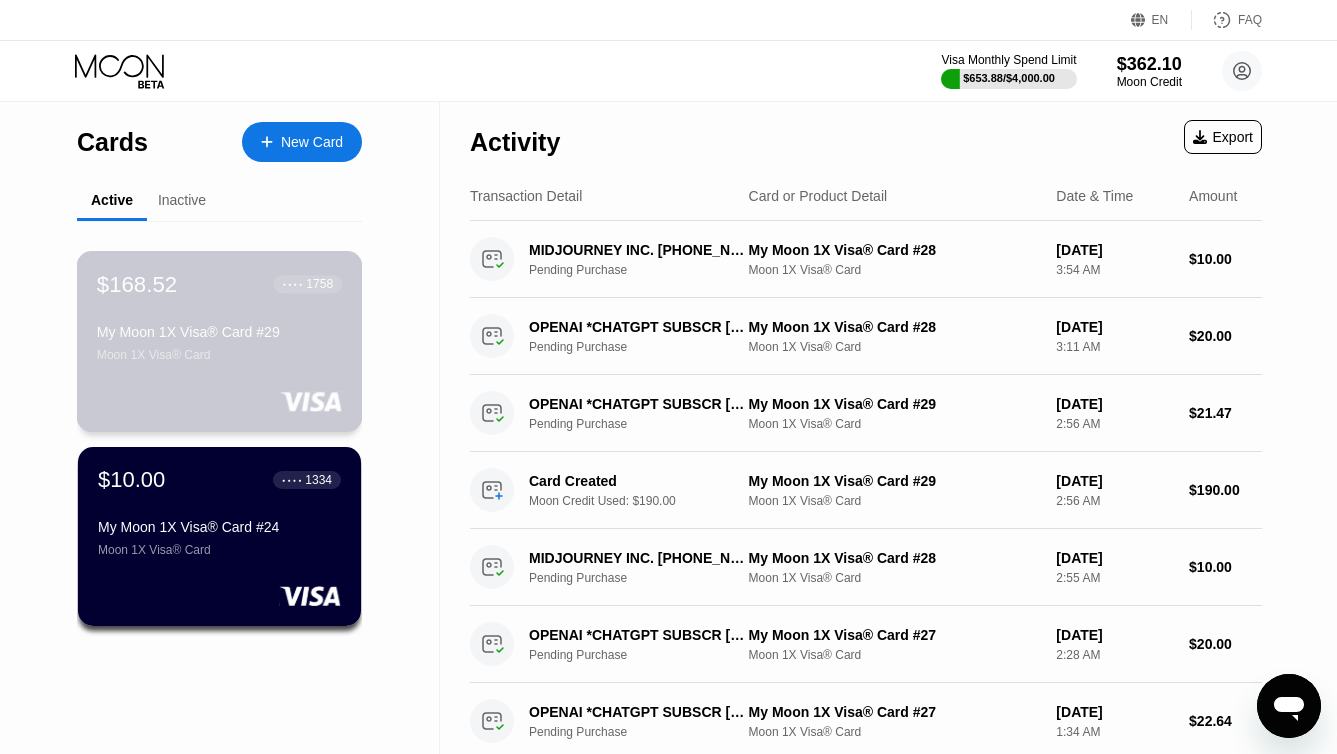 click on "$168.52 ● ● ● ● 1758 My Moon 1X Visa® Card #29 Moon 1X Visa® Card" at bounding box center (219, 316) 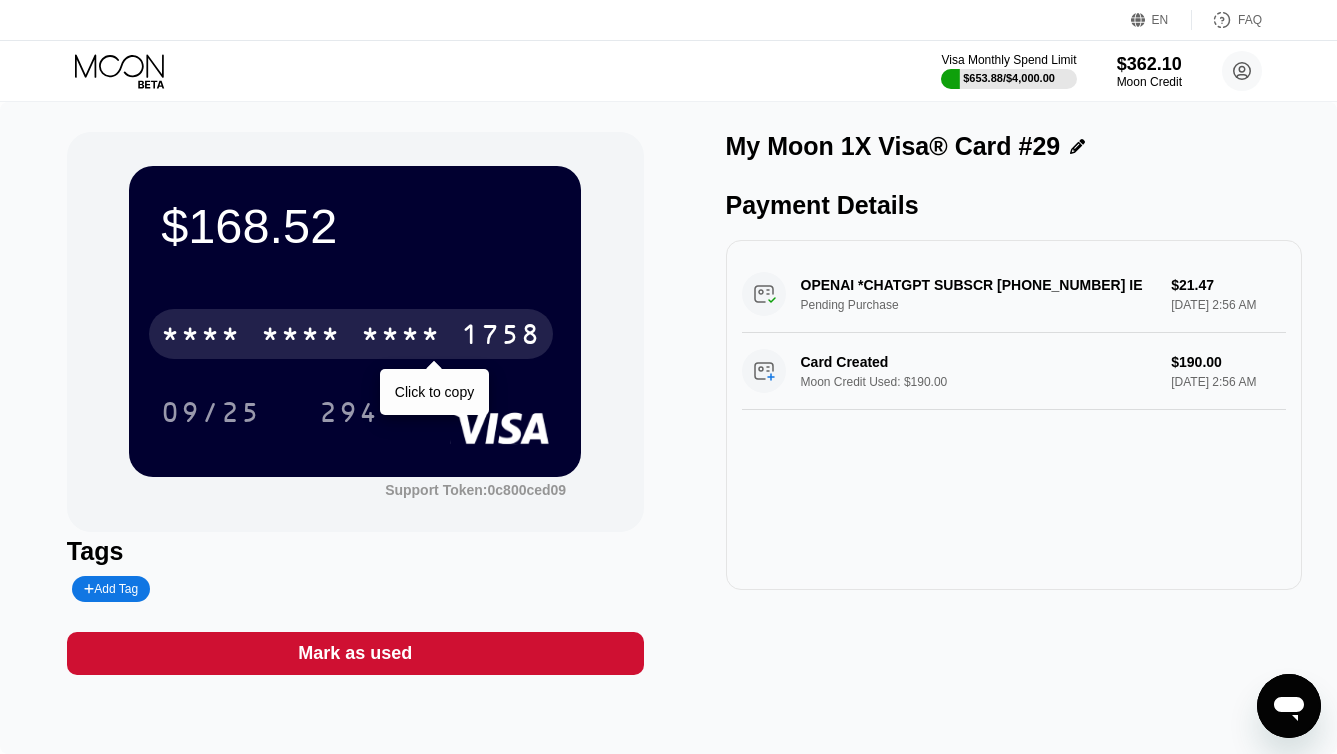 click on "1758" at bounding box center [501, 337] 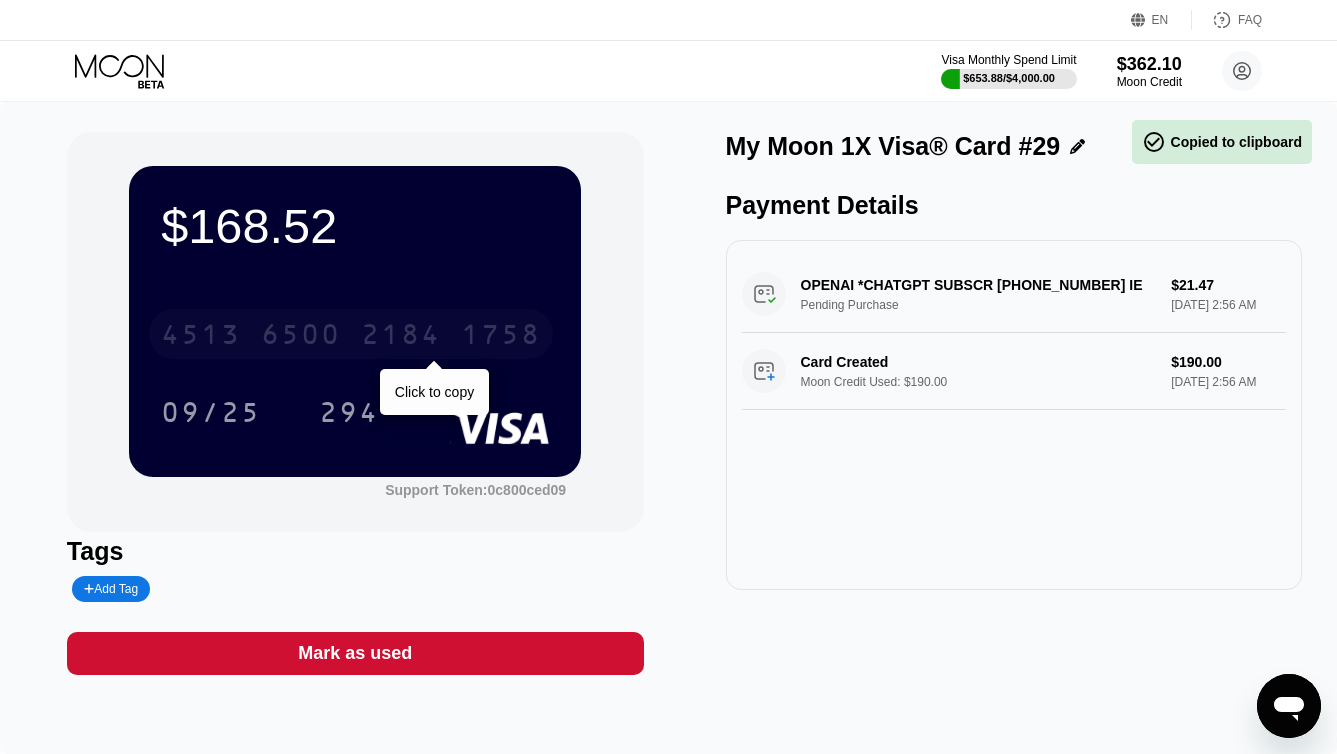 click on "1758" at bounding box center (501, 337) 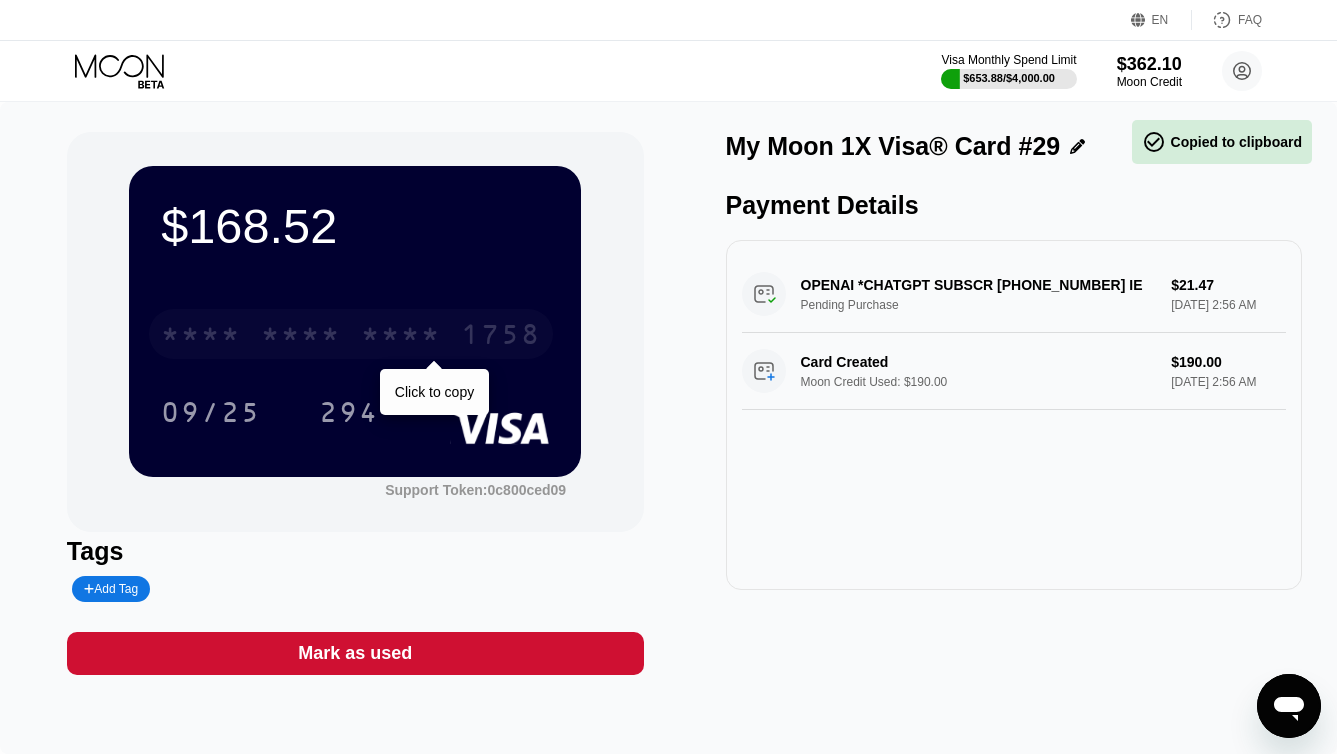 click on "1758" at bounding box center [501, 337] 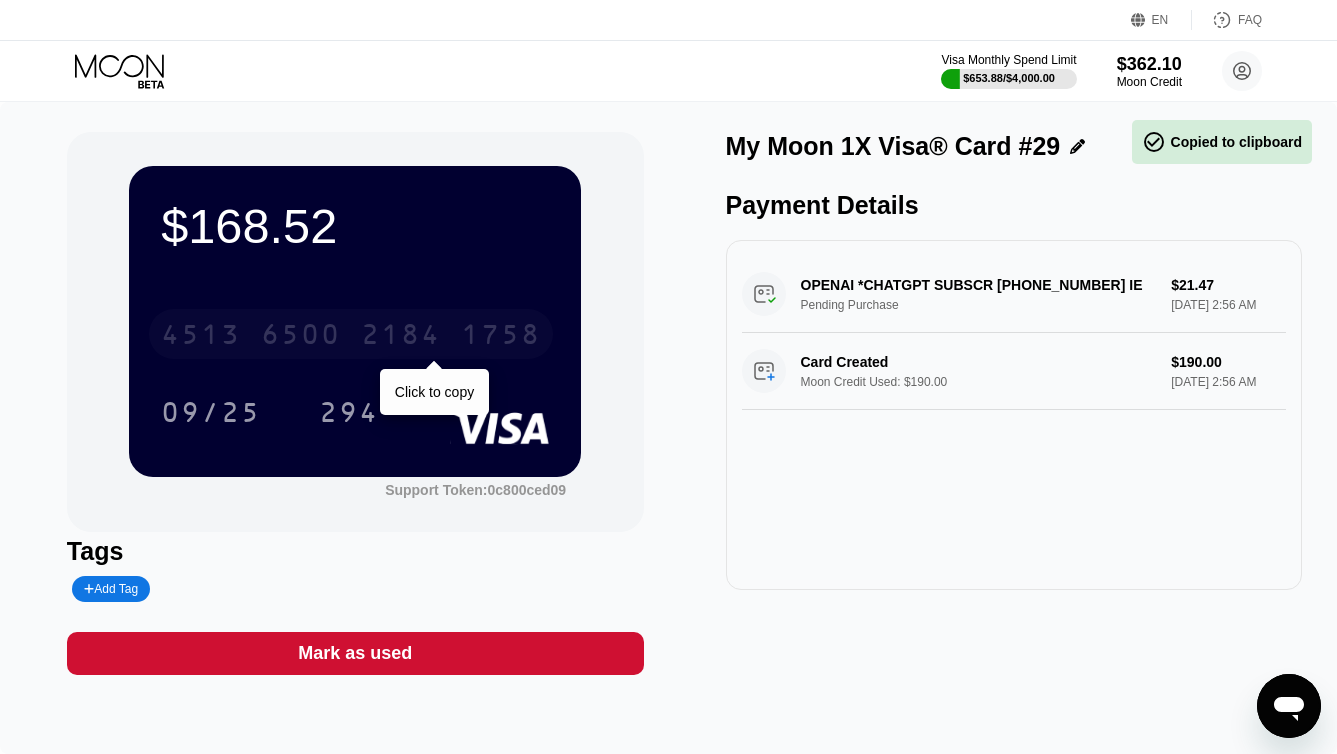 click on "1758" at bounding box center [501, 337] 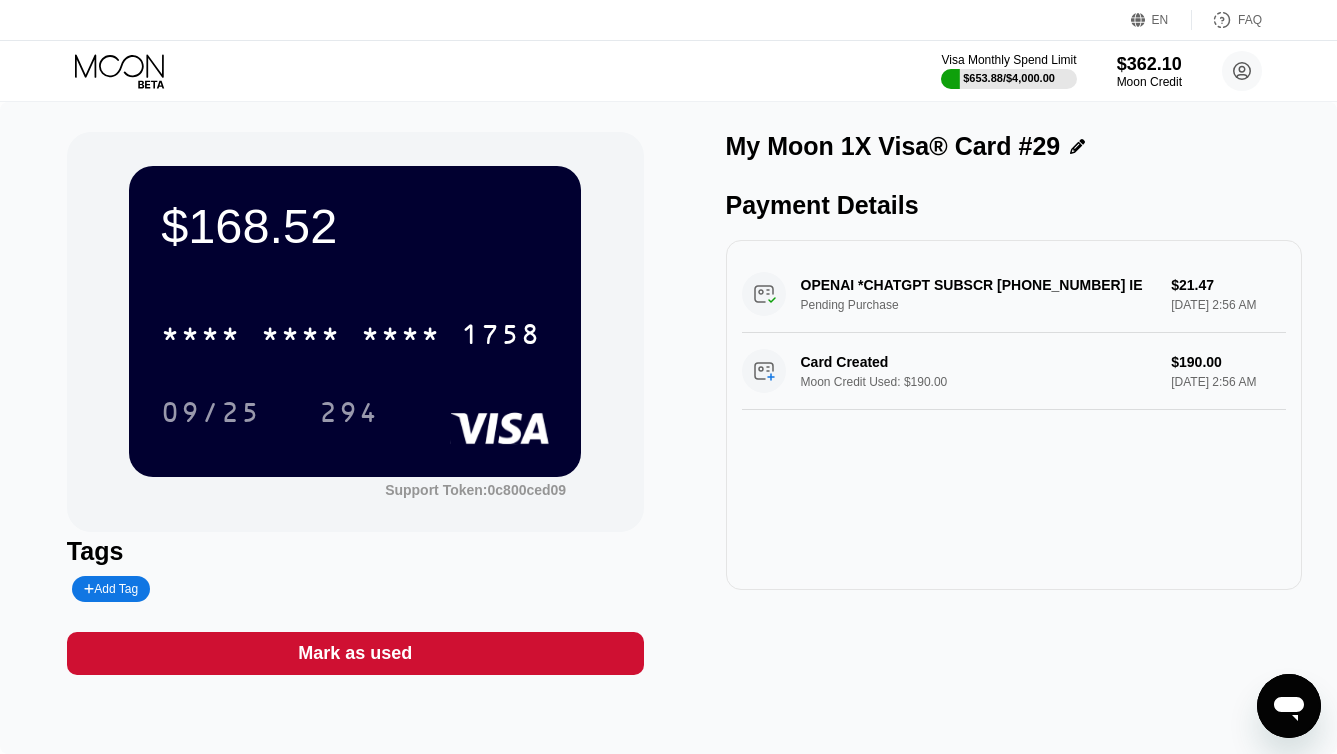 click 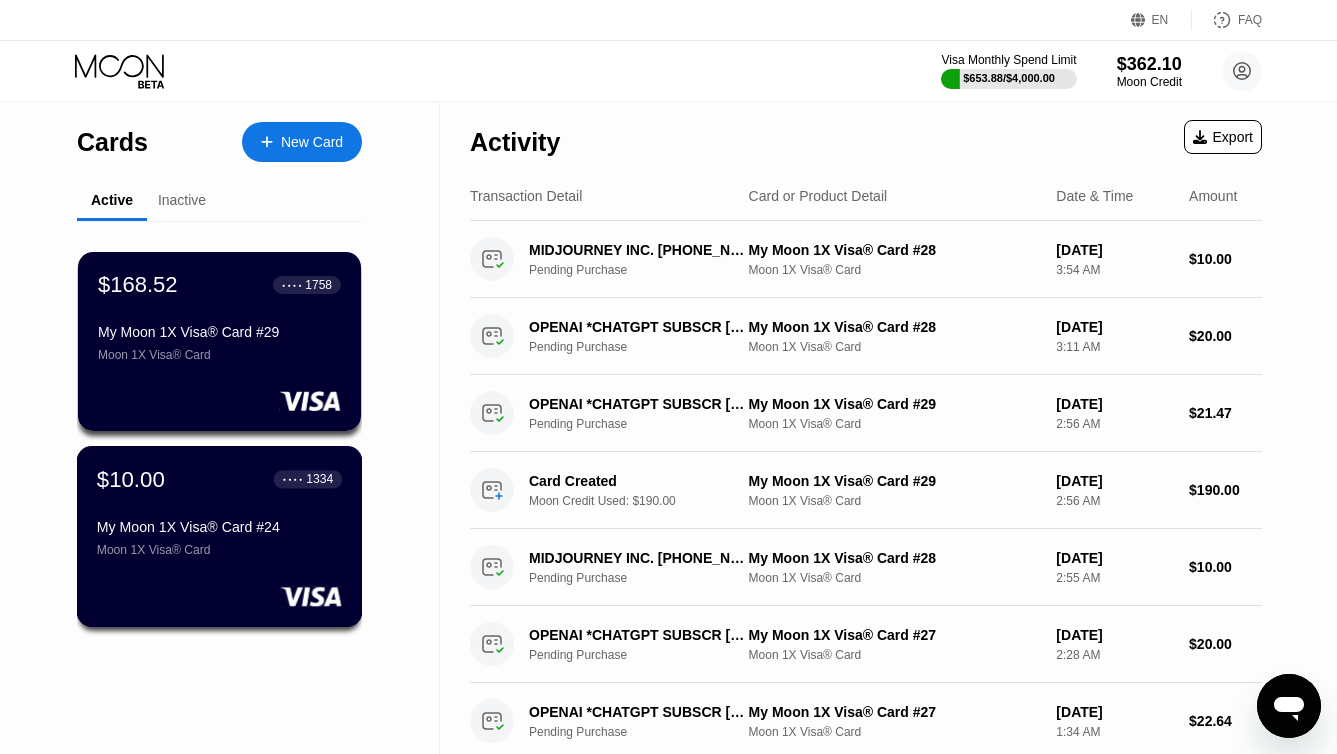 click on "$10.00 ● ● ● ● 1334" at bounding box center (219, 479) 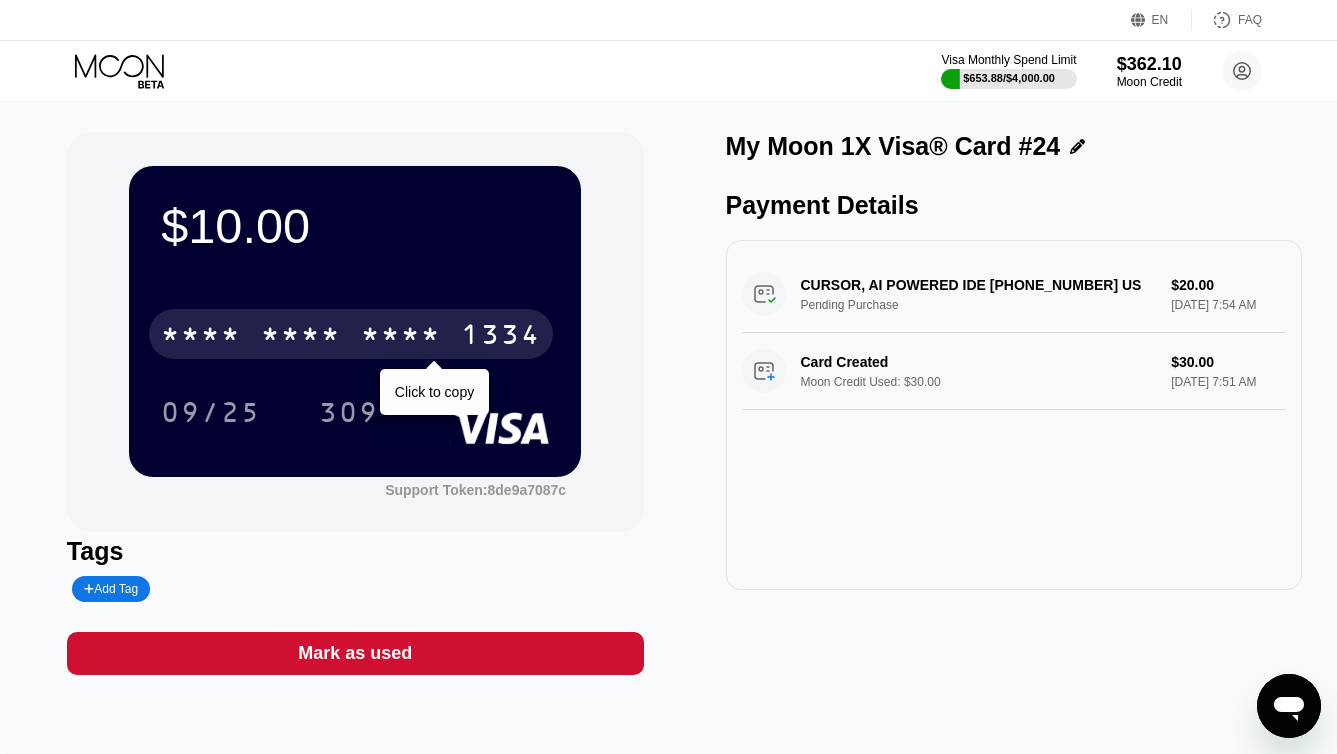 click on "* * * *" at bounding box center [401, 337] 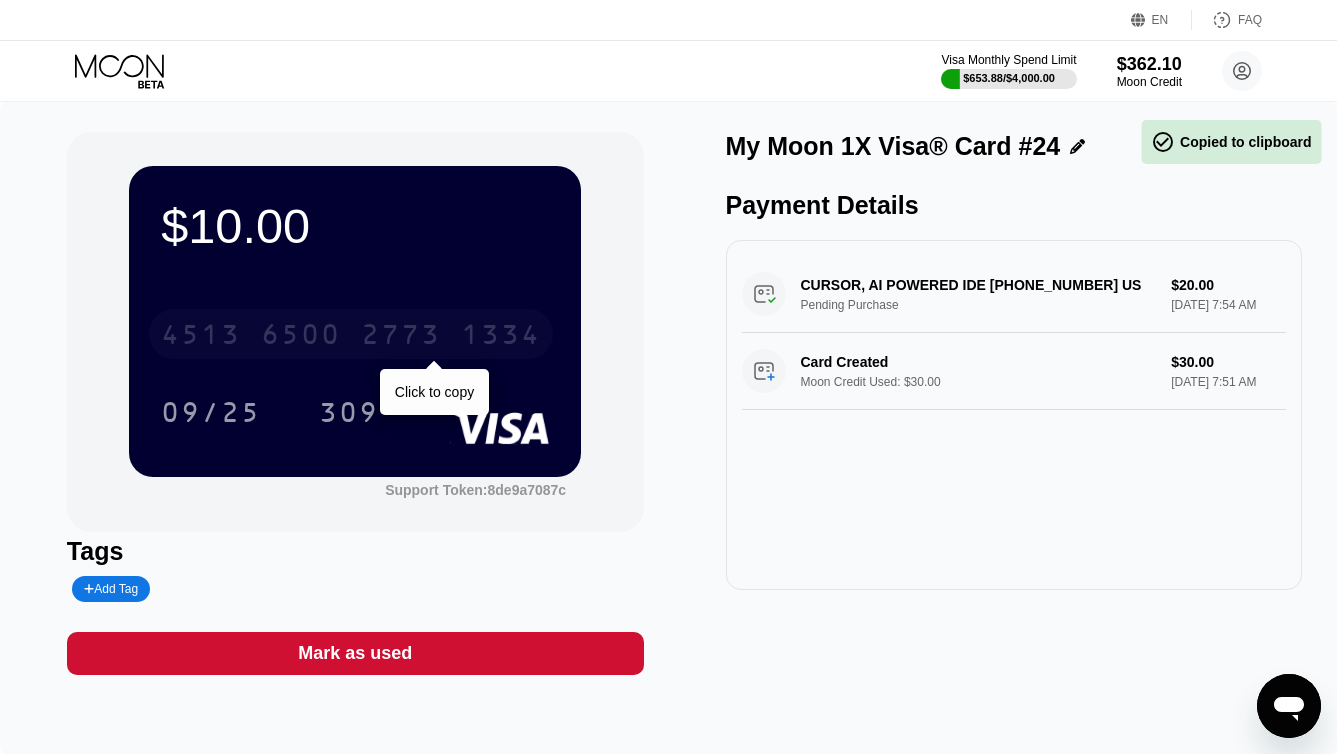click on "2773" at bounding box center [401, 337] 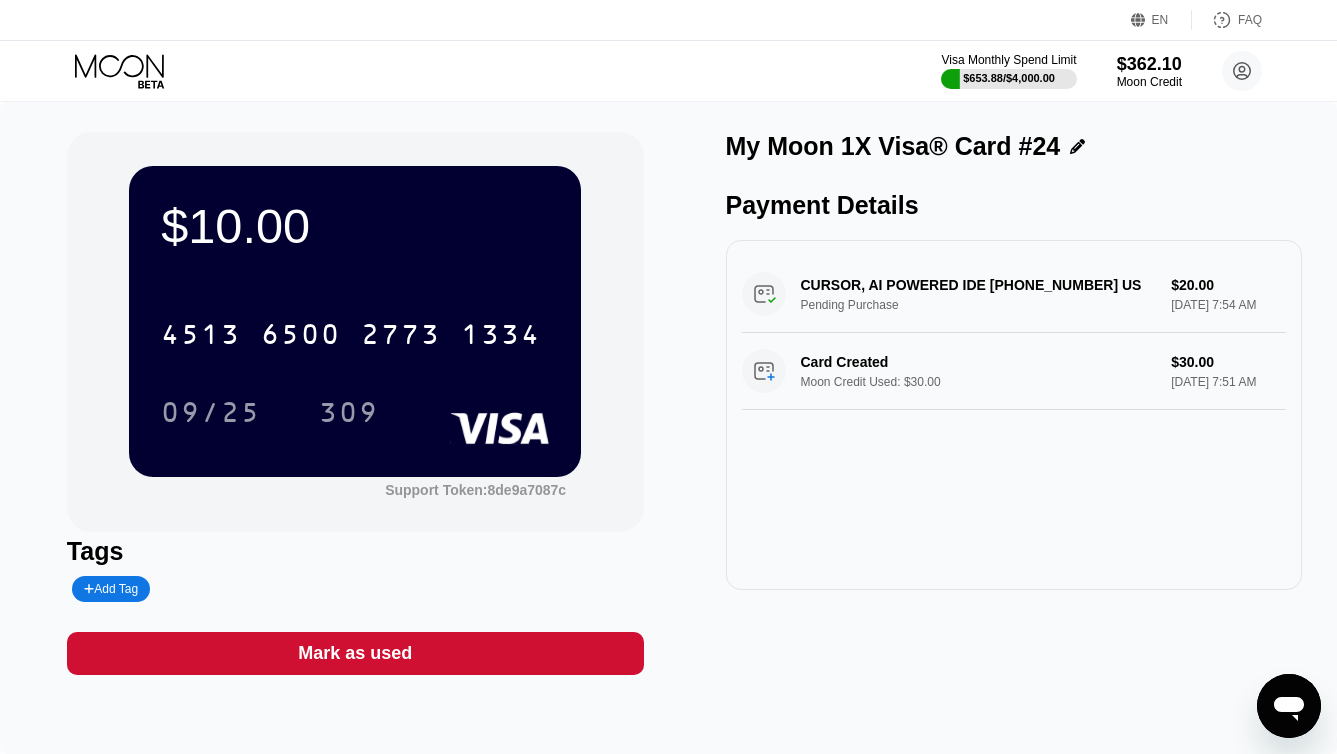 click on "Visa Monthly Spend Limit $653.88 / $4,000.00 $362.10 Moon Credit andreibbsser@proton.me  Home Settings Support Careers About Us Log out Privacy policy Terms" at bounding box center (668, 71) 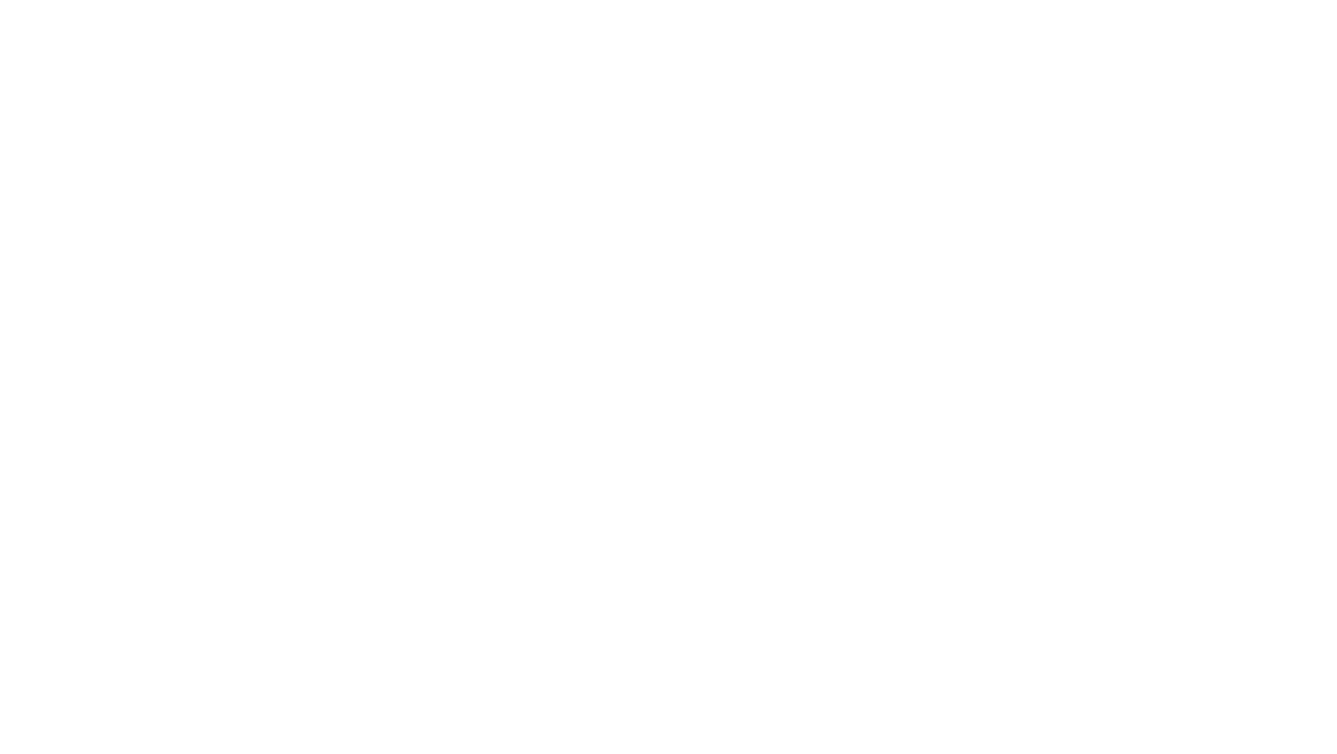 scroll, scrollTop: 0, scrollLeft: 0, axis: both 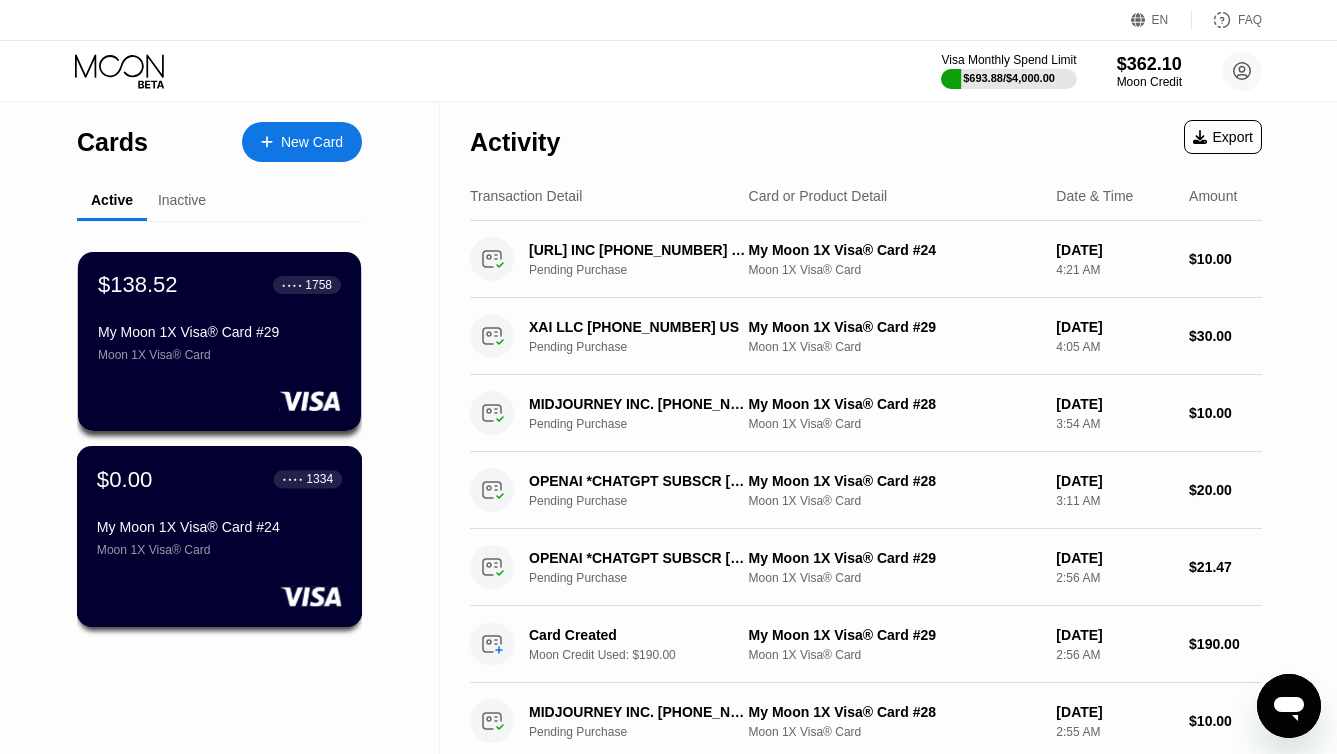 click on "My Moon 1X Visa® Card #24" at bounding box center (219, 527) 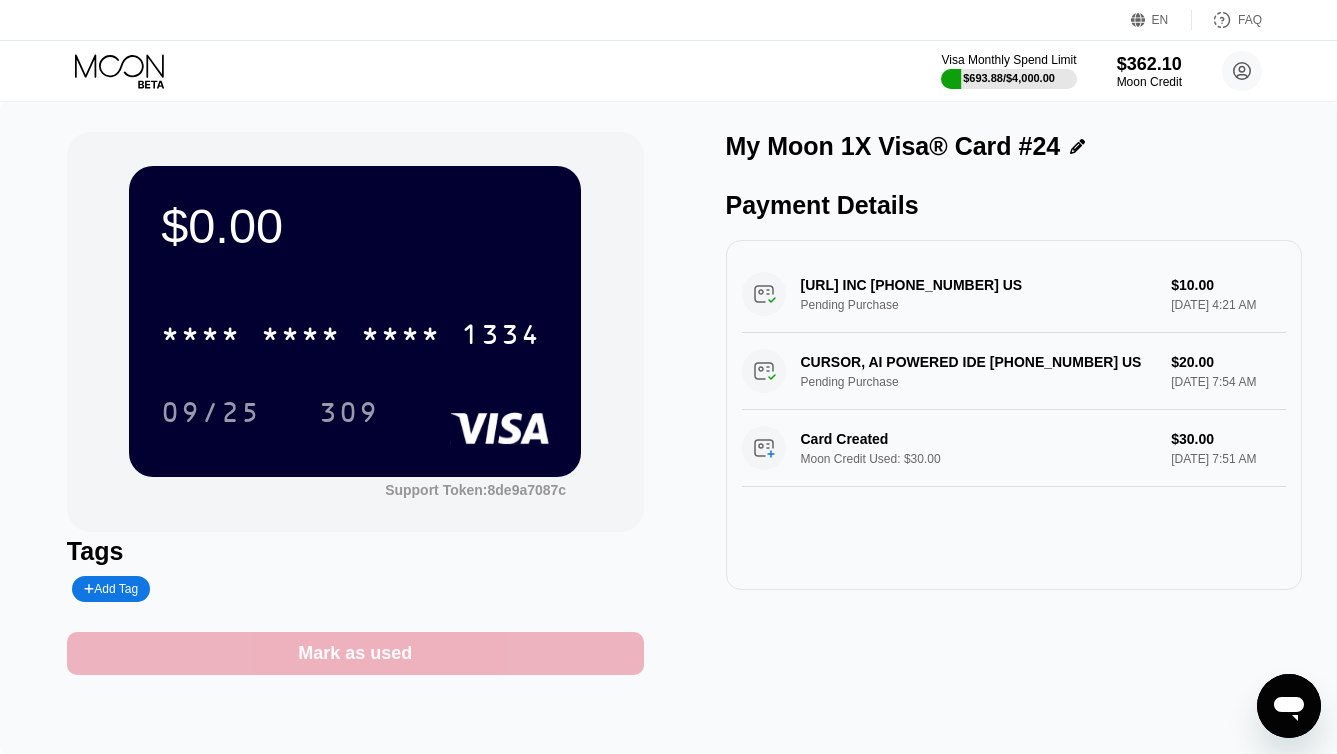 click on "Mark as used" at bounding box center (355, 653) 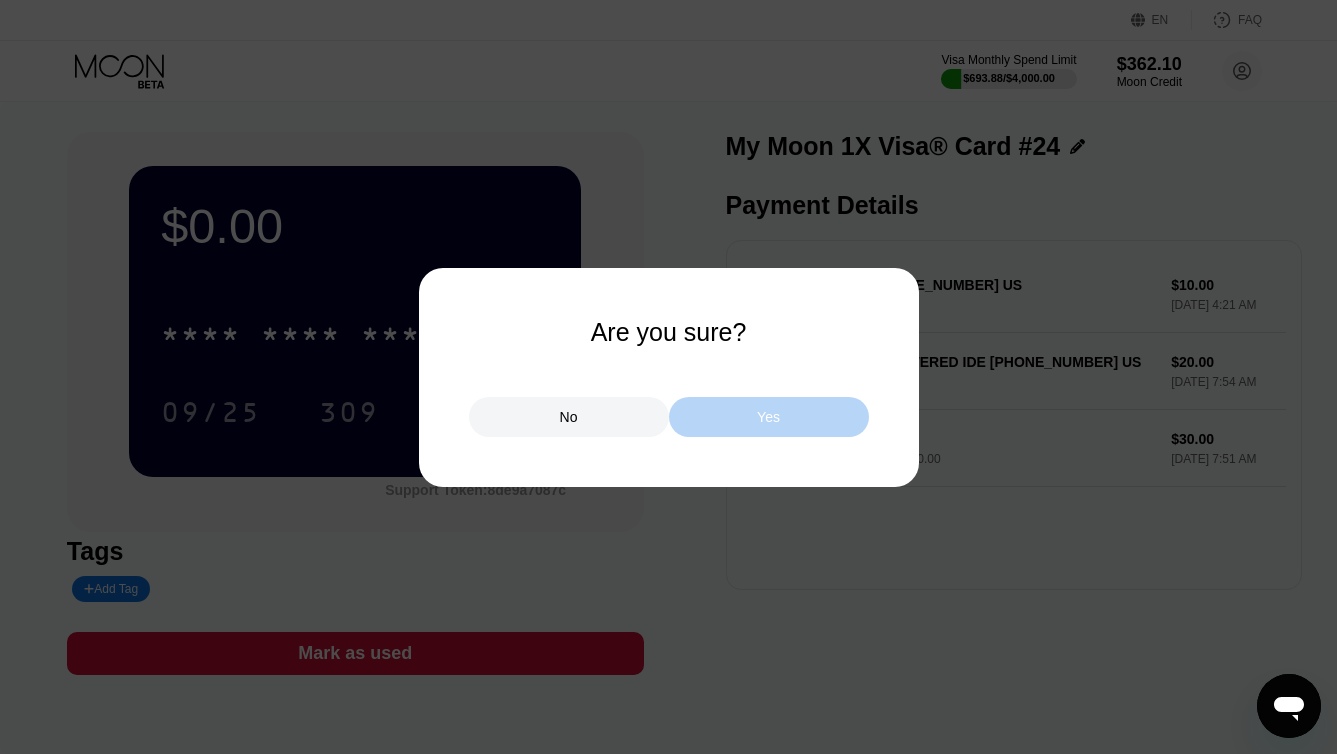 click on "Yes" at bounding box center [768, 417] 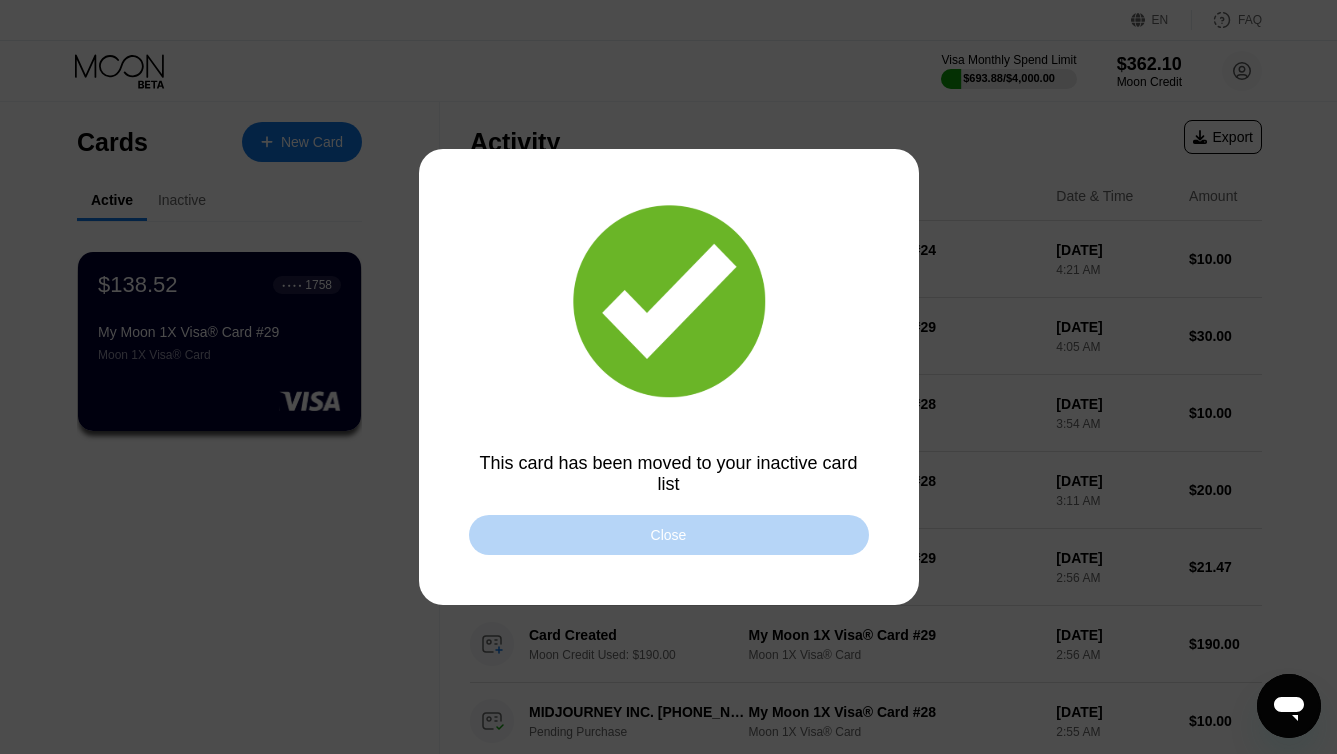 click on "Close" at bounding box center [669, 535] 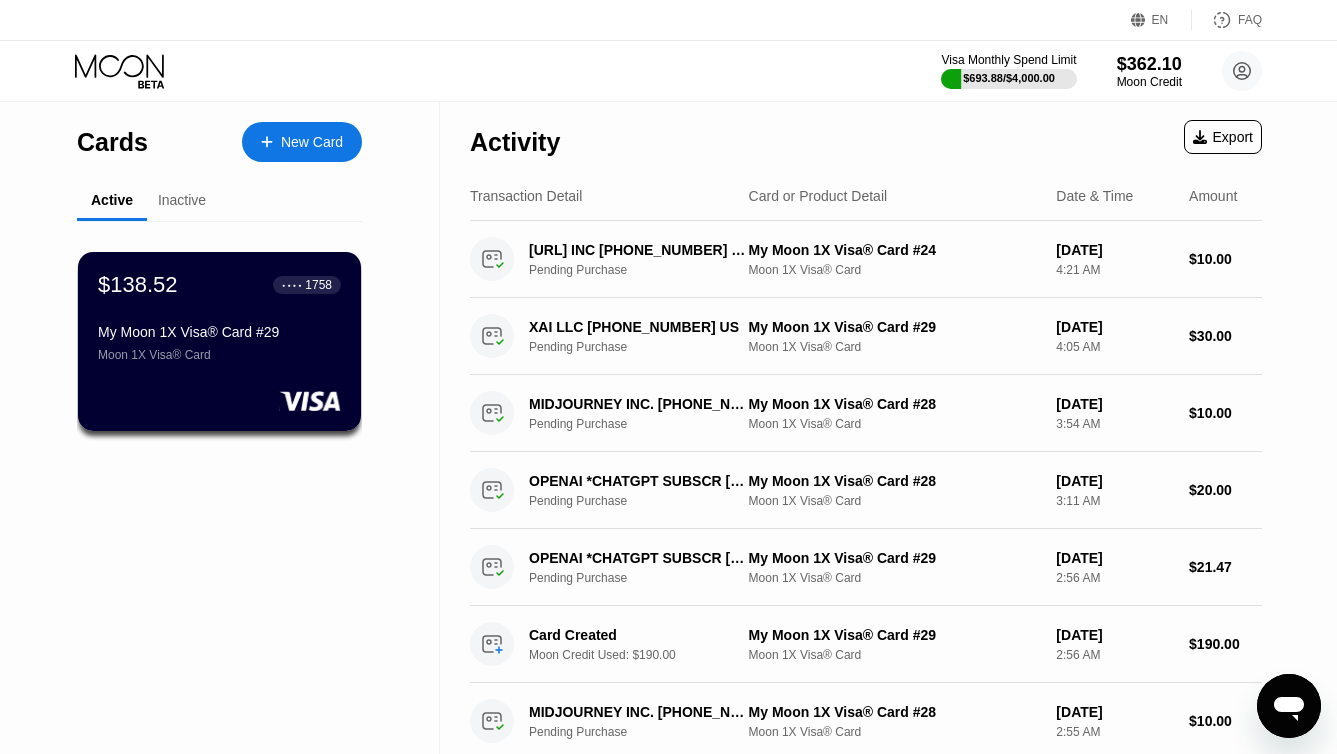 click on "New Card" at bounding box center [312, 142] 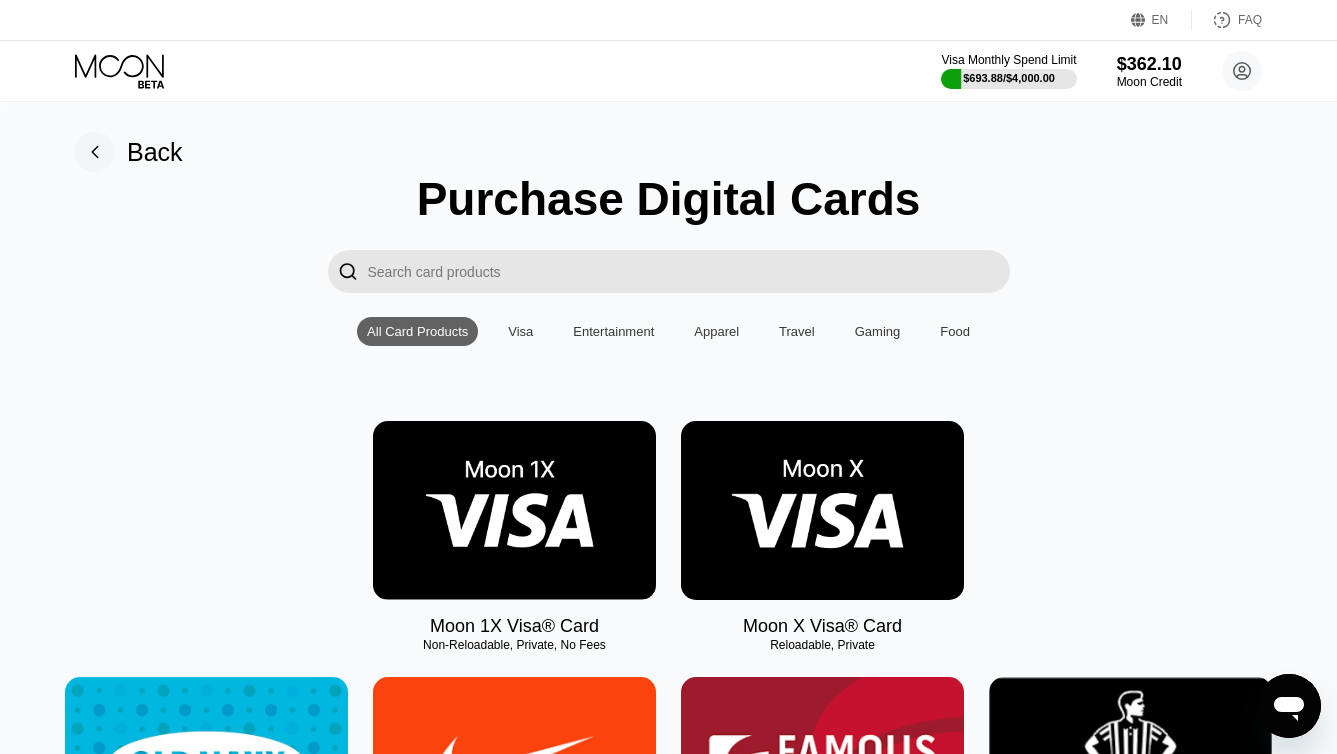 click at bounding box center (514, 510) 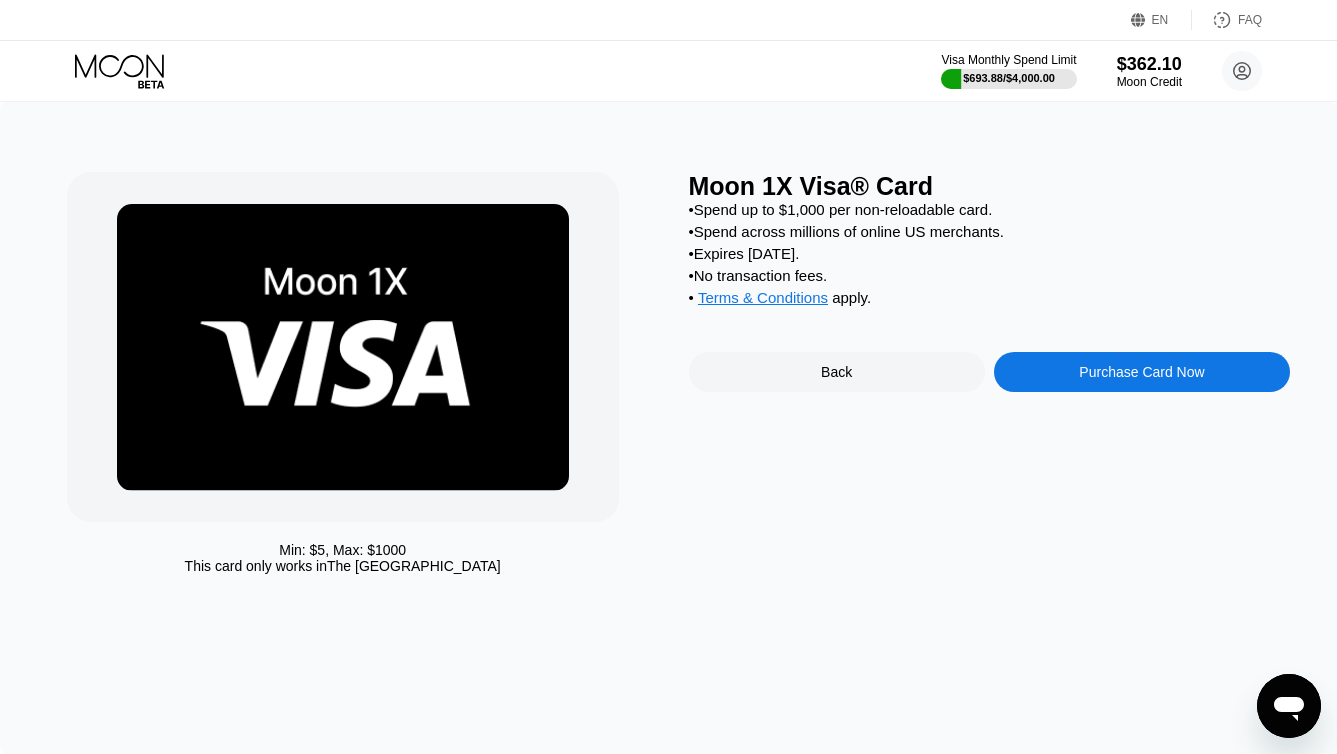 click on "Purchase Card Now" at bounding box center (1142, 372) 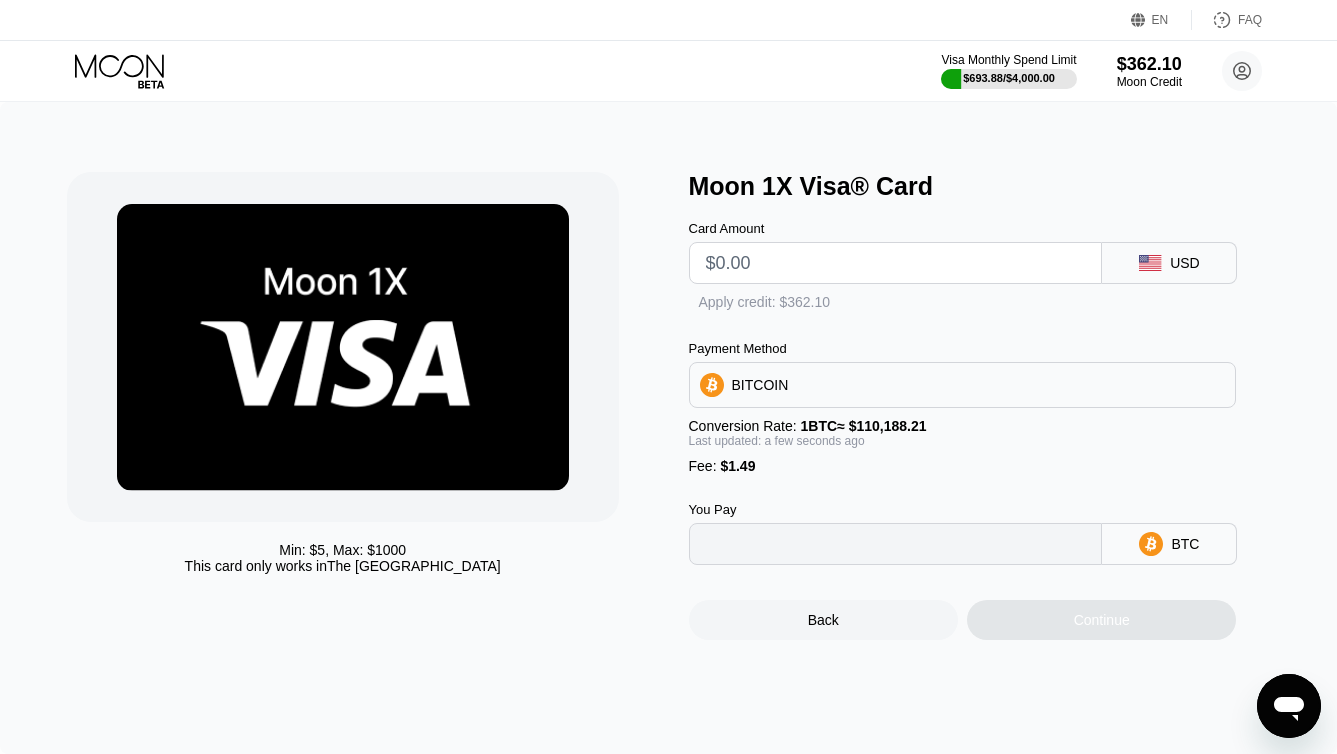 type on "0" 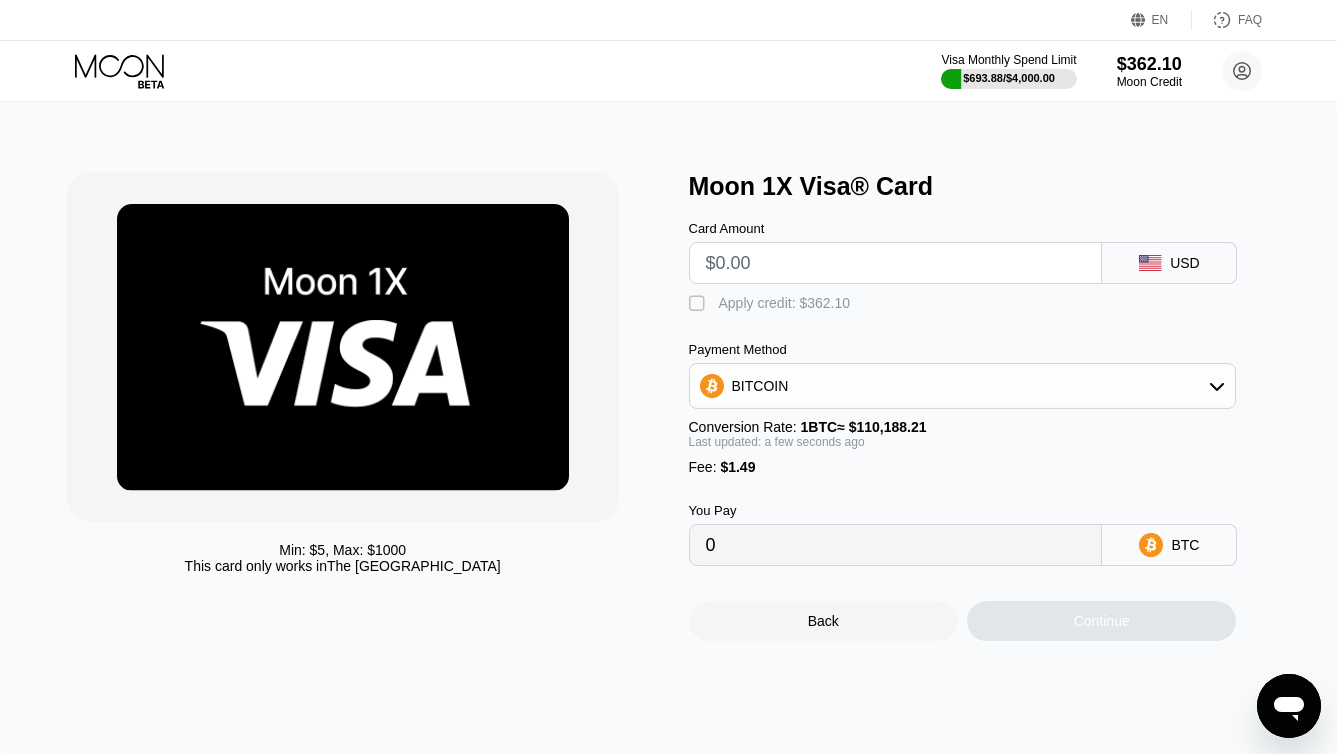 click at bounding box center (896, 263) 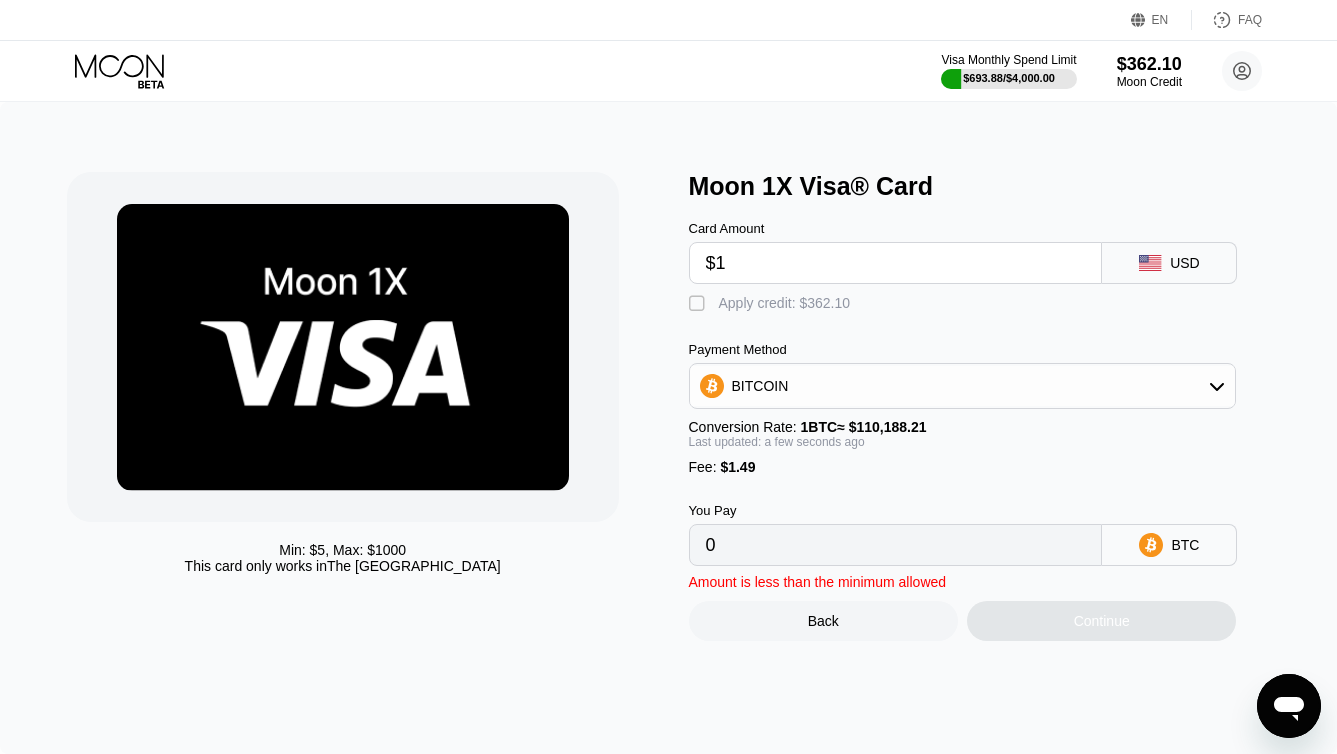 type on "0.00002260" 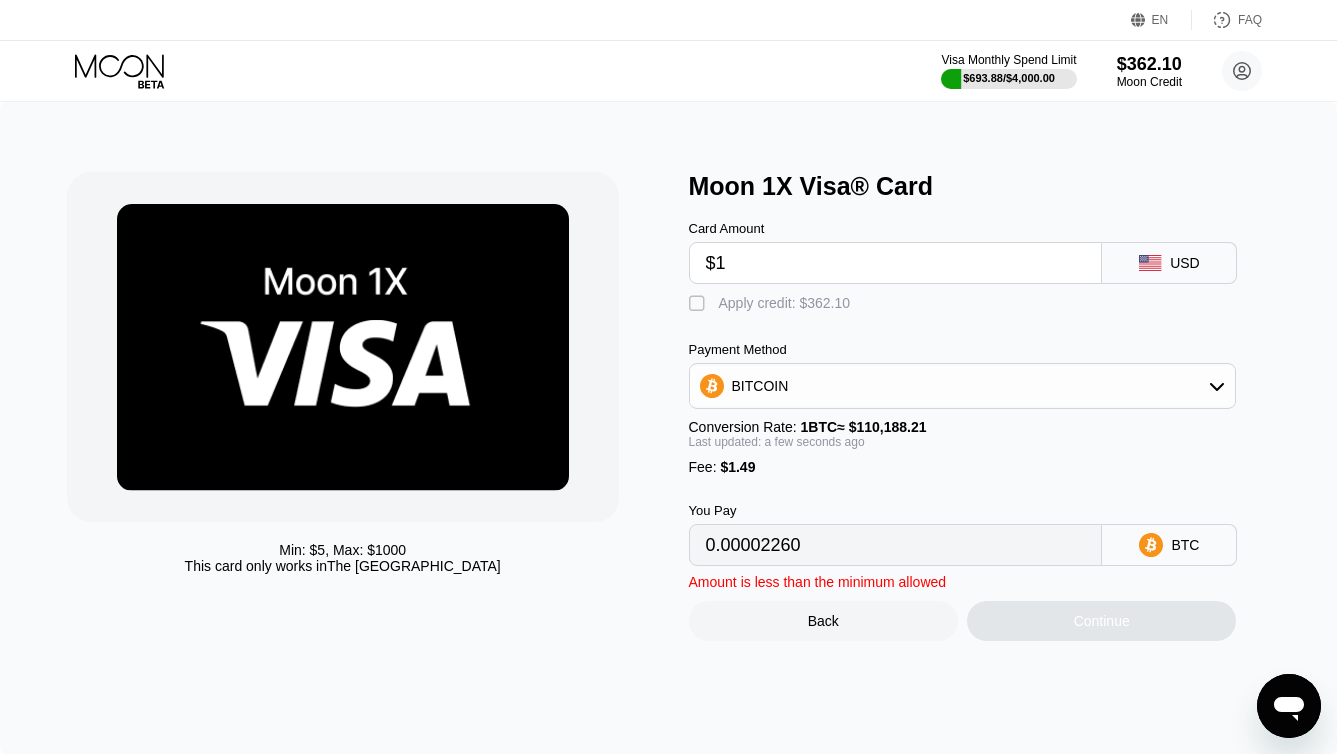 type on "$10" 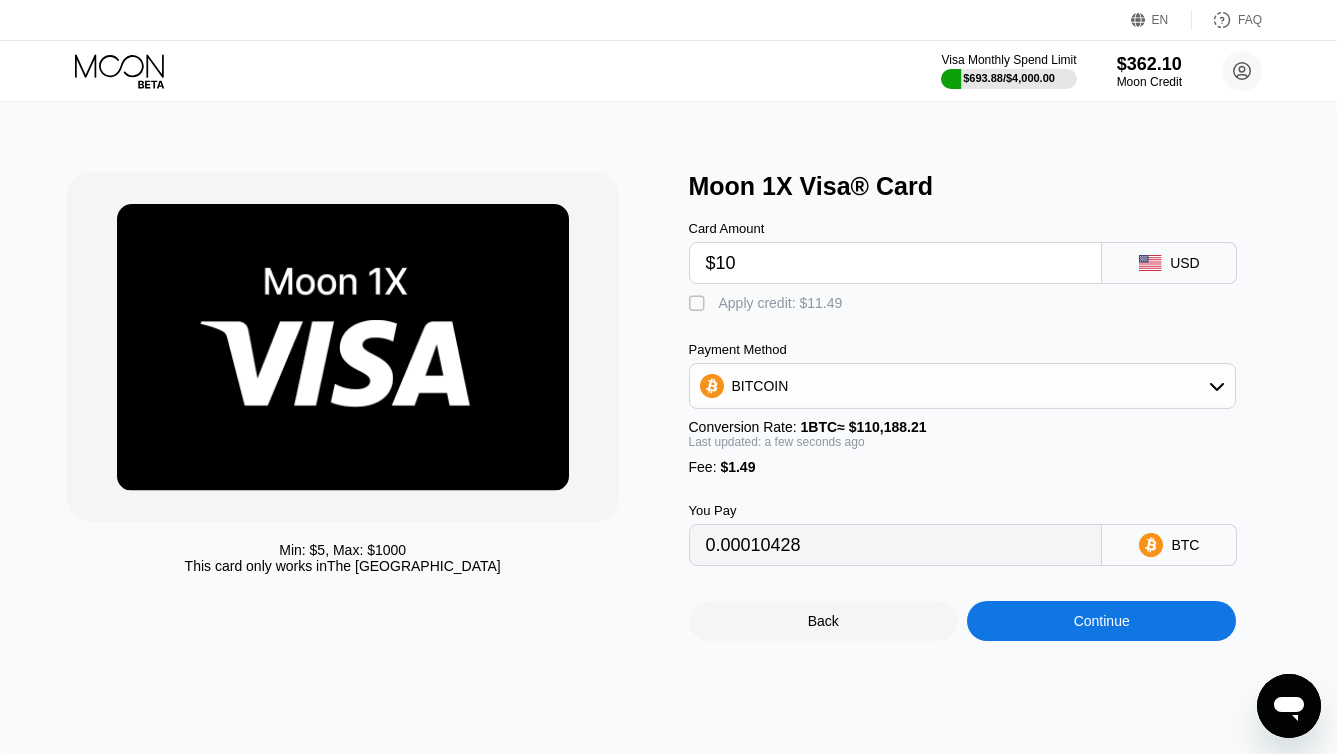 type on "$10" 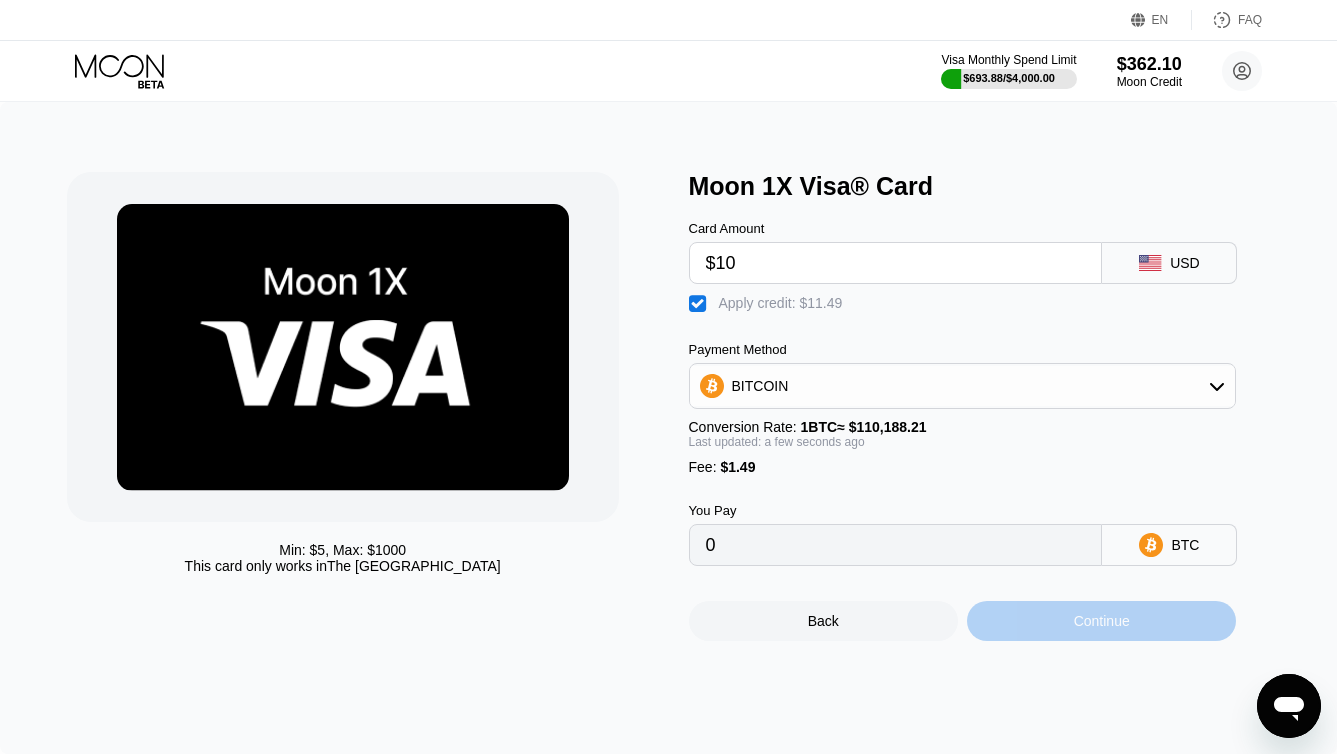 click on "Continue" at bounding box center (1101, 621) 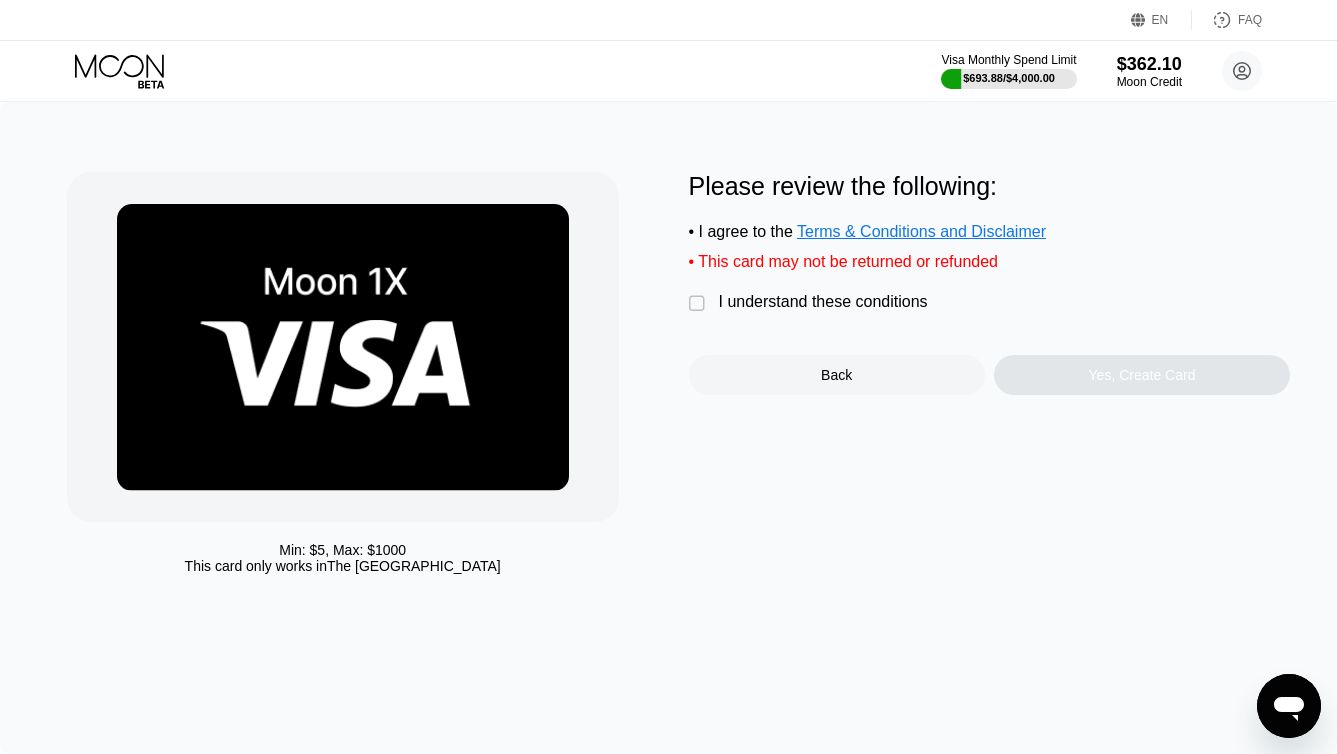 click on "I understand these conditions" at bounding box center (823, 302) 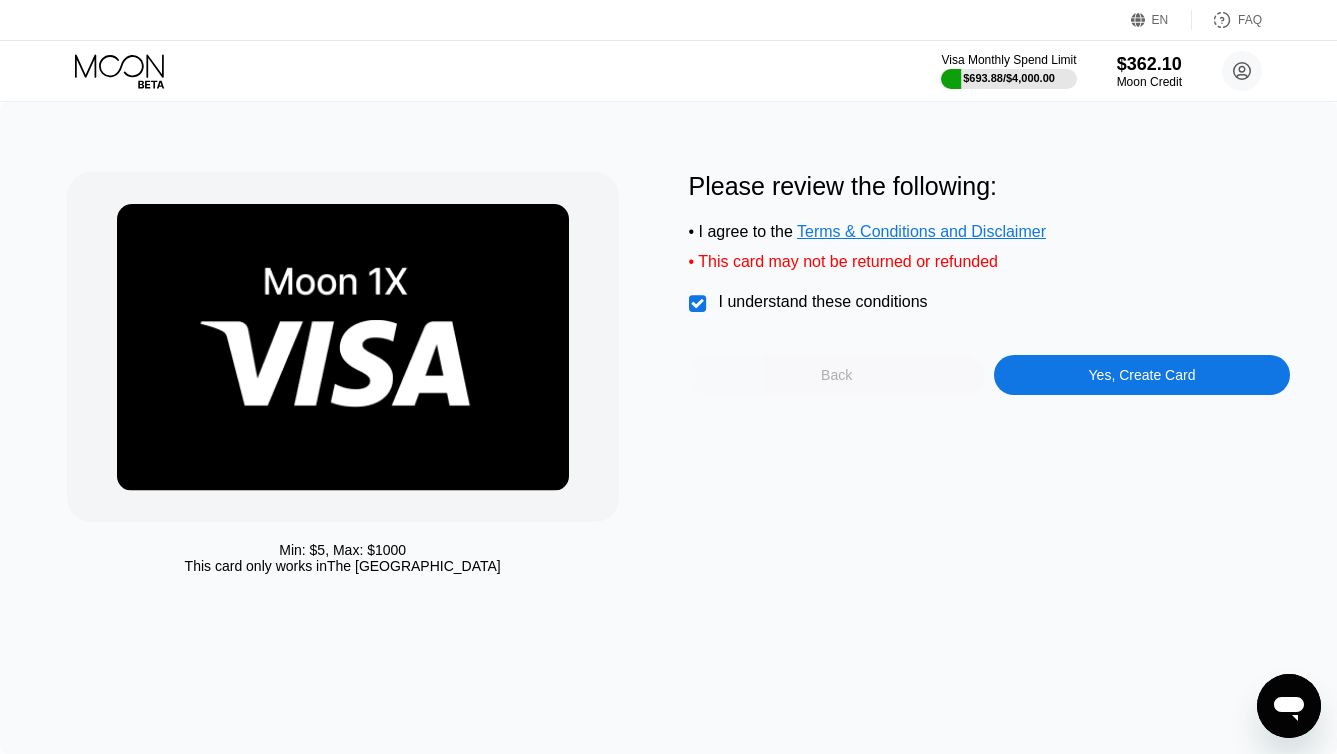 click on "Back" at bounding box center (837, 375) 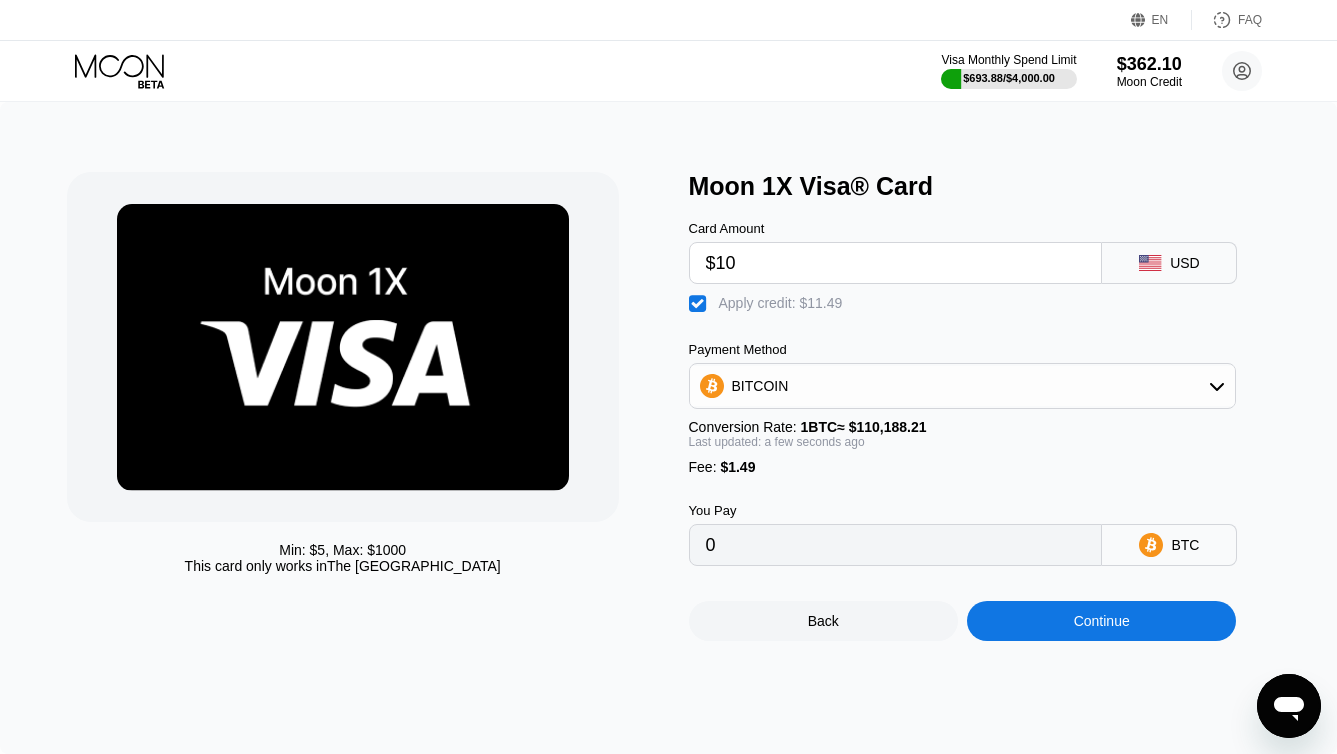 click on "$10" at bounding box center [896, 263] 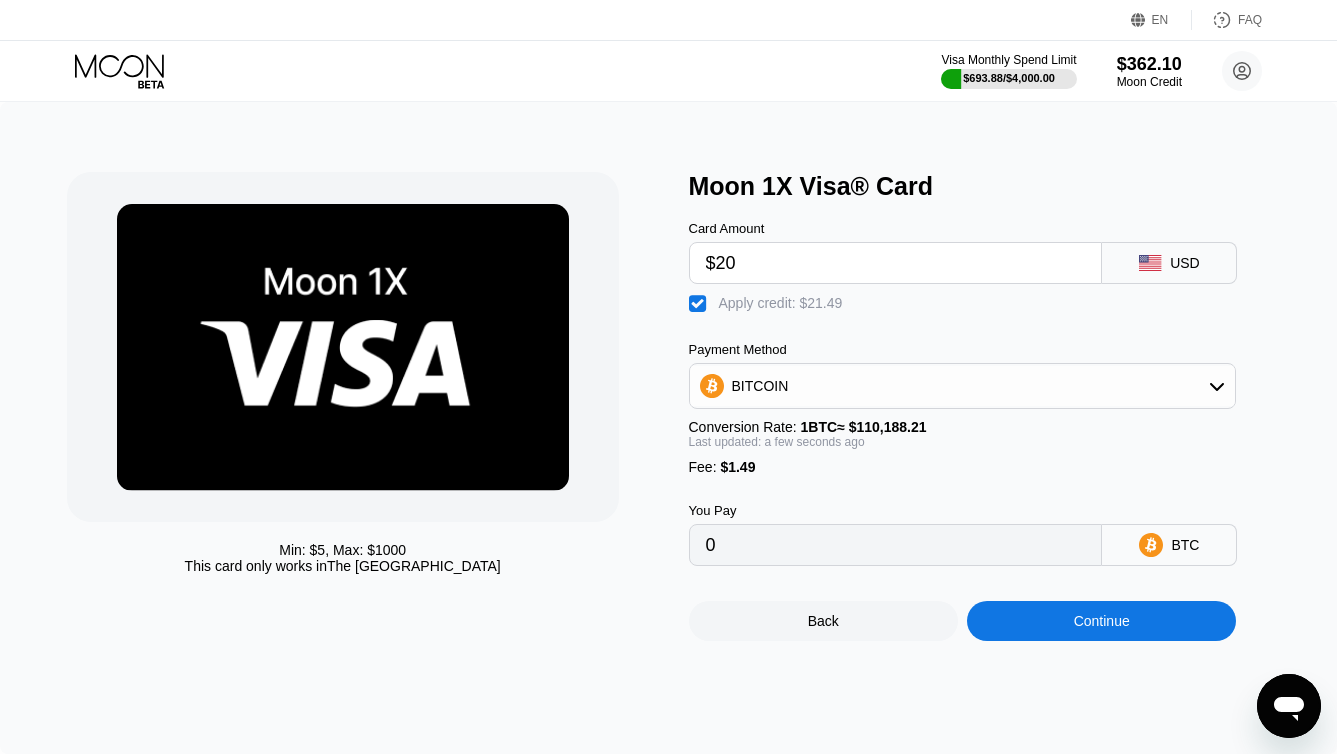 type on "$20" 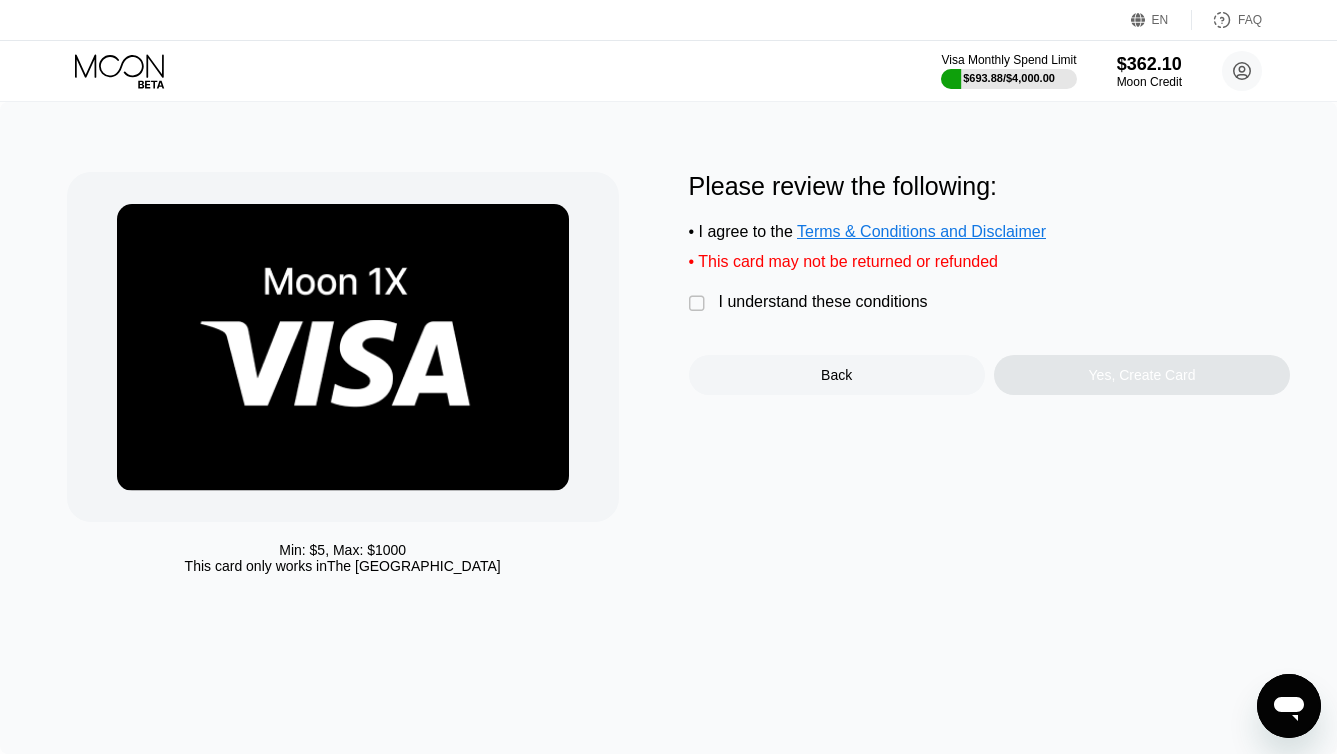 click on "I understand these conditions" at bounding box center [823, 302] 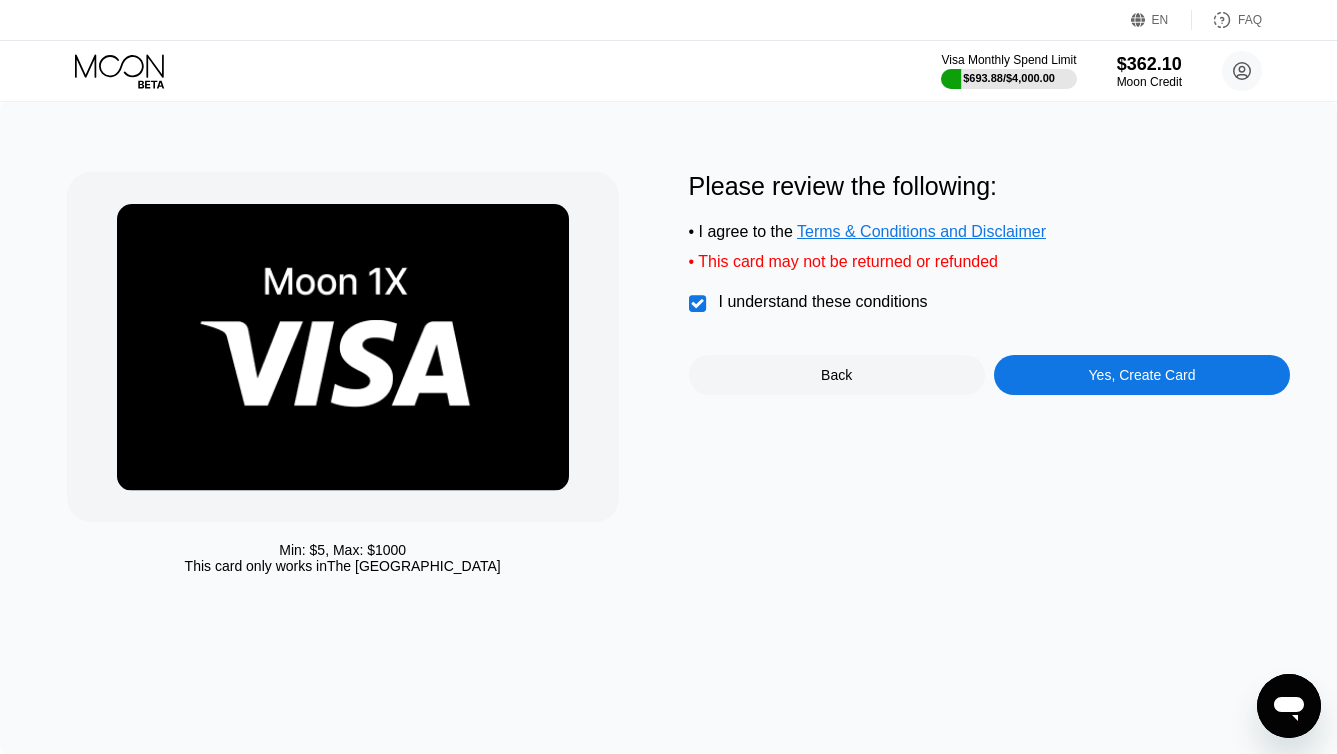 click on "Yes, Create Card" at bounding box center [1142, 375] 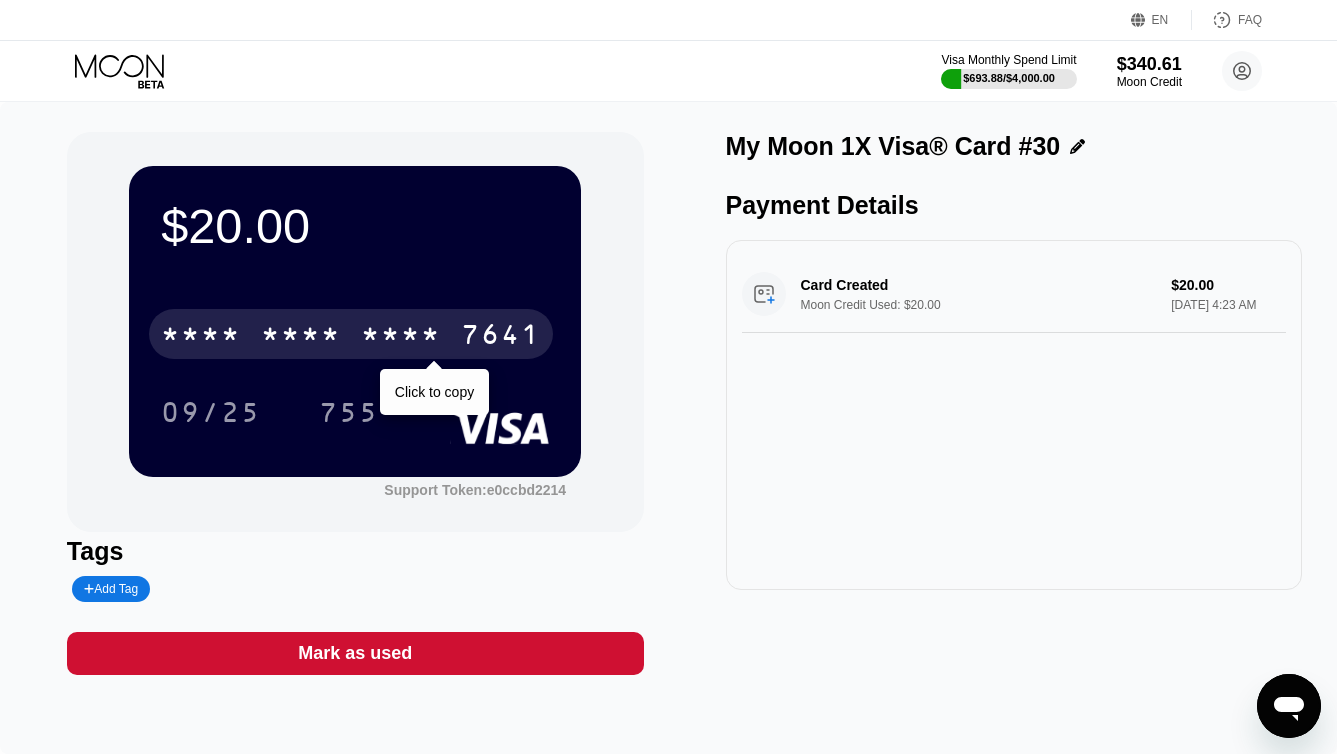 click on "* * * * * * * * * * * * 7641" at bounding box center (351, 334) 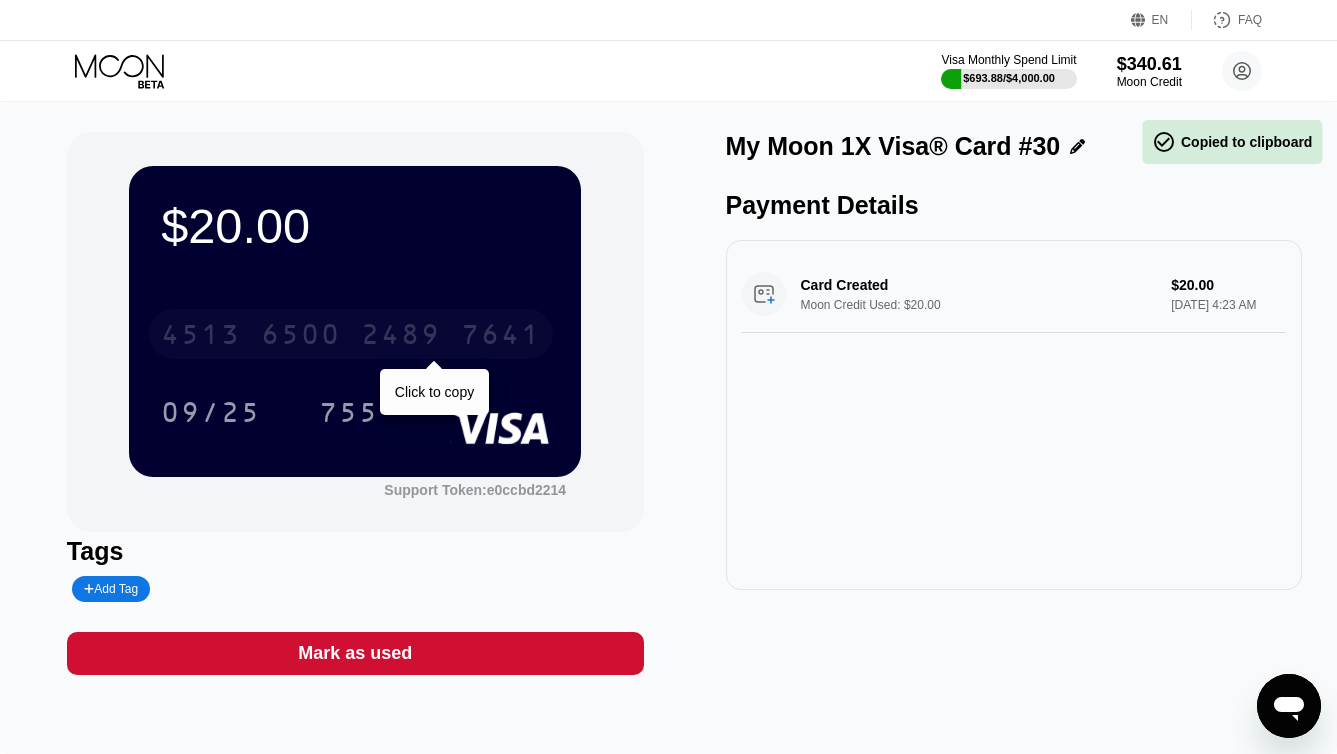 click on "7641" at bounding box center (501, 337) 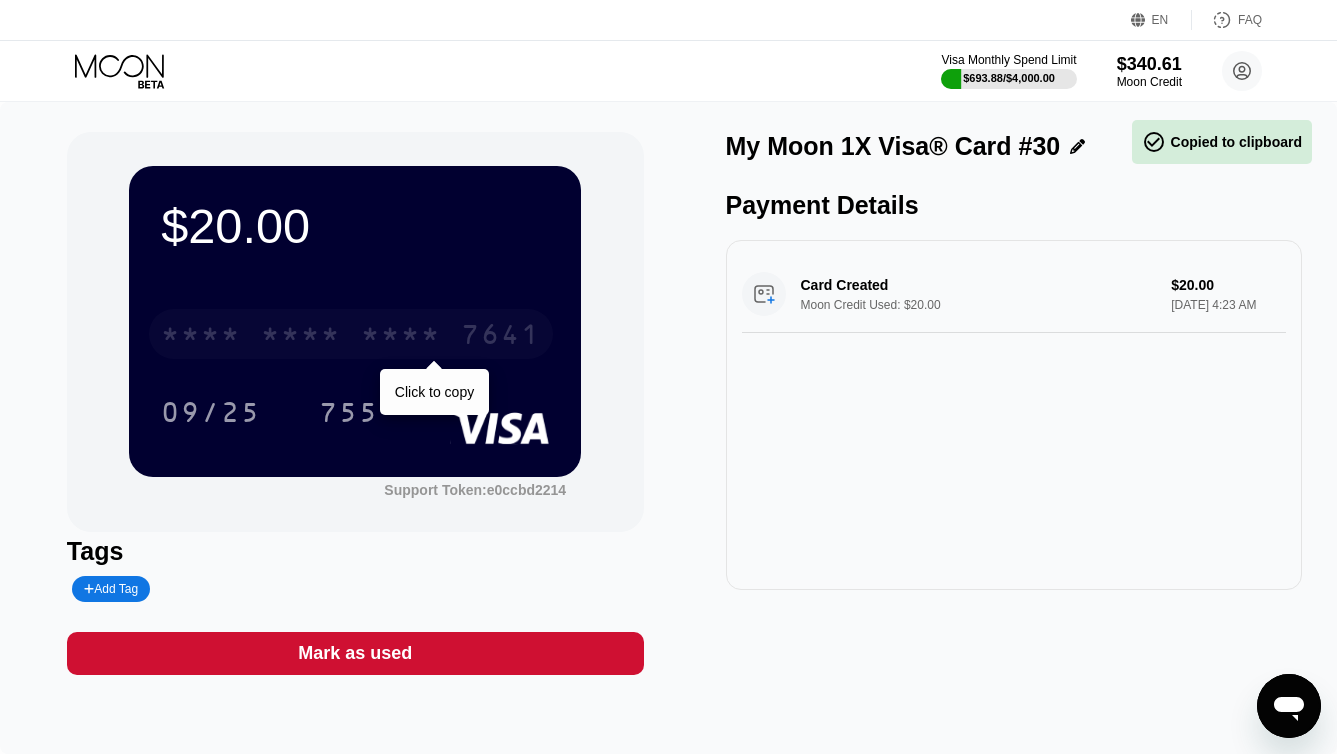 click on "7641" at bounding box center (501, 337) 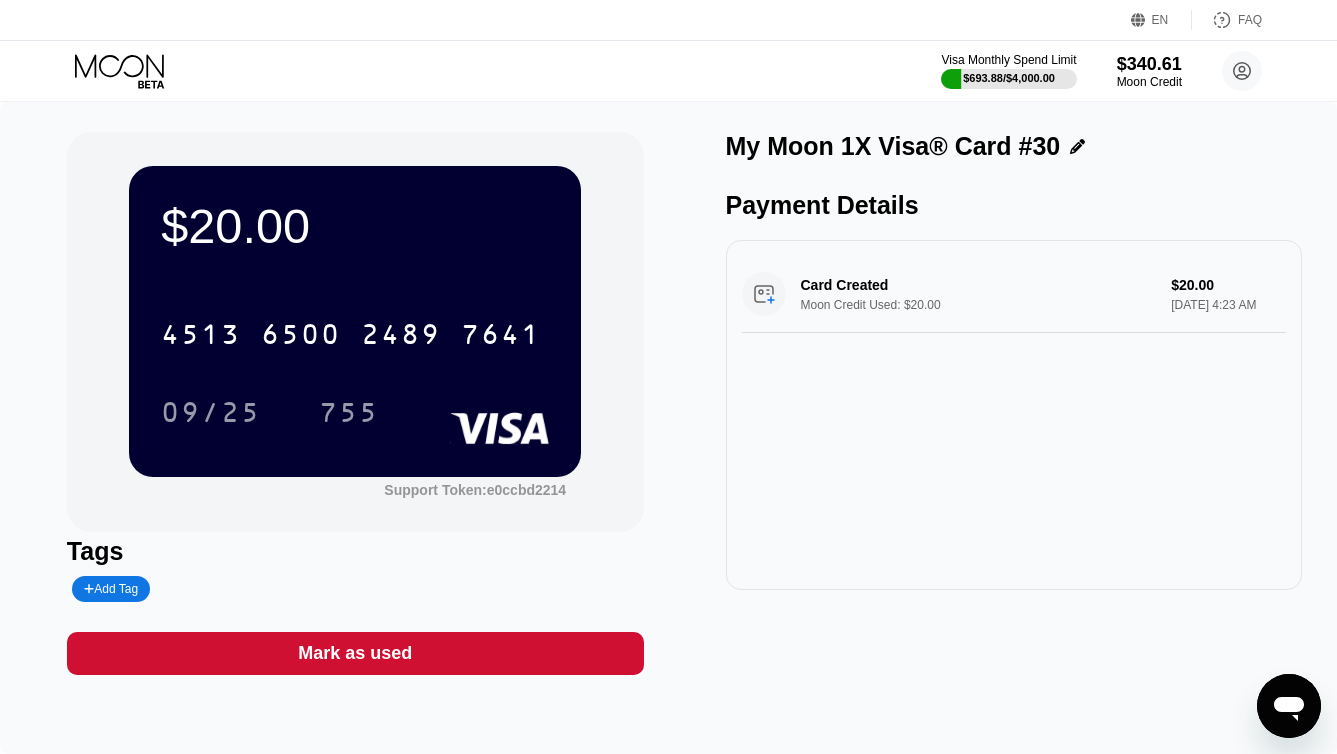 scroll, scrollTop: 0, scrollLeft: 0, axis: both 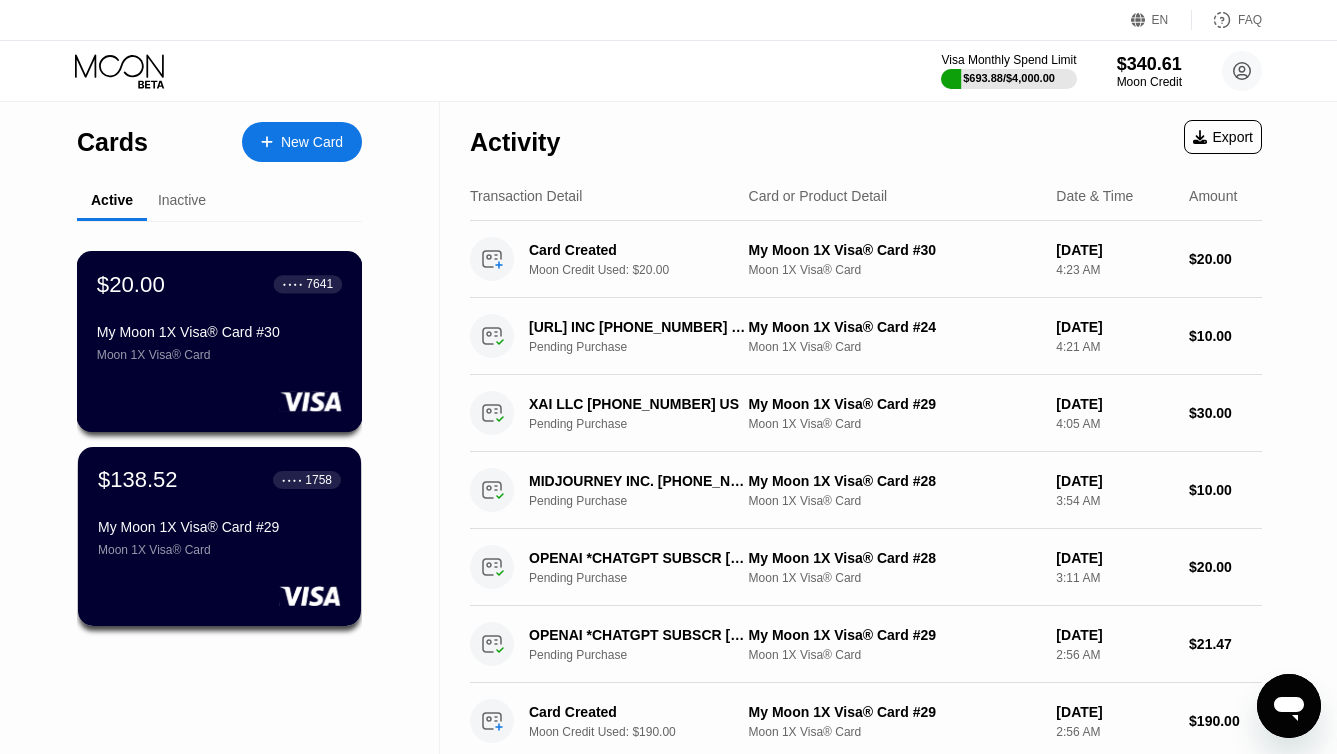click on "Moon 1X Visa® Card" at bounding box center (219, 355) 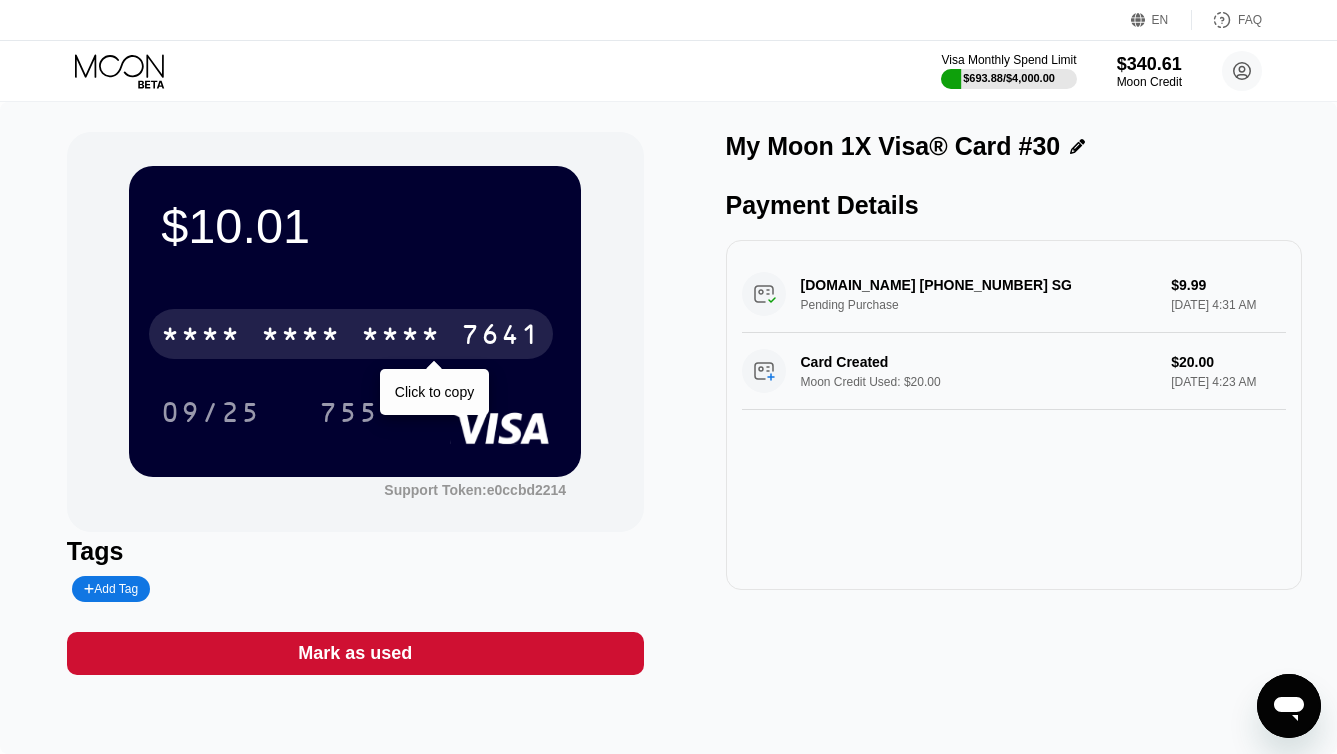 click on "* * * * * * * * * * * * 7641" at bounding box center (351, 334) 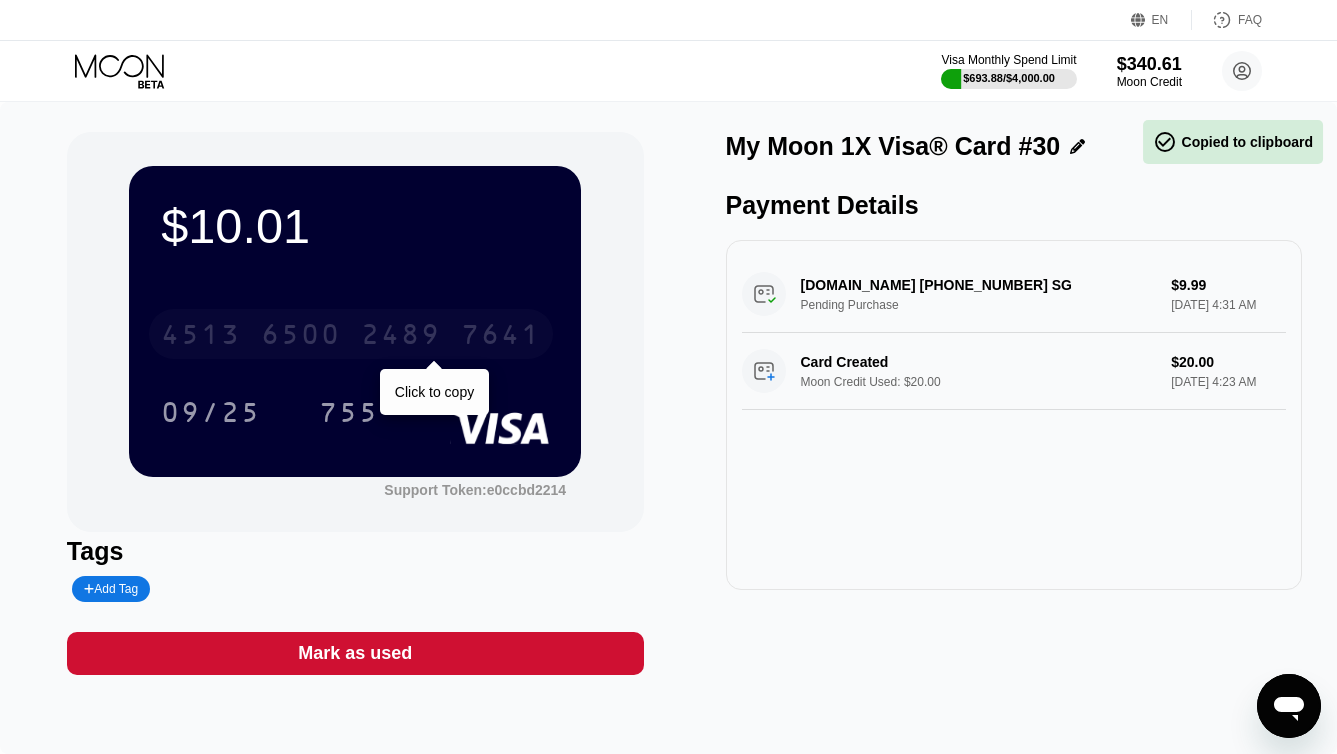 click on "4513 6500 2489 7641" at bounding box center [351, 334] 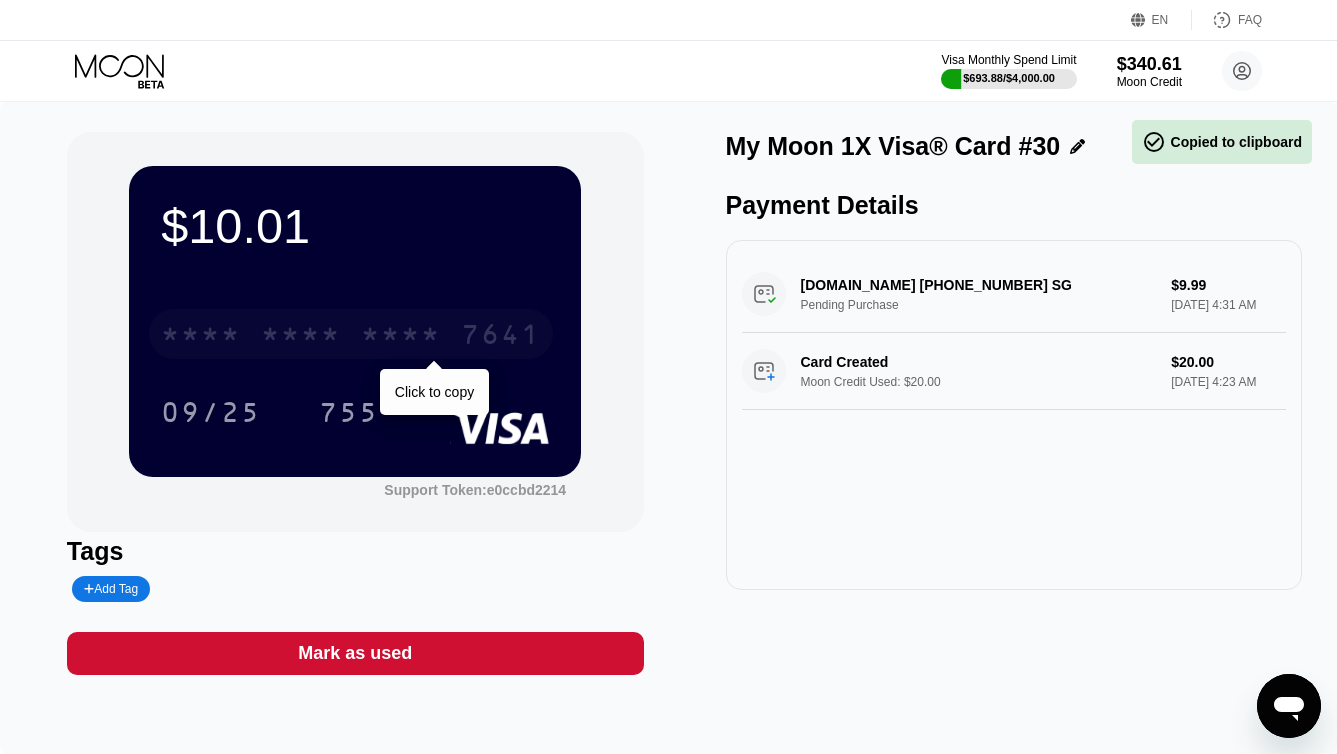 click on "* * * * * * * * * * * * 7641" at bounding box center (351, 334) 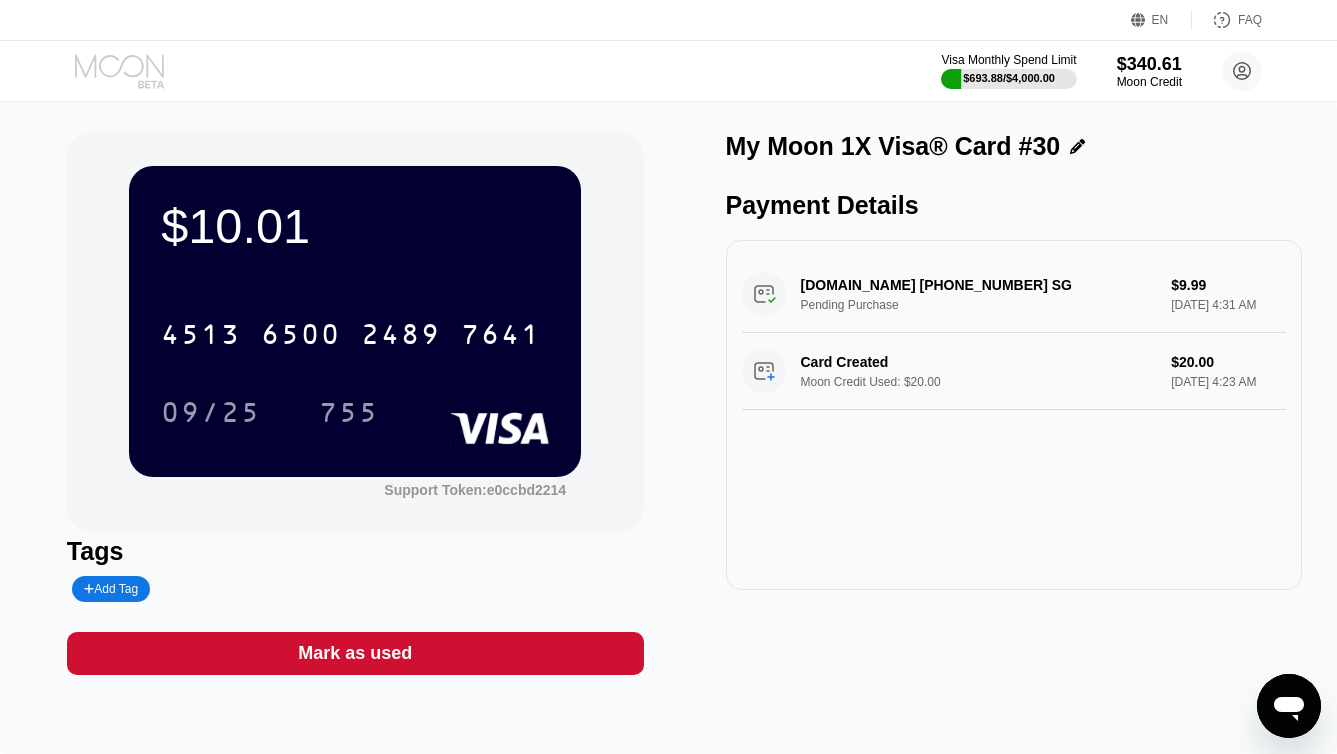 click 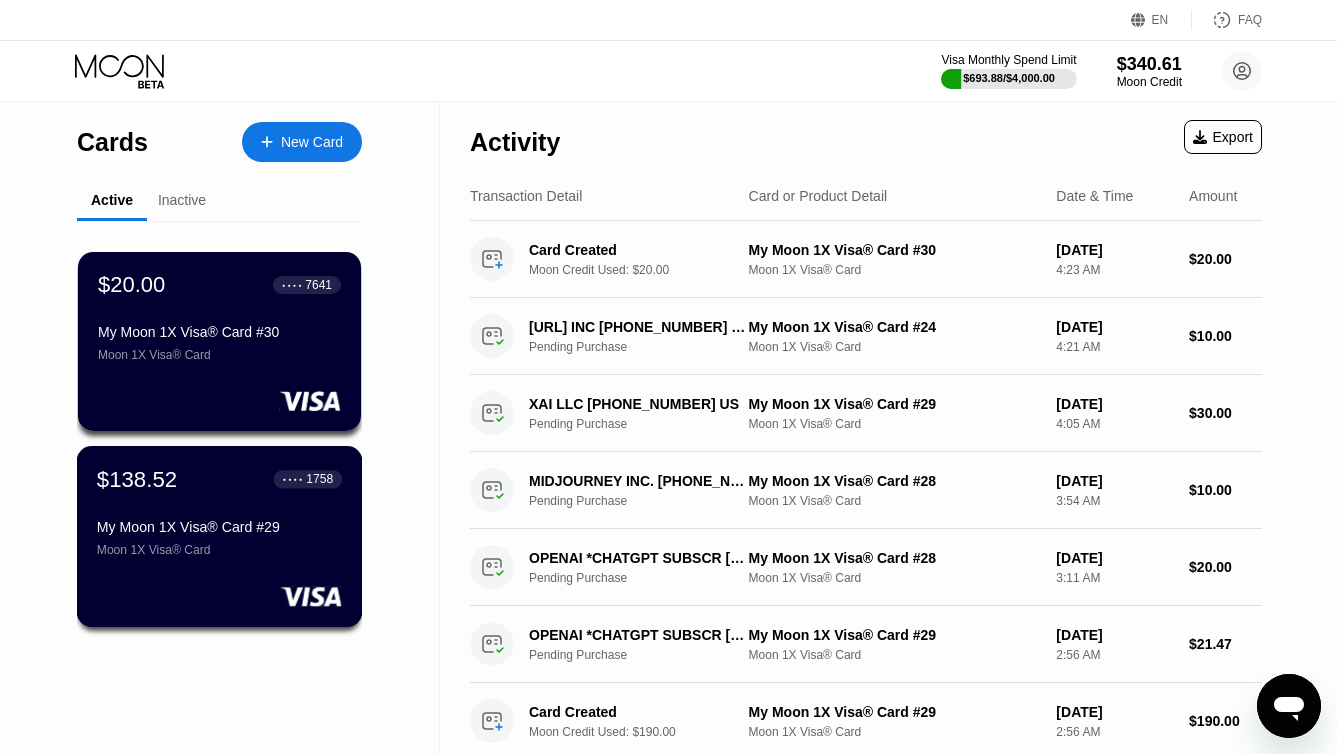 click on "$138.52 ● ● ● ● 1758 My Moon 1X Visa® Card #29 Moon 1X Visa® Card" at bounding box center [219, 511] 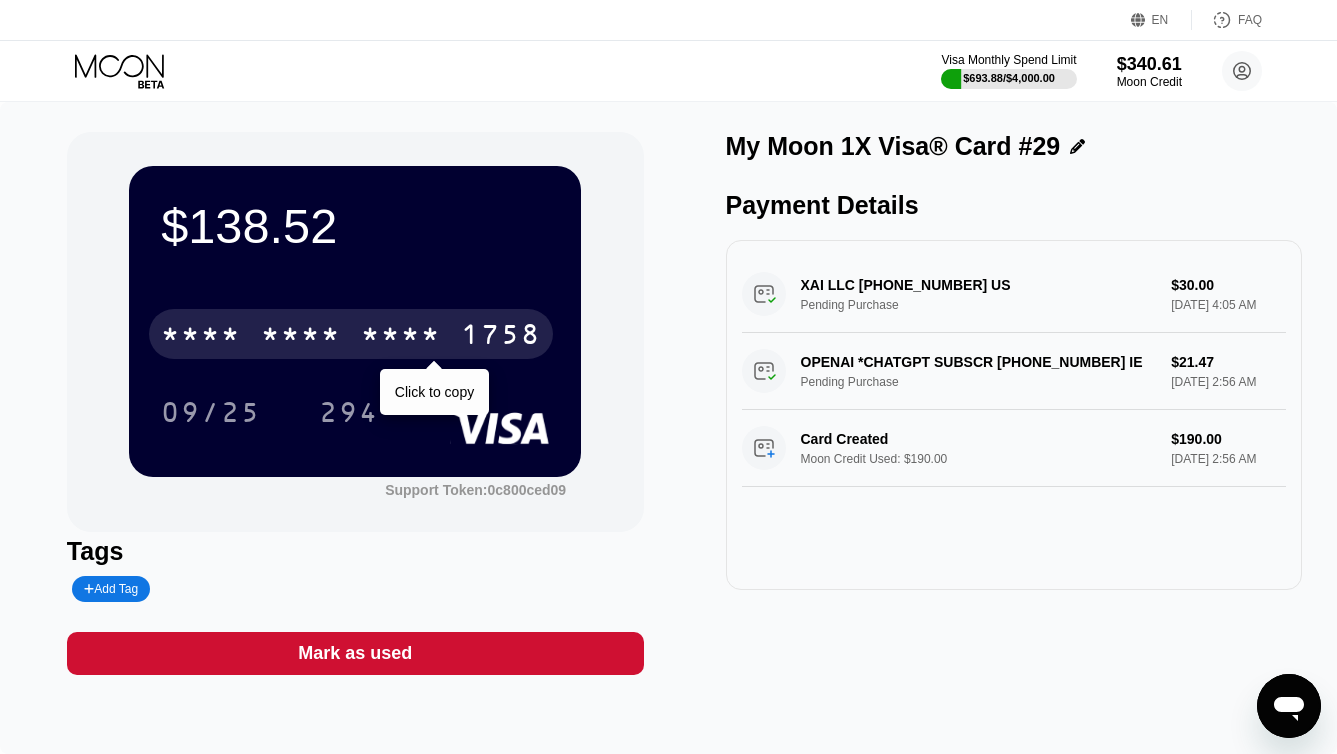 click on "* * * *" at bounding box center [401, 337] 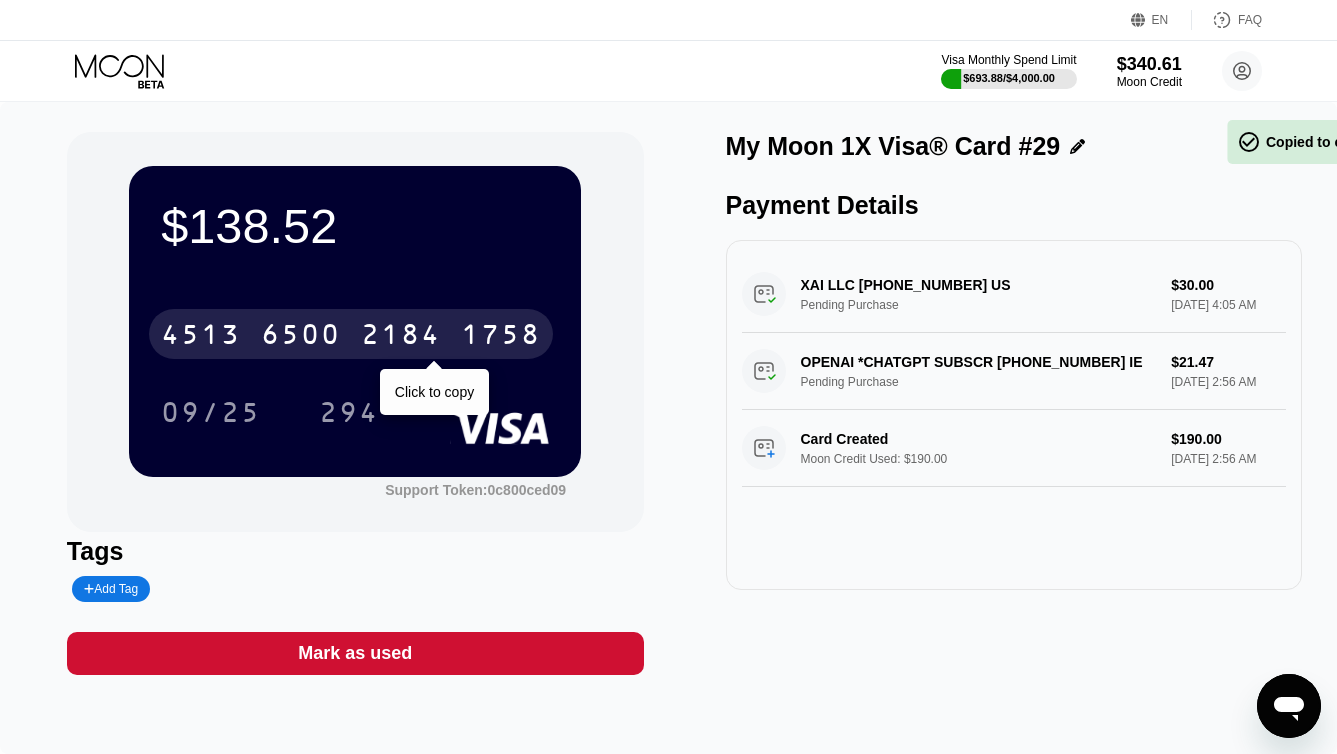 click on "2184" at bounding box center (401, 337) 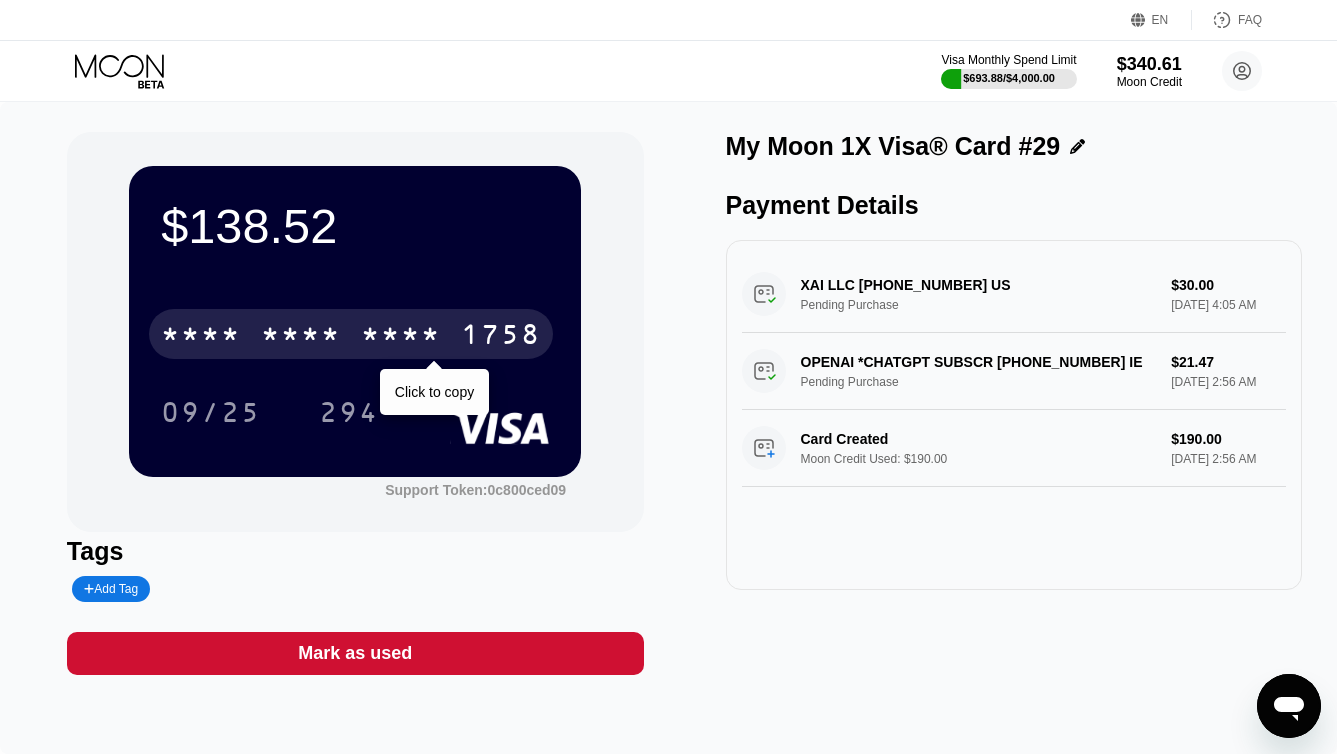 click on "* * * *" at bounding box center [301, 337] 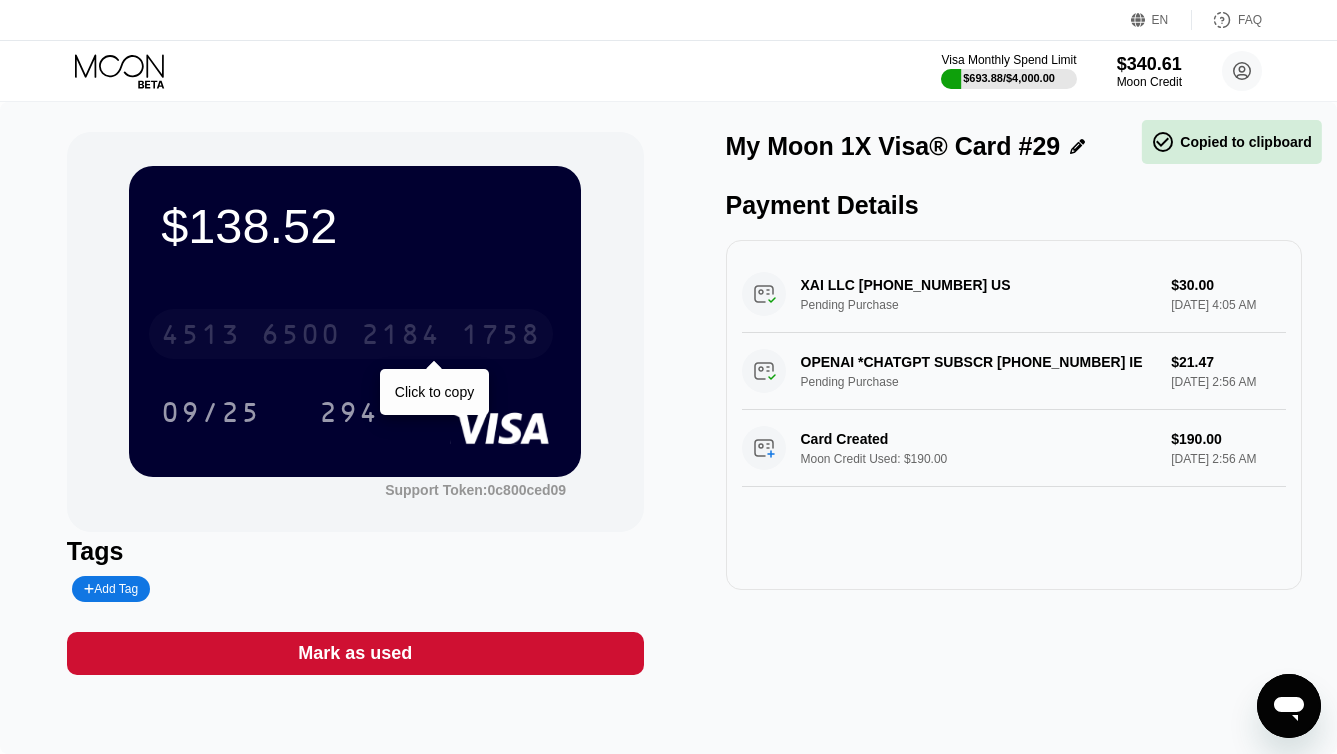 click on "6500" at bounding box center (301, 337) 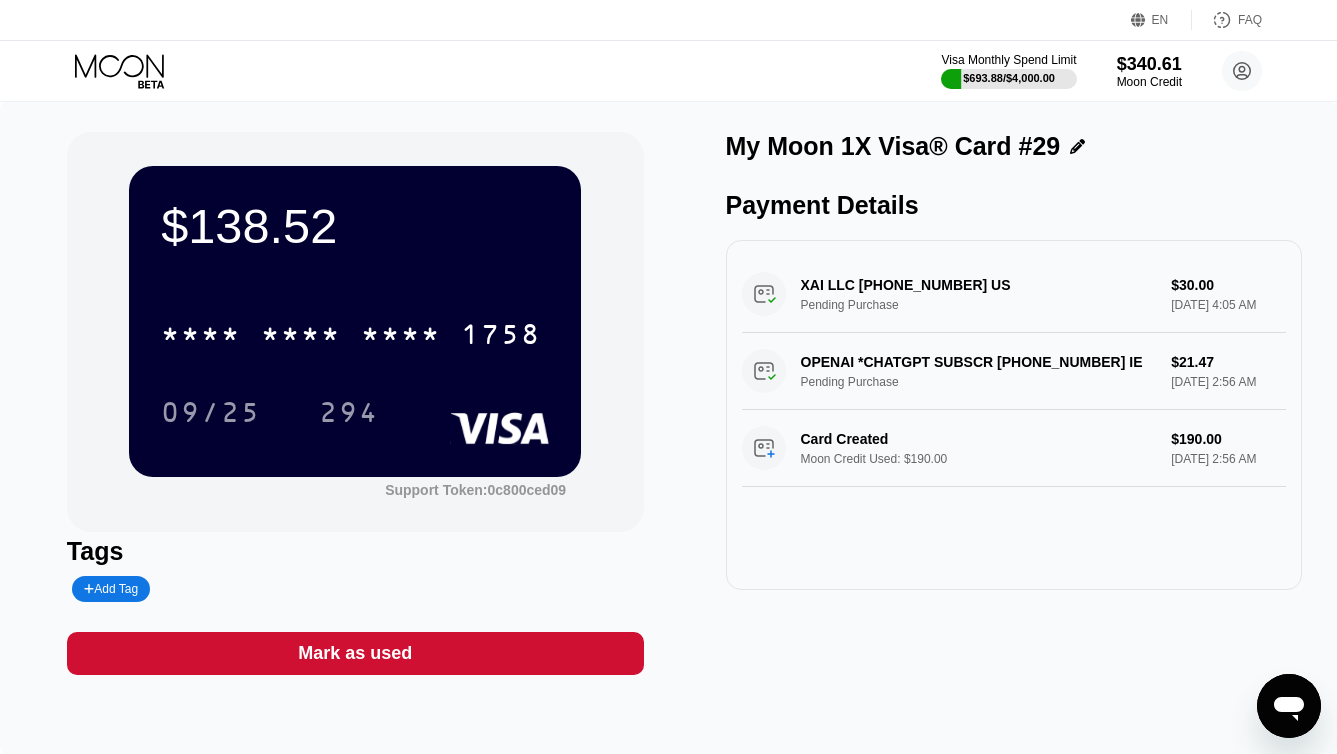 click 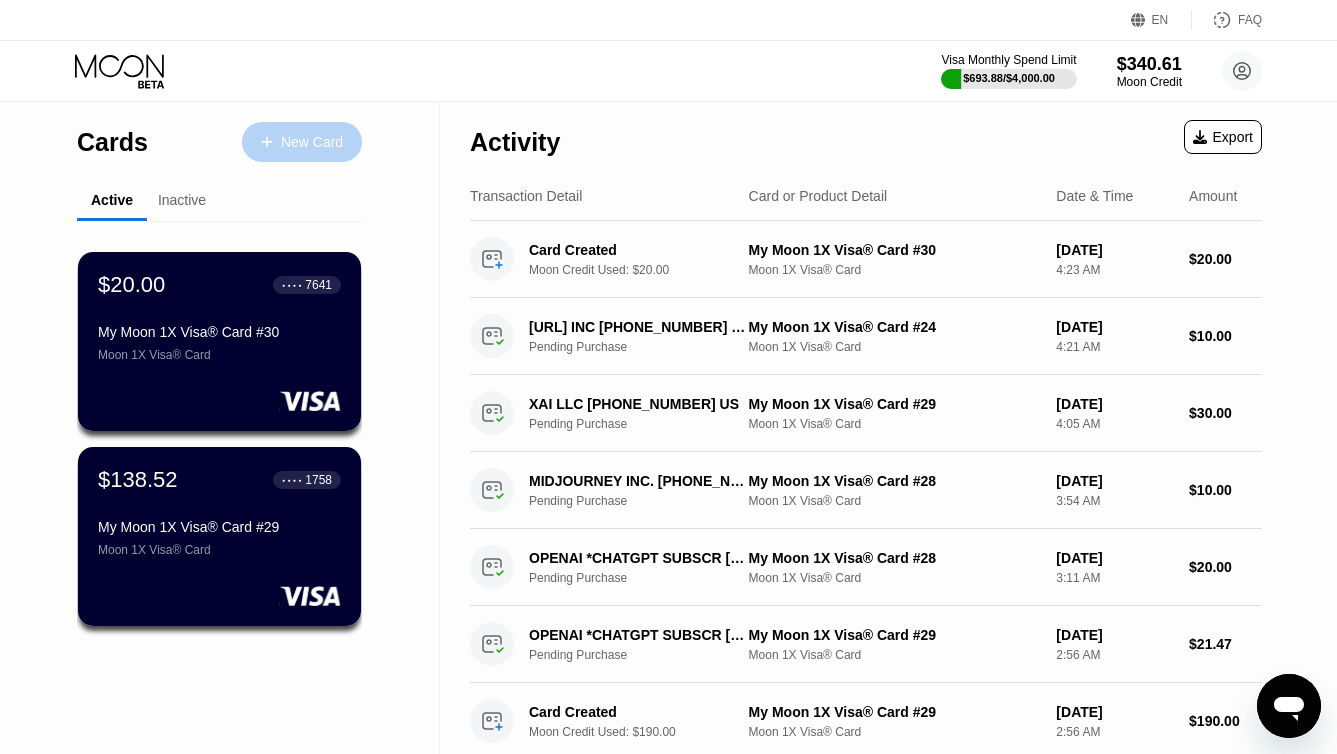 click on "New Card" at bounding box center [312, 142] 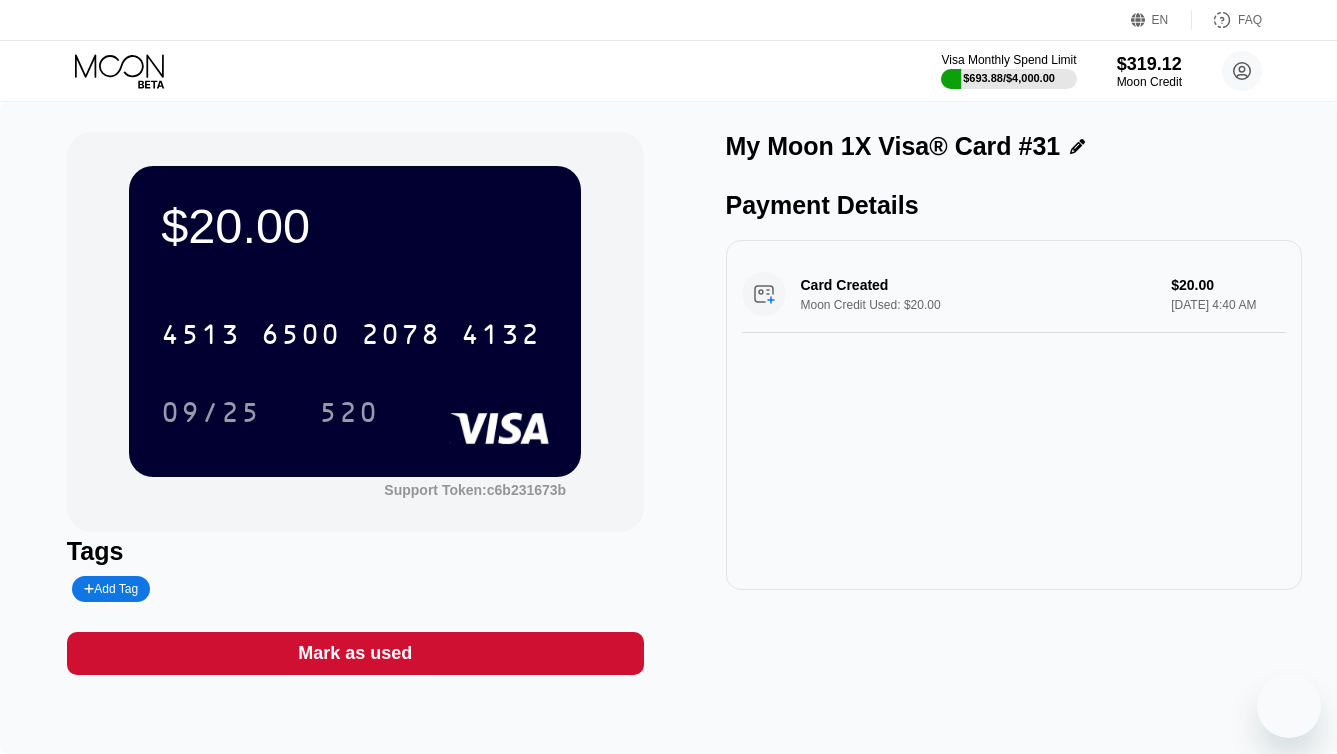 scroll, scrollTop: 0, scrollLeft: 0, axis: both 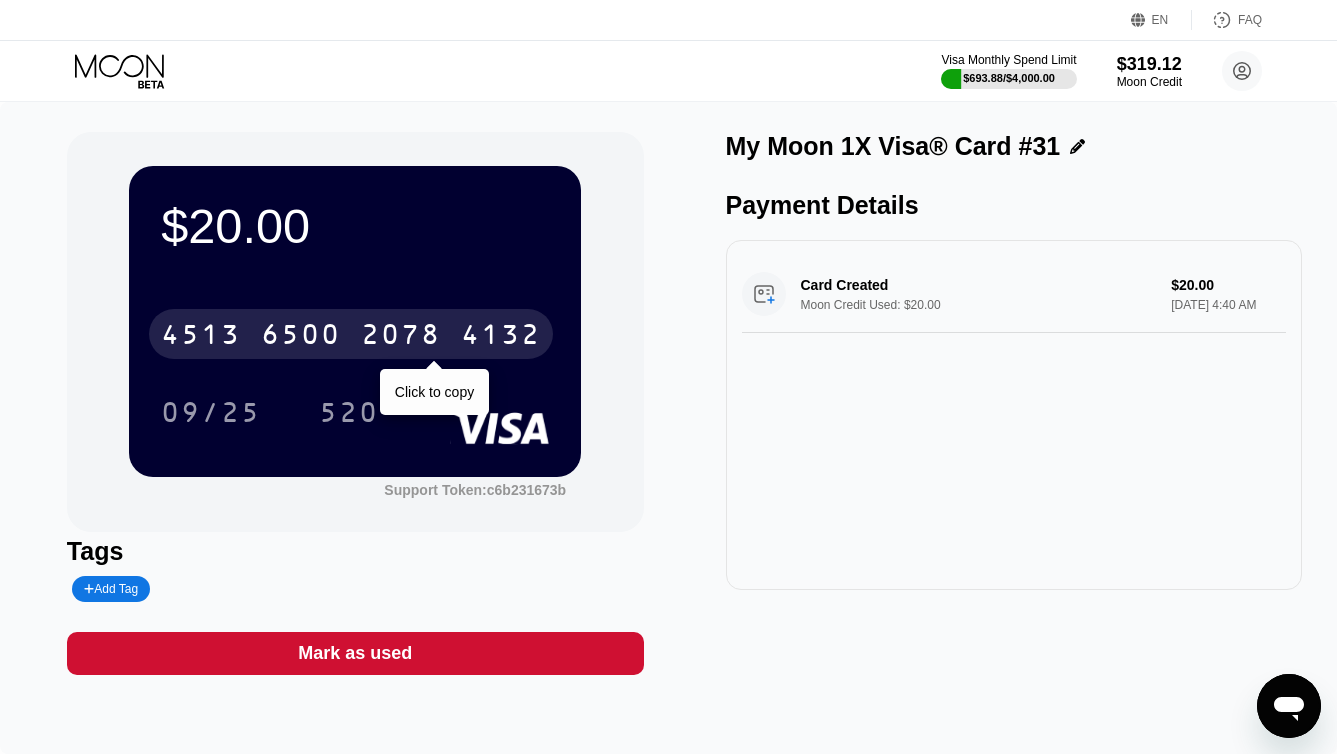 click on "[CREDIT_CARD_NUMBER]" at bounding box center [351, 334] 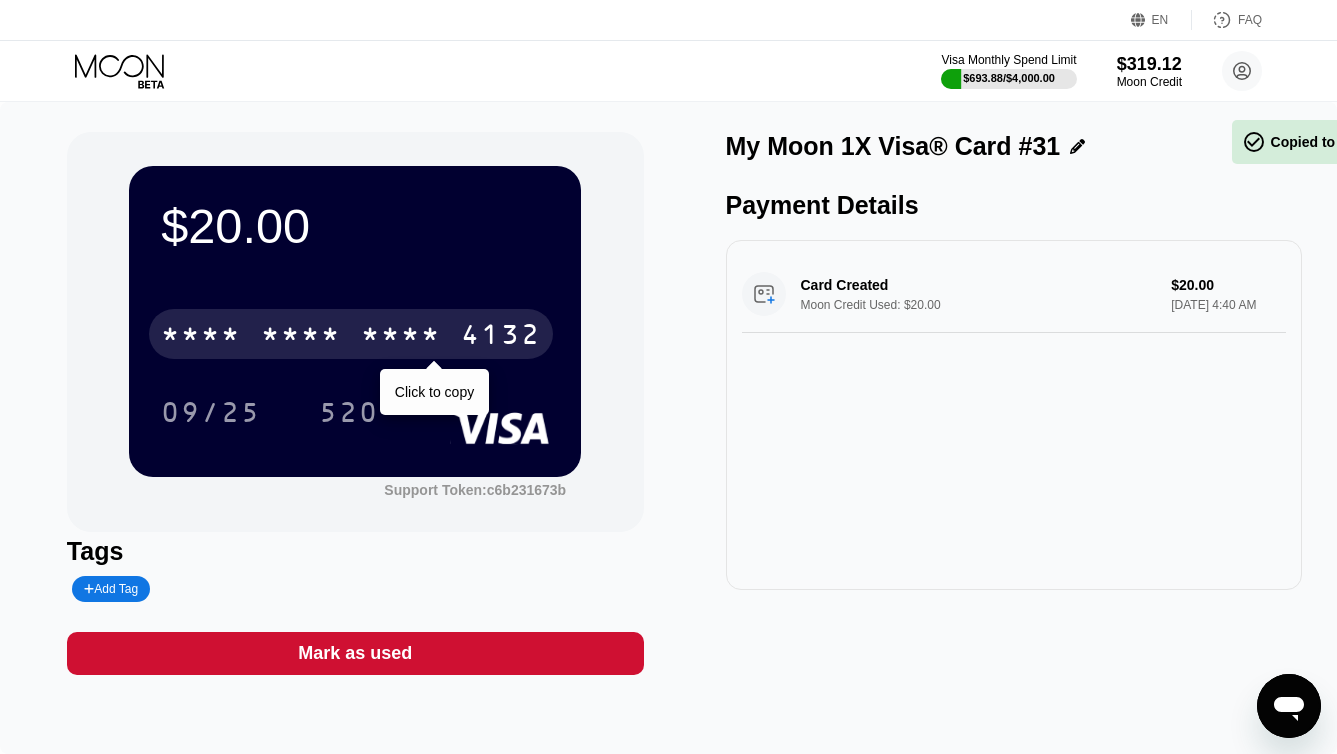 click on "* * * * * * * * * * * * 4132" at bounding box center [351, 334] 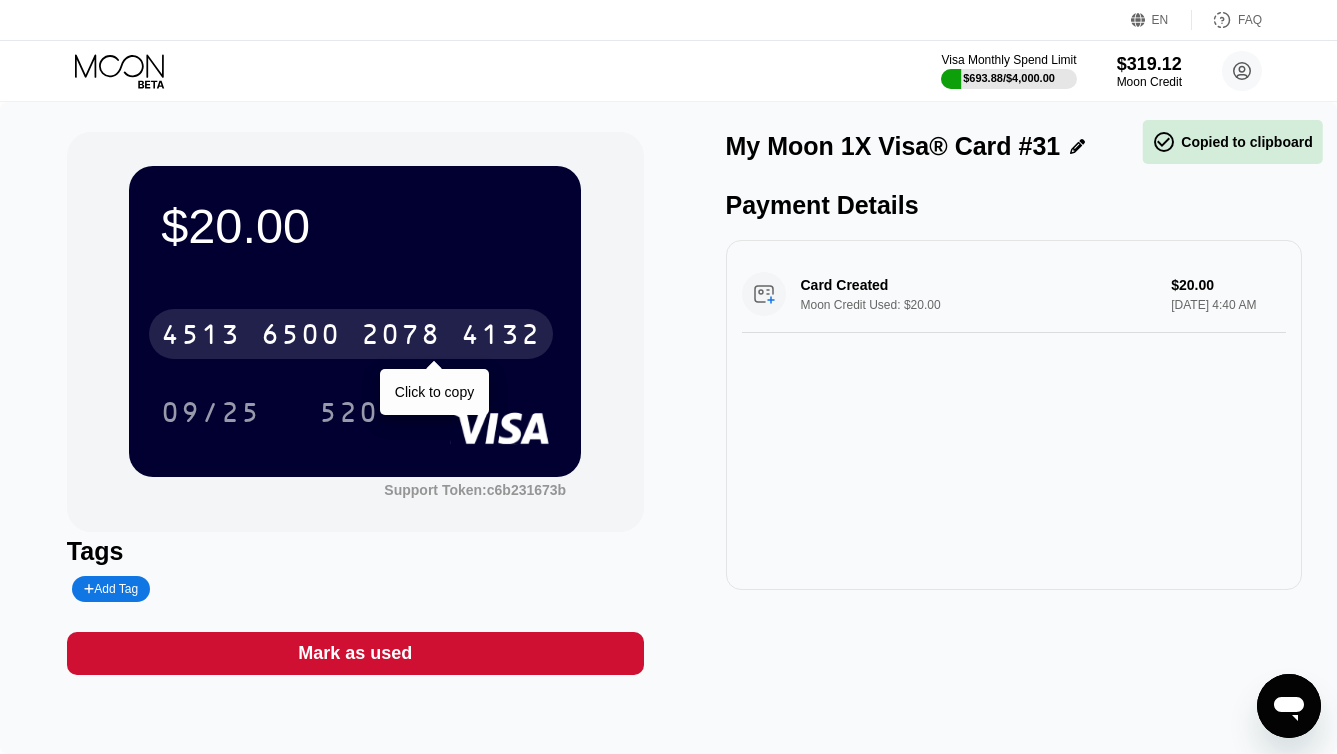 click on "[CREDIT_CARD_NUMBER]" at bounding box center (351, 334) 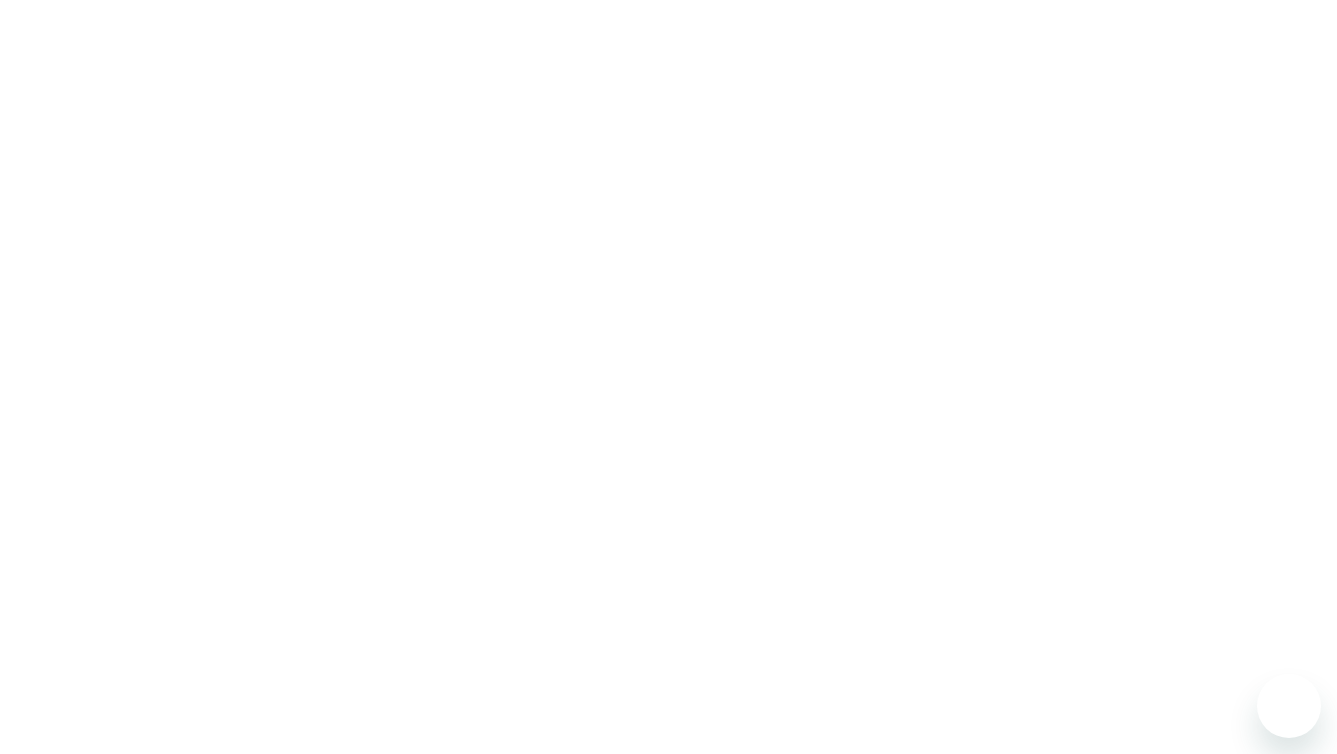 scroll, scrollTop: 0, scrollLeft: 0, axis: both 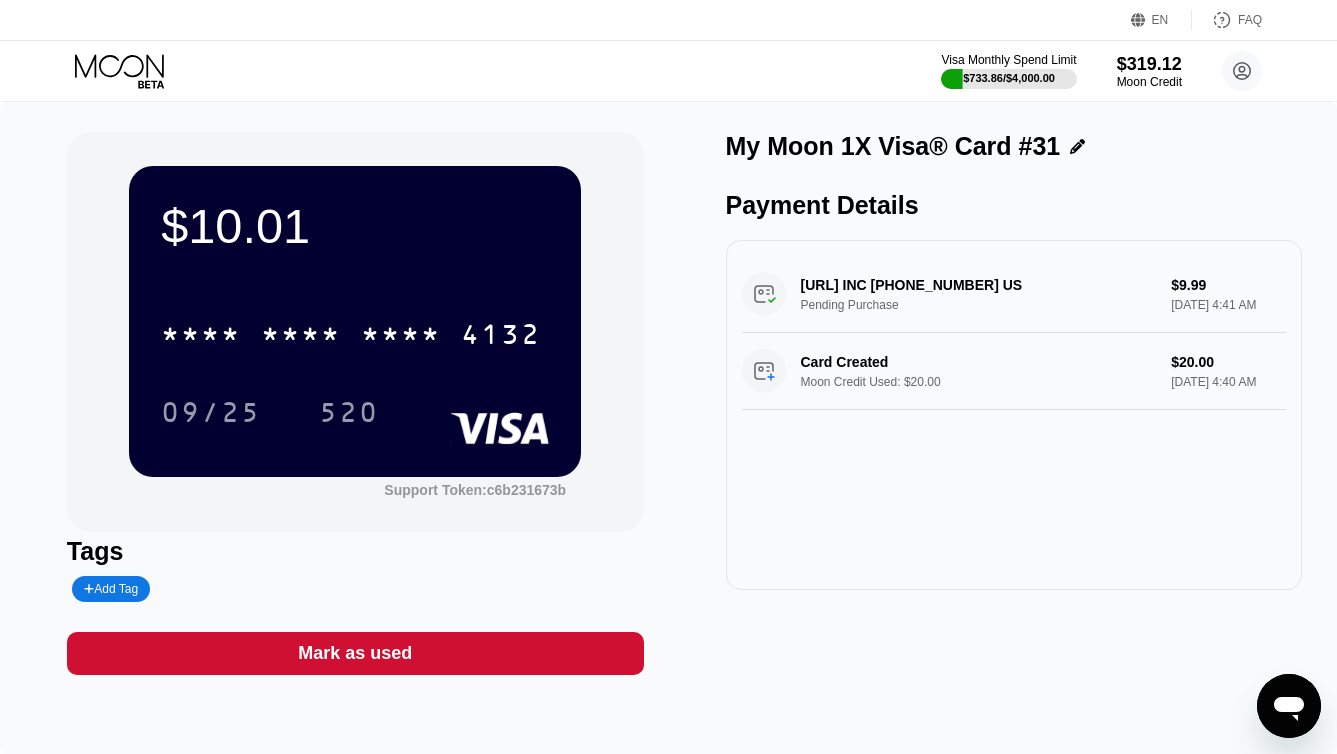 click 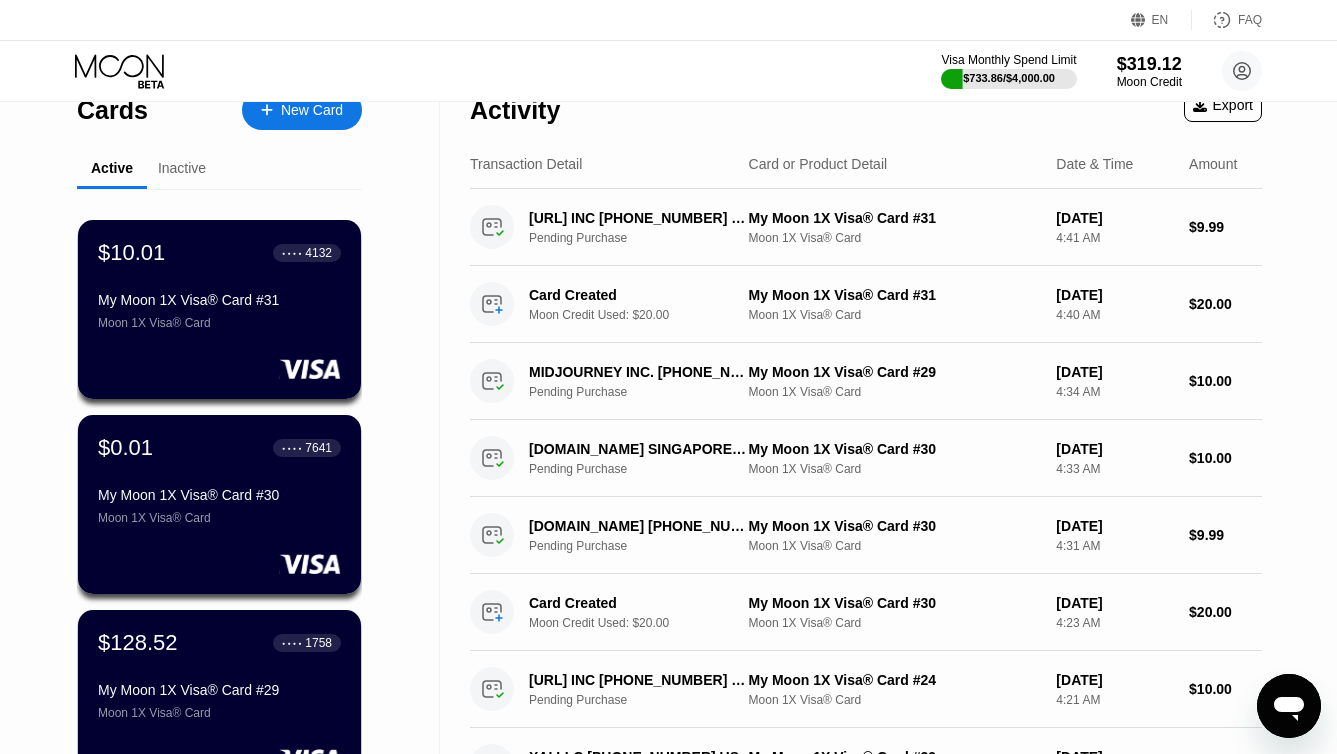 scroll, scrollTop: 146, scrollLeft: 0, axis: vertical 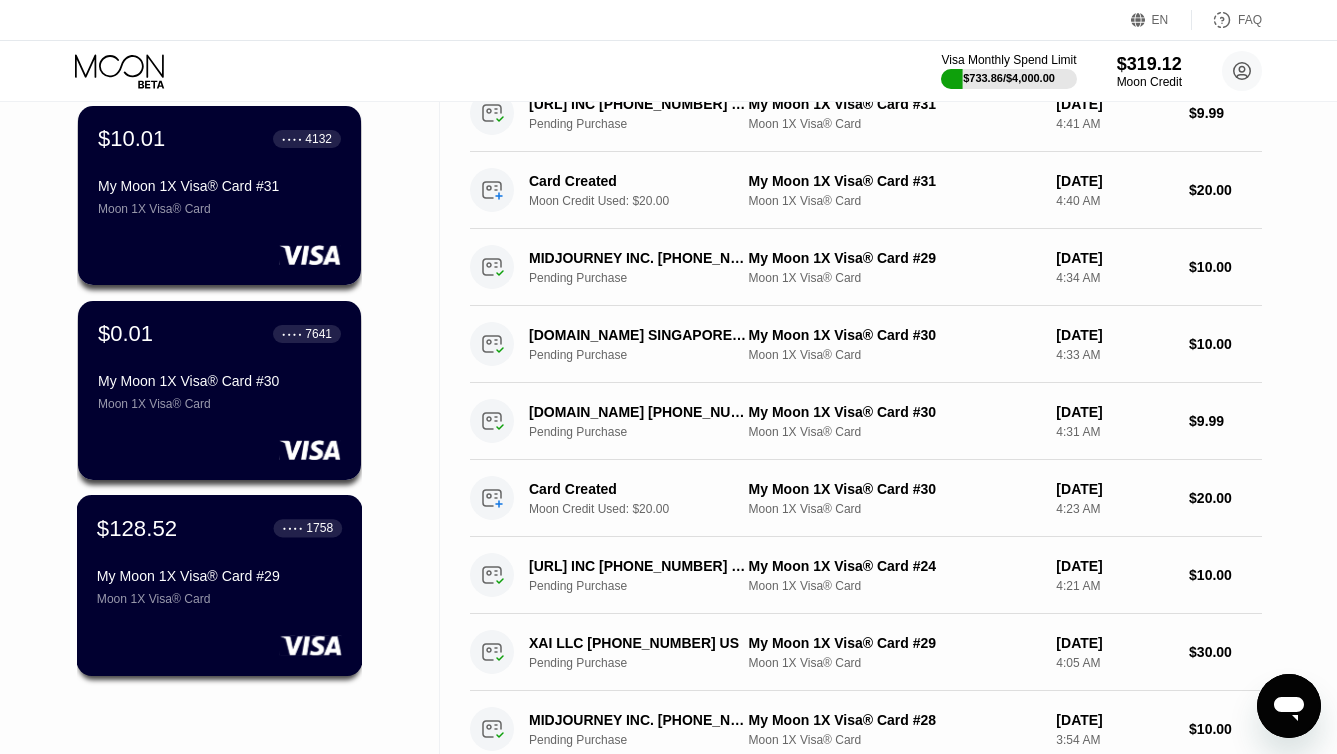 click on "$128.52 ● ● ● ● 1758 My Moon 1X Visa® Card #29 Moon 1X Visa® Card" at bounding box center (219, 560) 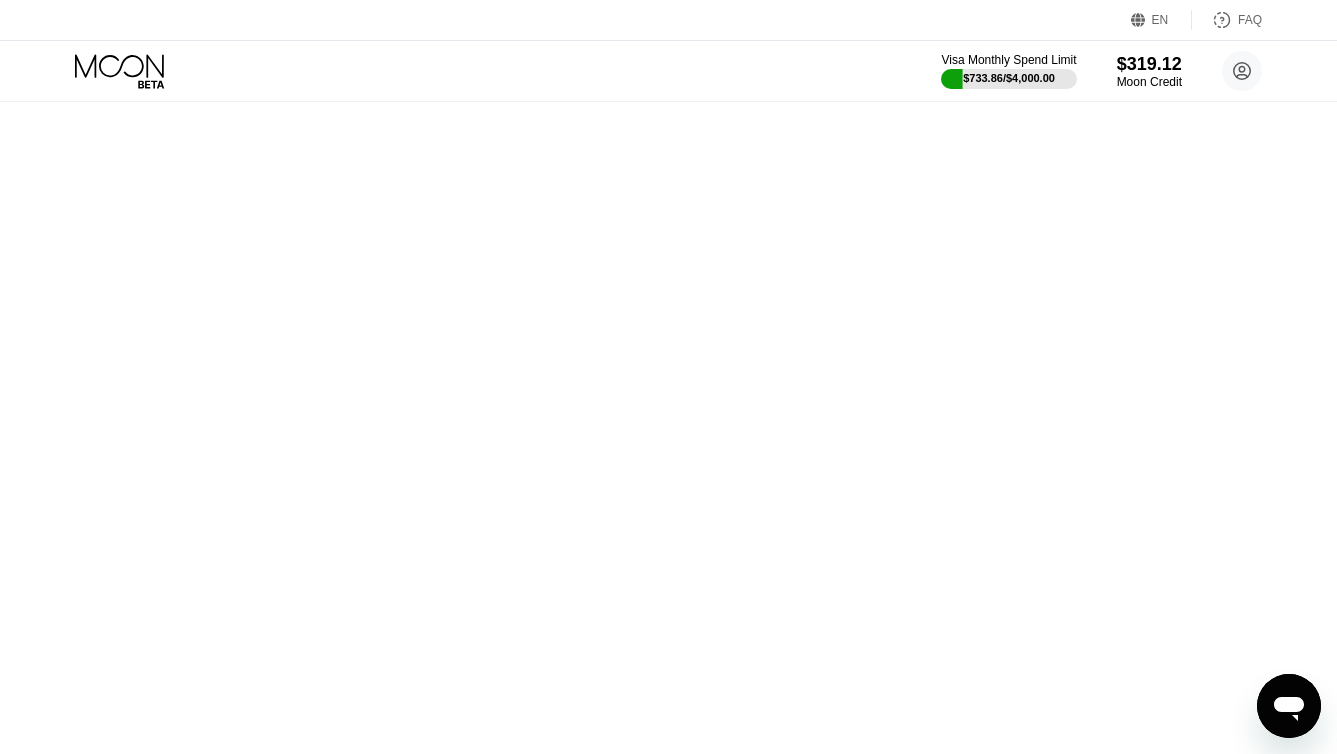 scroll, scrollTop: 0, scrollLeft: 0, axis: both 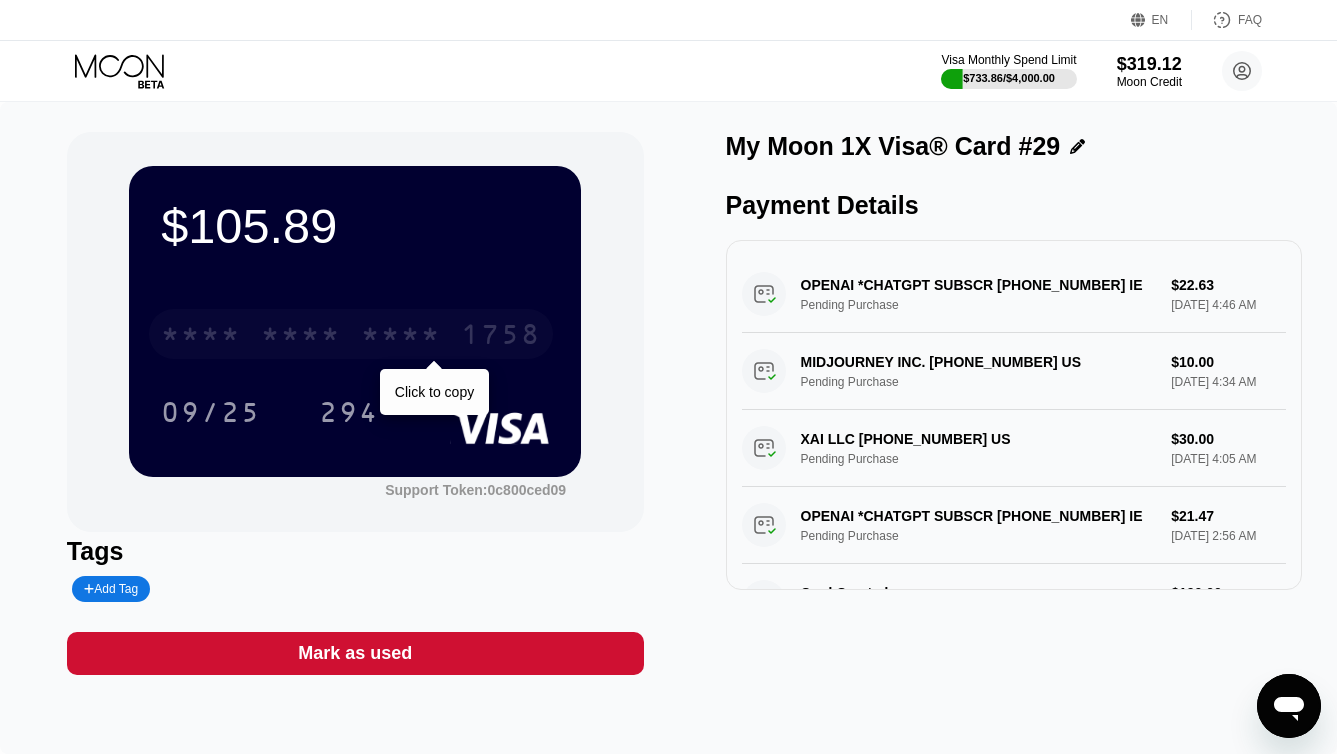 click on "* * * *" at bounding box center (301, 337) 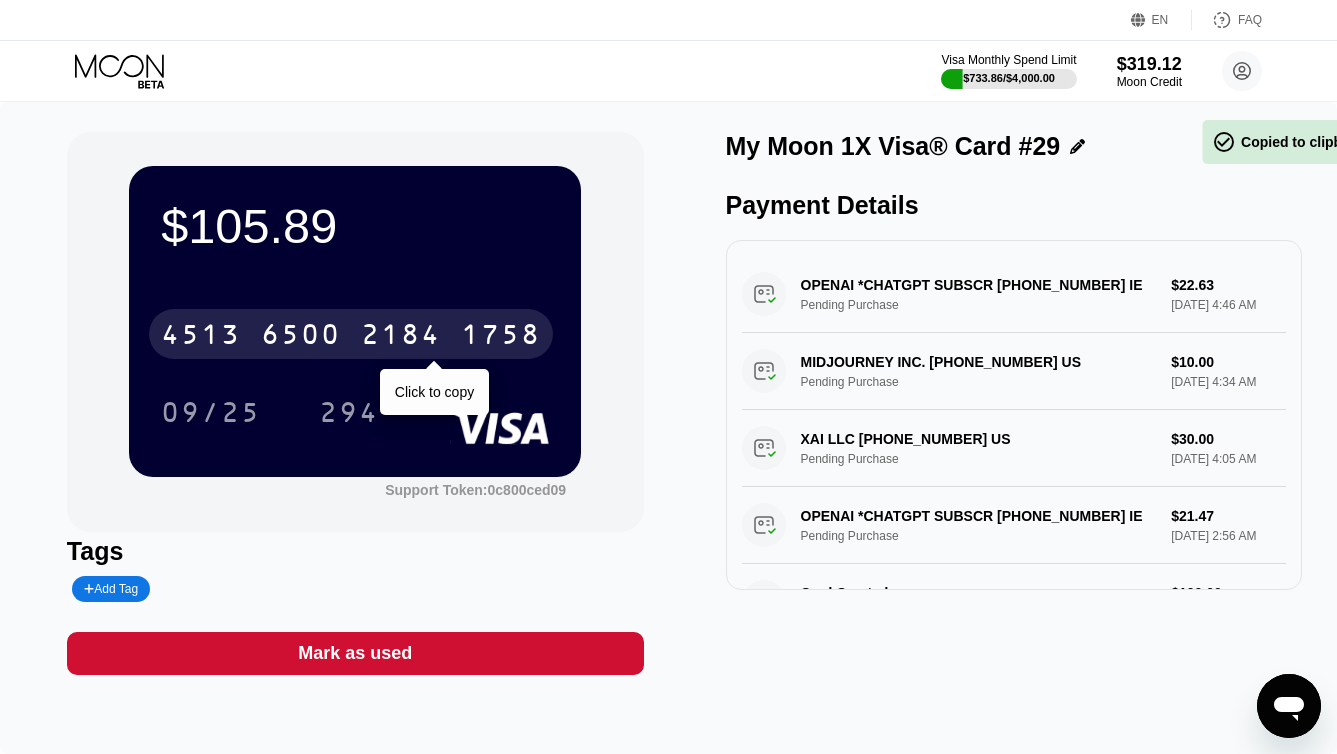click on "6500" at bounding box center (301, 337) 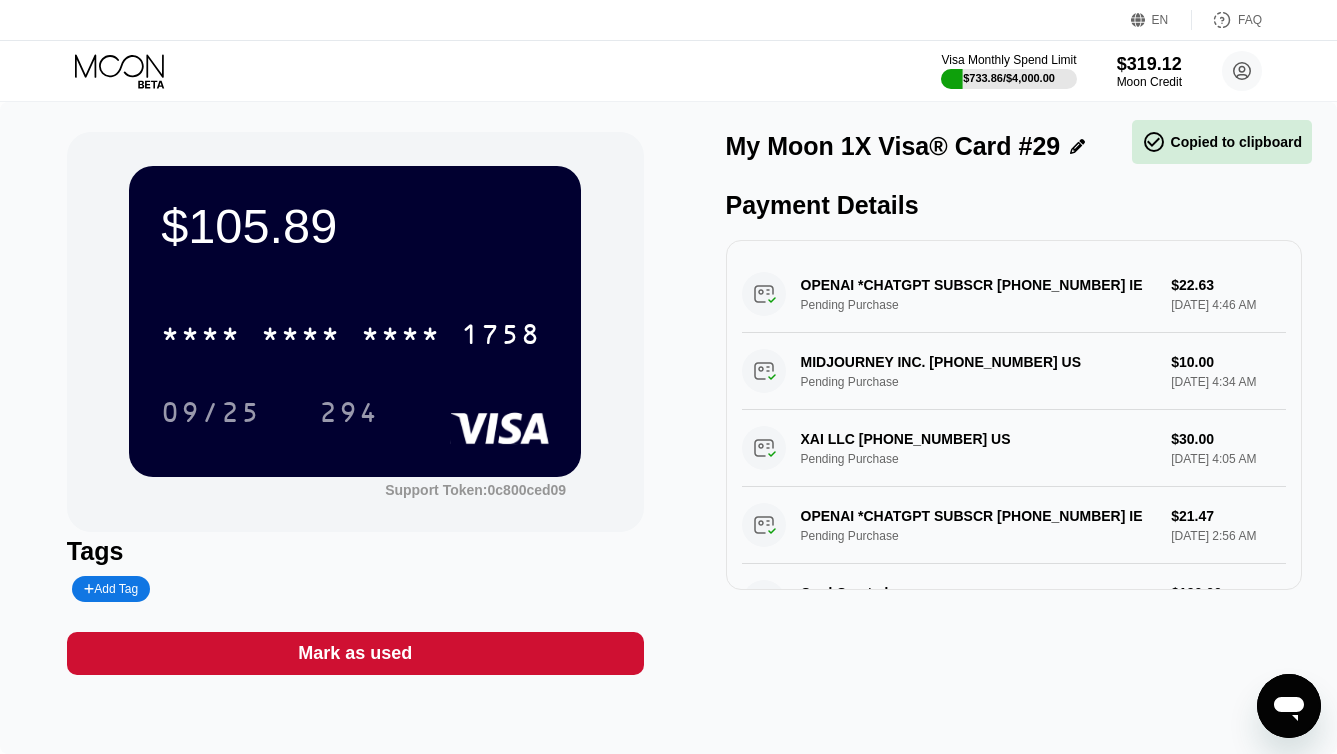 click 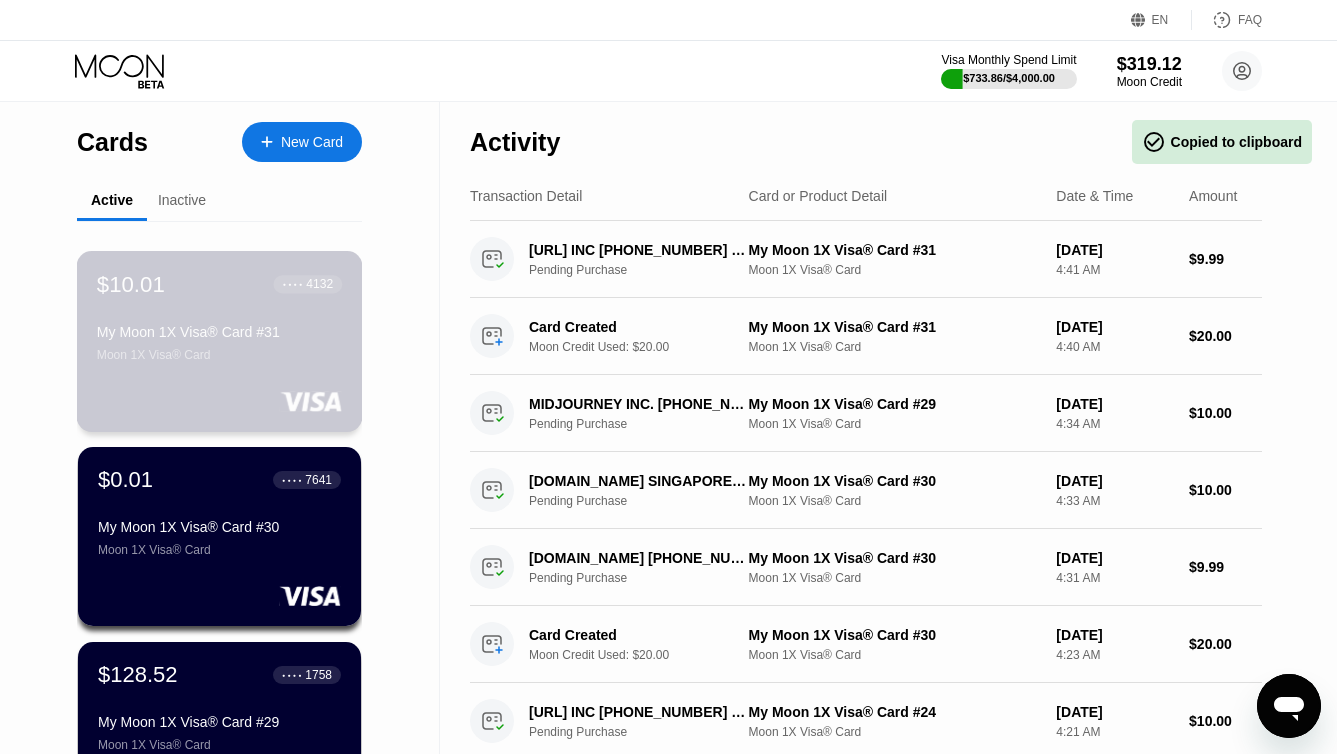 click on "$10.01 ● ● ● ● 4132 My Moon 1X Visa® Card #31 Moon 1X Visa® Card" at bounding box center (219, 316) 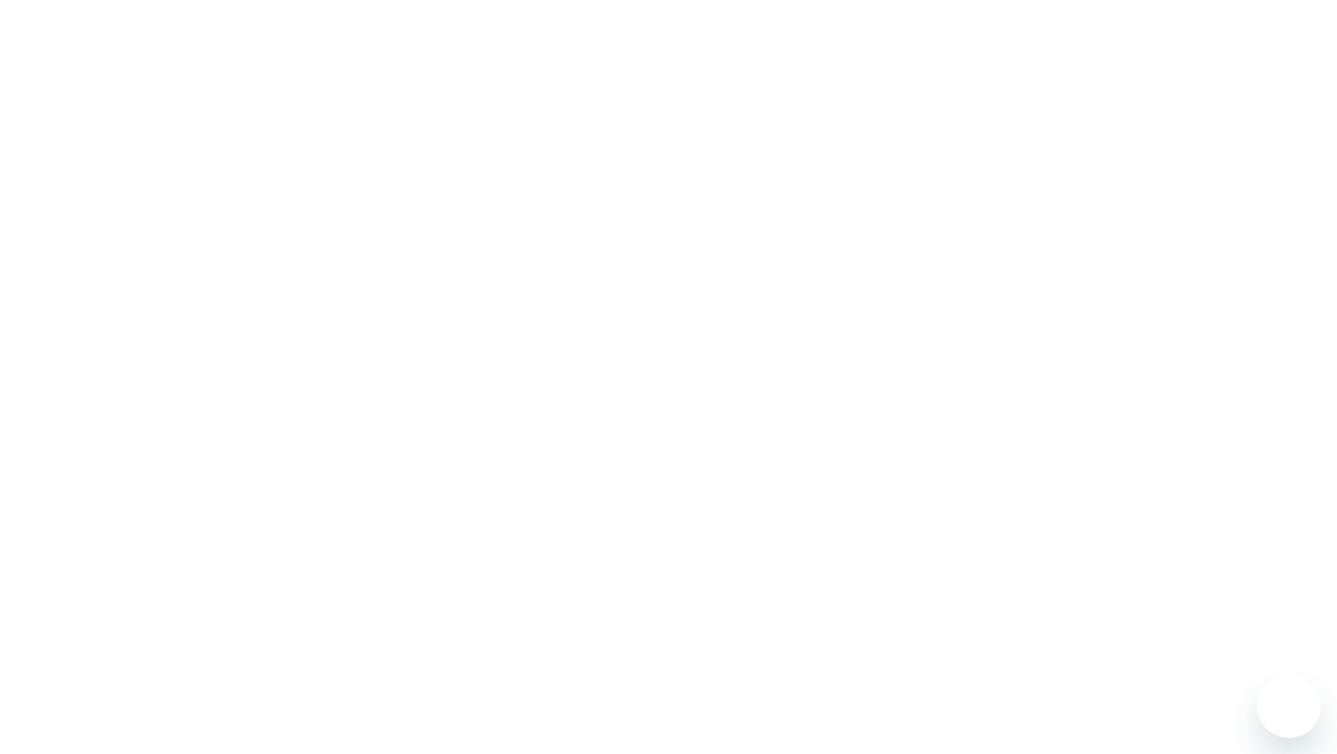 scroll, scrollTop: 0, scrollLeft: 0, axis: both 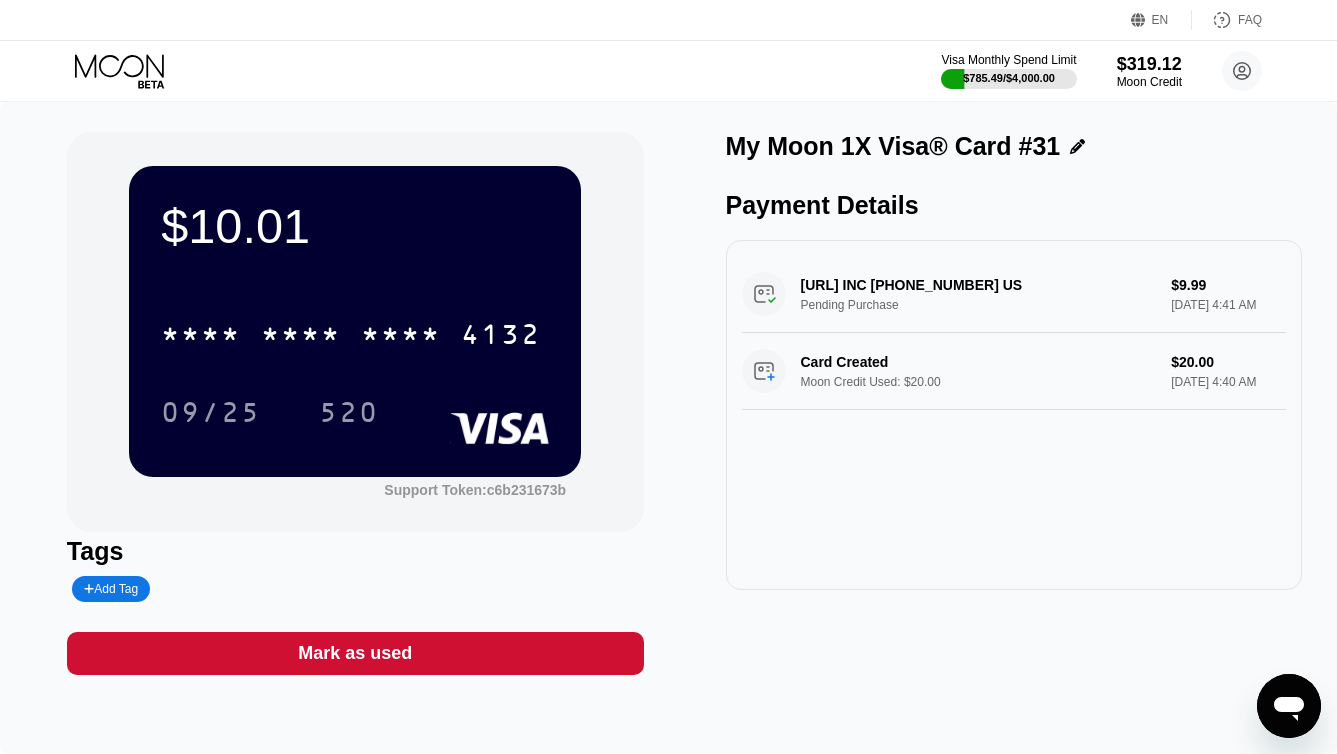 click 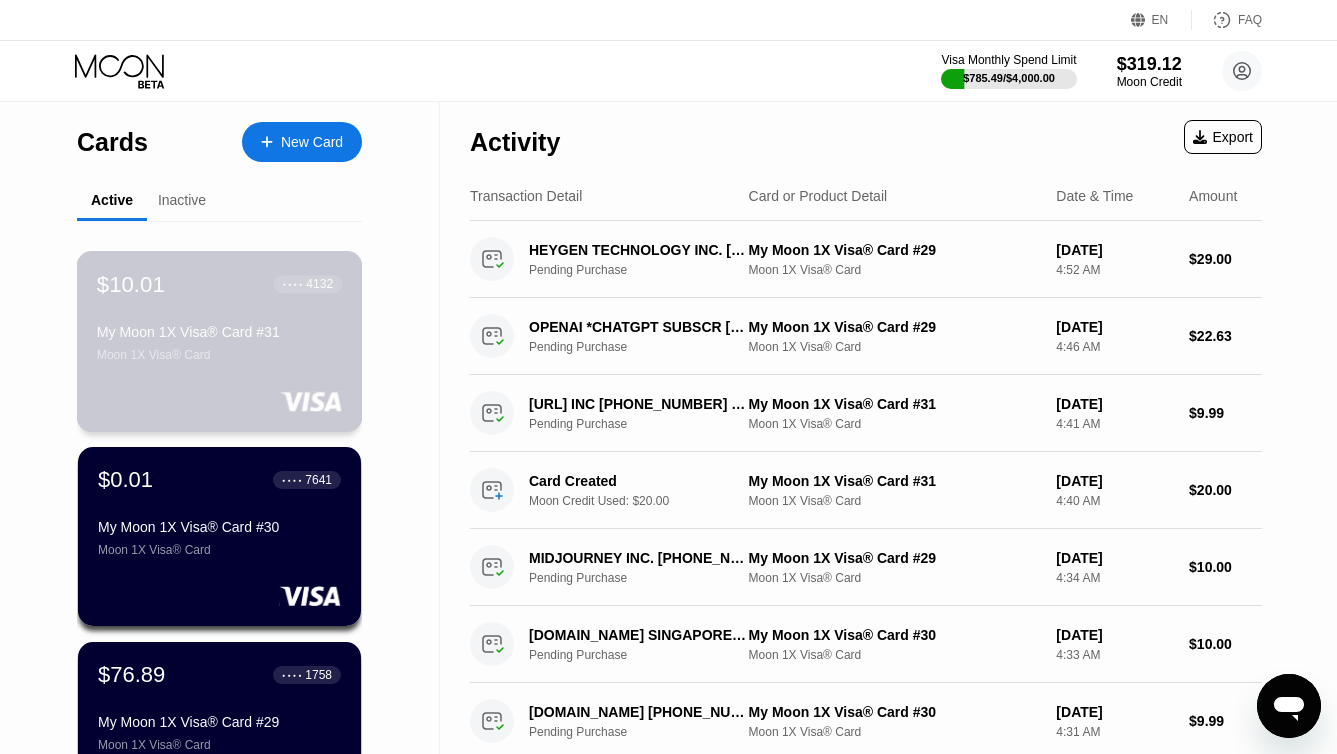 click on "Moon 1X Visa® Card" at bounding box center [219, 355] 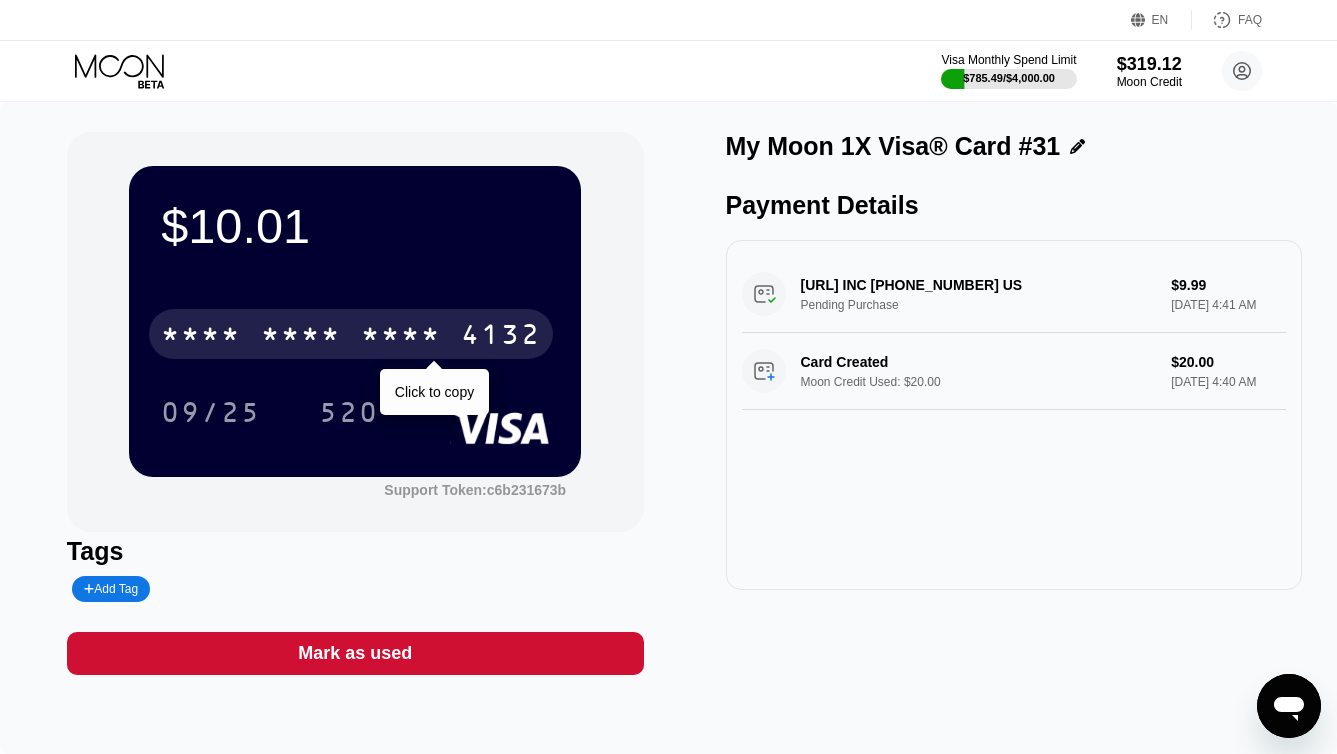 click on "* * * *" at bounding box center [301, 337] 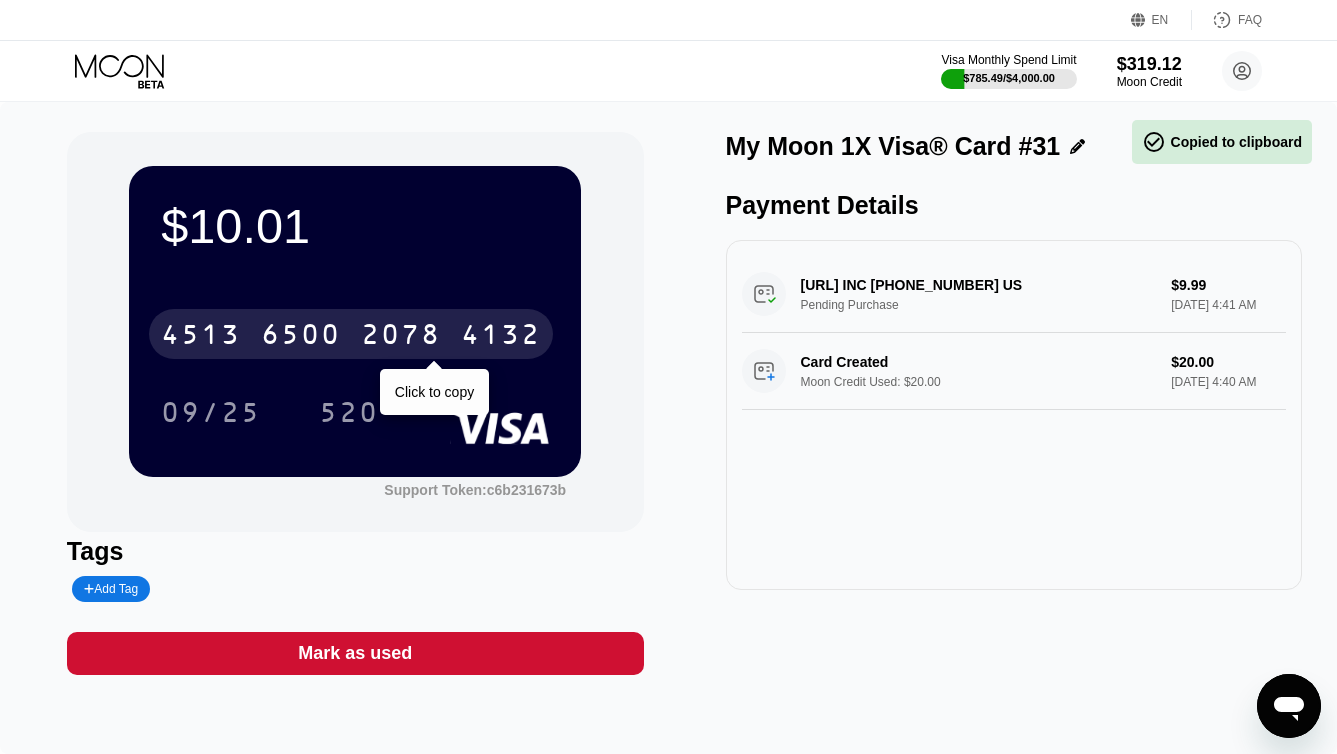 click on "6500" at bounding box center [301, 337] 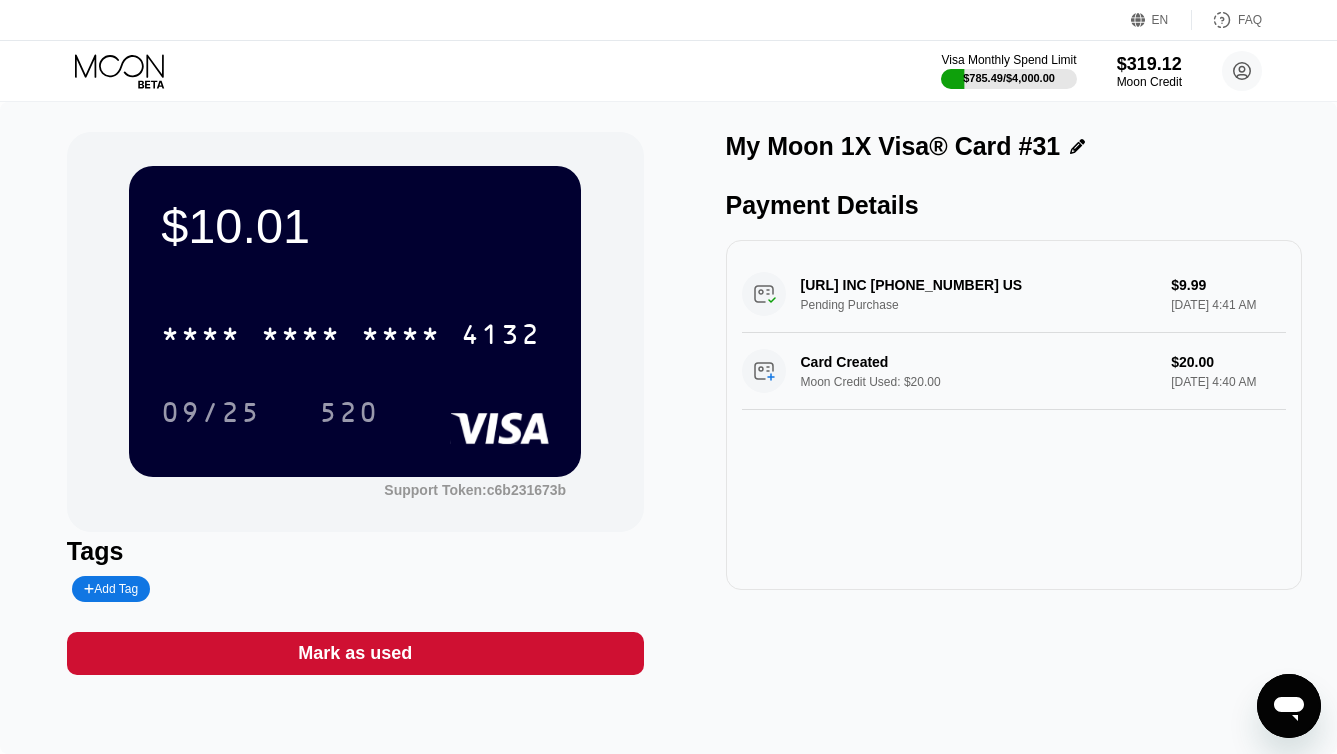 click 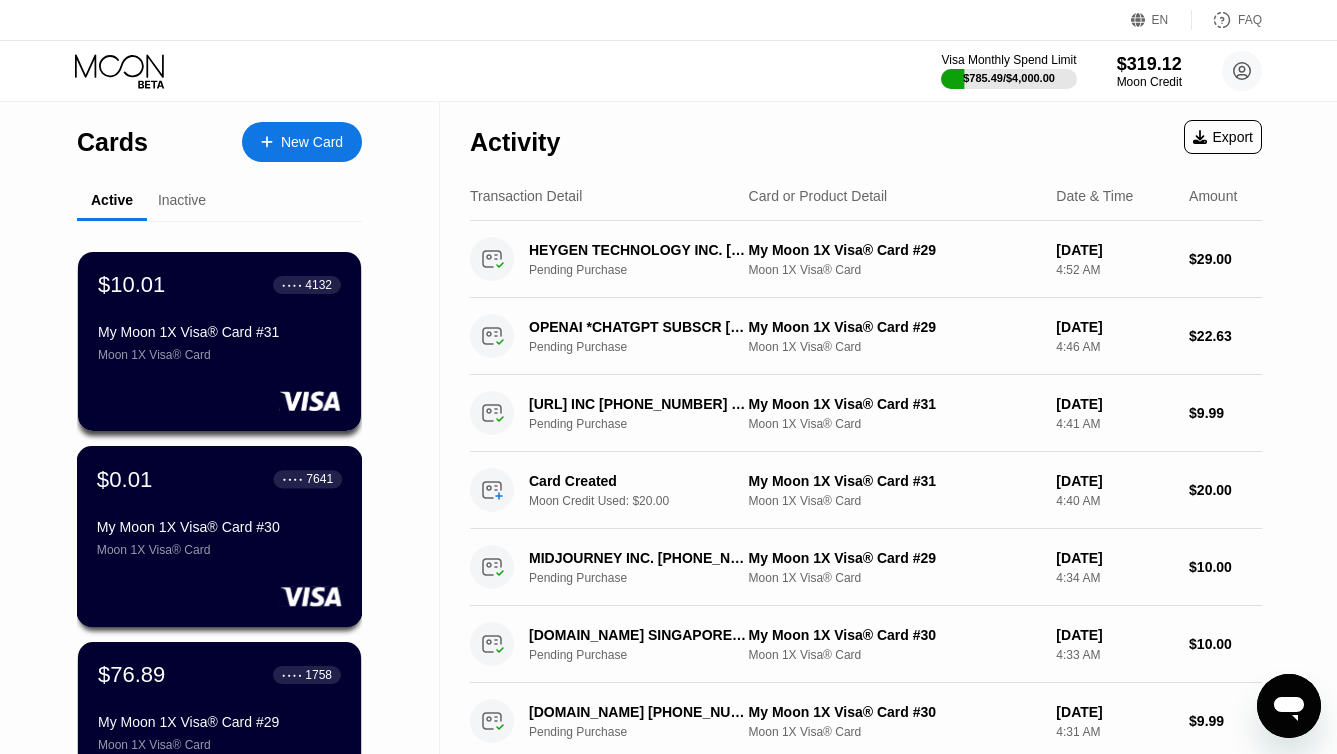 scroll, scrollTop: 133, scrollLeft: 0, axis: vertical 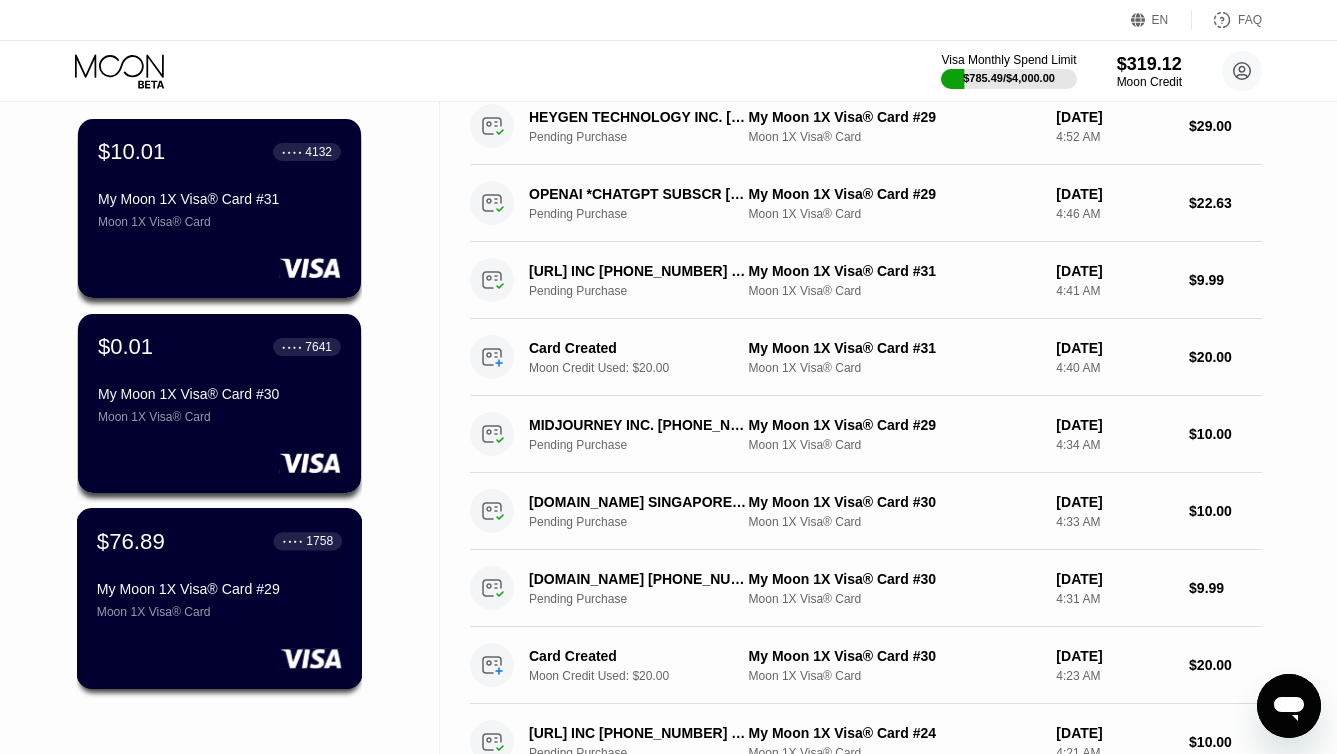 click on "$76.89 ● ● ● ● 1758" at bounding box center (219, 541) 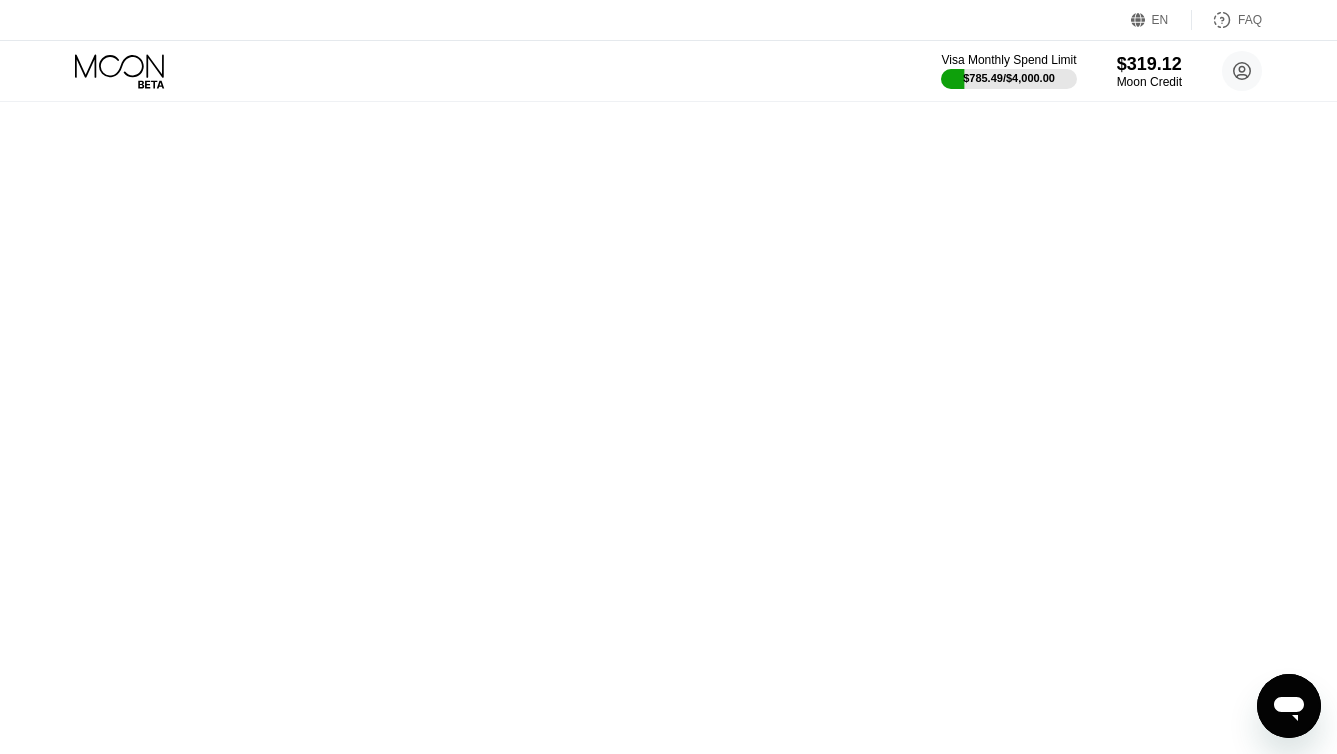 scroll, scrollTop: 0, scrollLeft: 0, axis: both 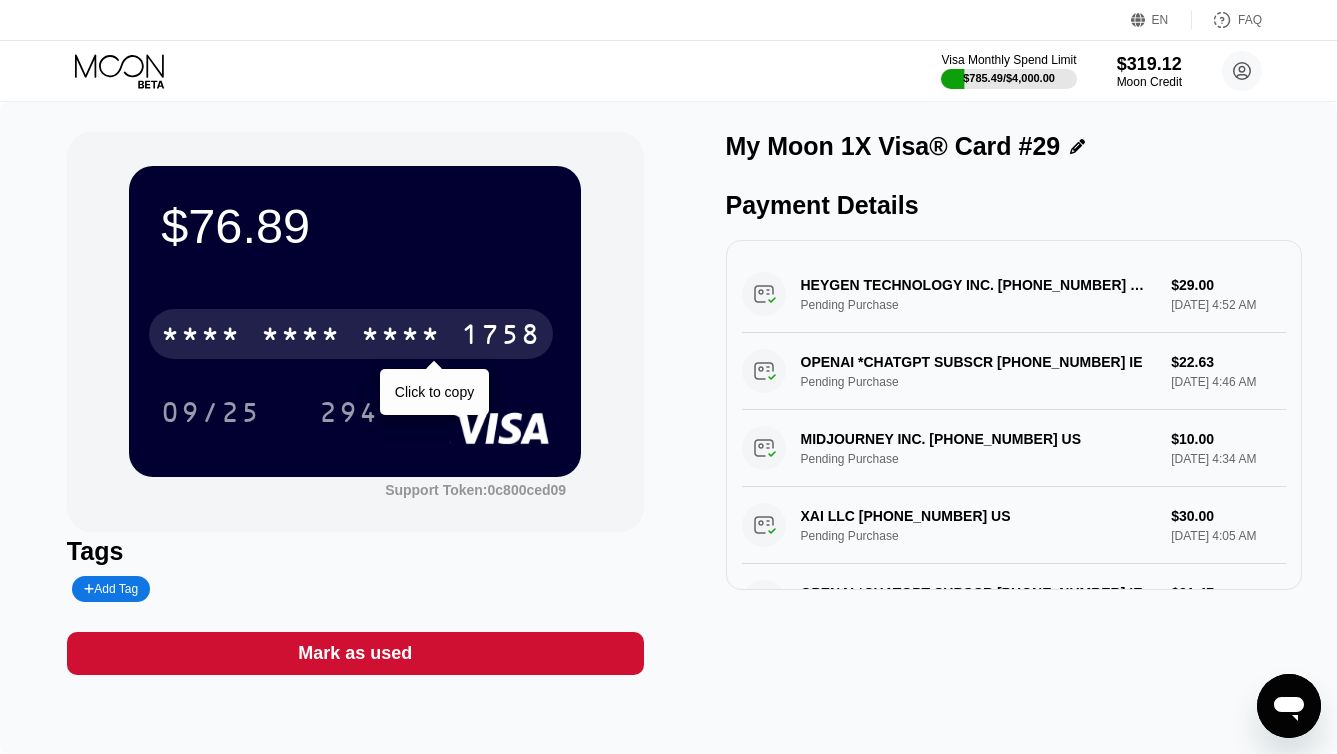 click on "* * * * * * * * * * * * 1758" at bounding box center [351, 334] 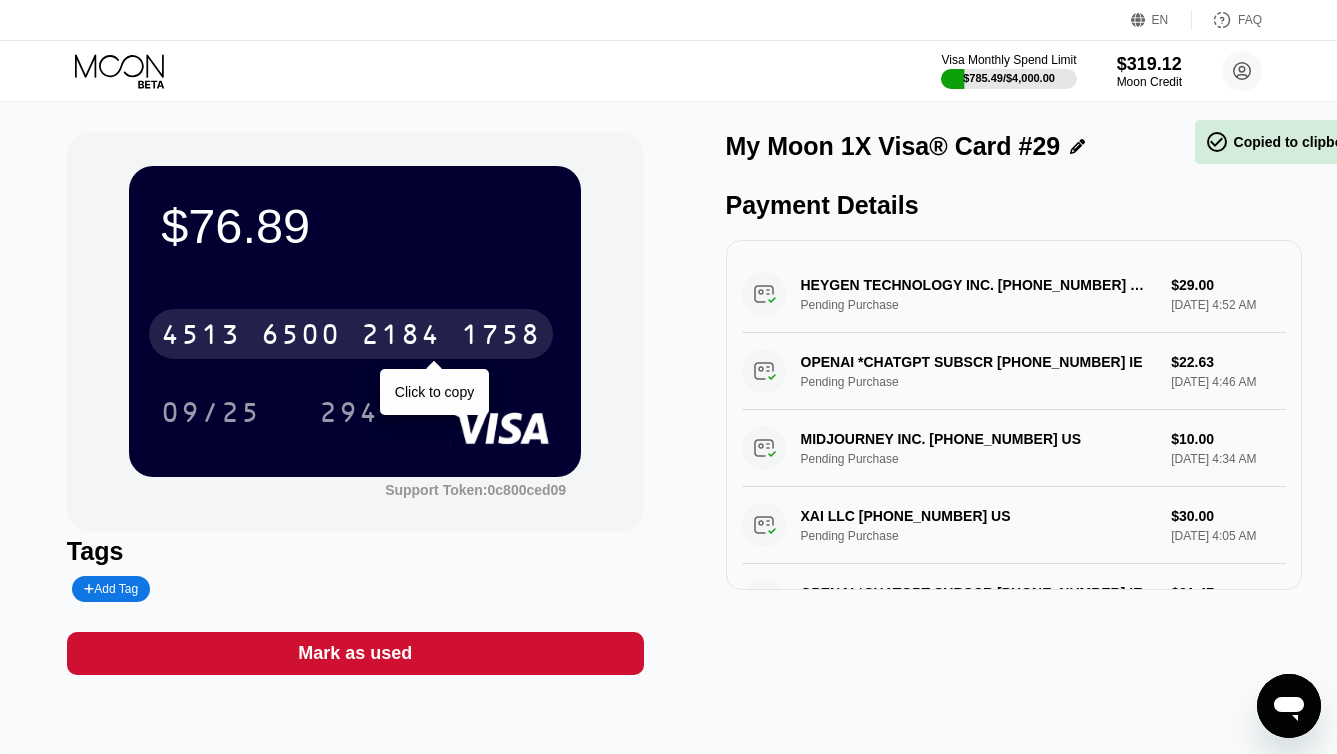 click on "4513 6500 2184 1758" at bounding box center [351, 334] 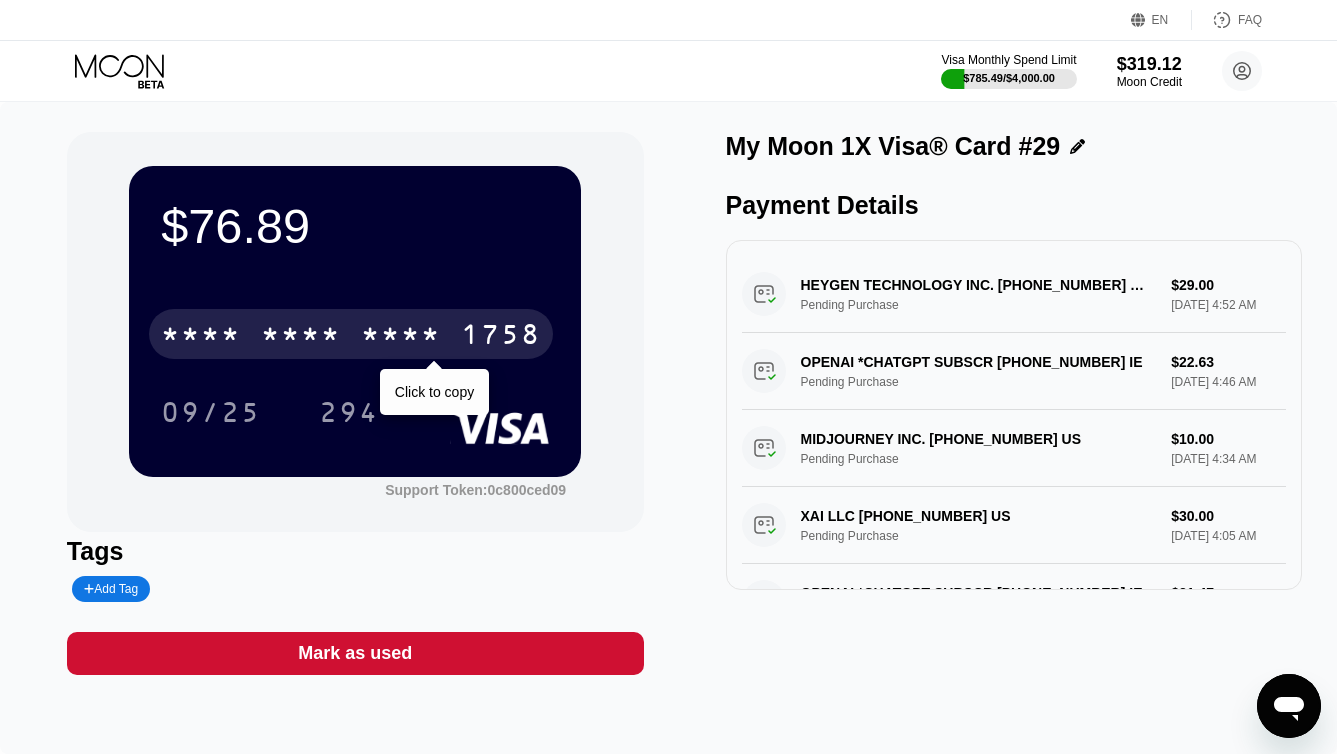 click on "* * * *" at bounding box center [401, 337] 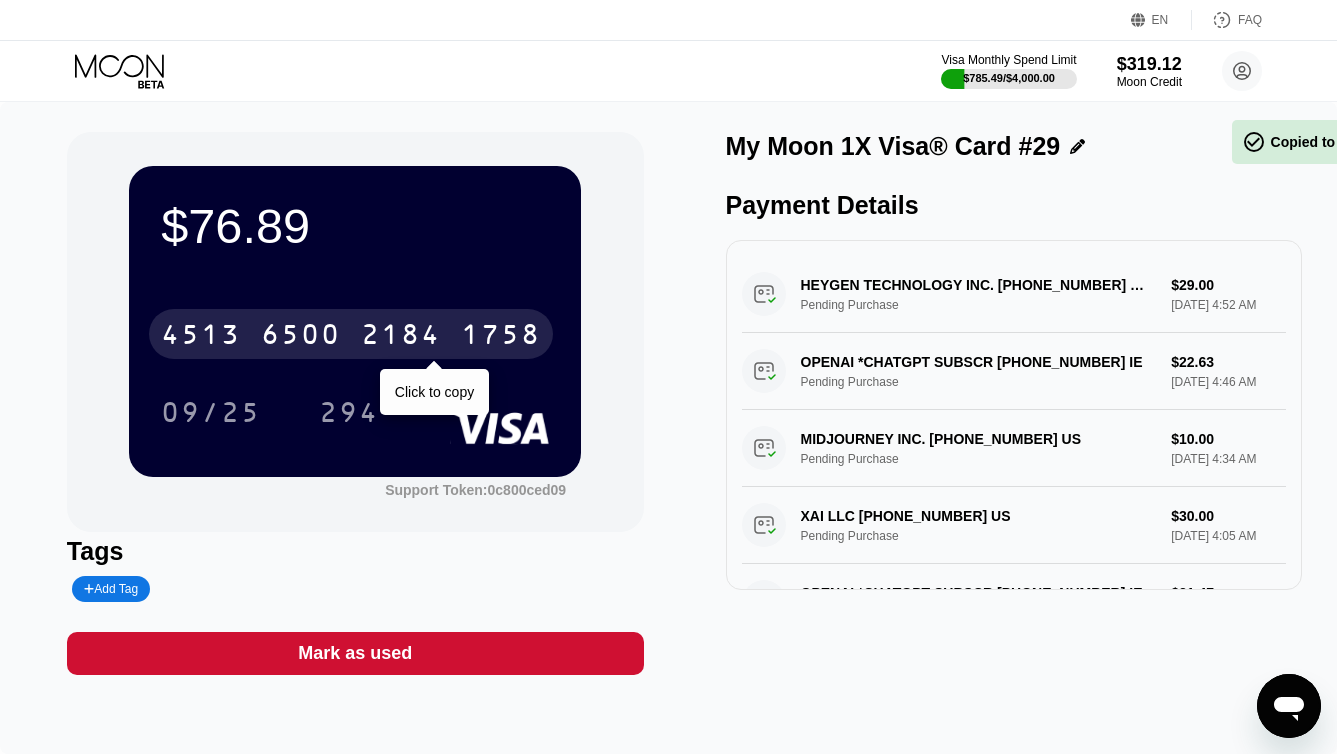 click on "2184" at bounding box center (401, 337) 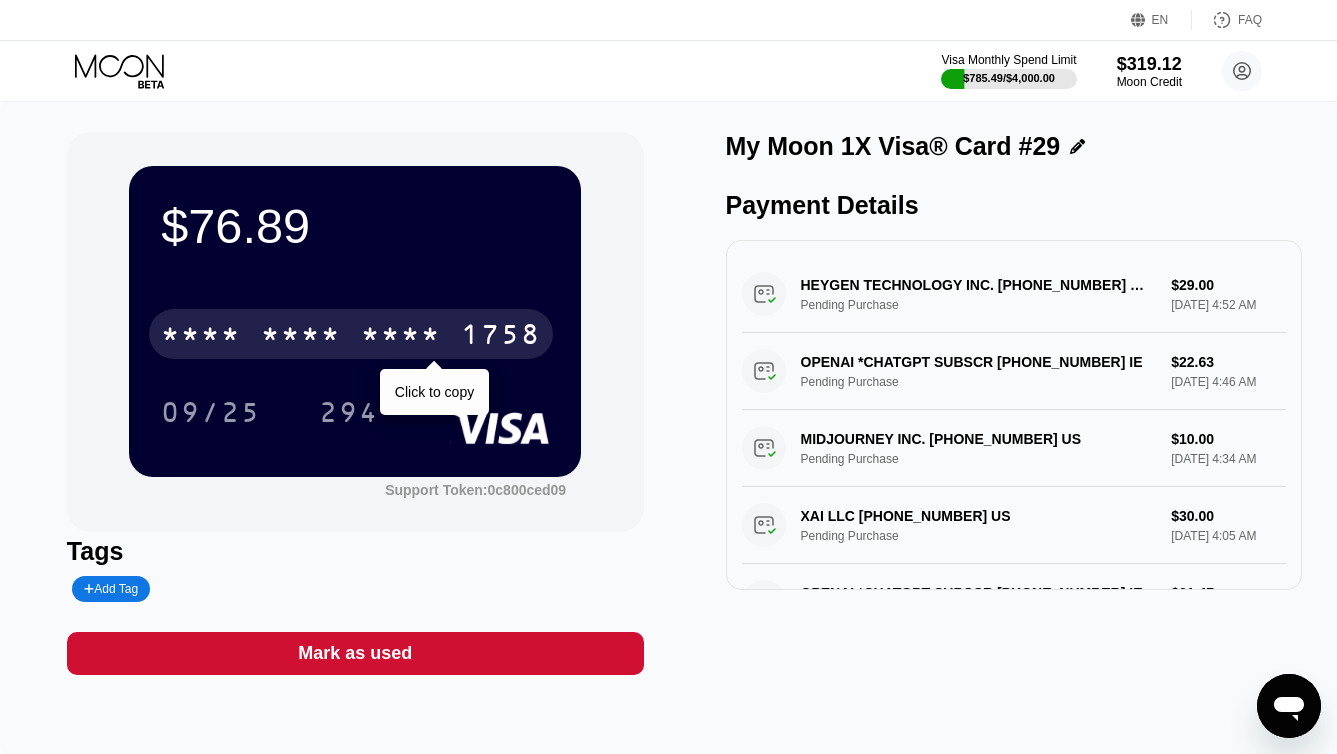 click on "* * * *" at bounding box center [301, 337] 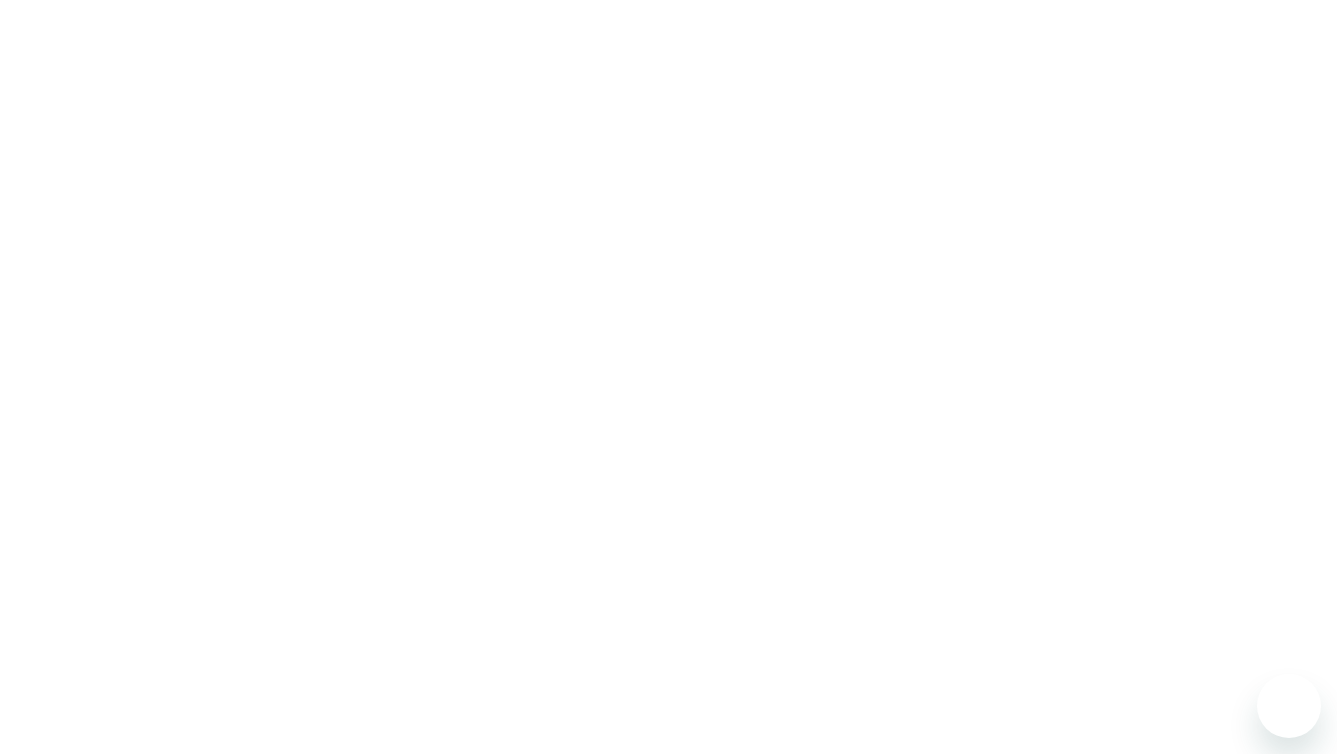 scroll, scrollTop: 0, scrollLeft: 0, axis: both 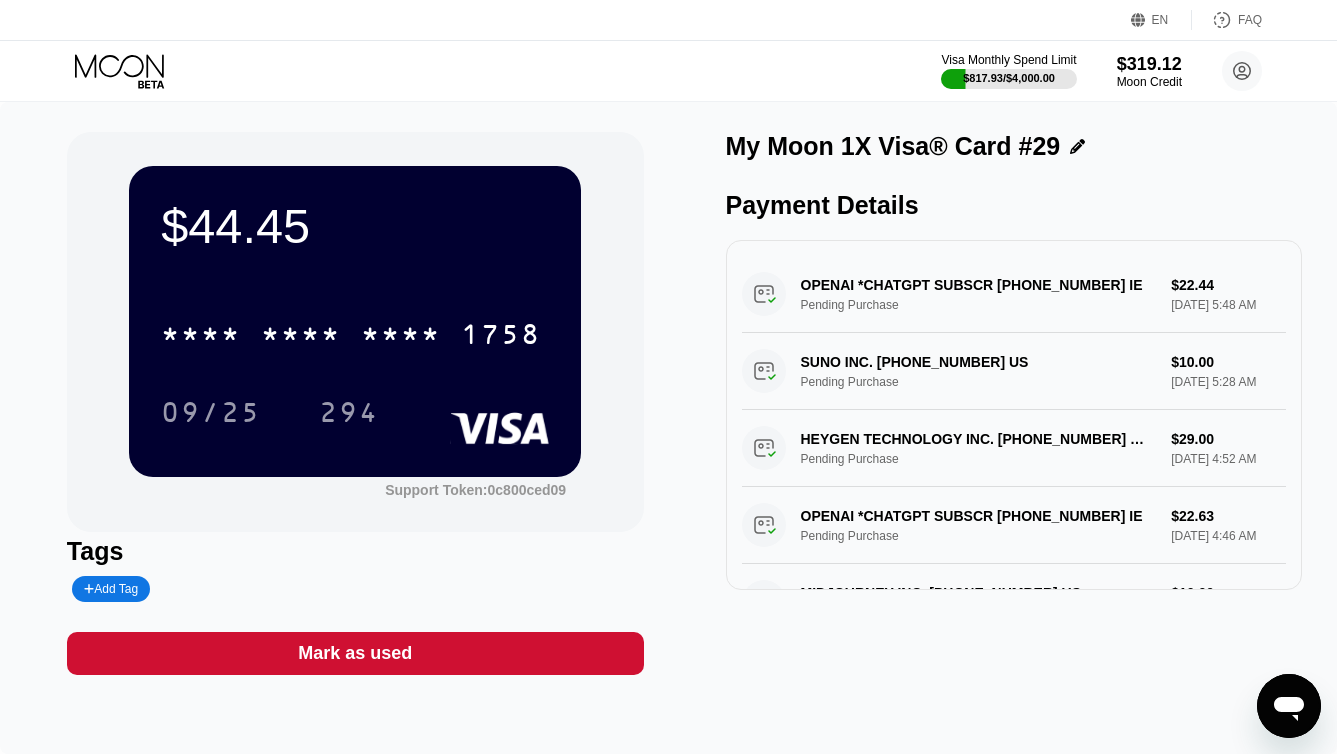 click 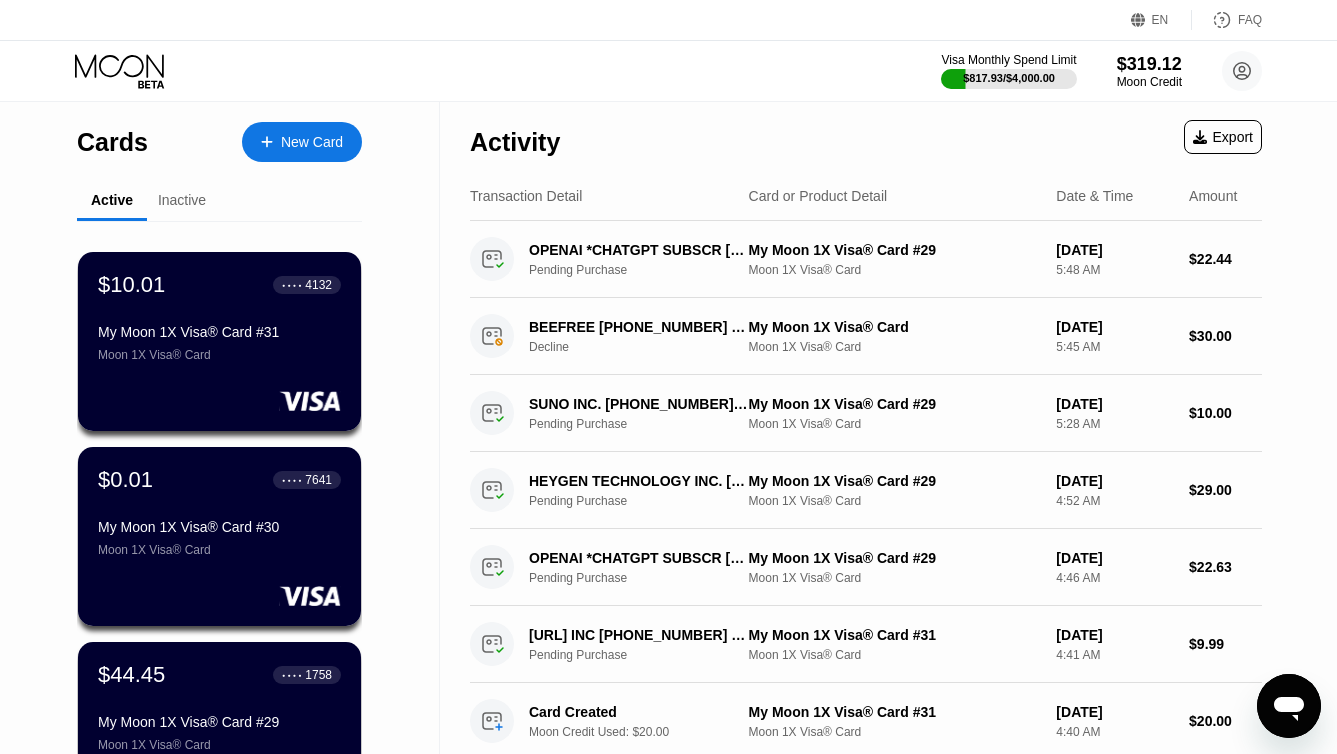 click on "New Card" at bounding box center [302, 142] 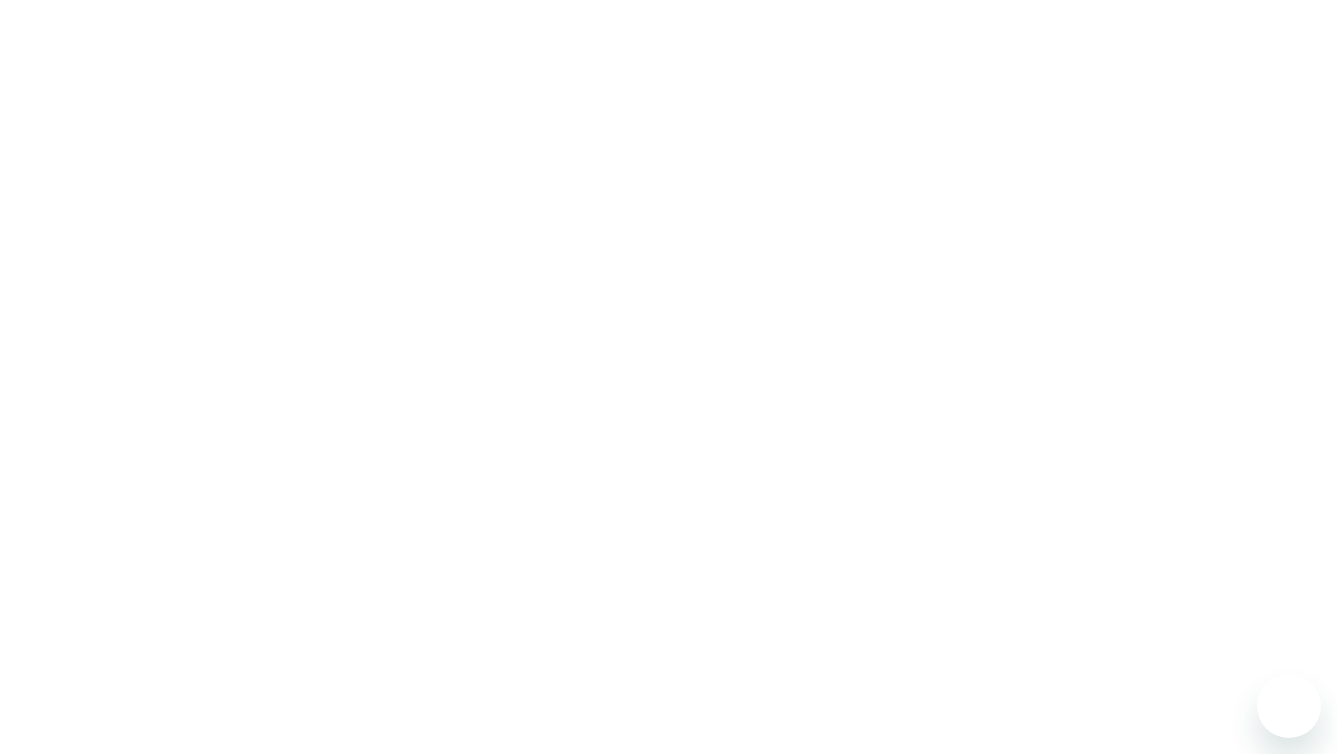 scroll, scrollTop: 0, scrollLeft: 0, axis: both 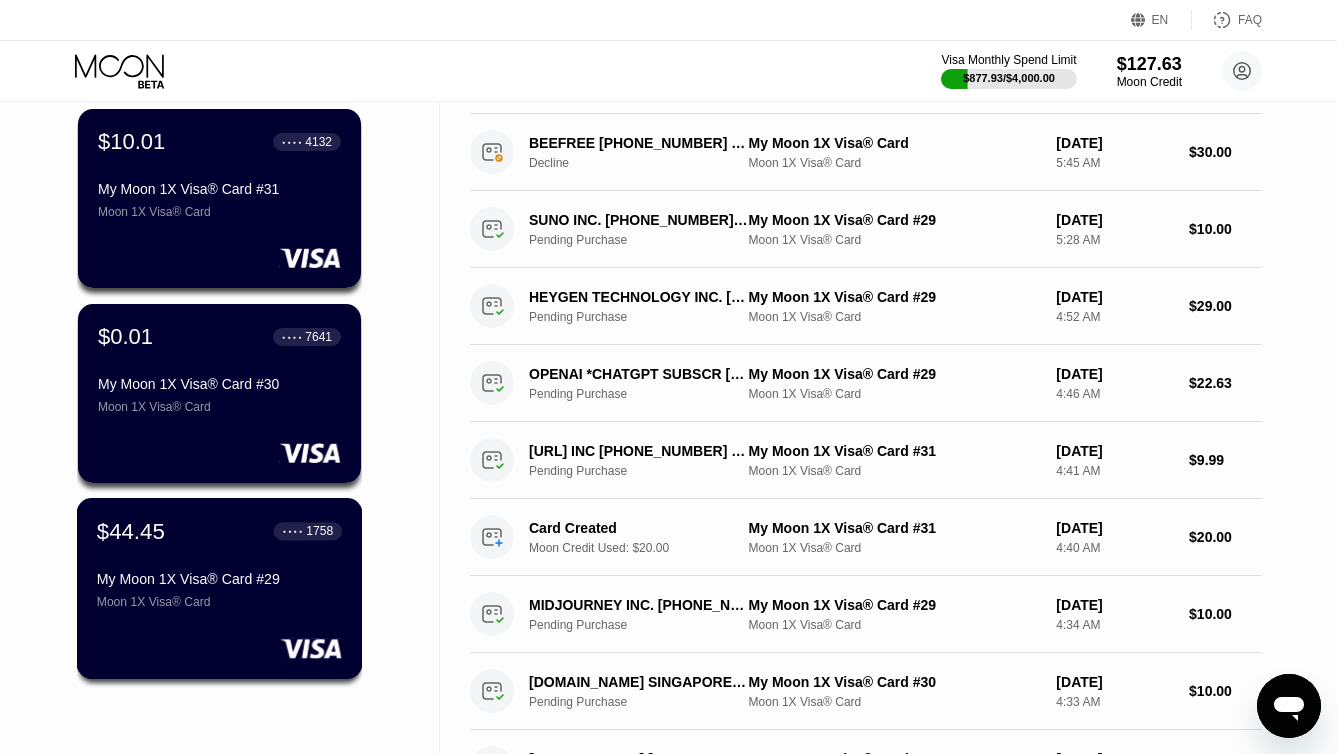click on "$44.45 ● ● ● ● 1758 My Moon 1X Visa® Card #29 Moon 1X Visa® Card" at bounding box center [219, 563] 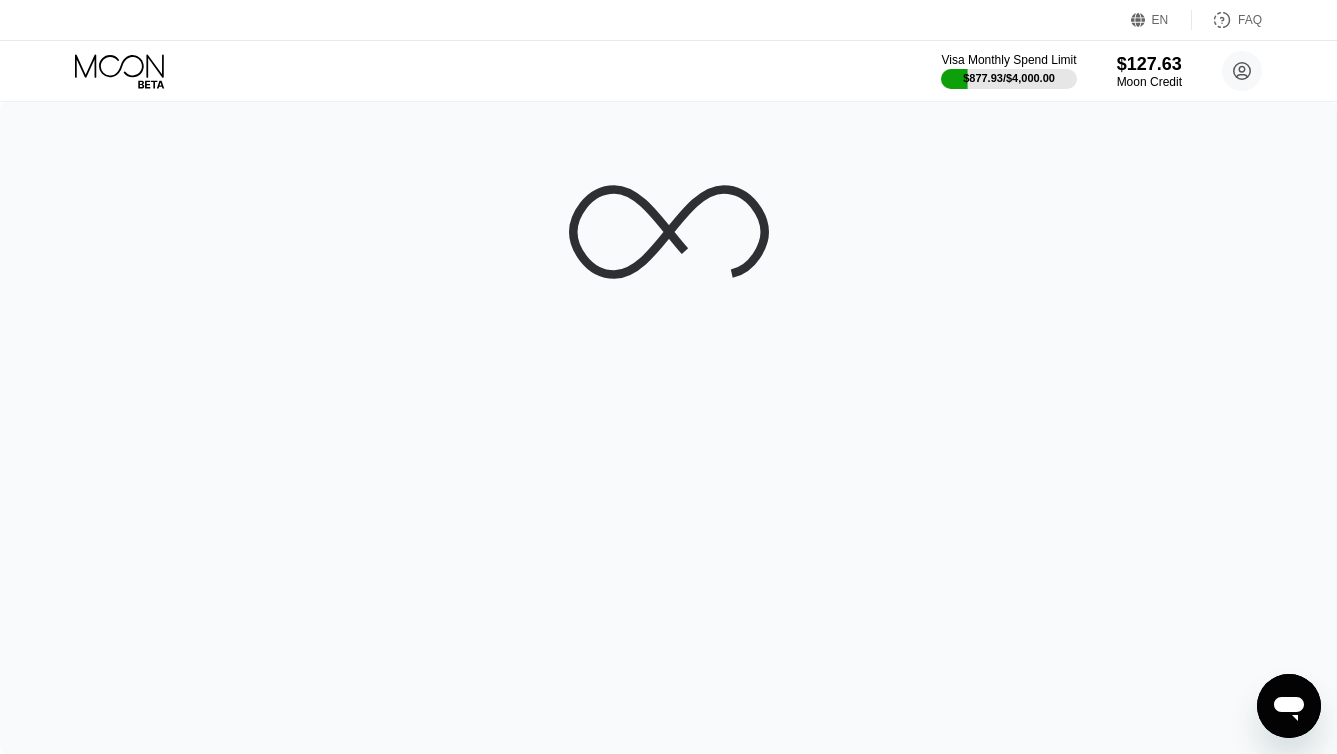 scroll, scrollTop: 0, scrollLeft: 0, axis: both 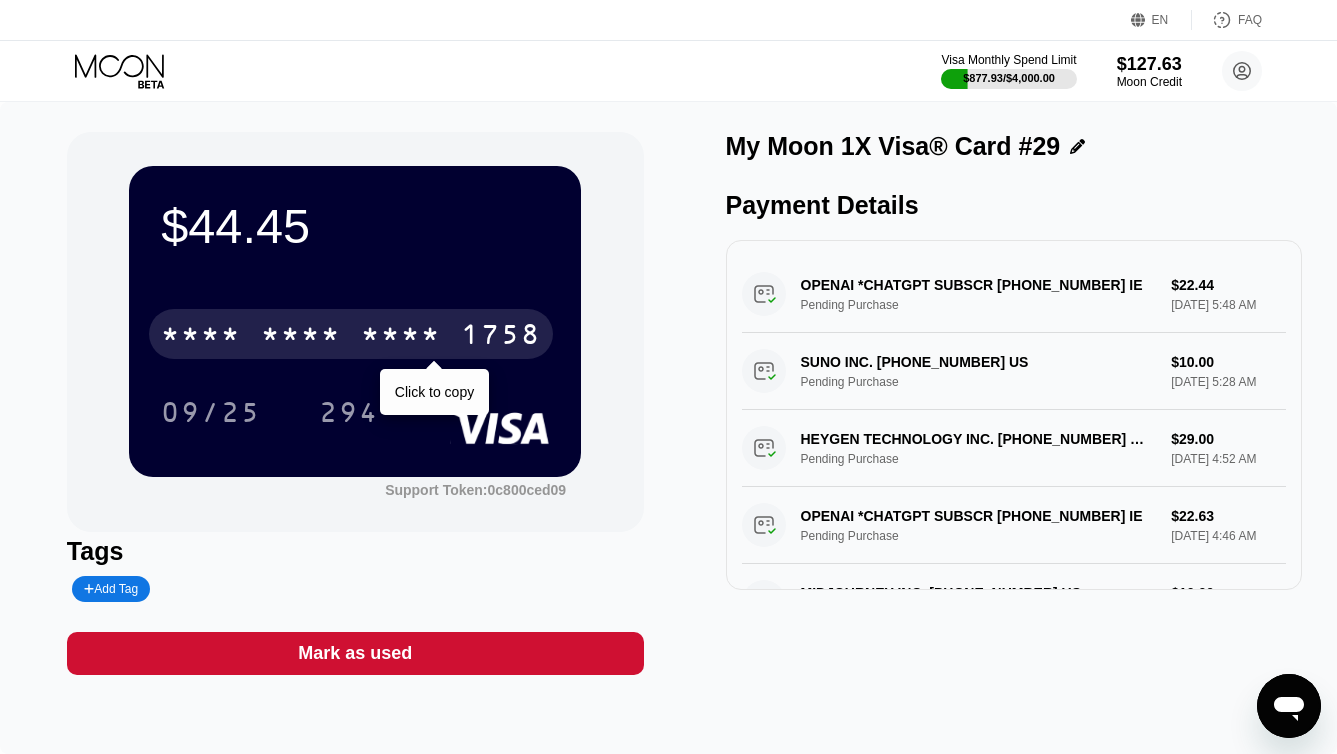 click on "* * * * * * * * * * * * 1758" at bounding box center (351, 334) 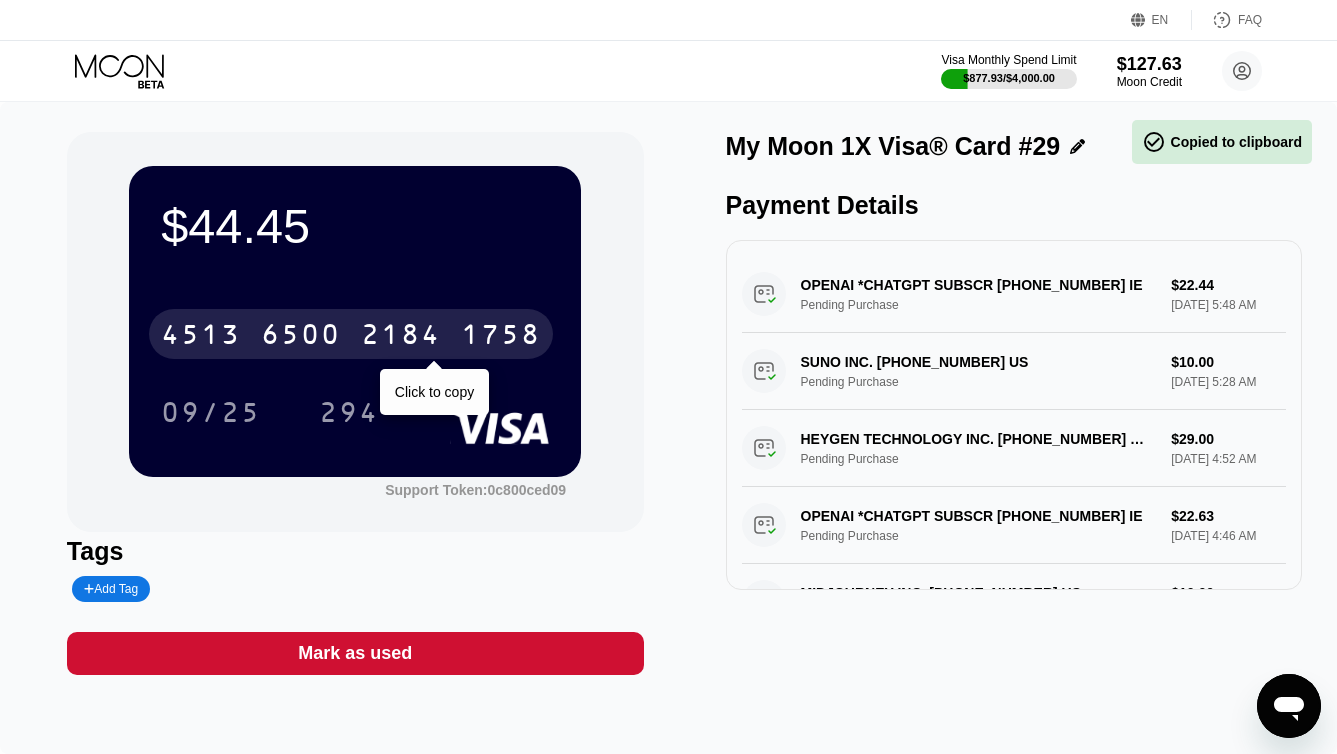 click on "4513 6500 2184 1758" at bounding box center (351, 334) 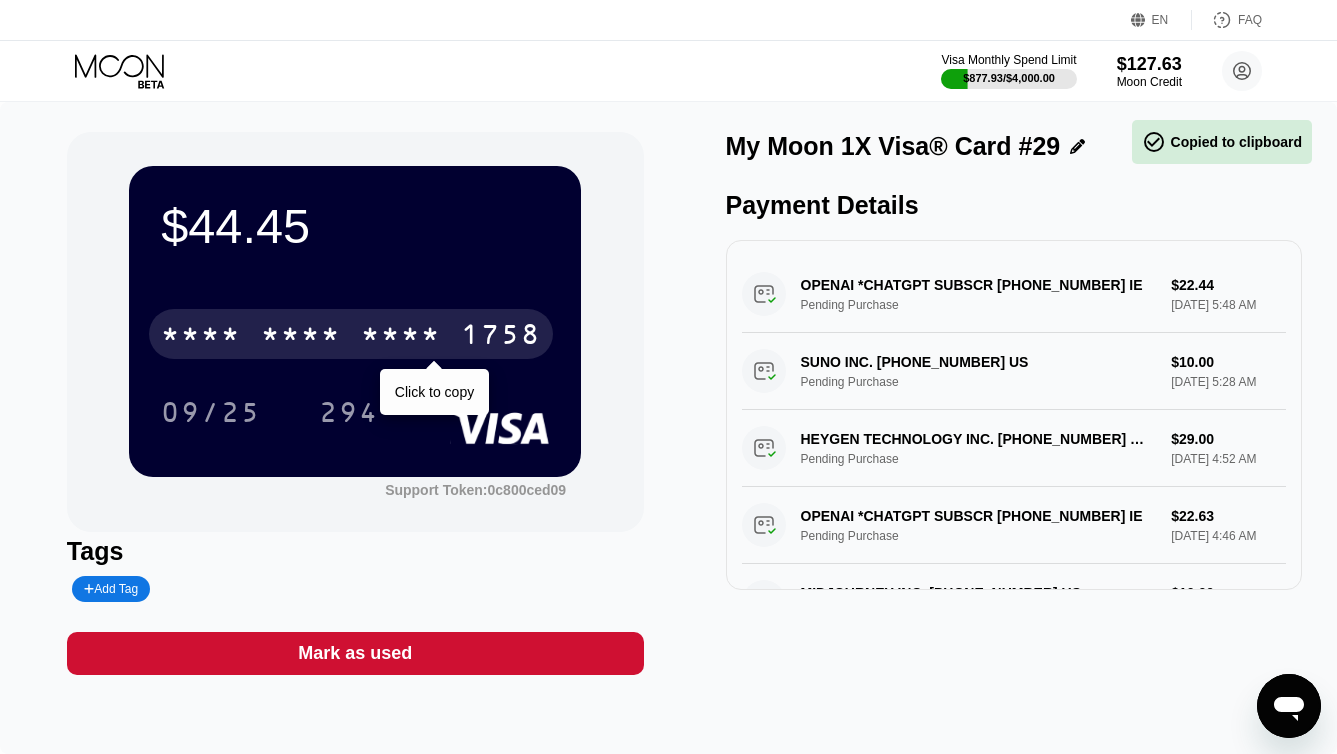 click on "* * * * * * * * * * * * 1758" at bounding box center [351, 334] 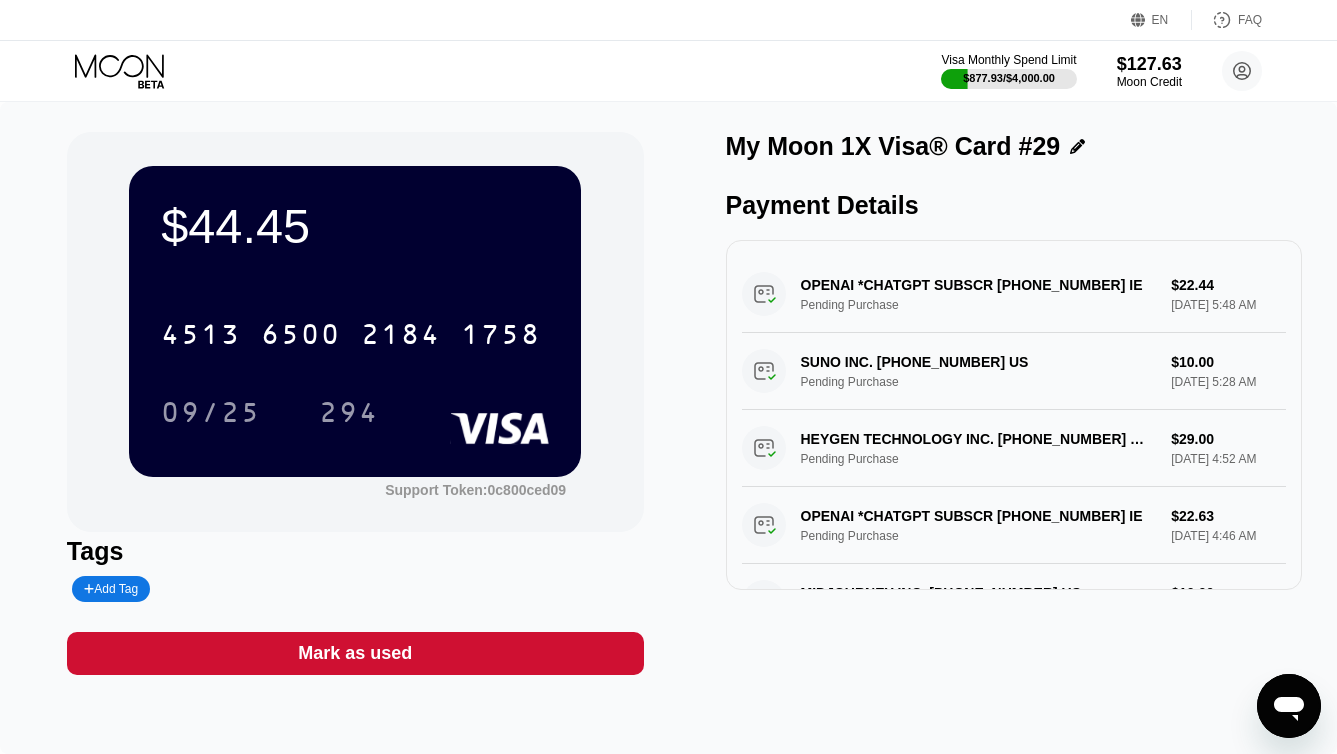 click 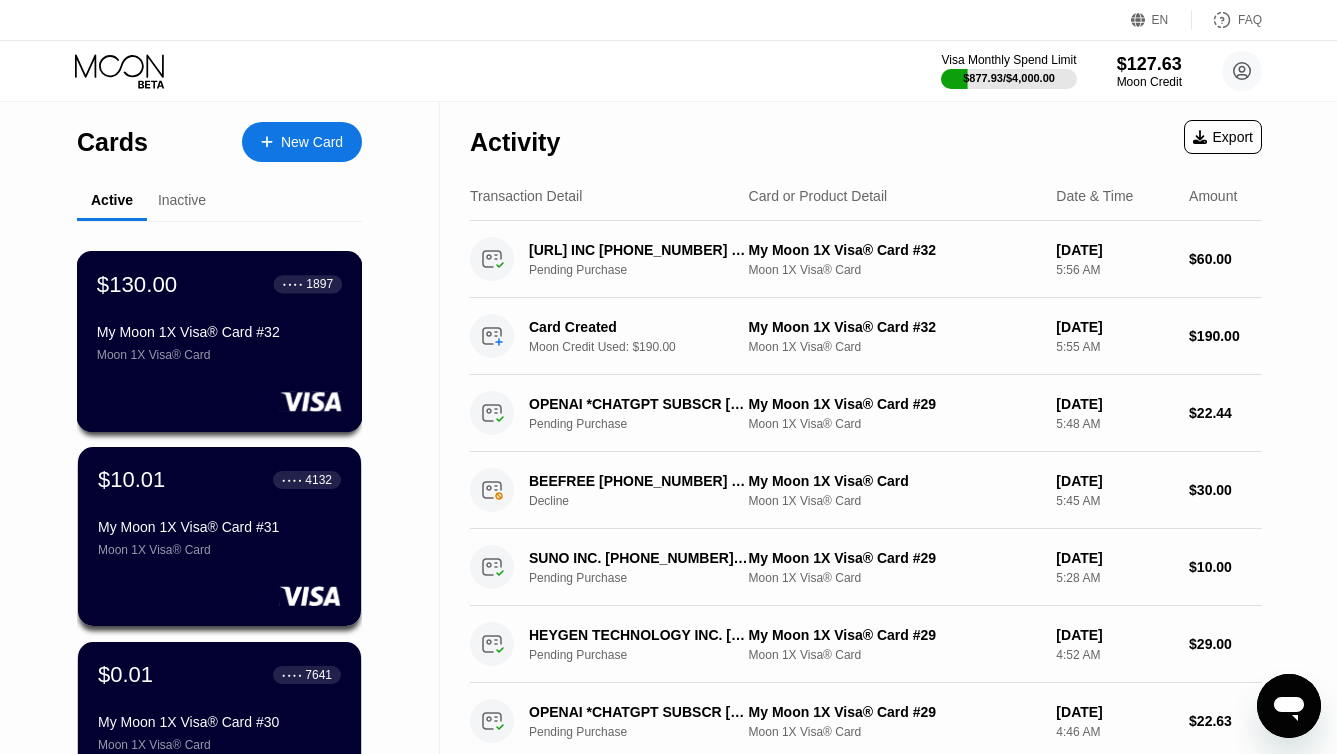 click on "My Moon 1X Visa® Card #32" at bounding box center [219, 332] 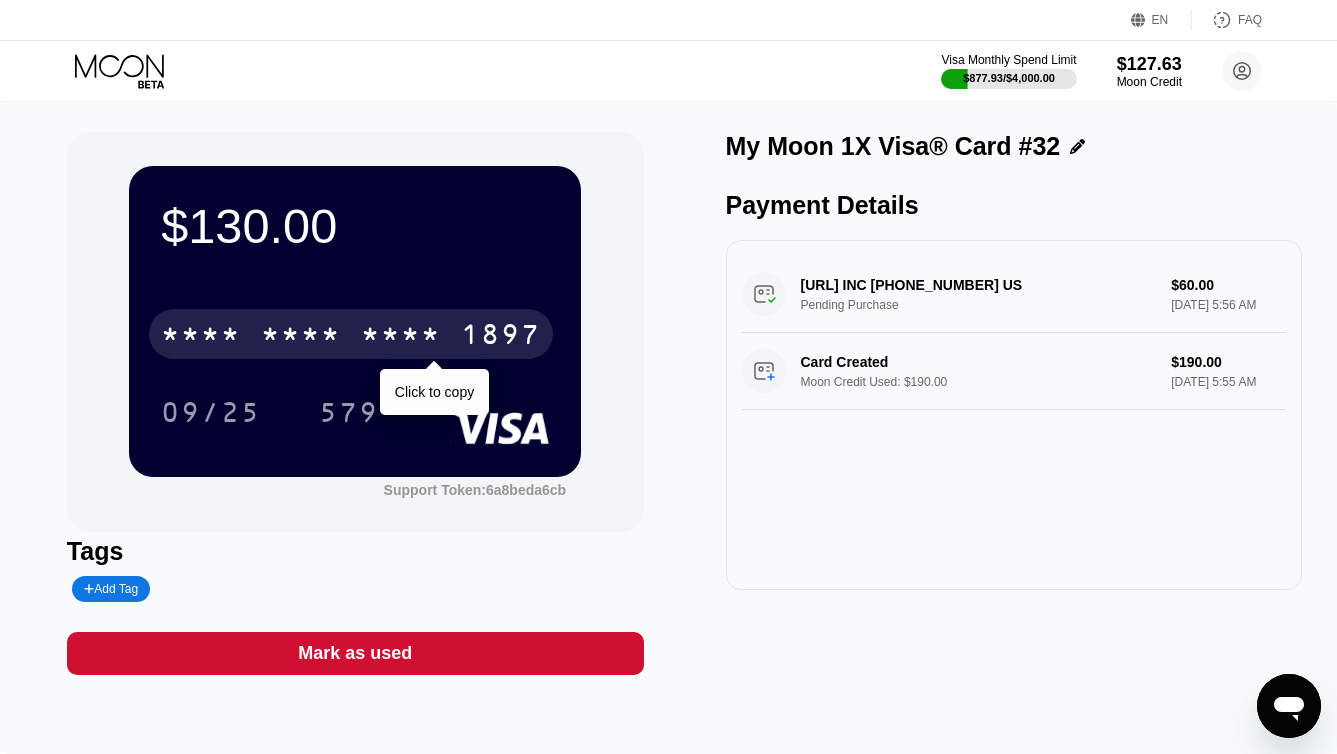 click on "* * * *" at bounding box center (401, 337) 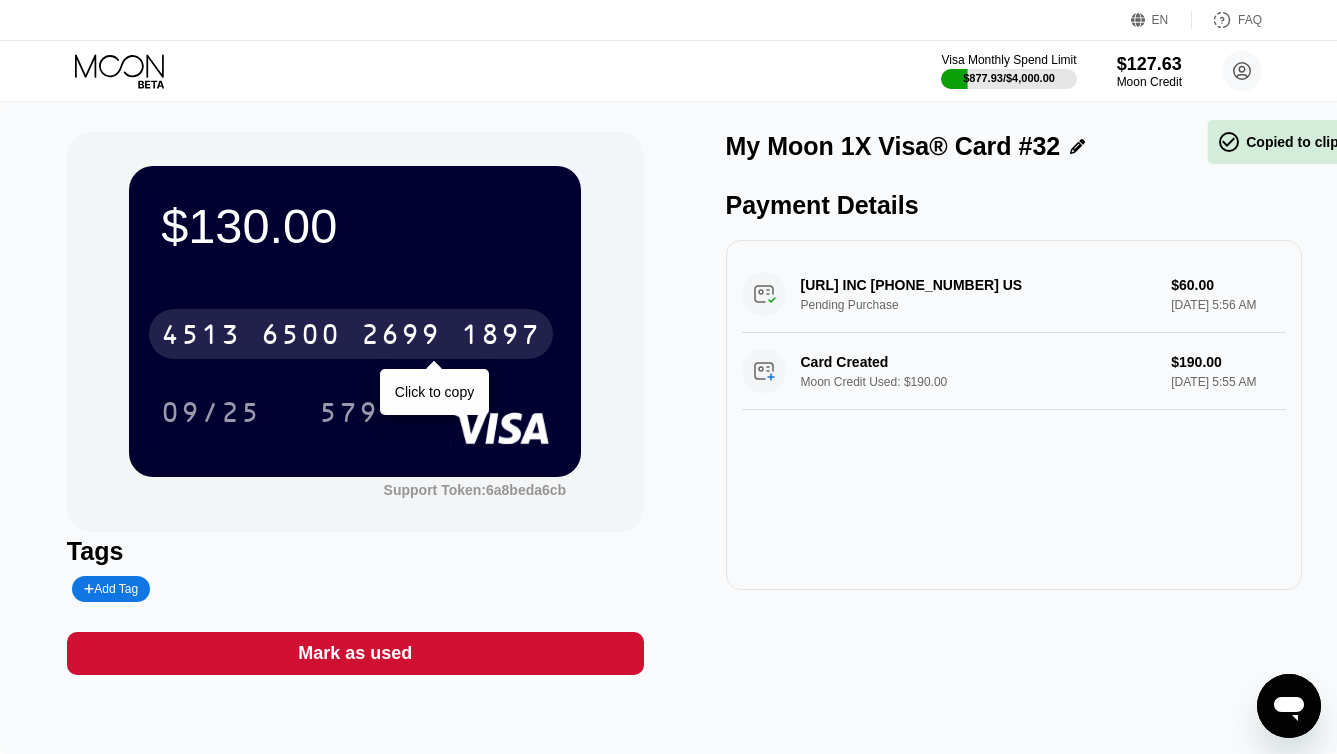 click on "2699" at bounding box center [401, 337] 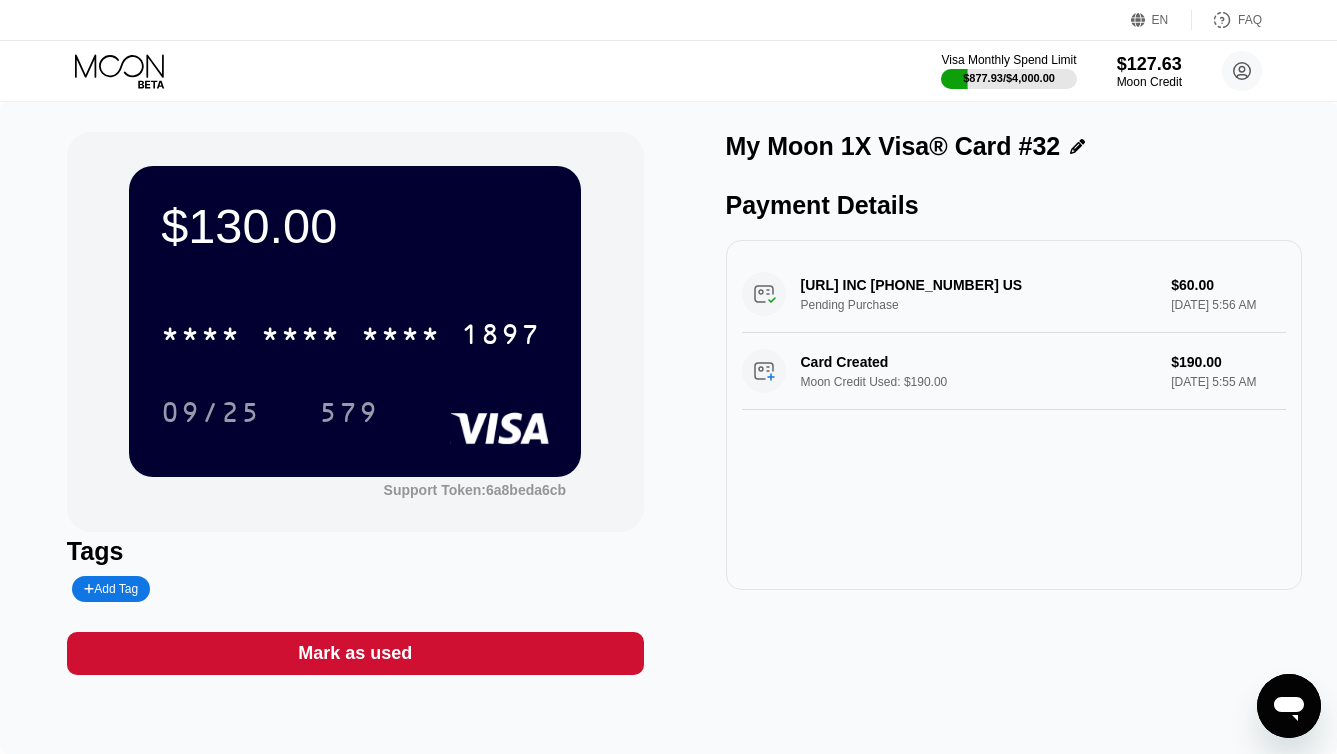 click 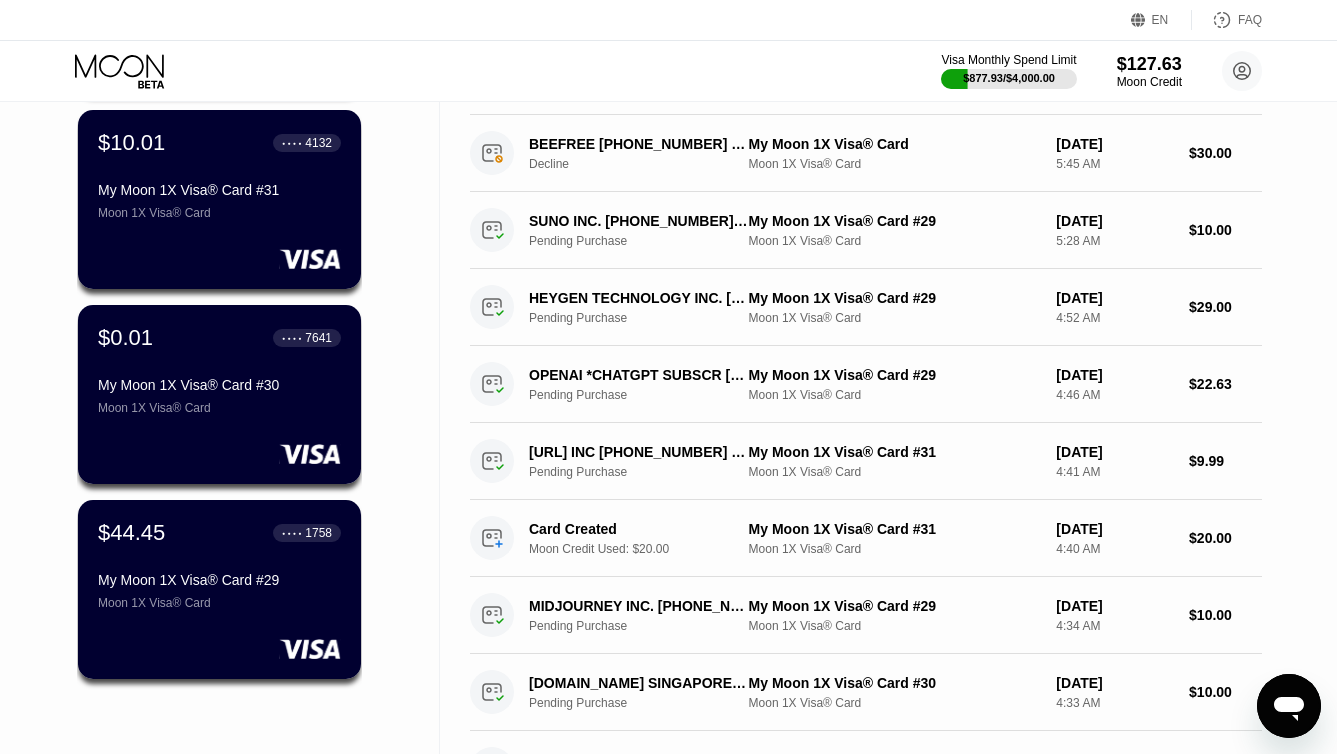 scroll, scrollTop: 341, scrollLeft: 0, axis: vertical 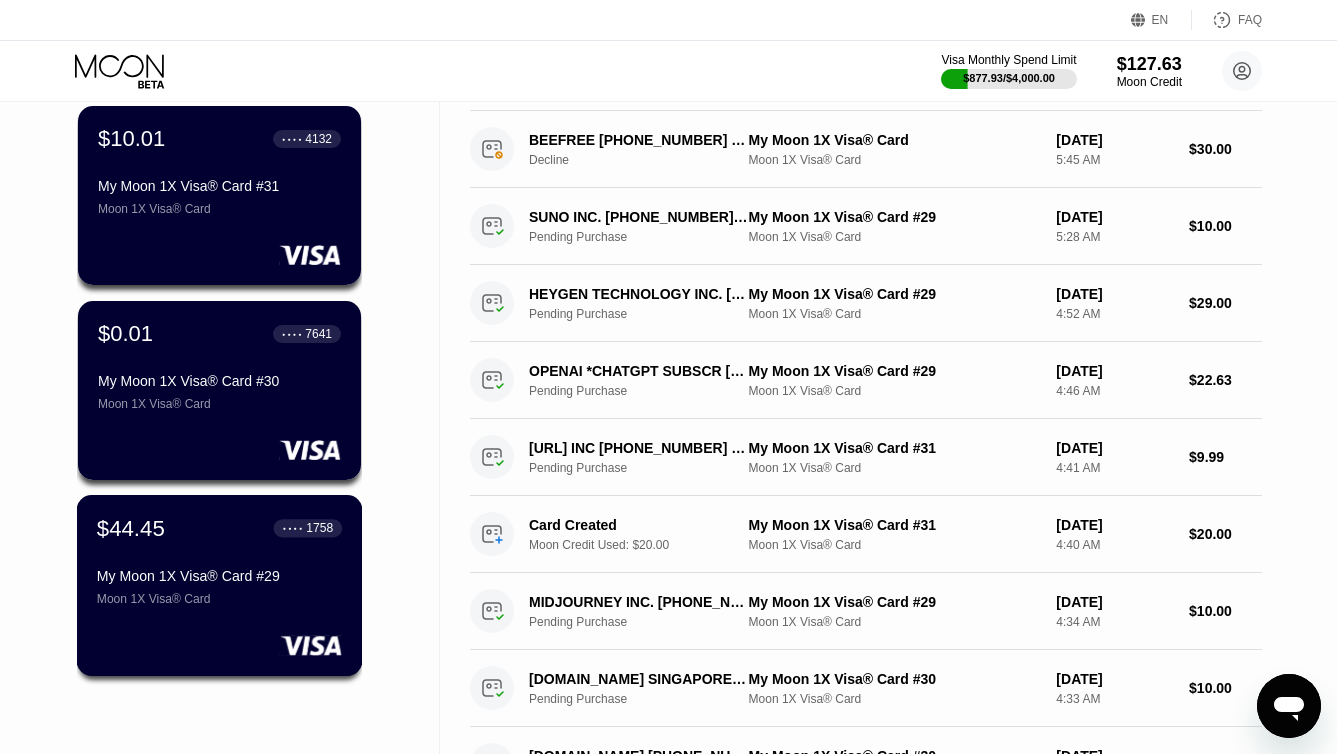 click on "My Moon 1X Visa® Card #29 Moon 1X Visa® Card" at bounding box center (219, 587) 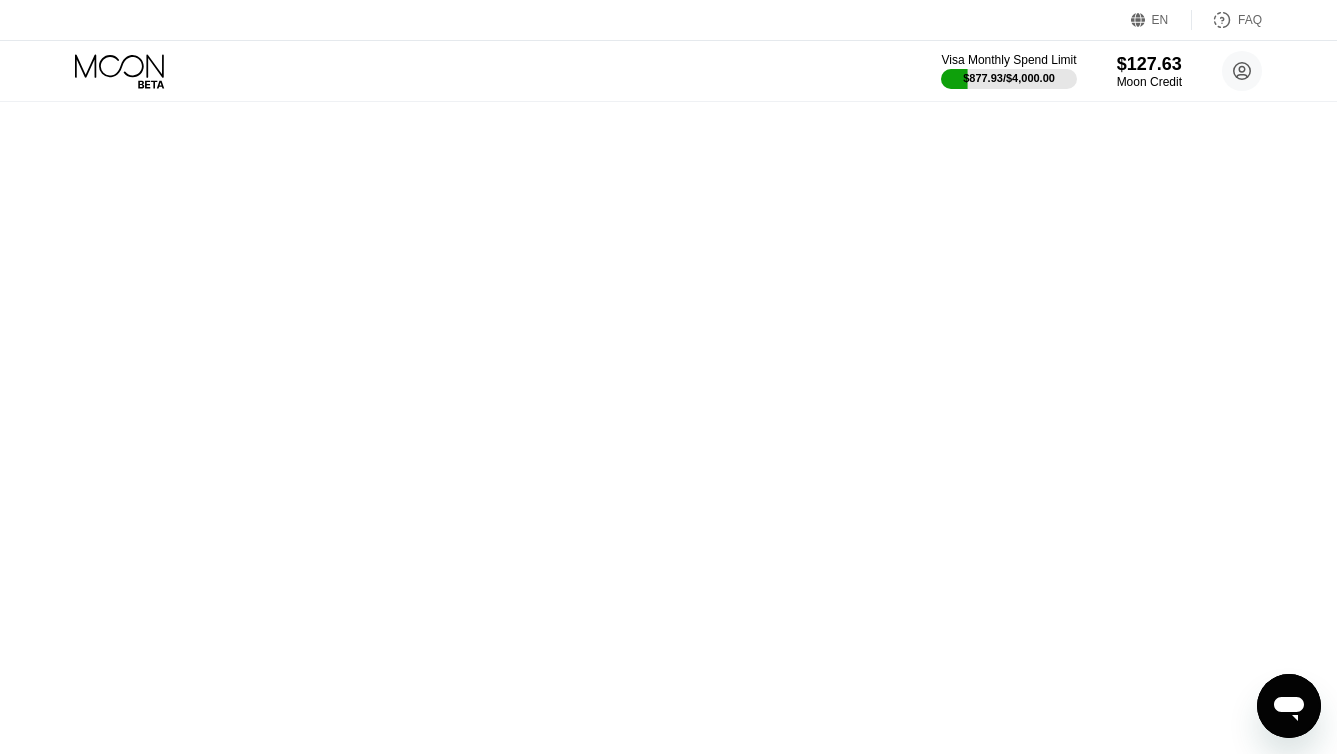scroll, scrollTop: 0, scrollLeft: 0, axis: both 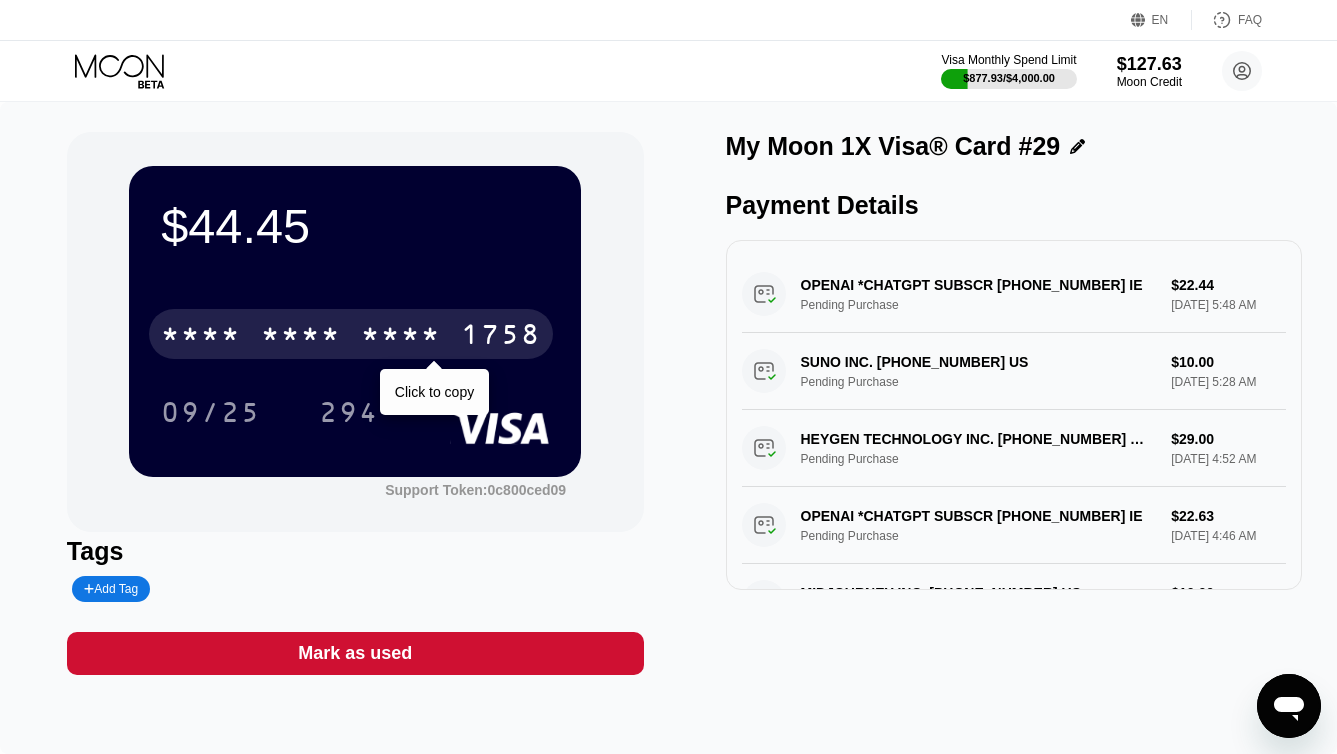 click on "* * * *" at bounding box center (301, 337) 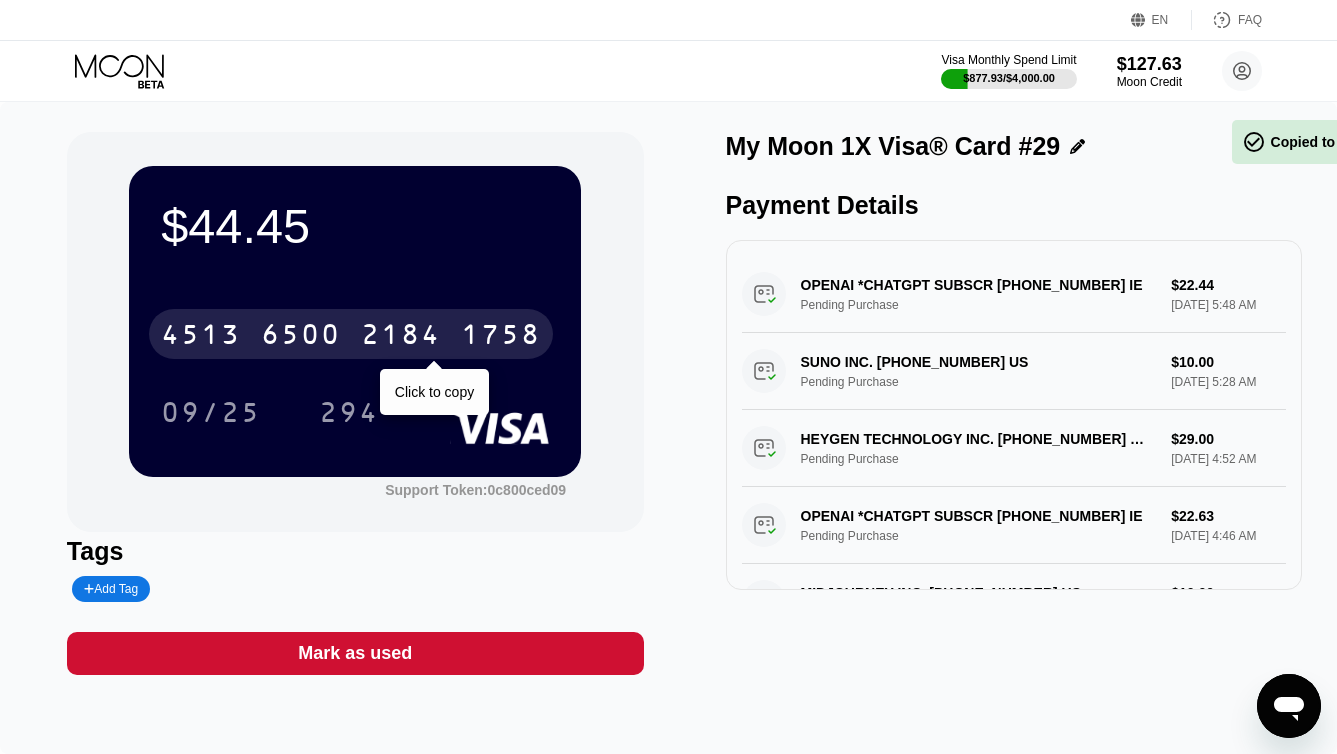 click on "6500" at bounding box center [301, 337] 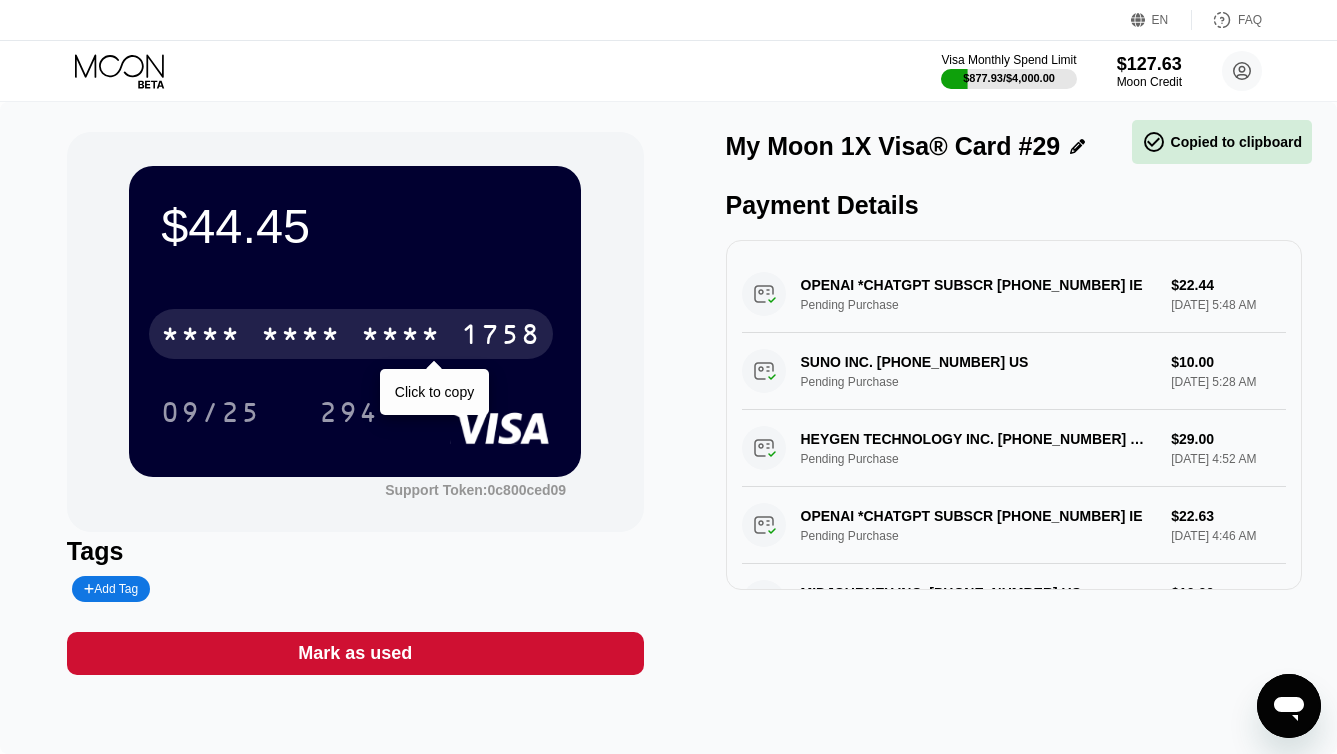 click on "* * * *" at bounding box center [301, 337] 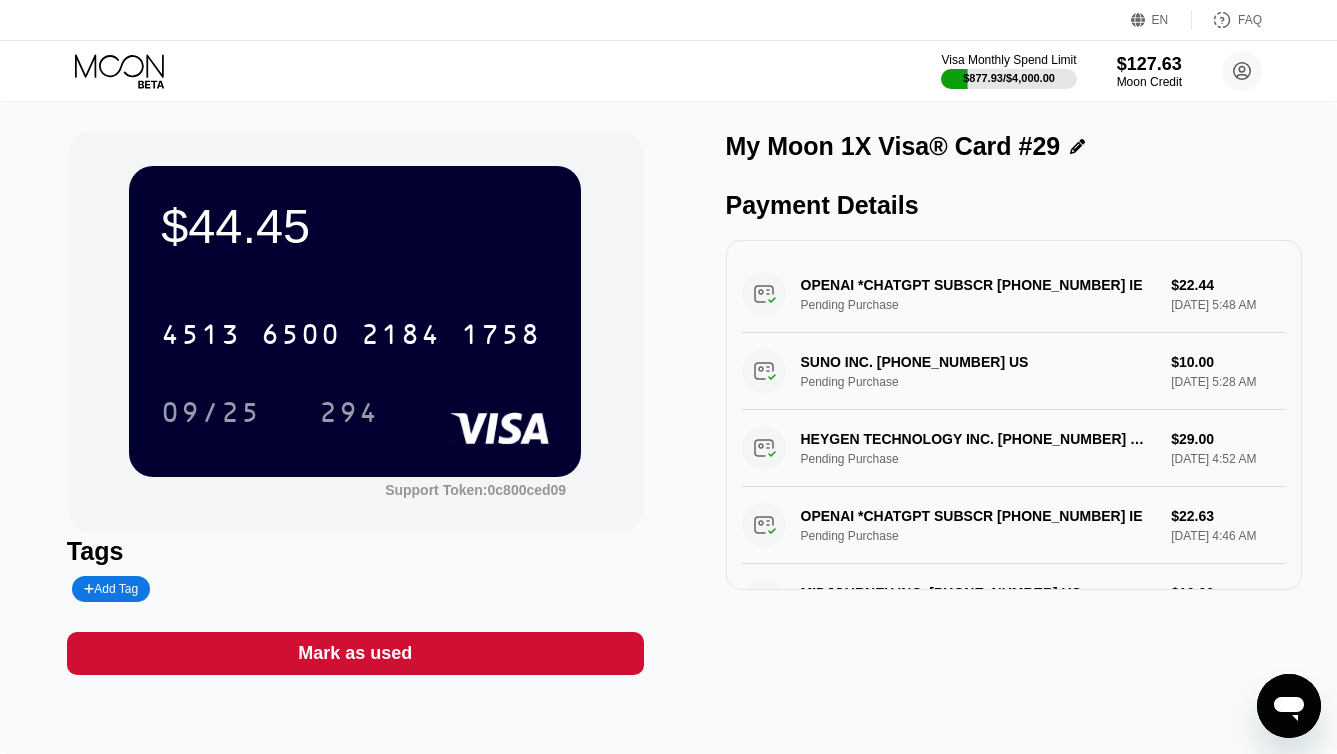 click 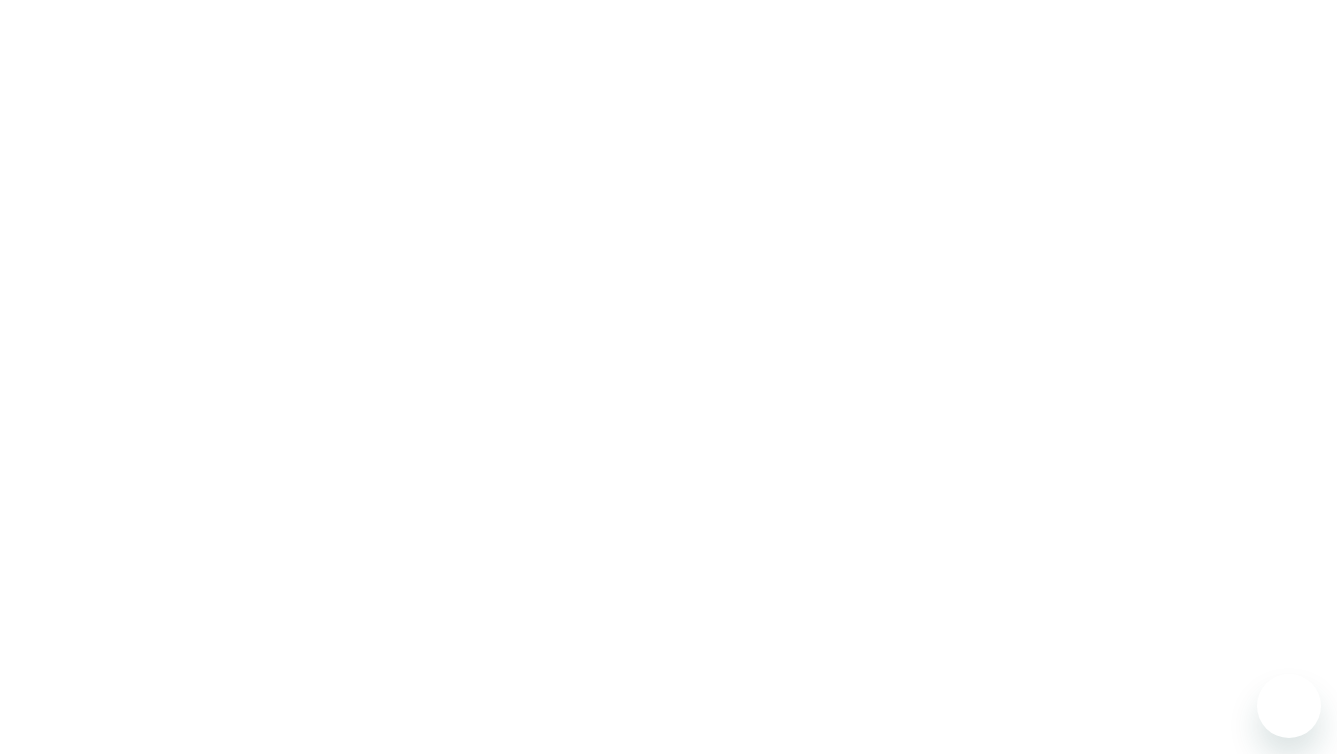 scroll, scrollTop: 0, scrollLeft: 0, axis: both 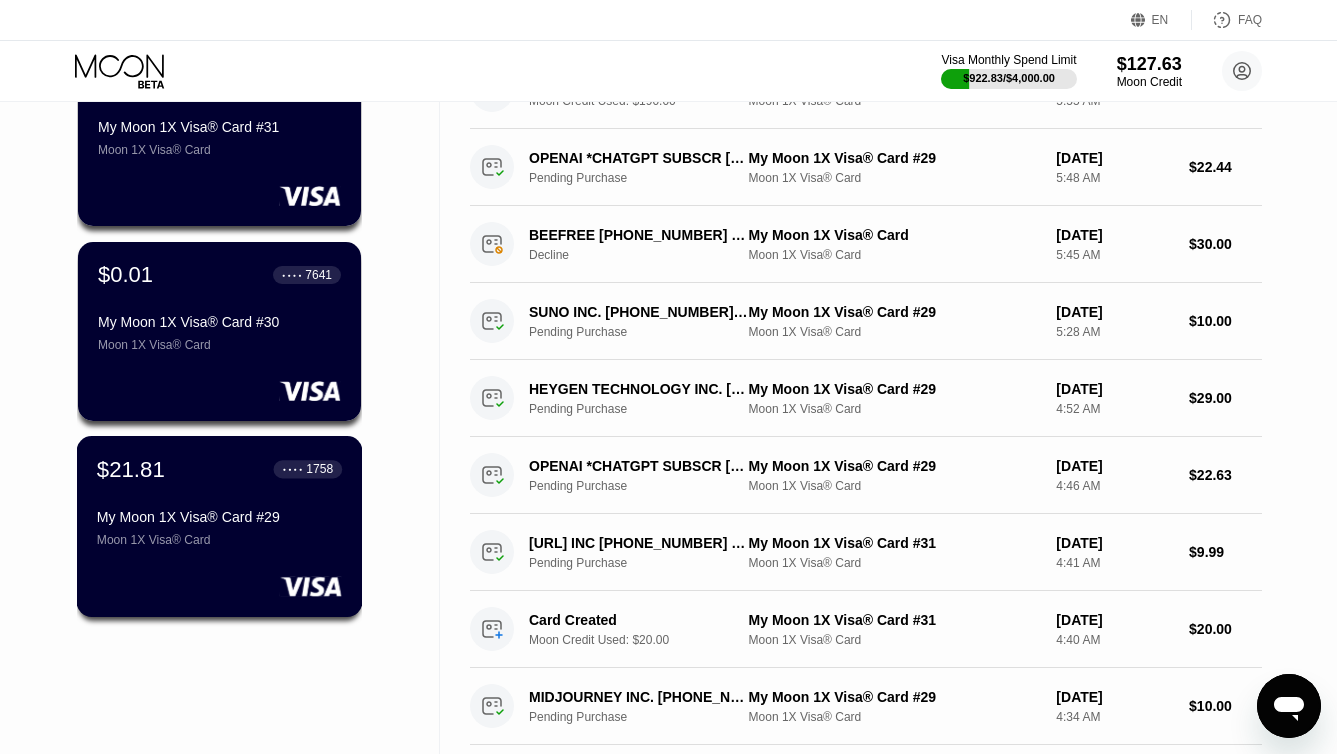 click on "$21.81 ● ● ● ● 1758 My Moon 1X Visa® Card #29 Moon 1X Visa® Card" at bounding box center (219, 501) 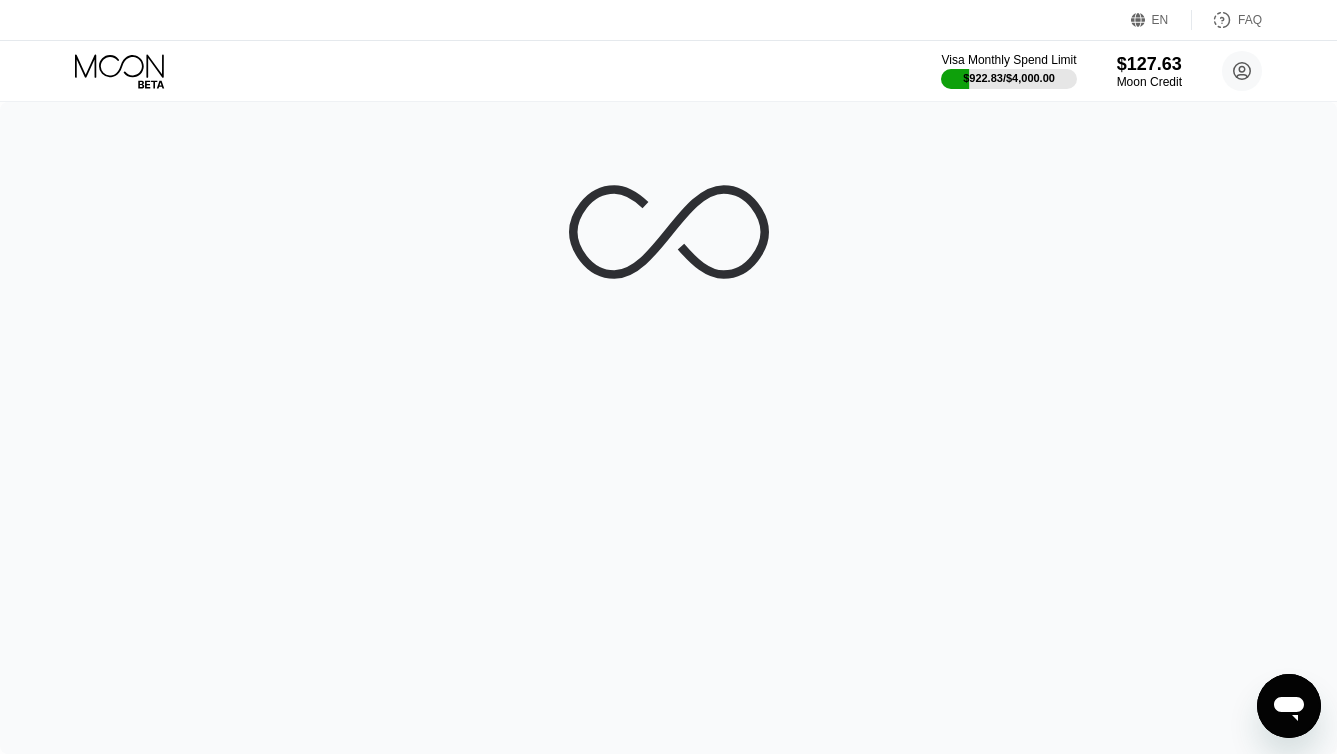 scroll, scrollTop: 0, scrollLeft: 0, axis: both 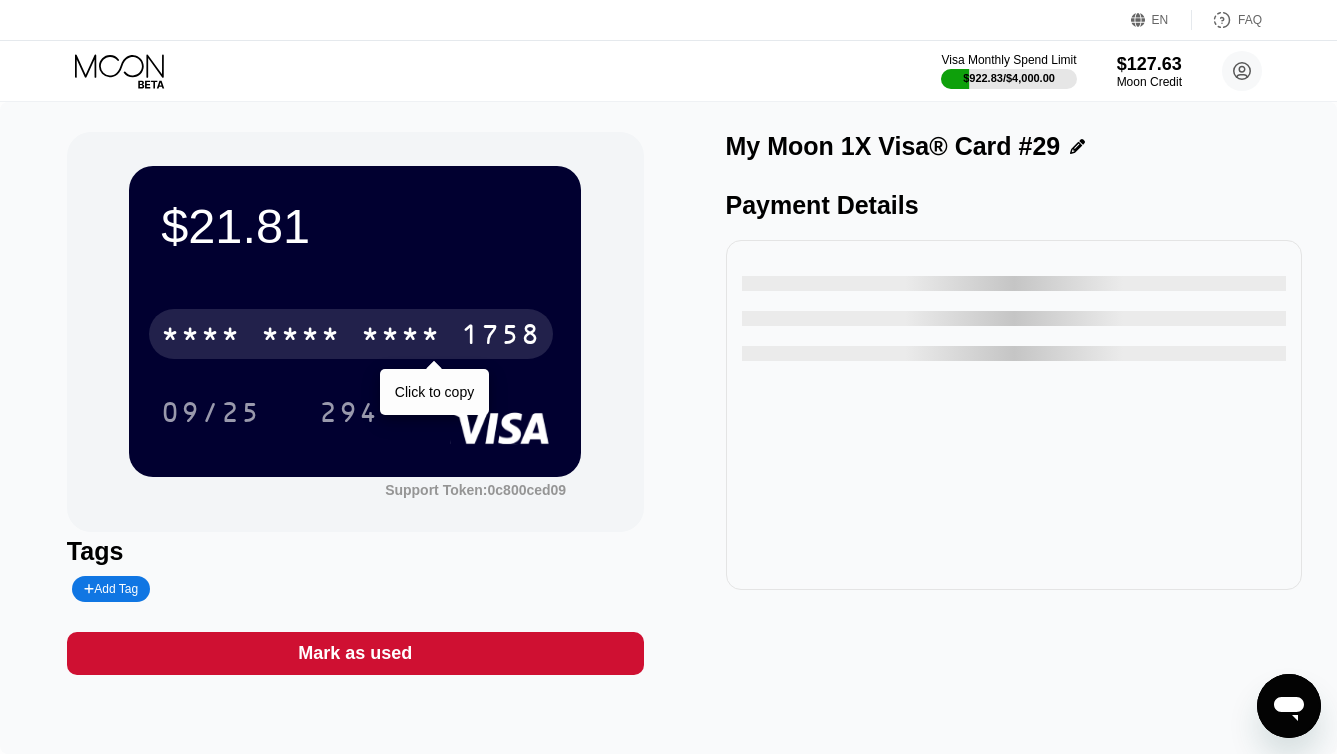 click on "* * * *" at bounding box center [301, 337] 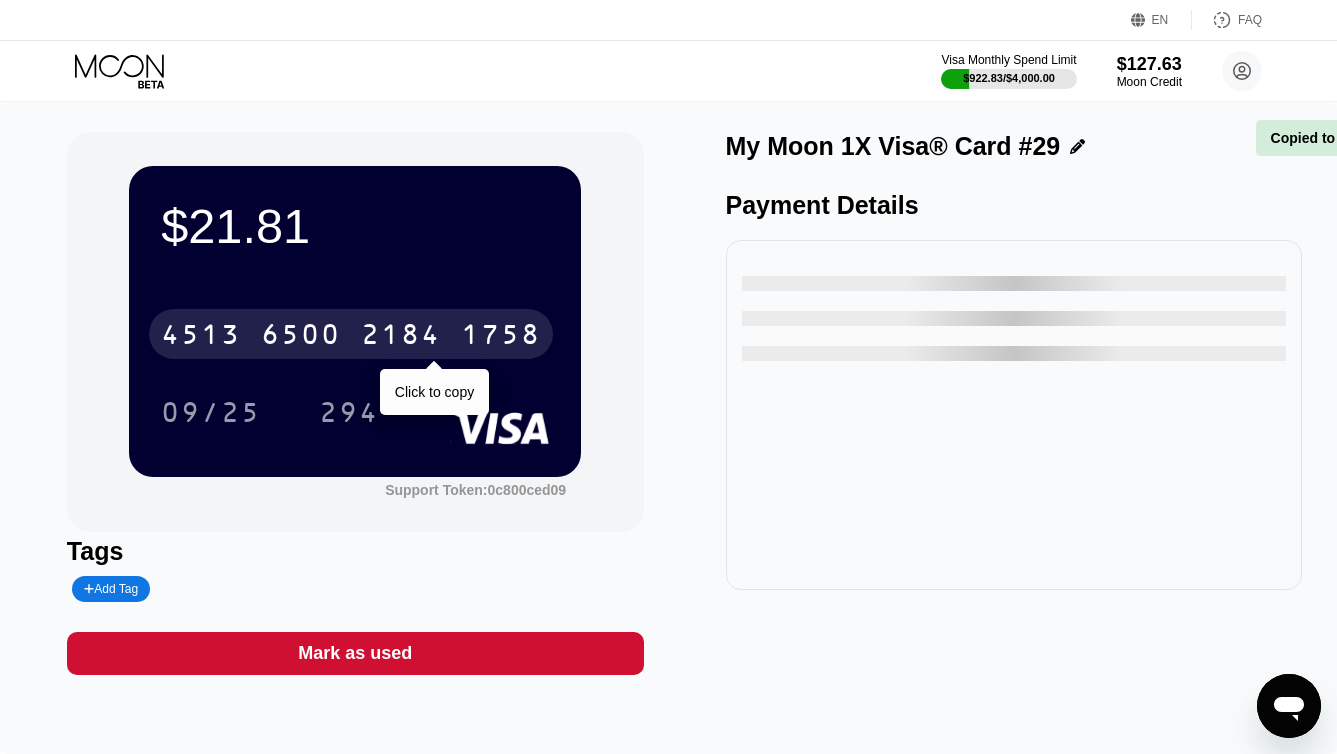 click on "6500" at bounding box center (301, 337) 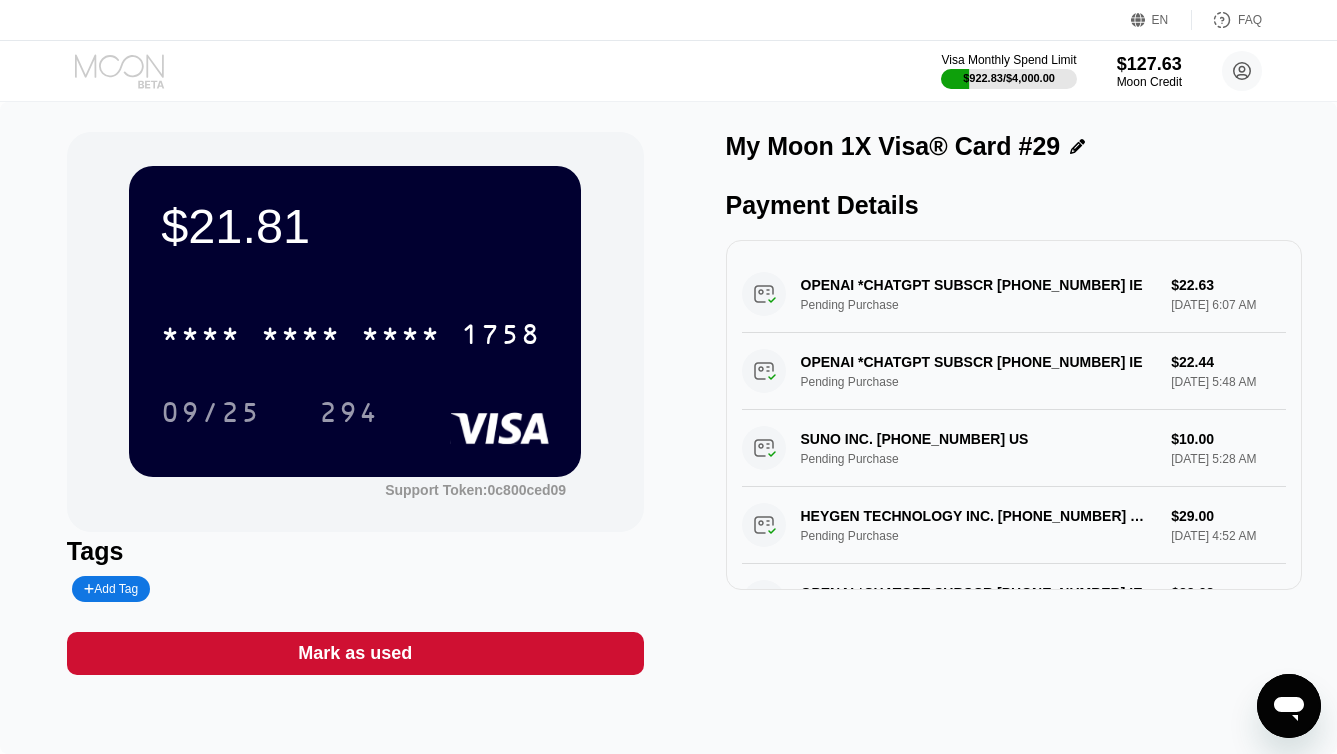 click 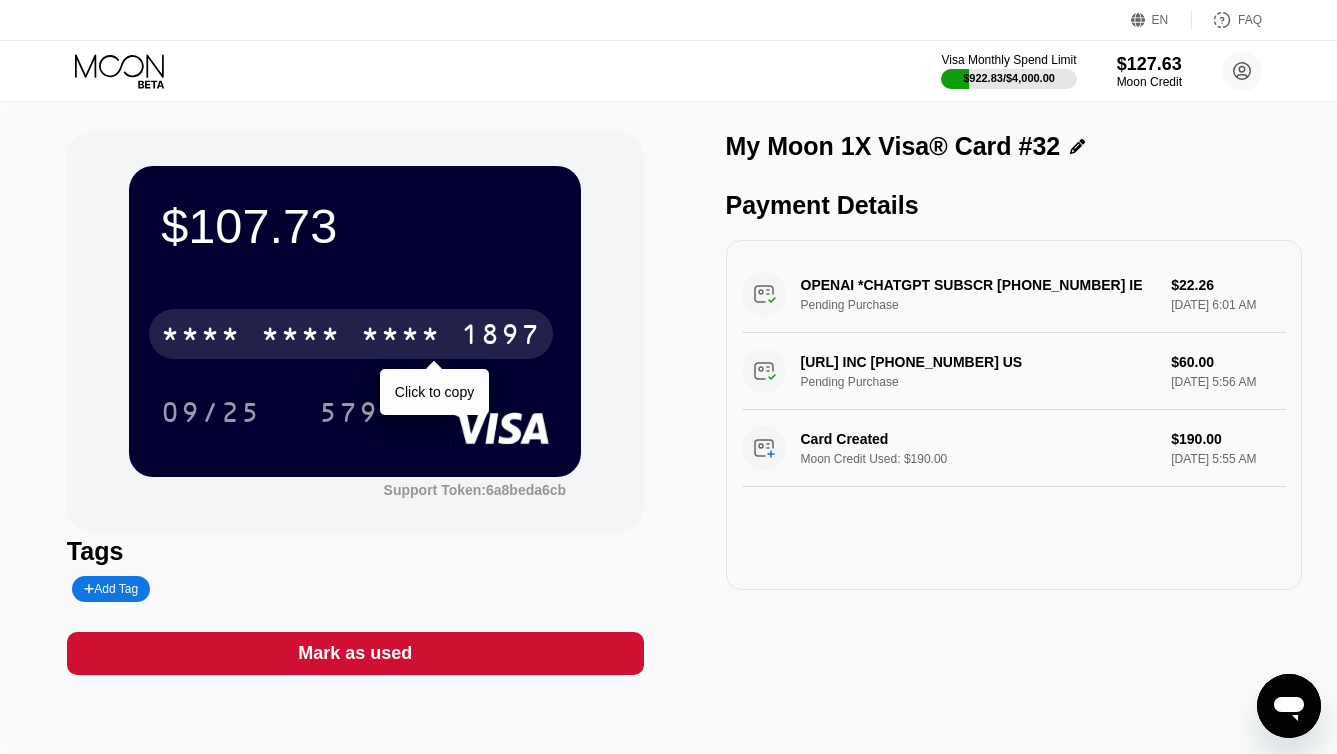 click on "* * * *" at bounding box center (401, 337) 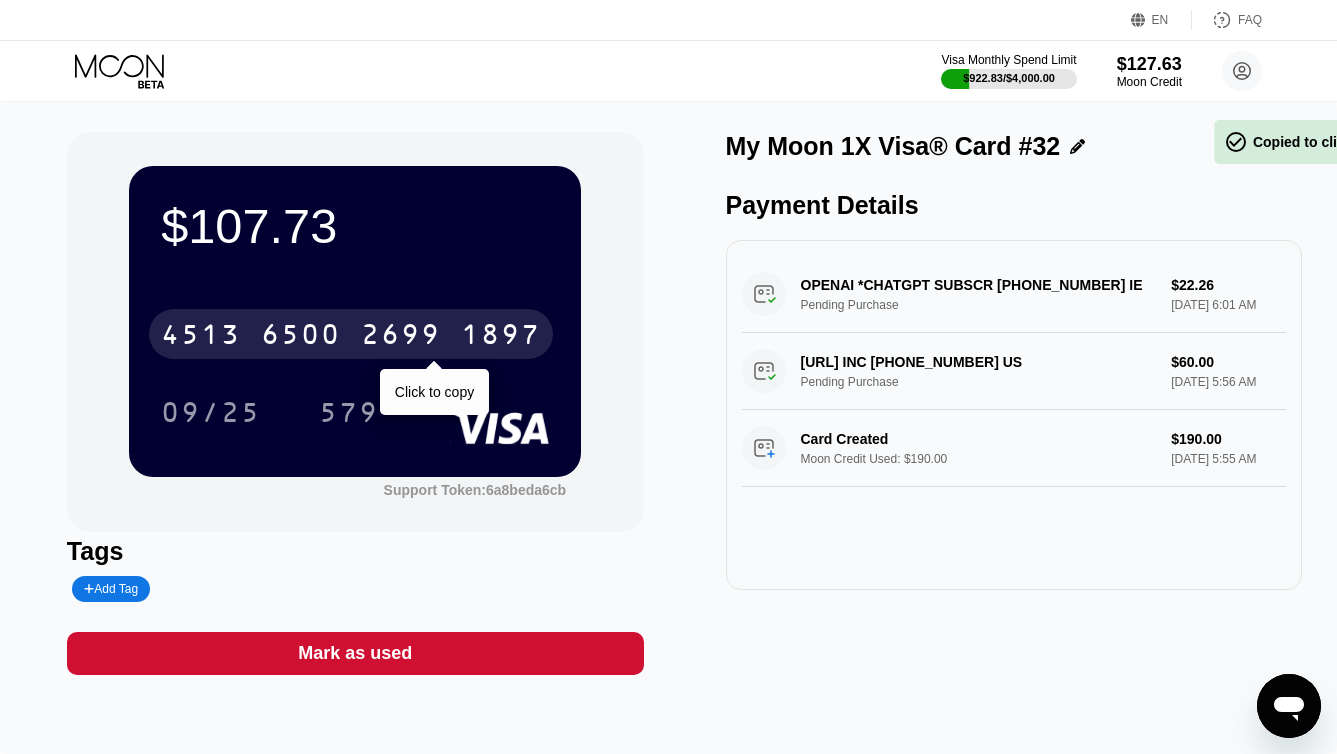 click on "2699" at bounding box center (401, 337) 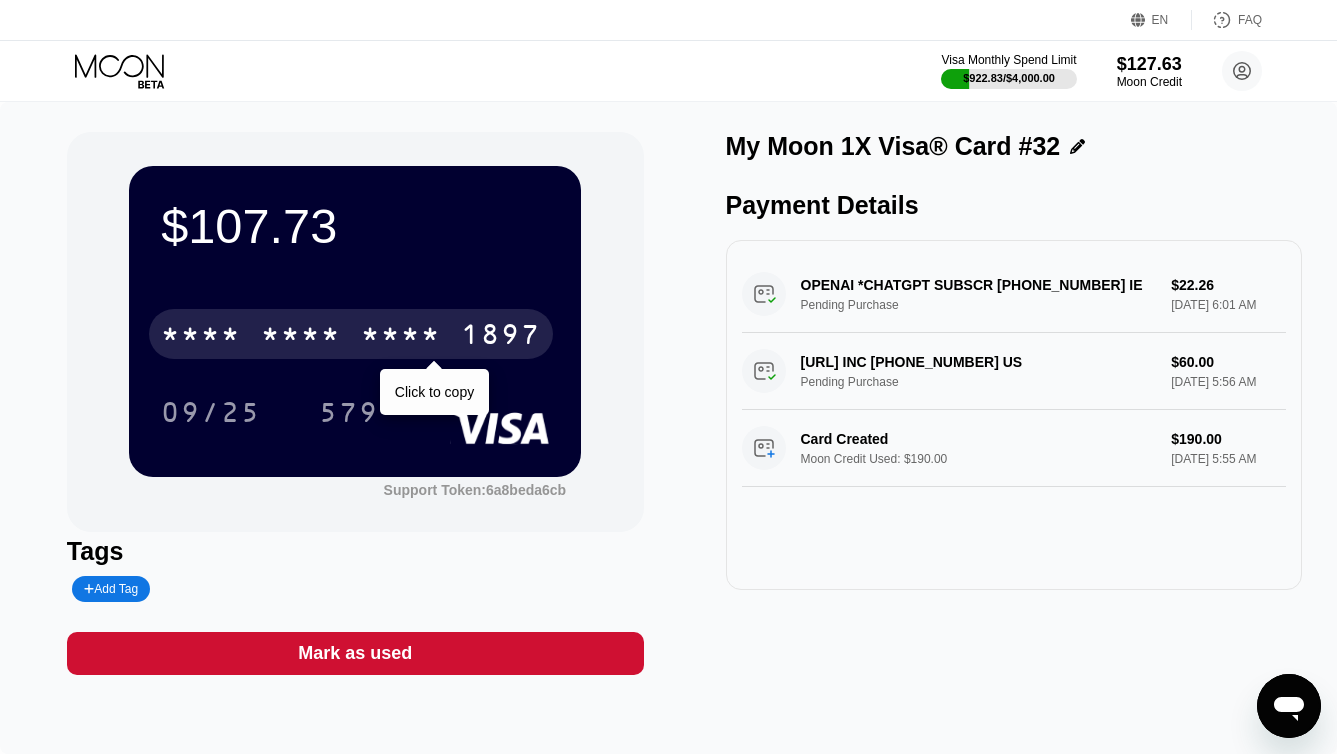 click on "1897" at bounding box center [501, 337] 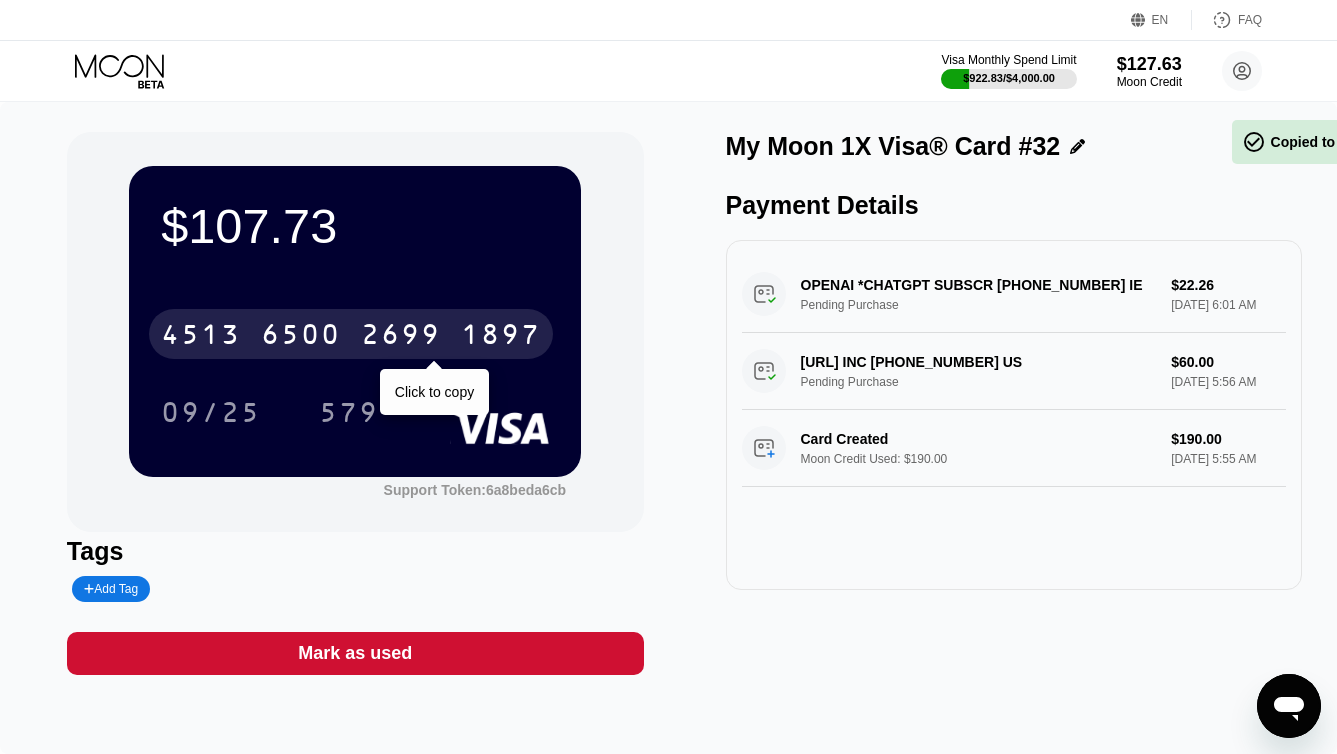 click on "1897" at bounding box center (501, 337) 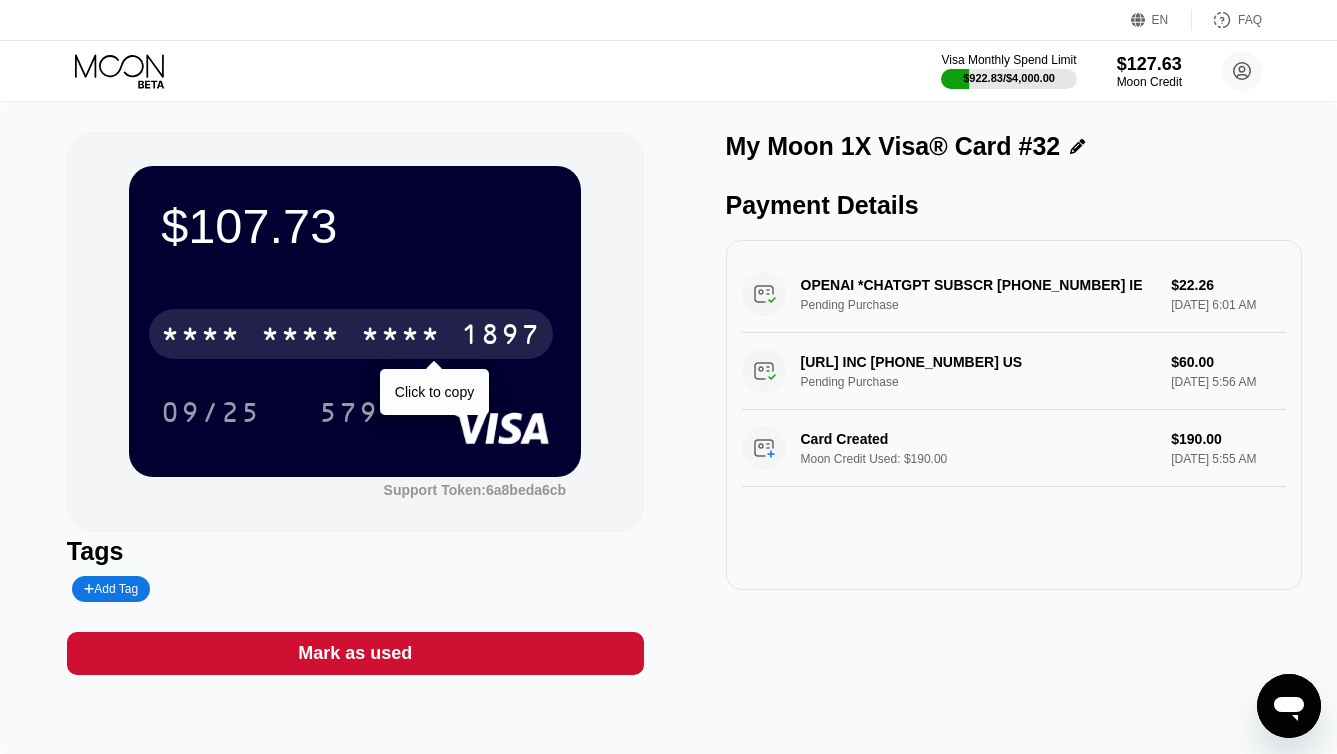 click on "* * * * * * * * * * * * 1897" at bounding box center (351, 334) 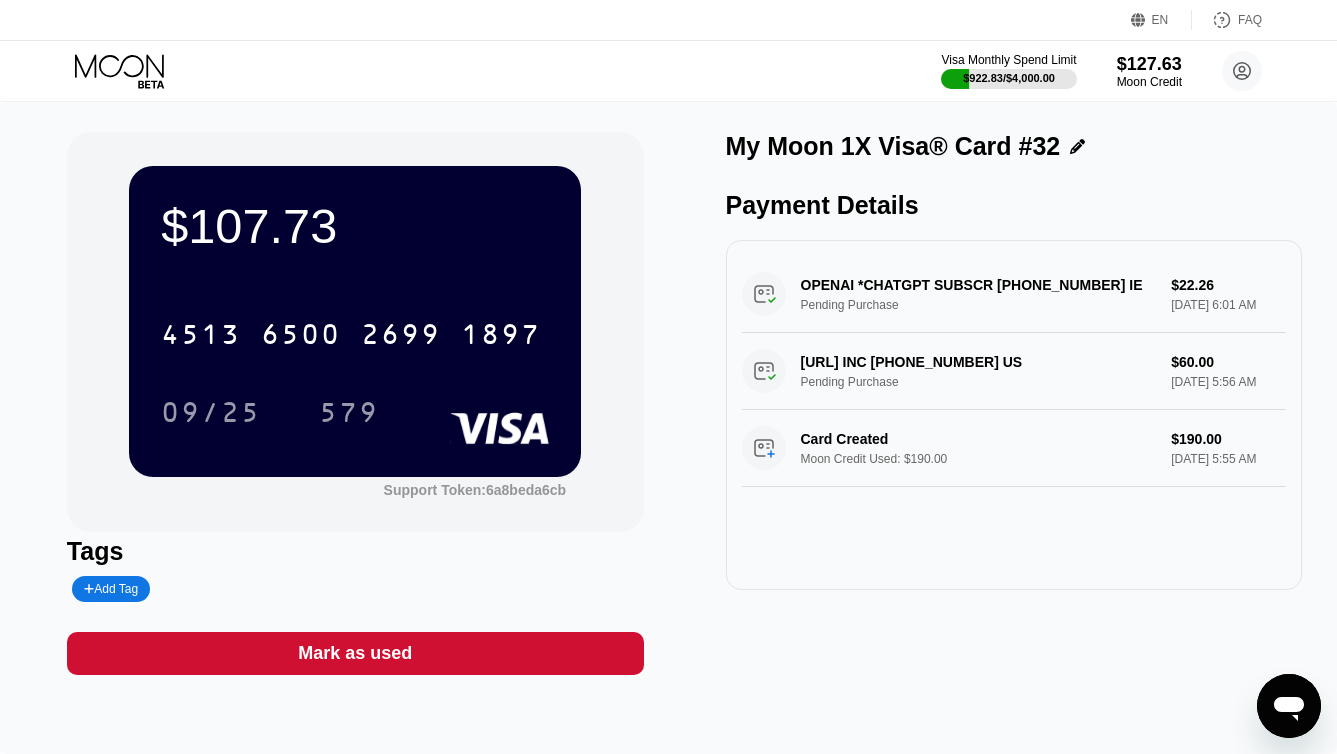 click 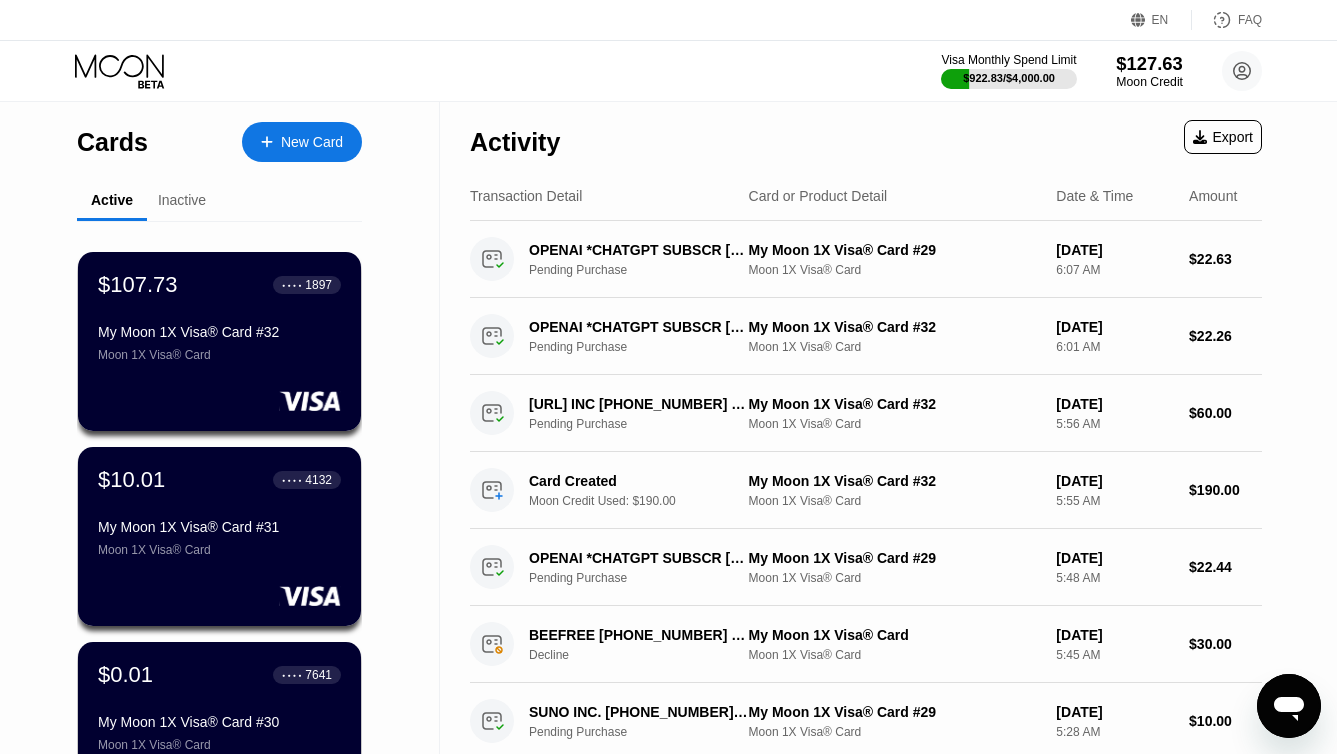 click on "Moon Credit" at bounding box center (1149, 82) 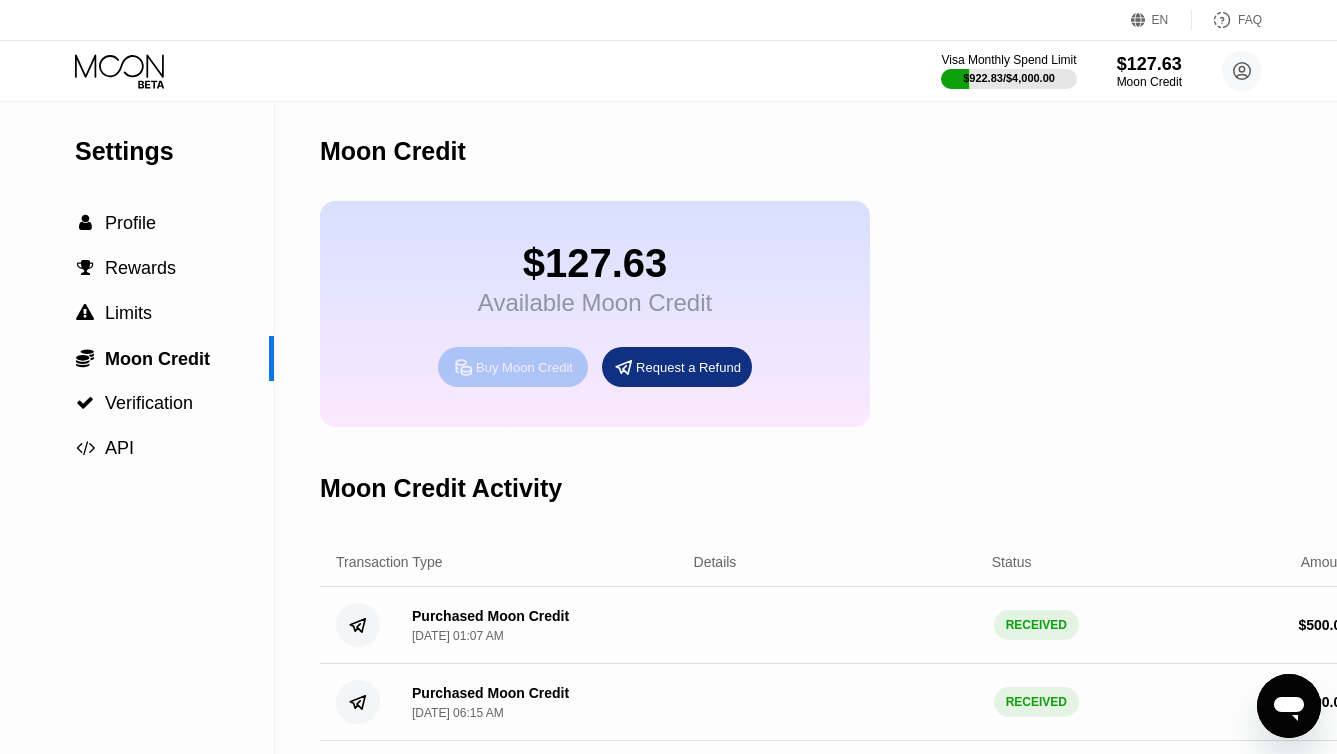 click on "Buy Moon Credit" at bounding box center [524, 367] 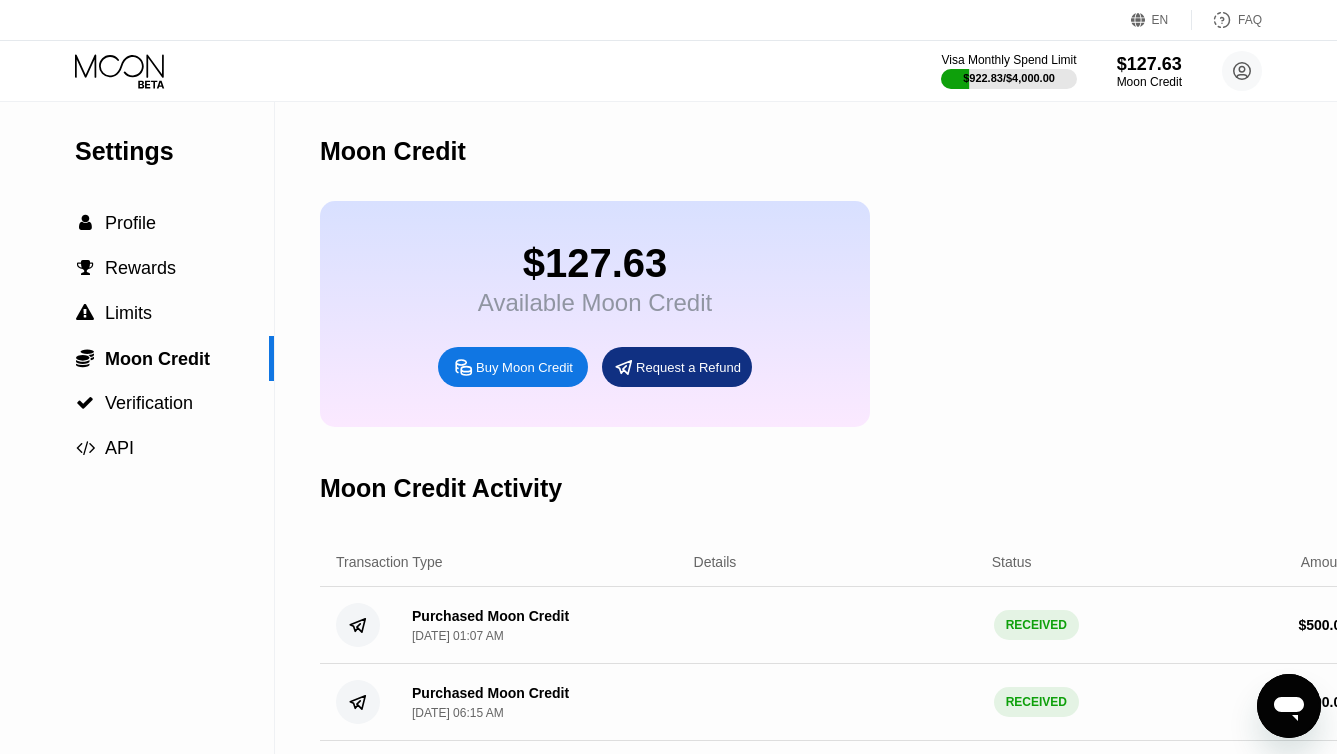 type on "0" 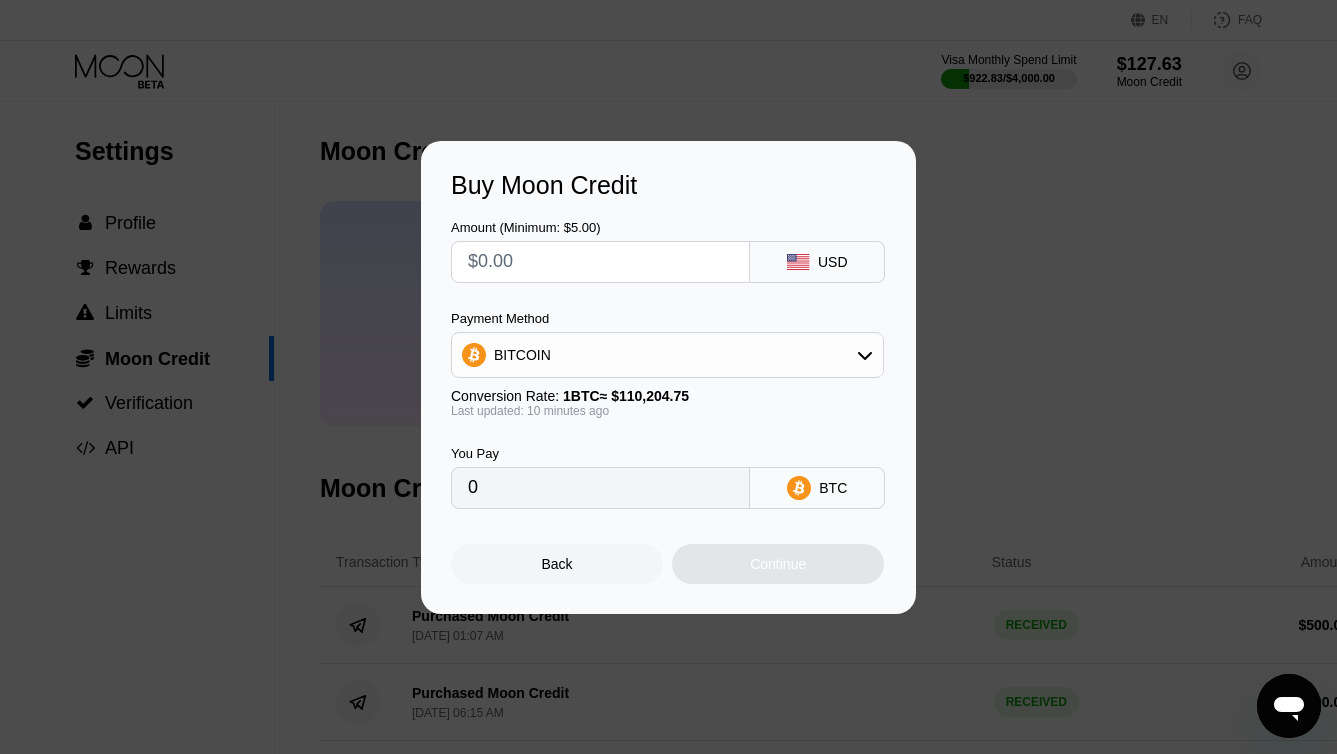 click on "Back" at bounding box center (557, 564) 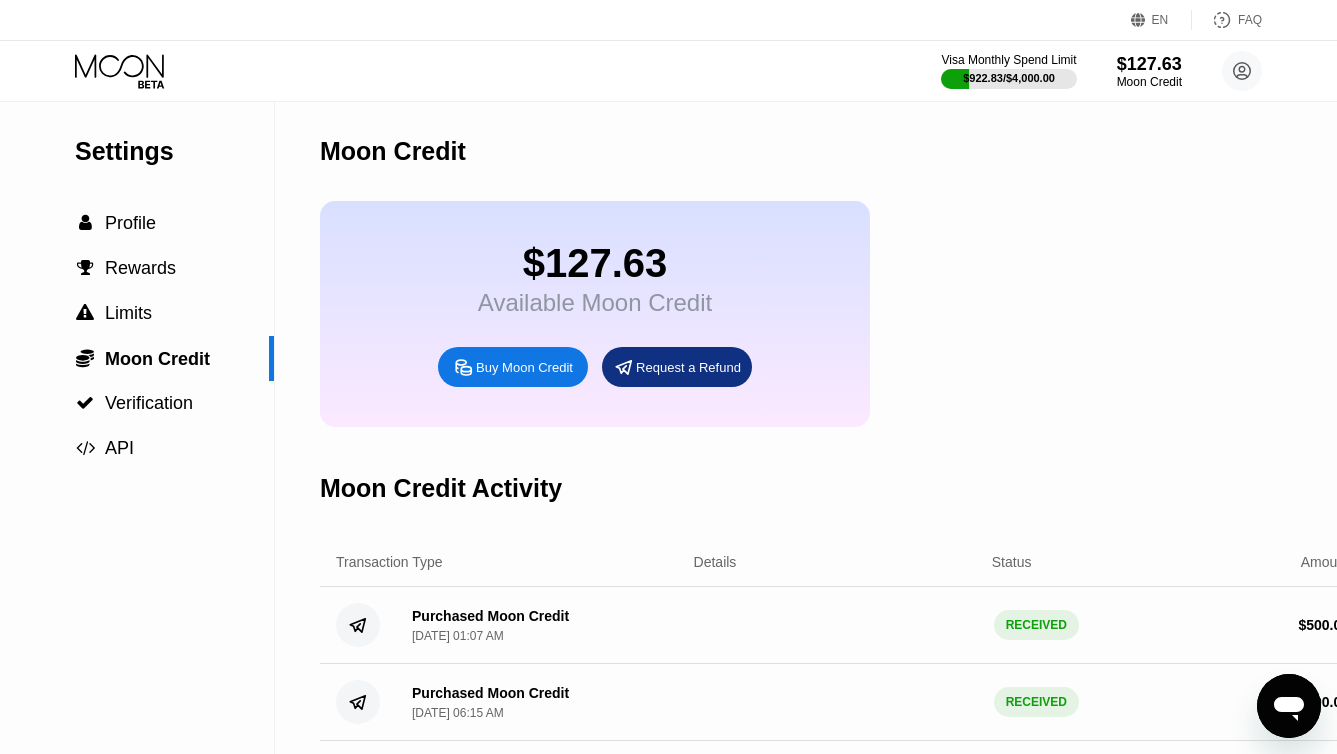 click 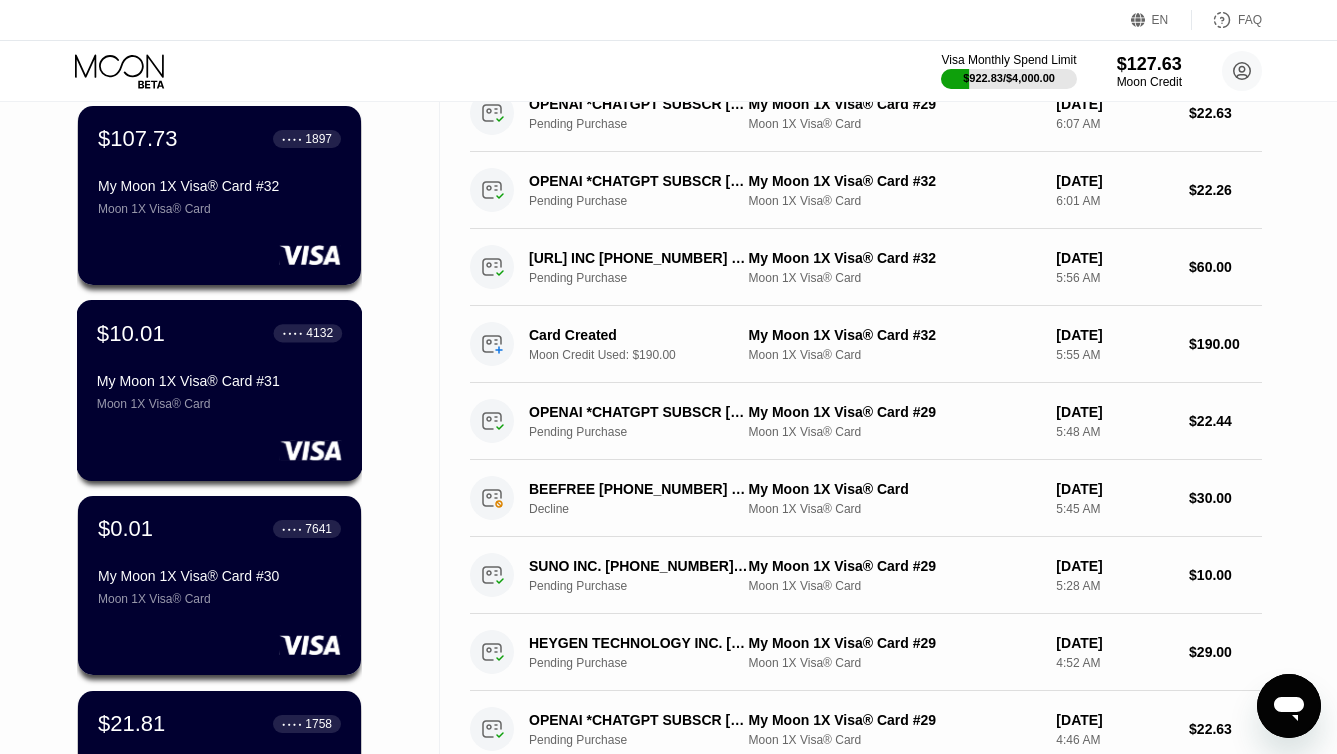 scroll, scrollTop: 221, scrollLeft: 0, axis: vertical 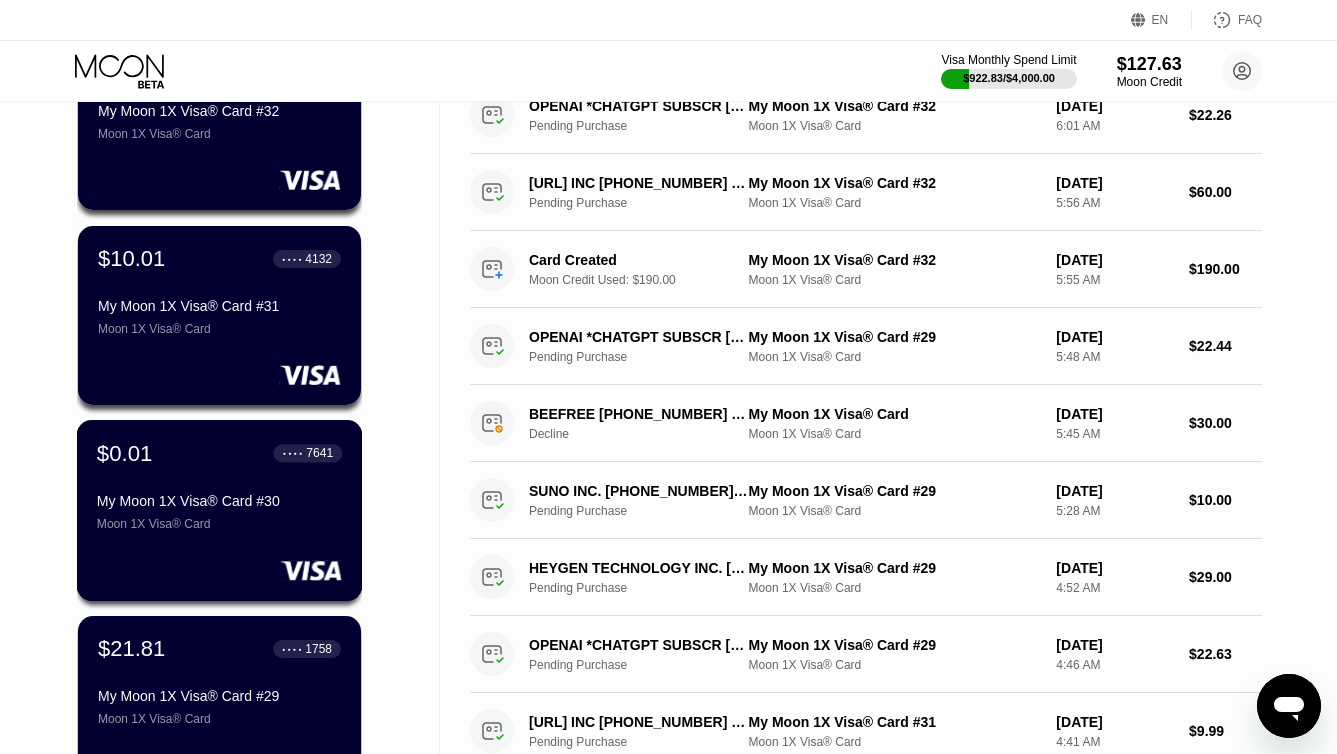 click on "$0.01 ● ● ● ● 7641 My Moon 1X Visa® Card #30 Moon 1X Visa® Card" 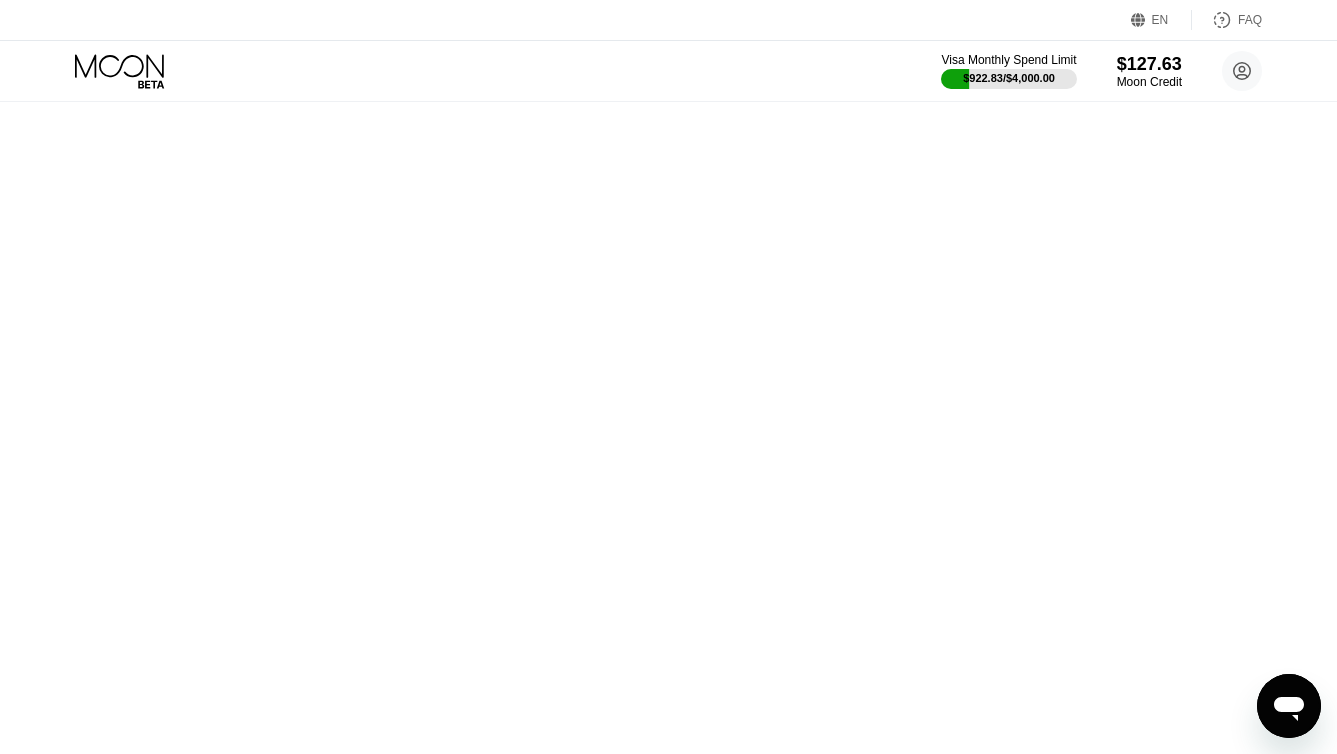 scroll, scrollTop: 0, scrollLeft: 0, axis: both 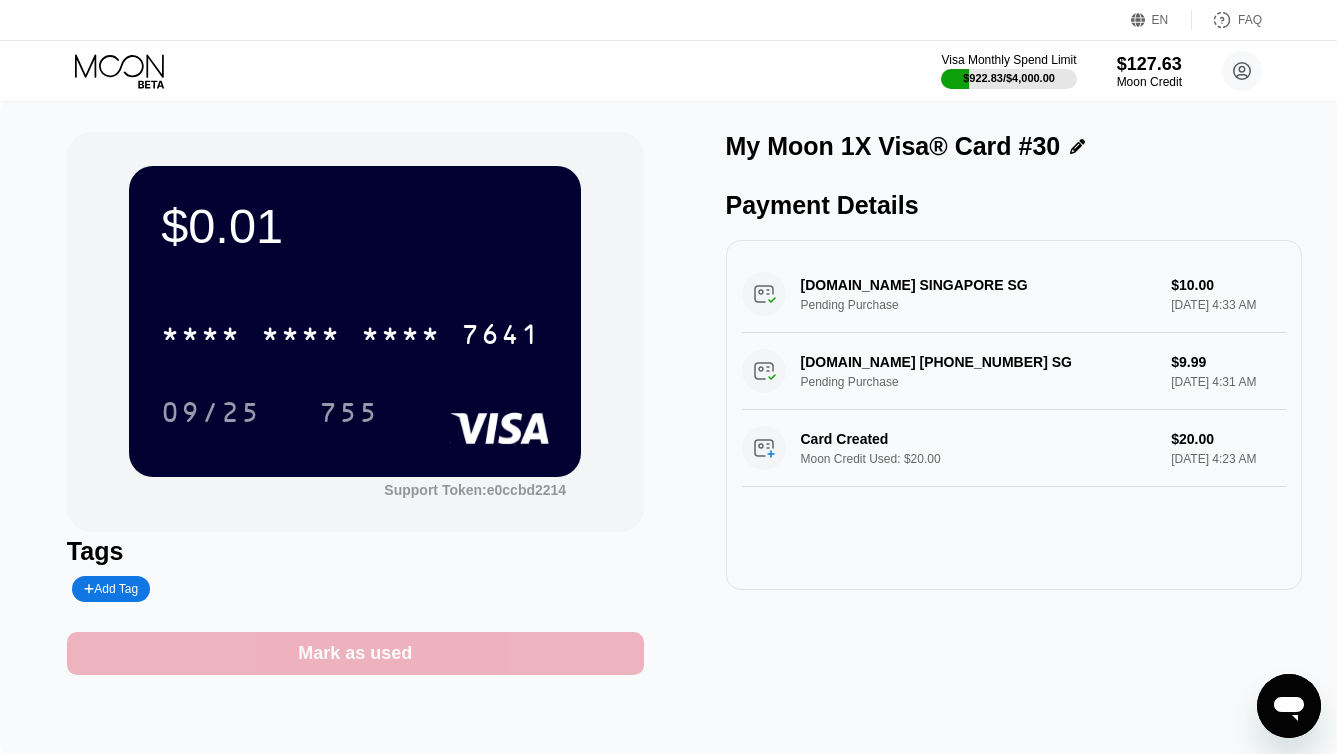 click on "Mark as used" 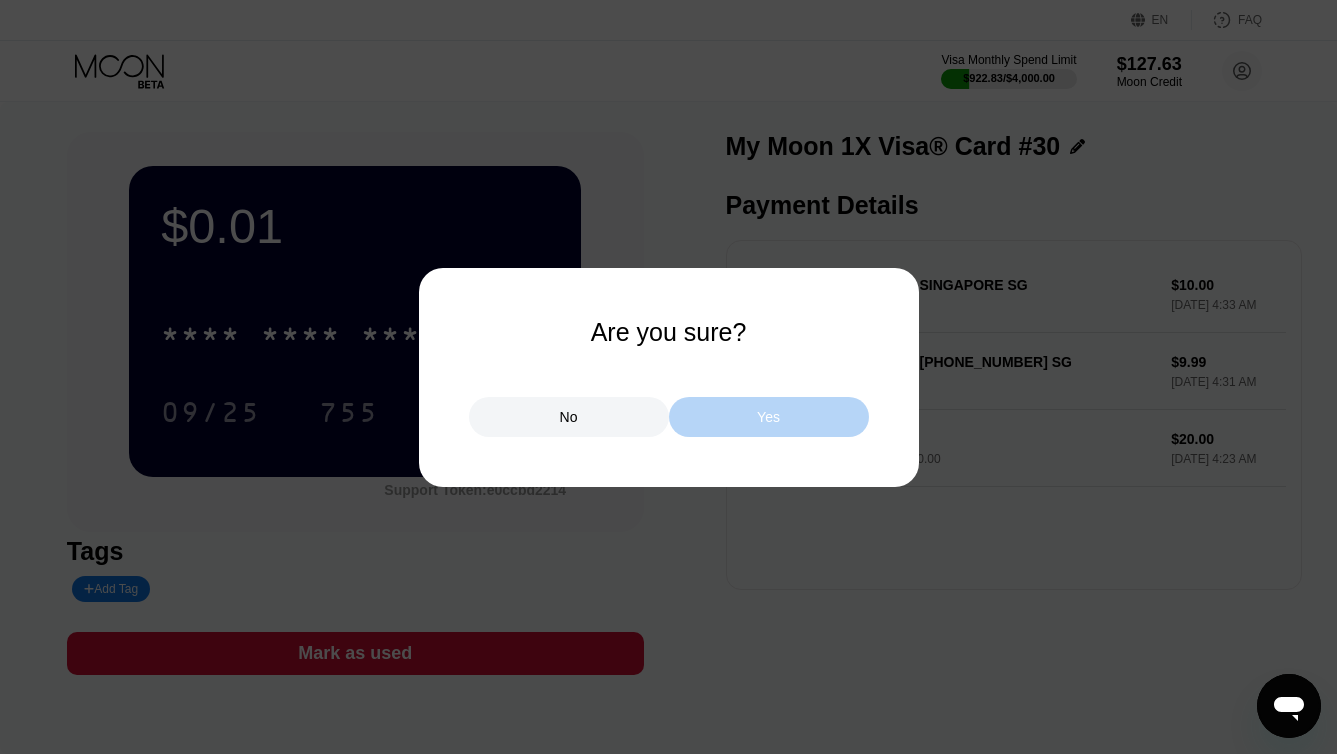 click on "Yes" 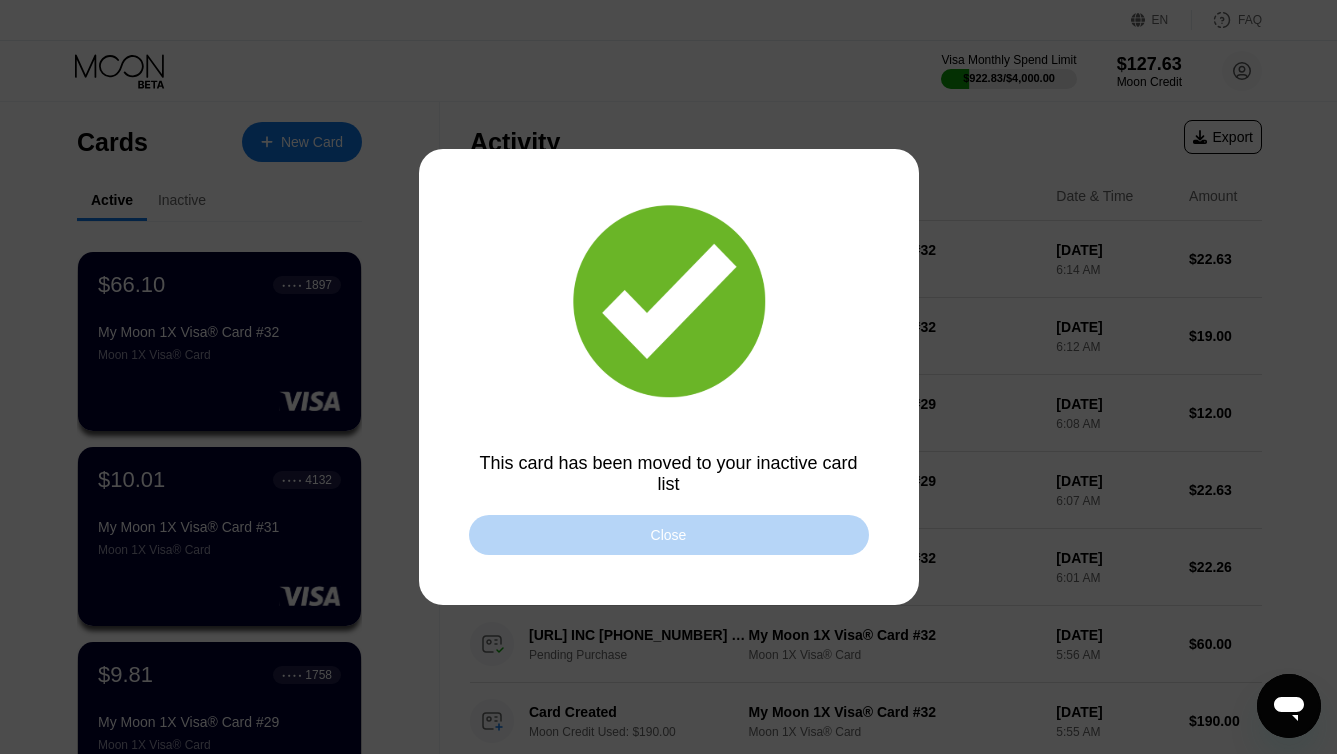 click on "Close" 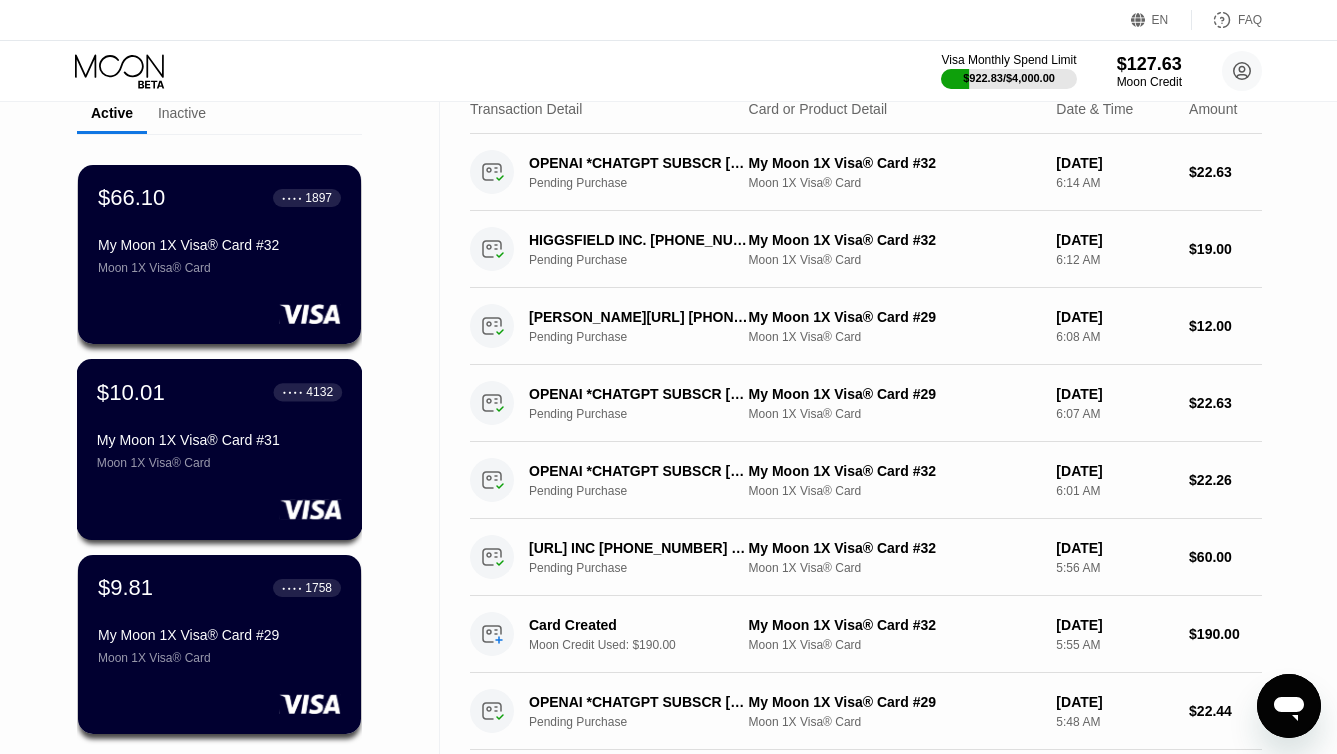 scroll, scrollTop: 73, scrollLeft: 0, axis: vertical 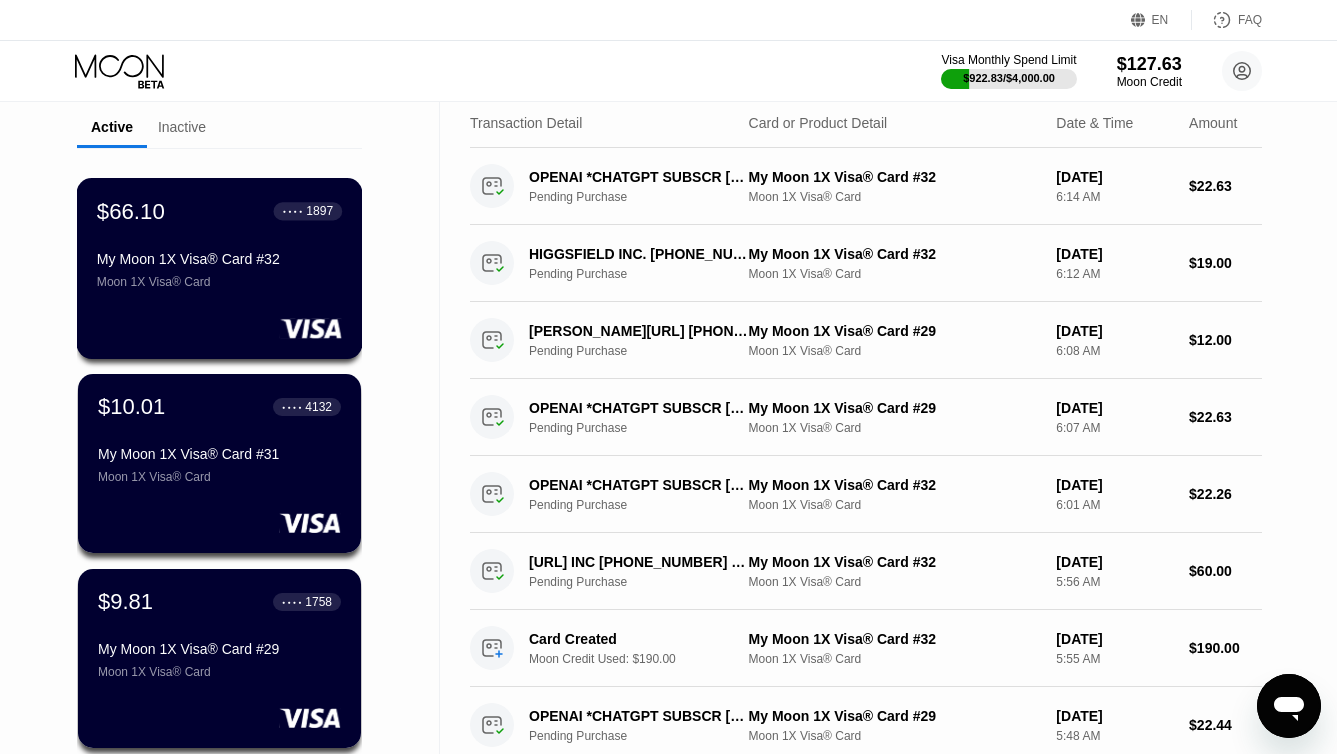 click on "$66.10 ● ● ● ● 1897 My Moon 1X Visa® Card #32 Moon 1X Visa® Card" 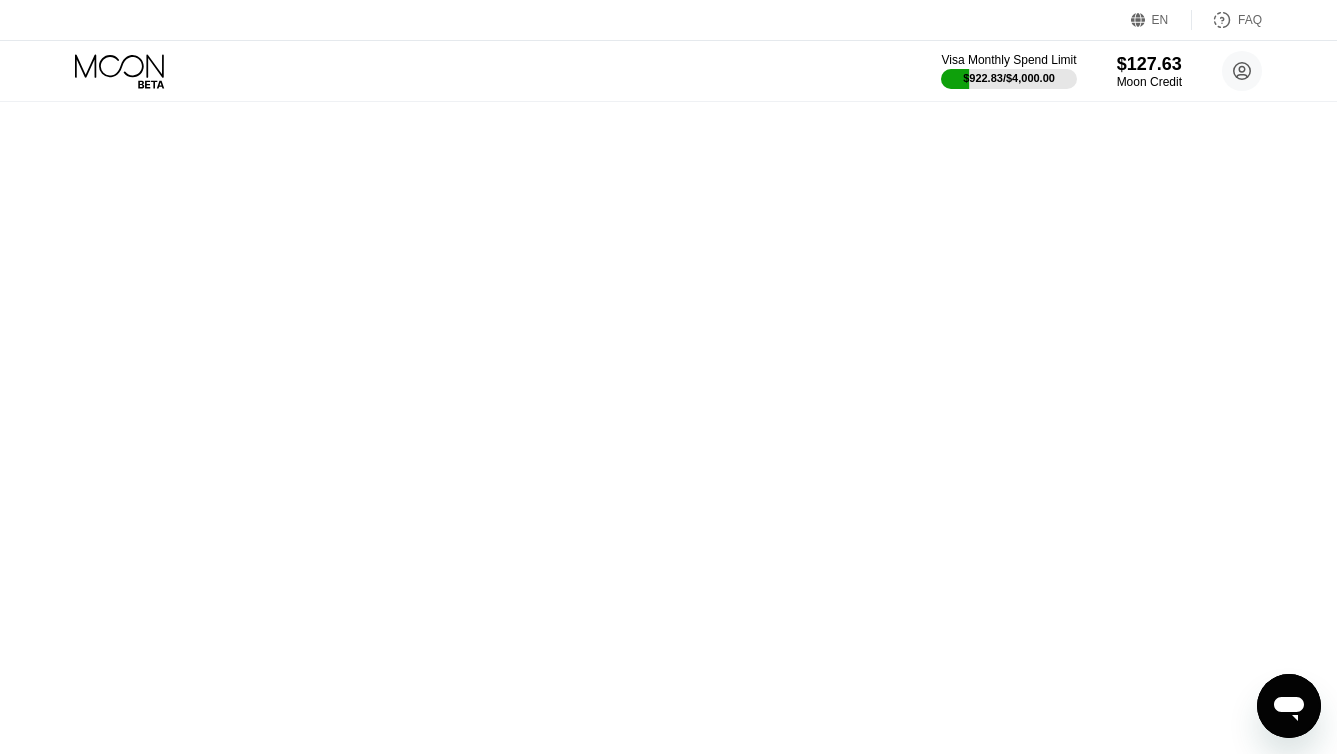 scroll, scrollTop: 0, scrollLeft: 0, axis: both 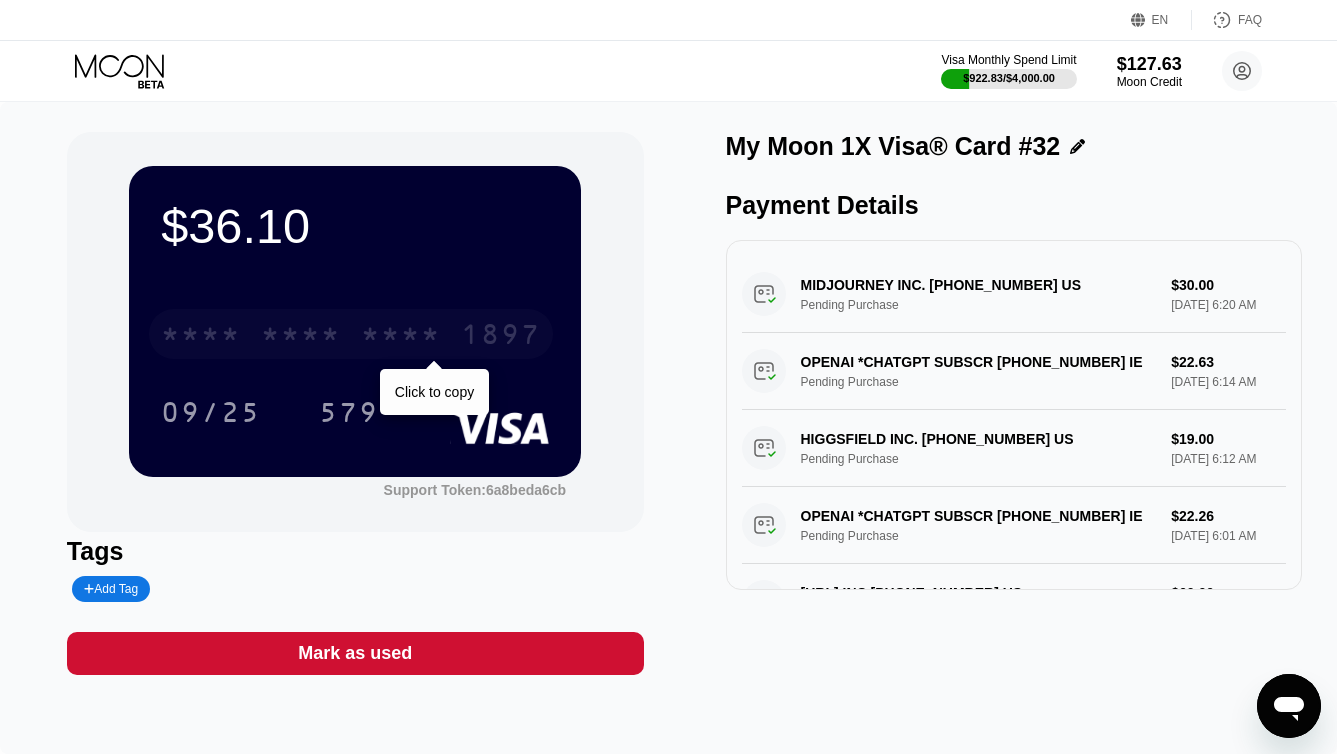 click on "* * * * * * * * * * * * 1897" 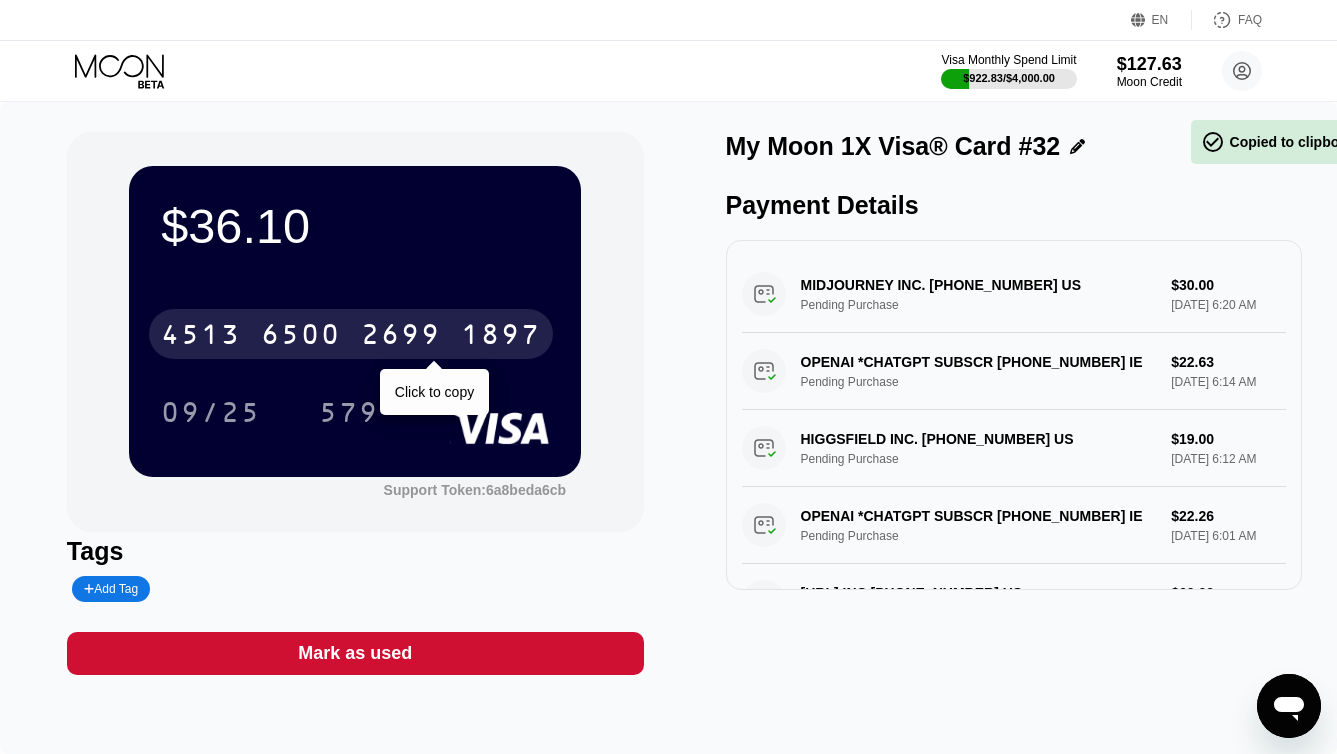 click on "[CREDIT_CARD_NUMBER]" 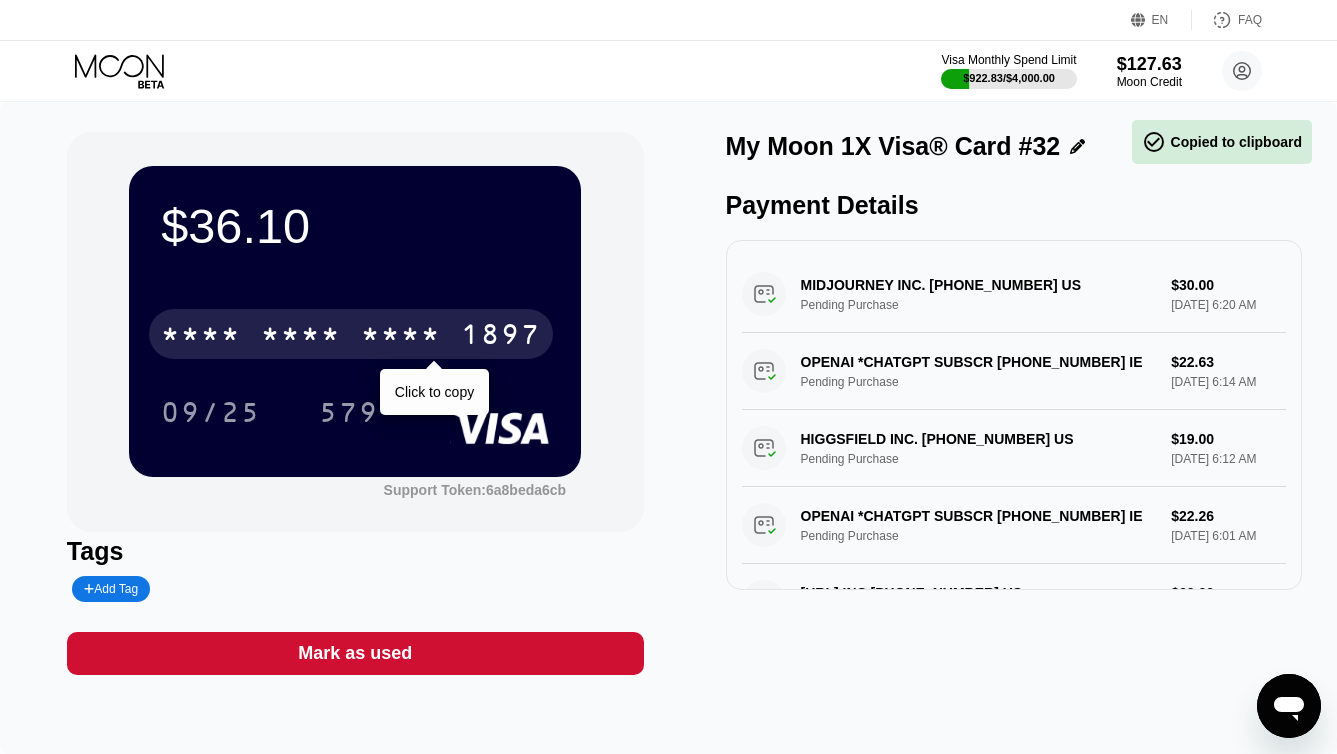 click on "* * * * * * * * * * * * 1897" 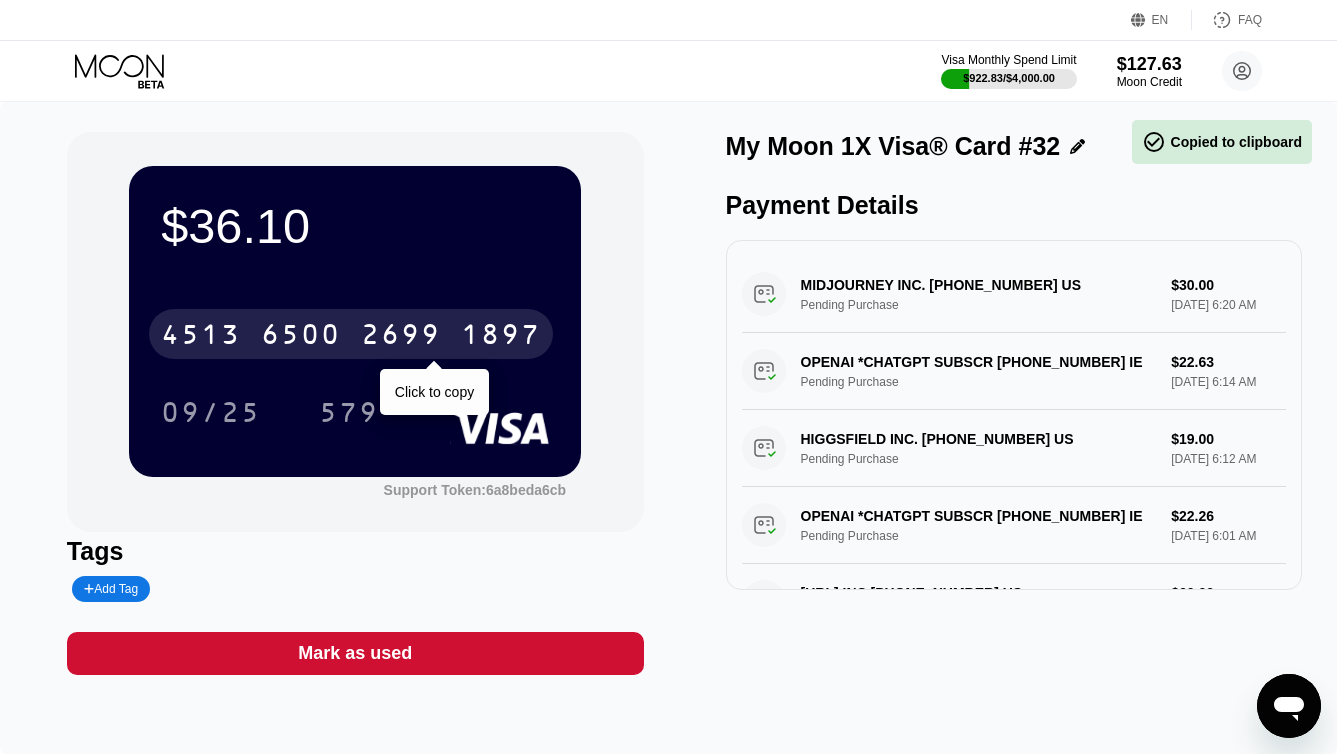 click on "[CREDIT_CARD_NUMBER]" 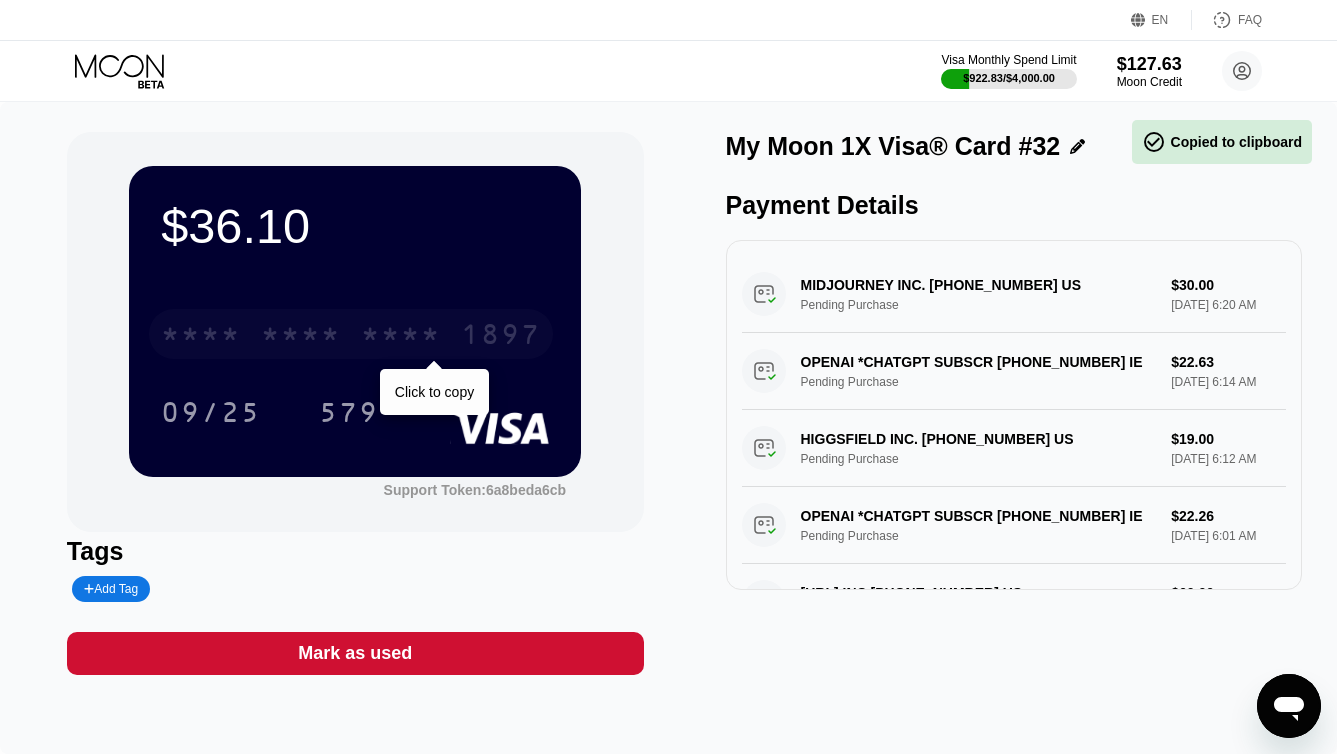 click on "* * * * * * * * * * * * 1897" 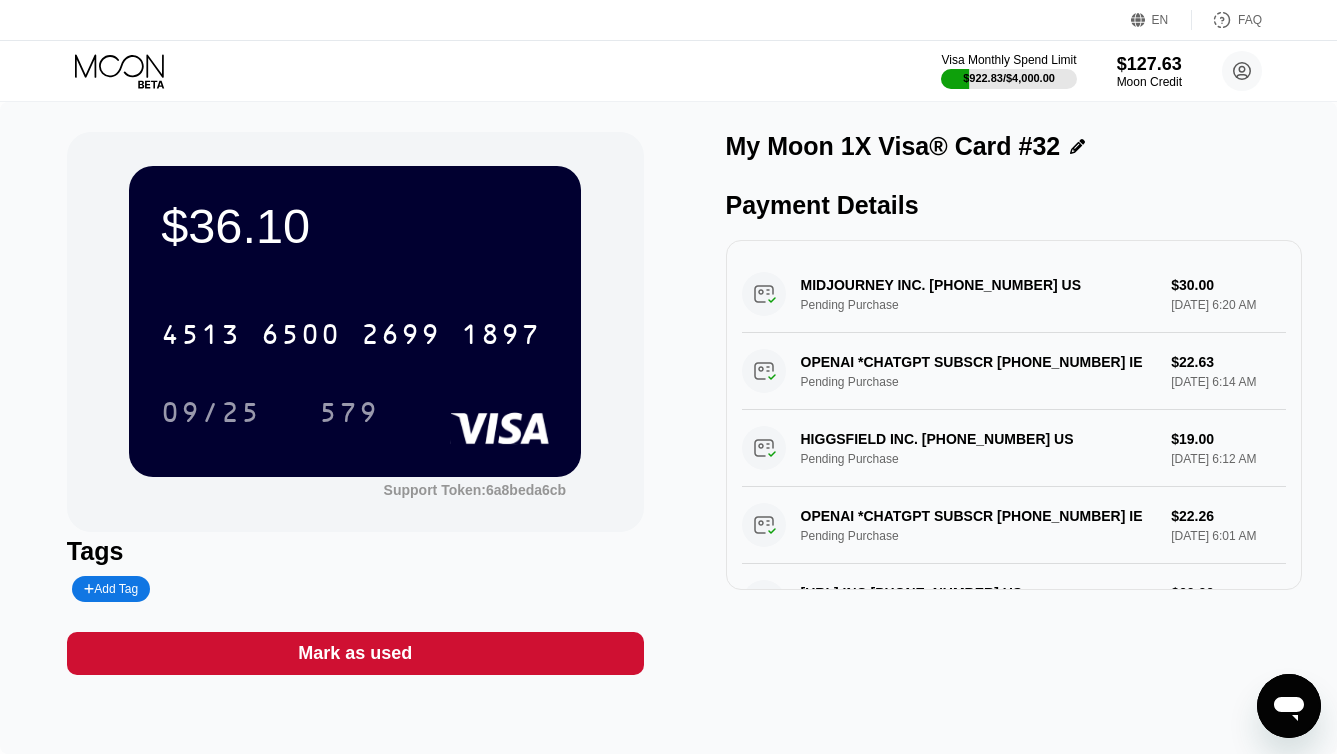 click 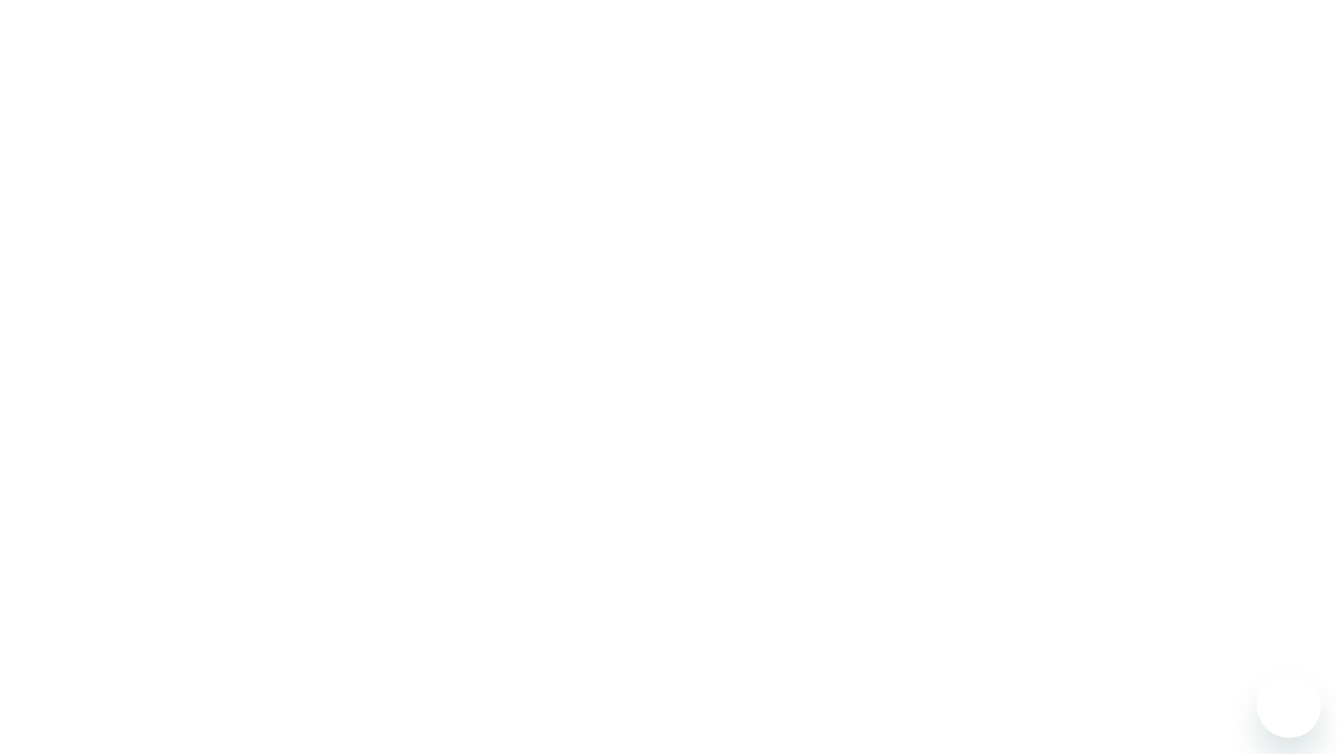 scroll, scrollTop: 0, scrollLeft: 0, axis: both 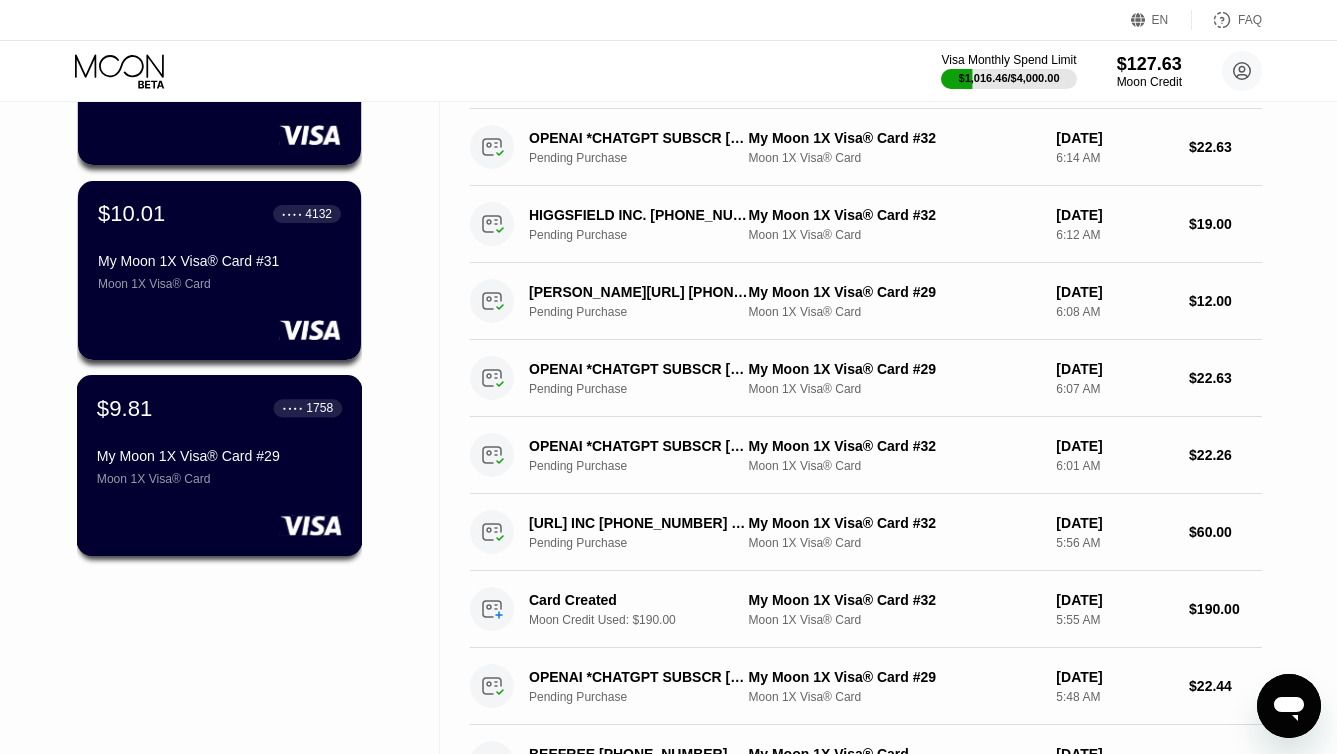 click on "Moon 1X Visa® Card" at bounding box center (219, 479) 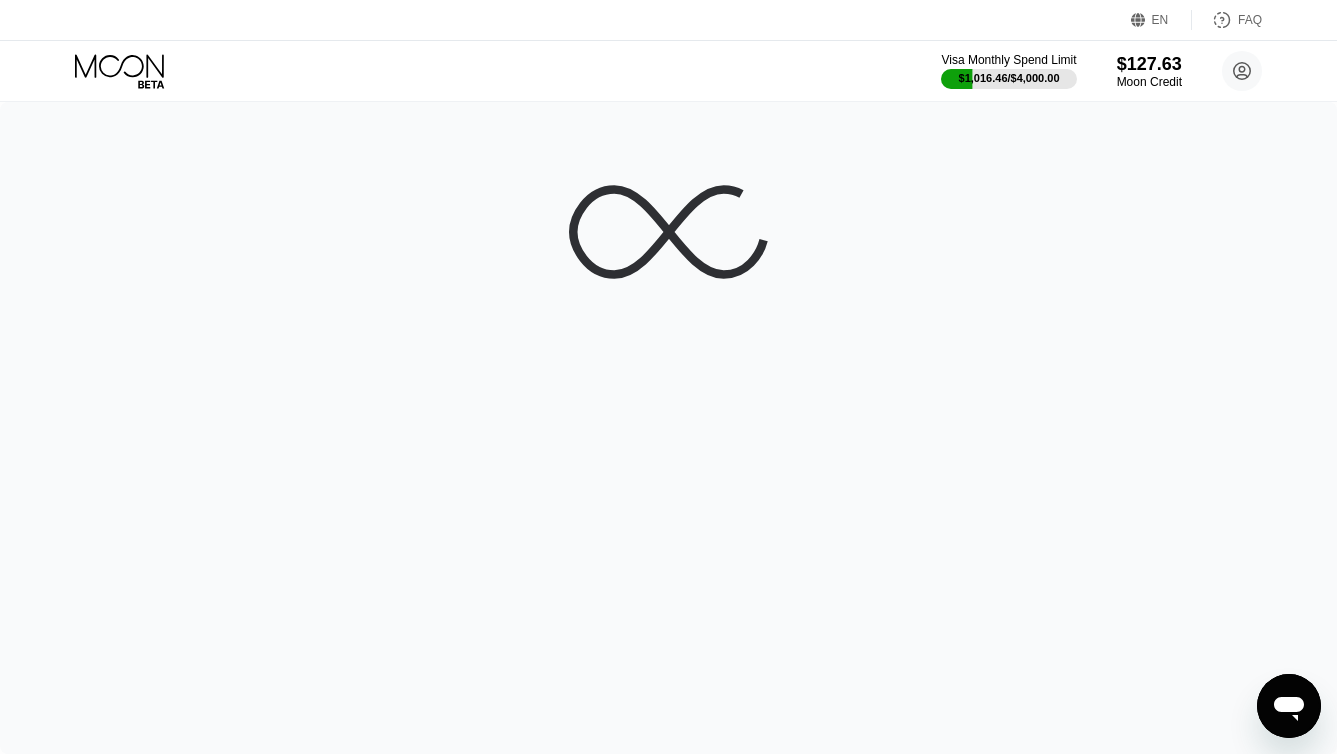 scroll, scrollTop: 0, scrollLeft: 0, axis: both 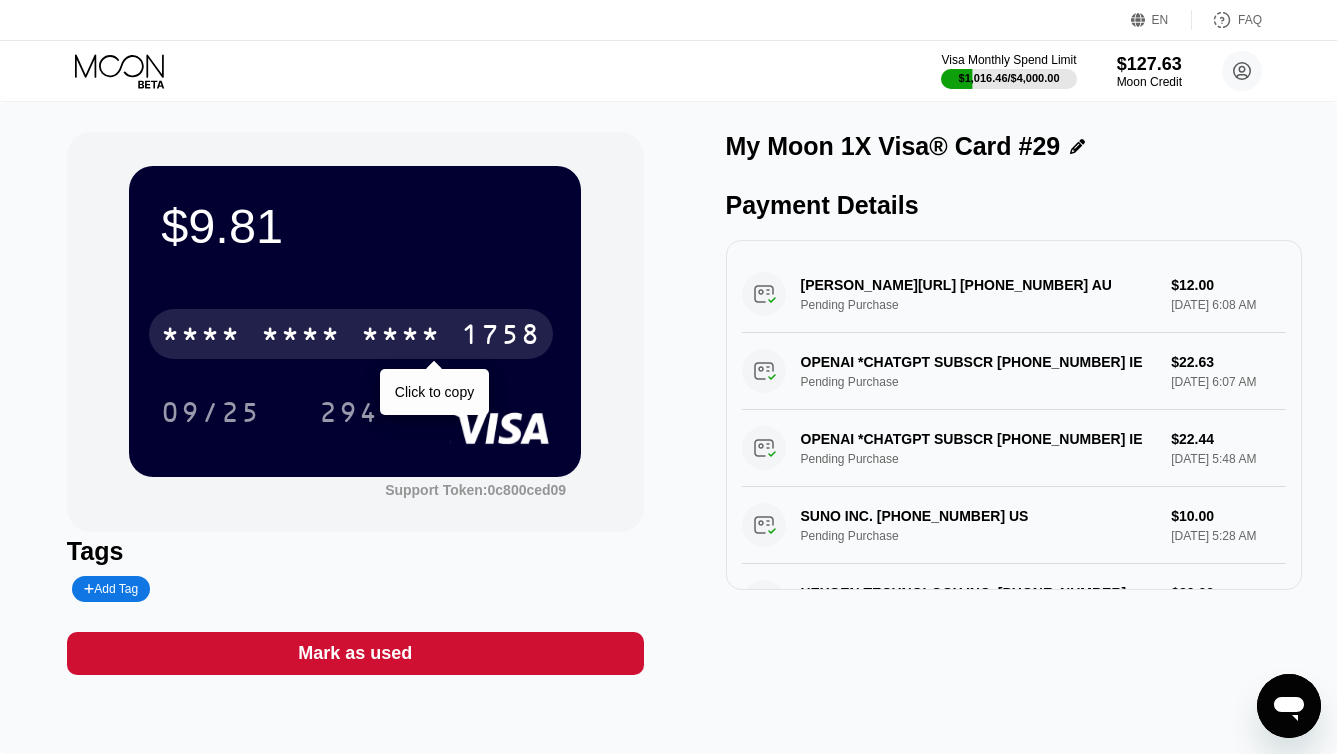 click on "* * * *" at bounding box center [401, 337] 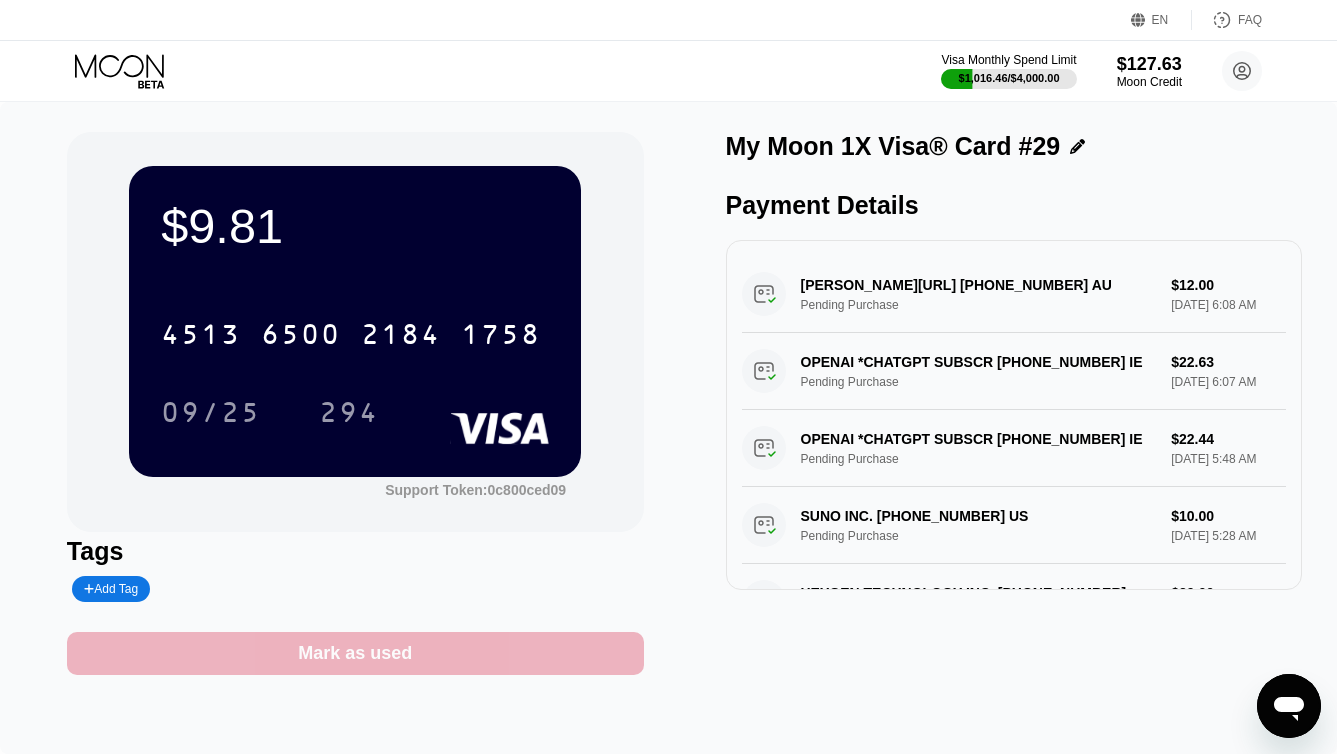 click on "Mark as used" at bounding box center (355, 653) 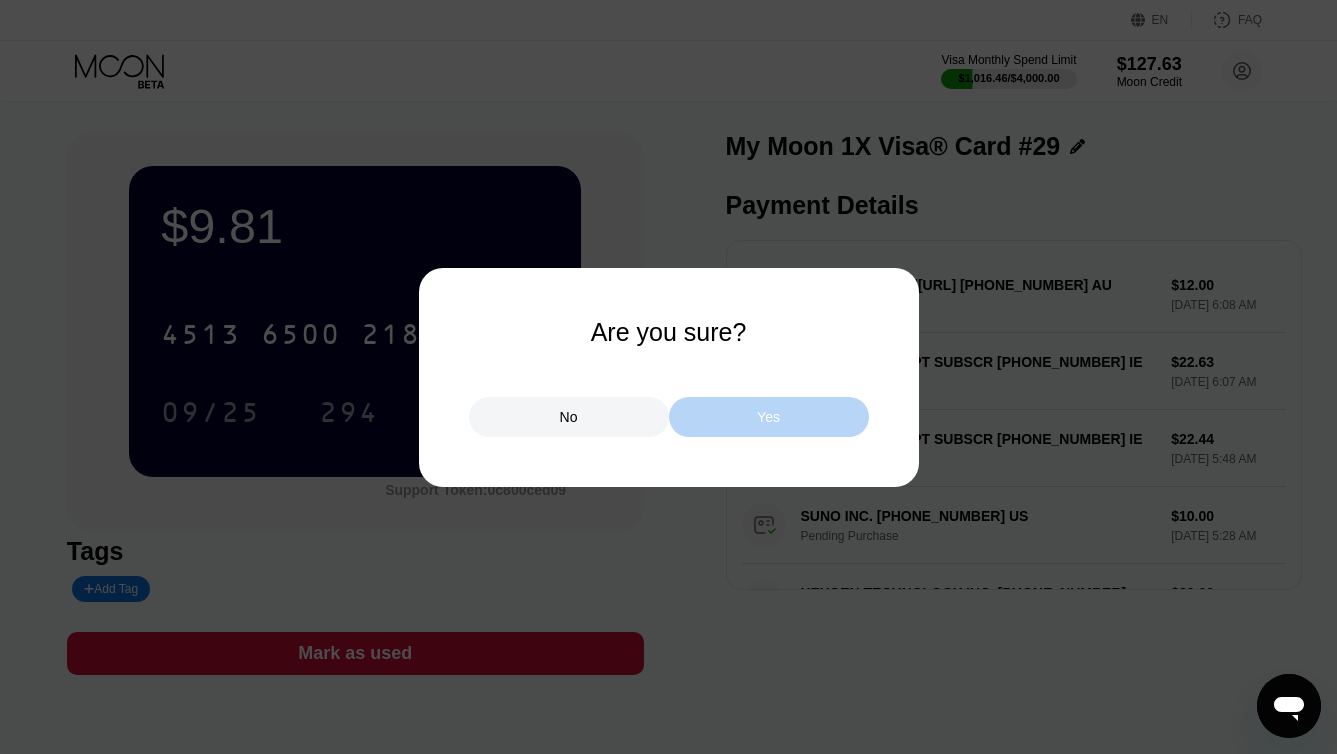 click on "Yes" at bounding box center (769, 417) 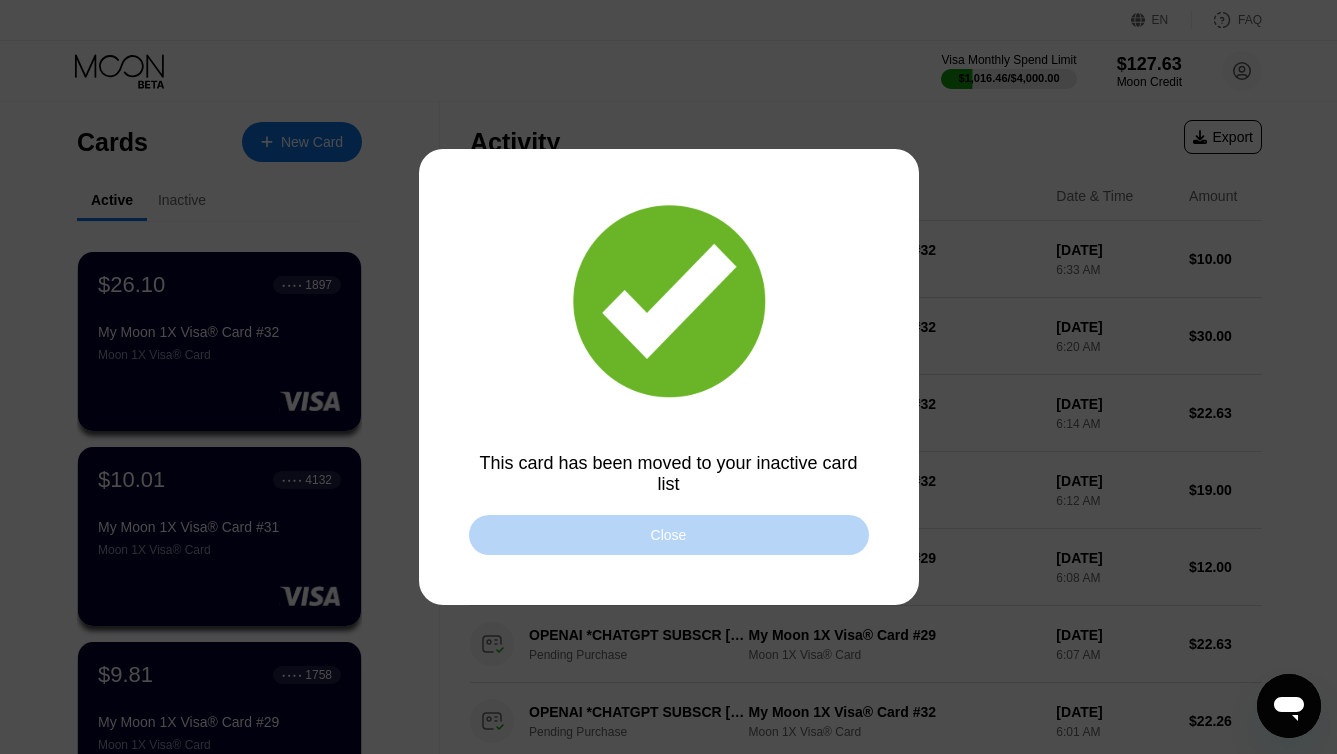 click on "Close" at bounding box center [669, 535] 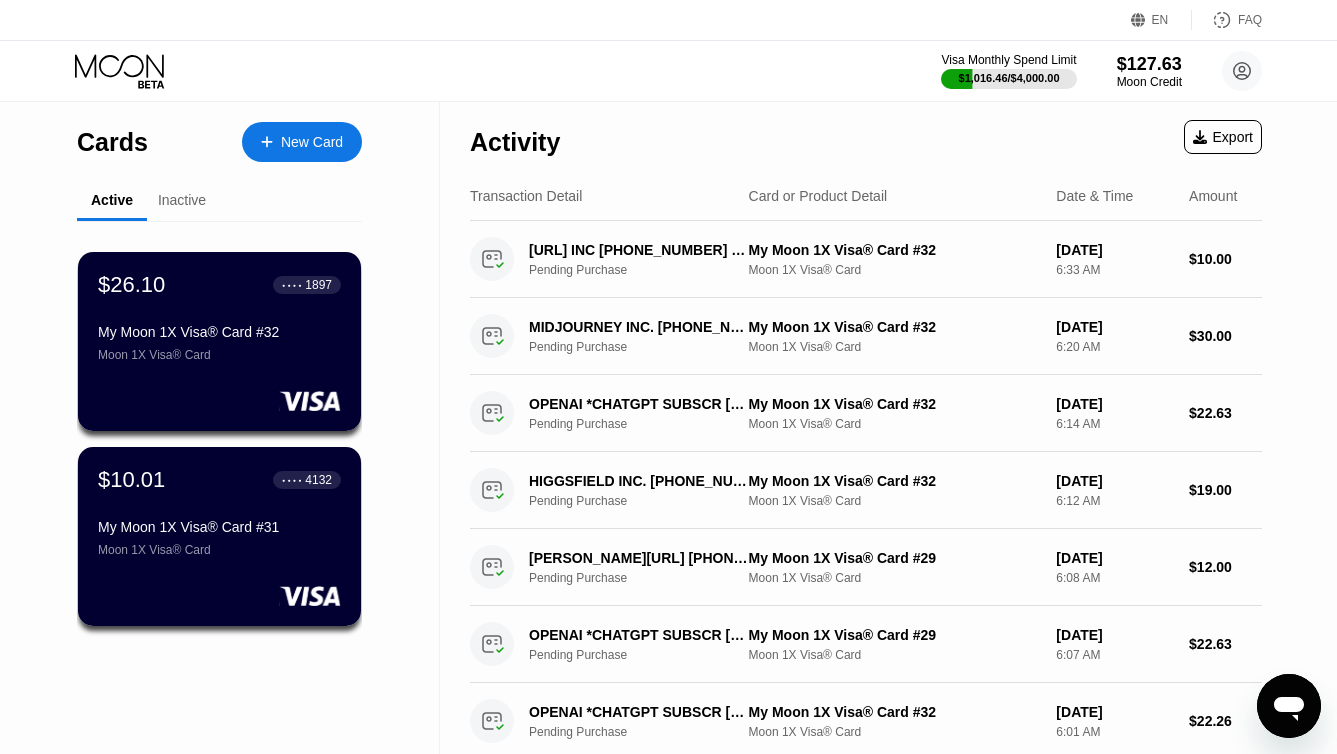 click on "Moon 1X Visa® Card" at bounding box center (219, 355) 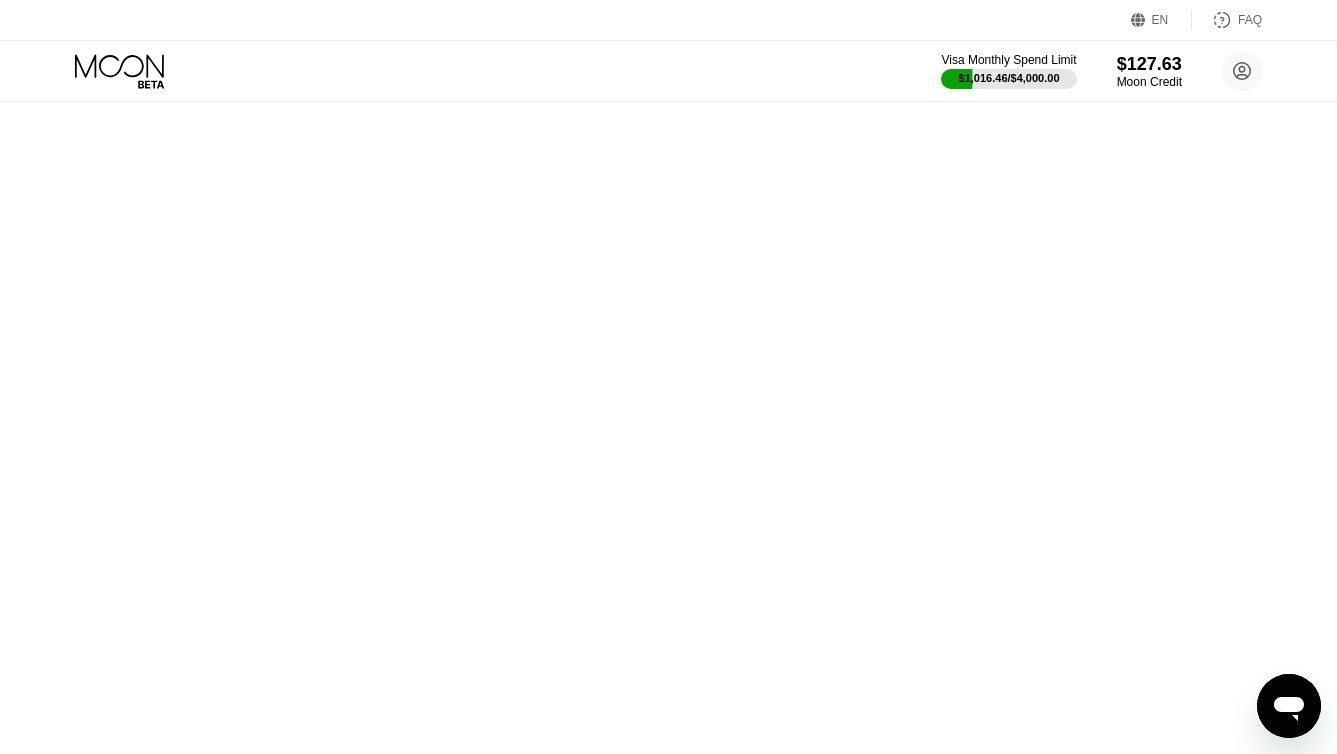 click at bounding box center [0, 0] 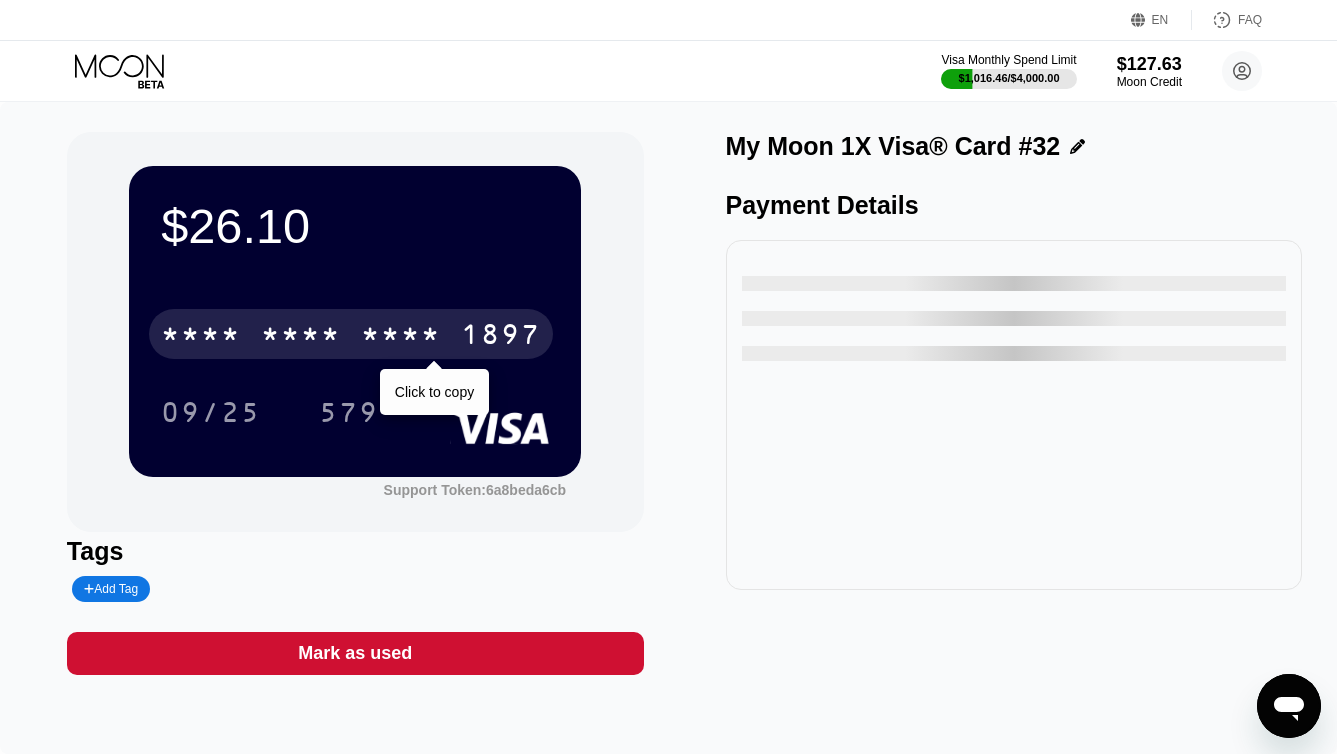 click on "* * * *" at bounding box center (301, 337) 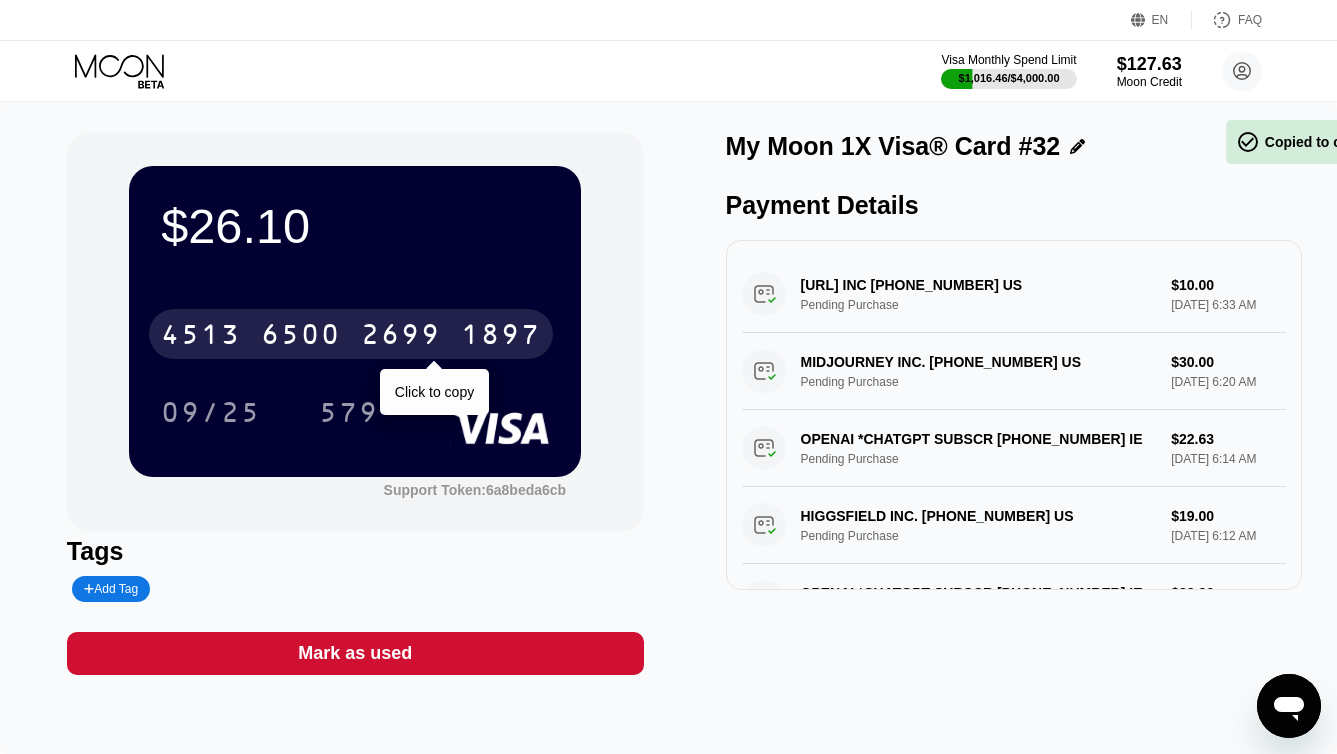click on "6500" at bounding box center (301, 337) 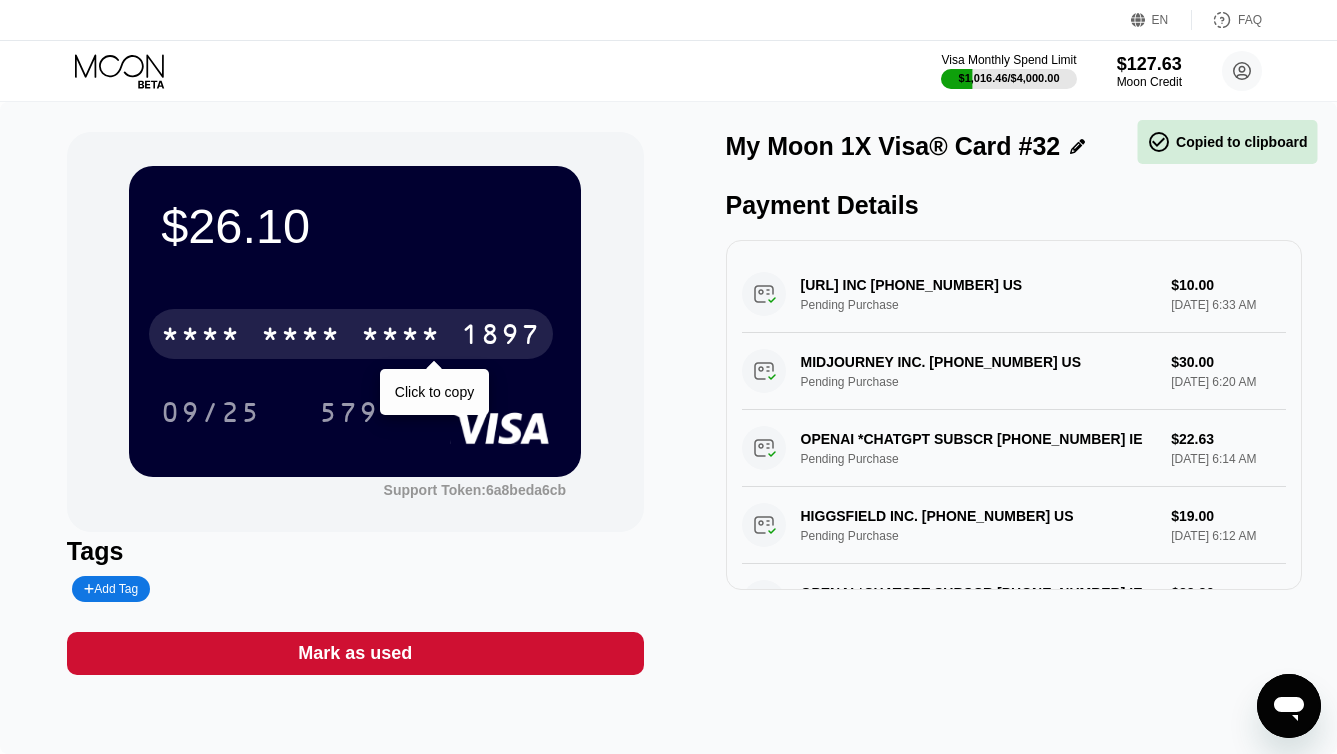 click on "* * * *" at bounding box center [301, 337] 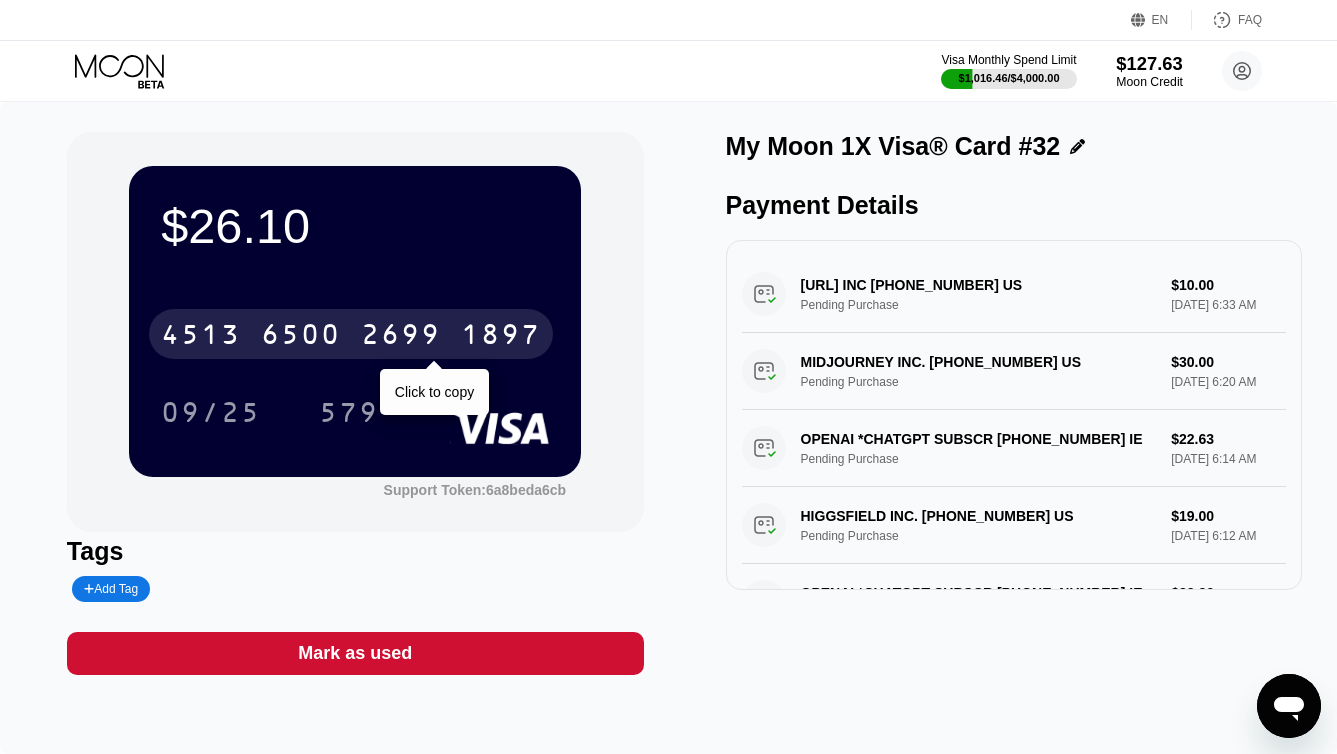 click on "Moon Credit" at bounding box center (1149, 82) 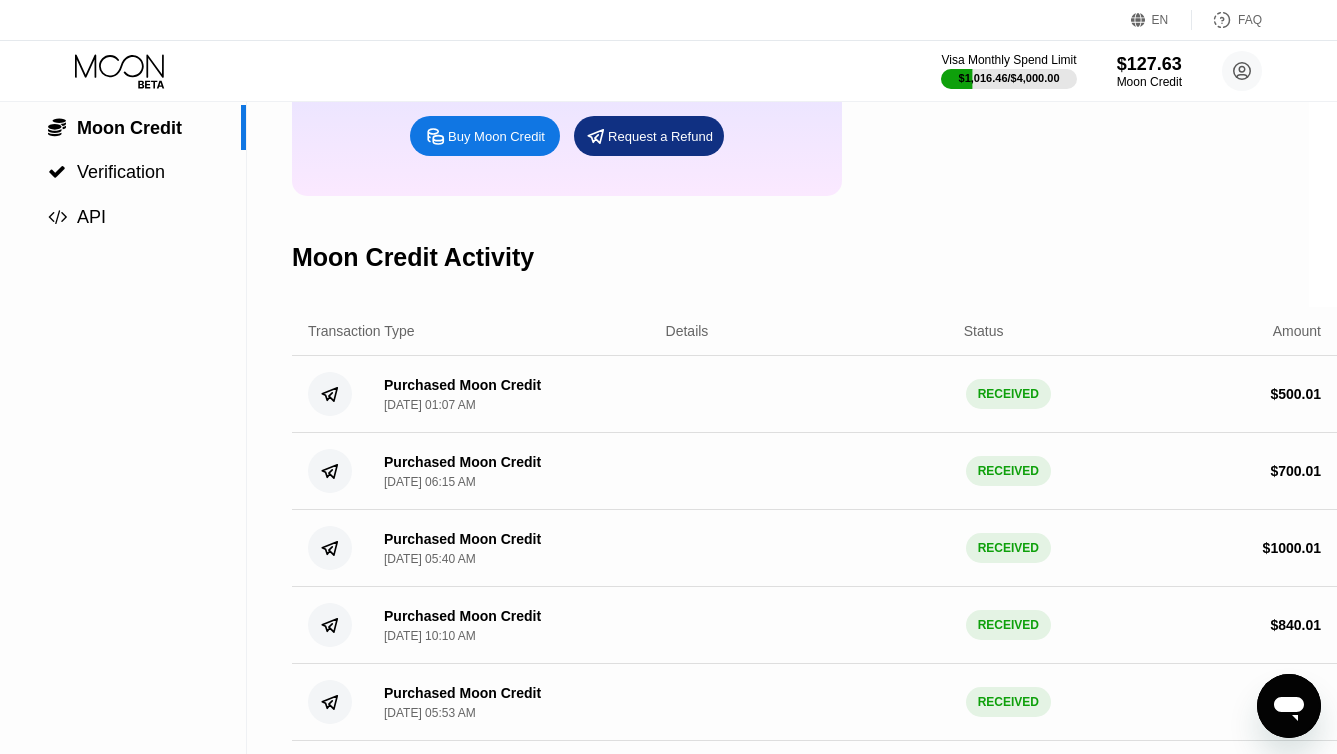 scroll, scrollTop: 240, scrollLeft: 28, axis: both 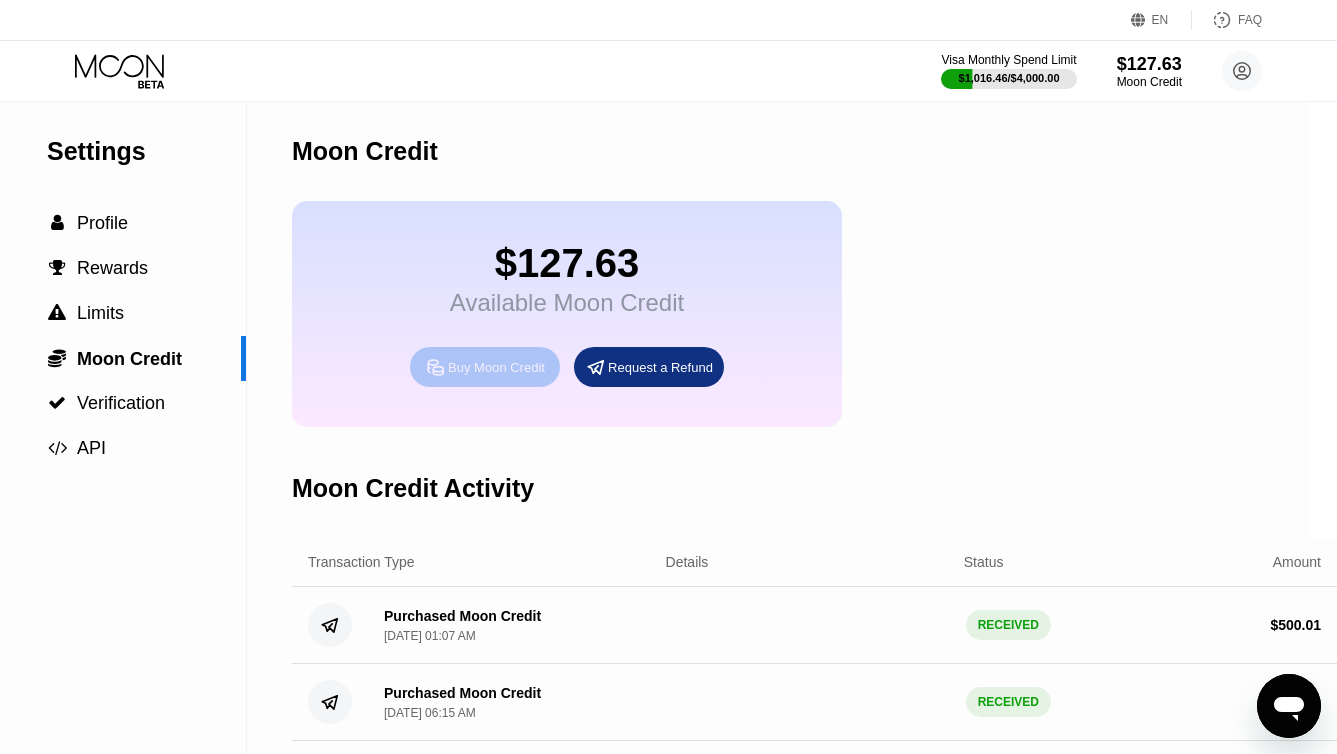 click on "Buy Moon Credit" at bounding box center (496, 367) 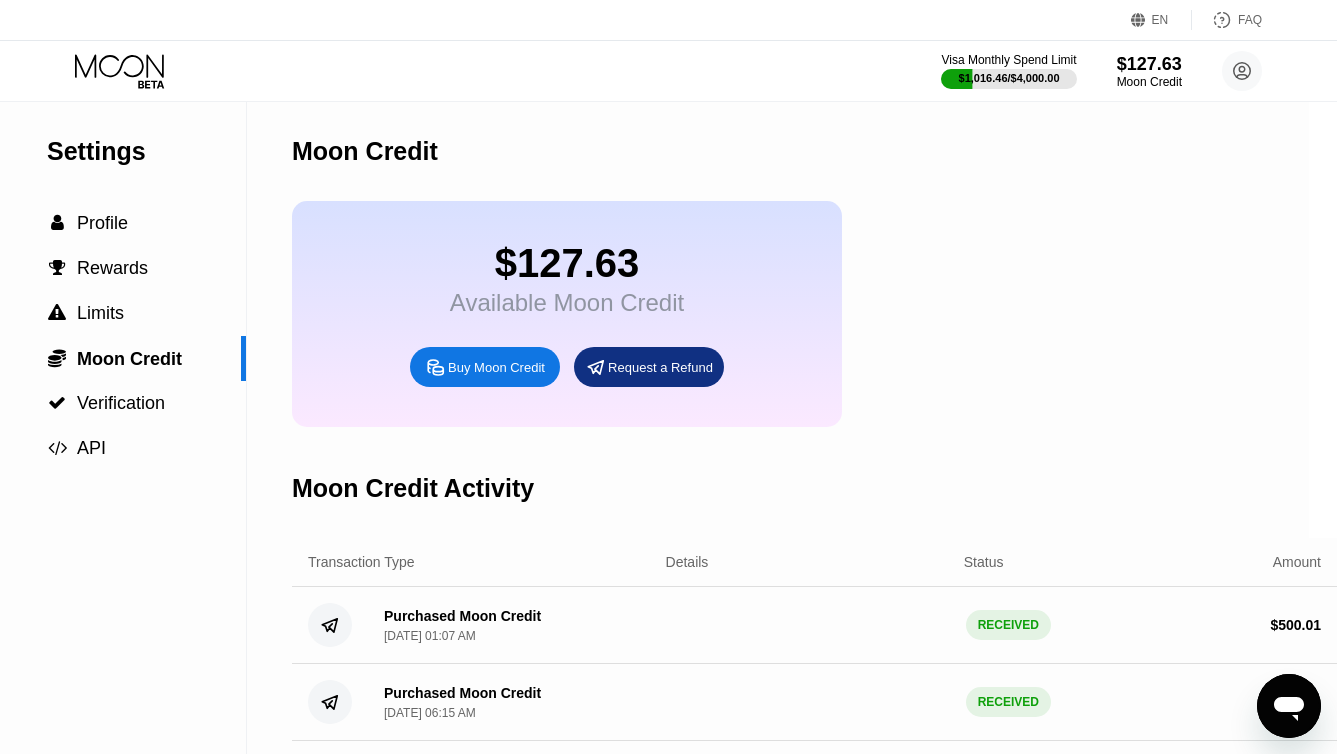 type on "0" 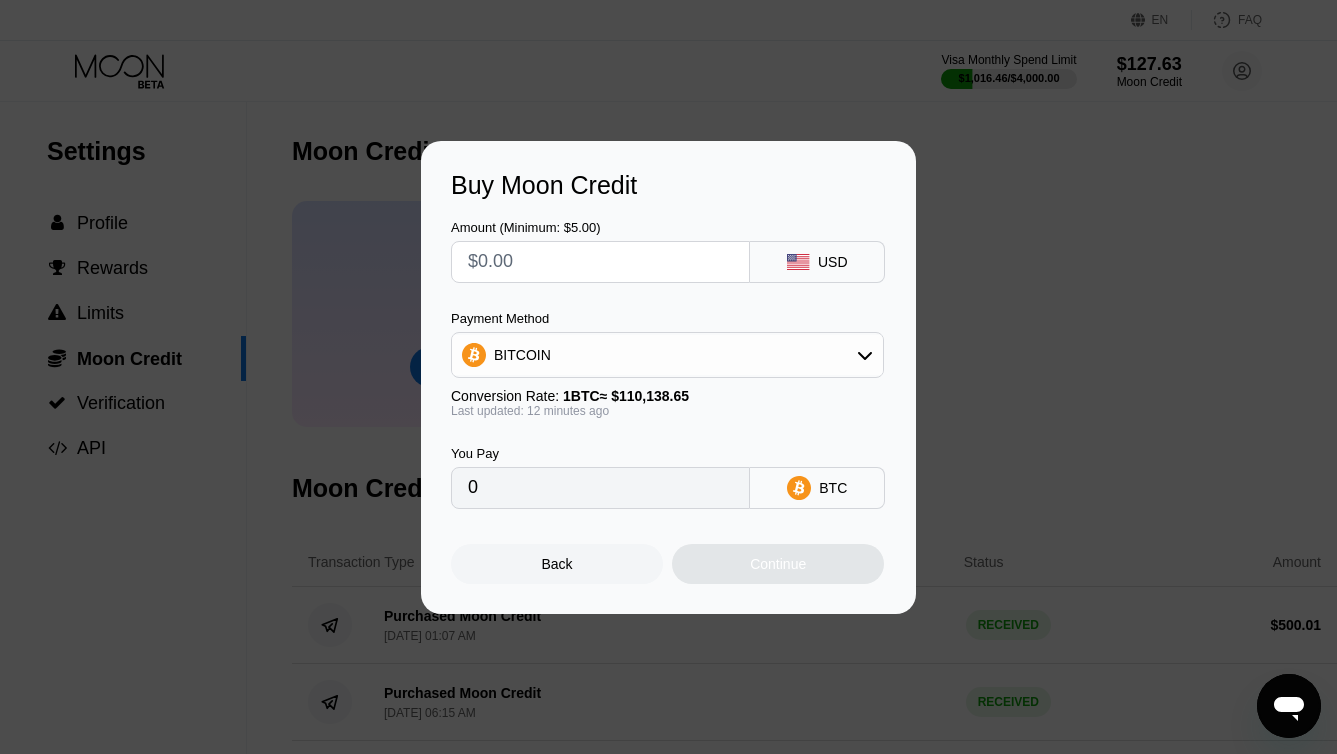 click at bounding box center [600, 262] 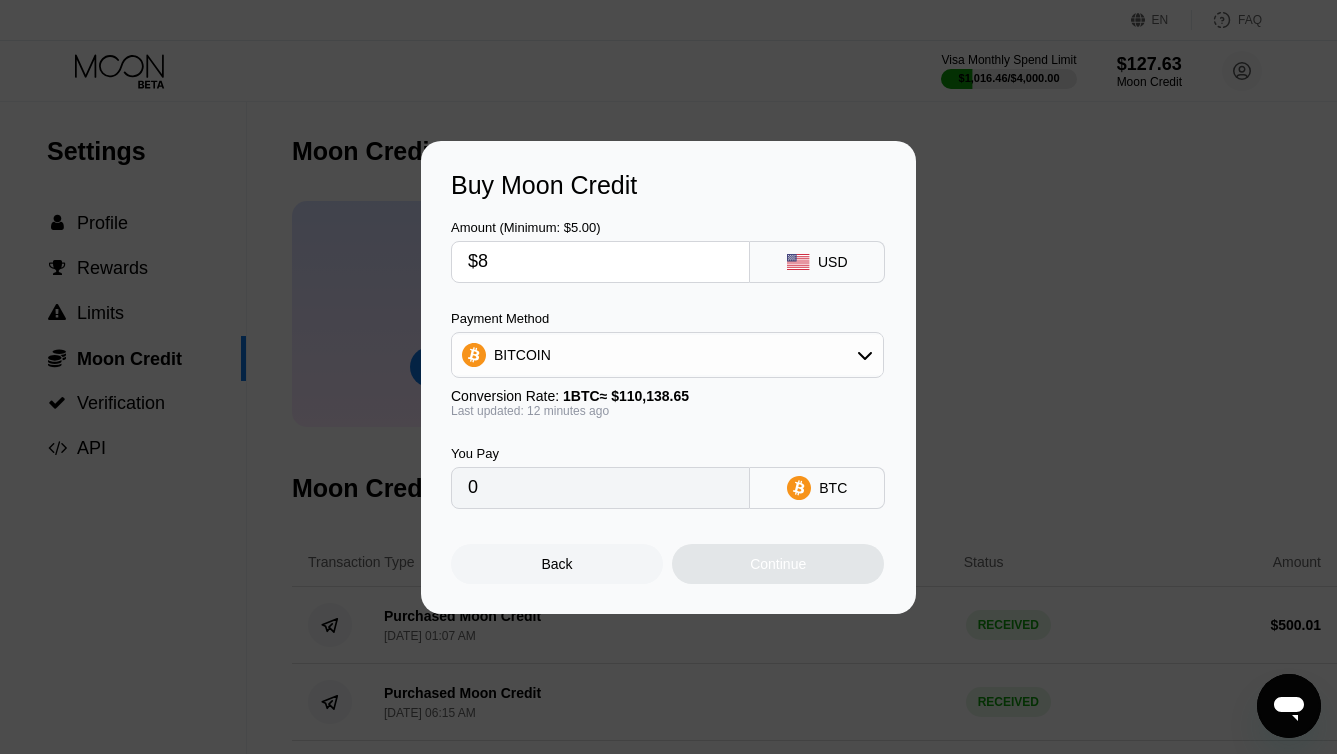type on "0.00007264" 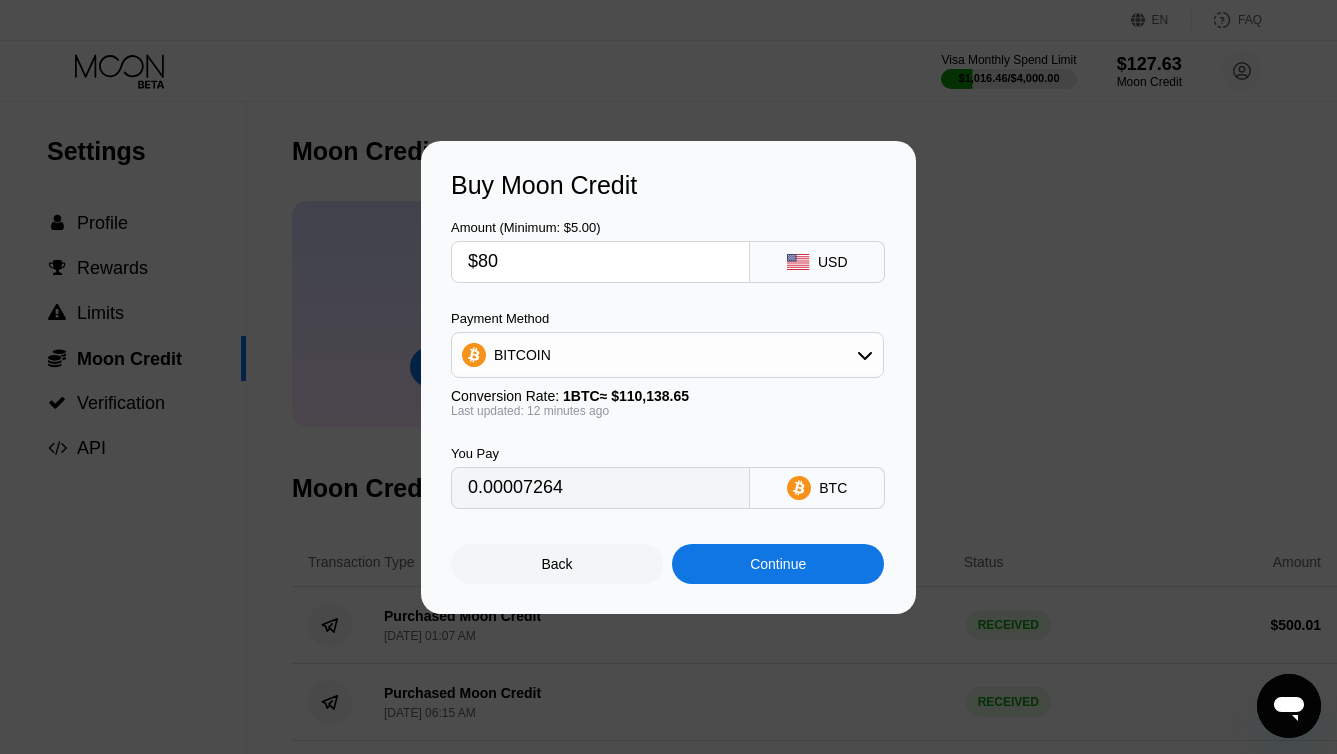 type on "$800" 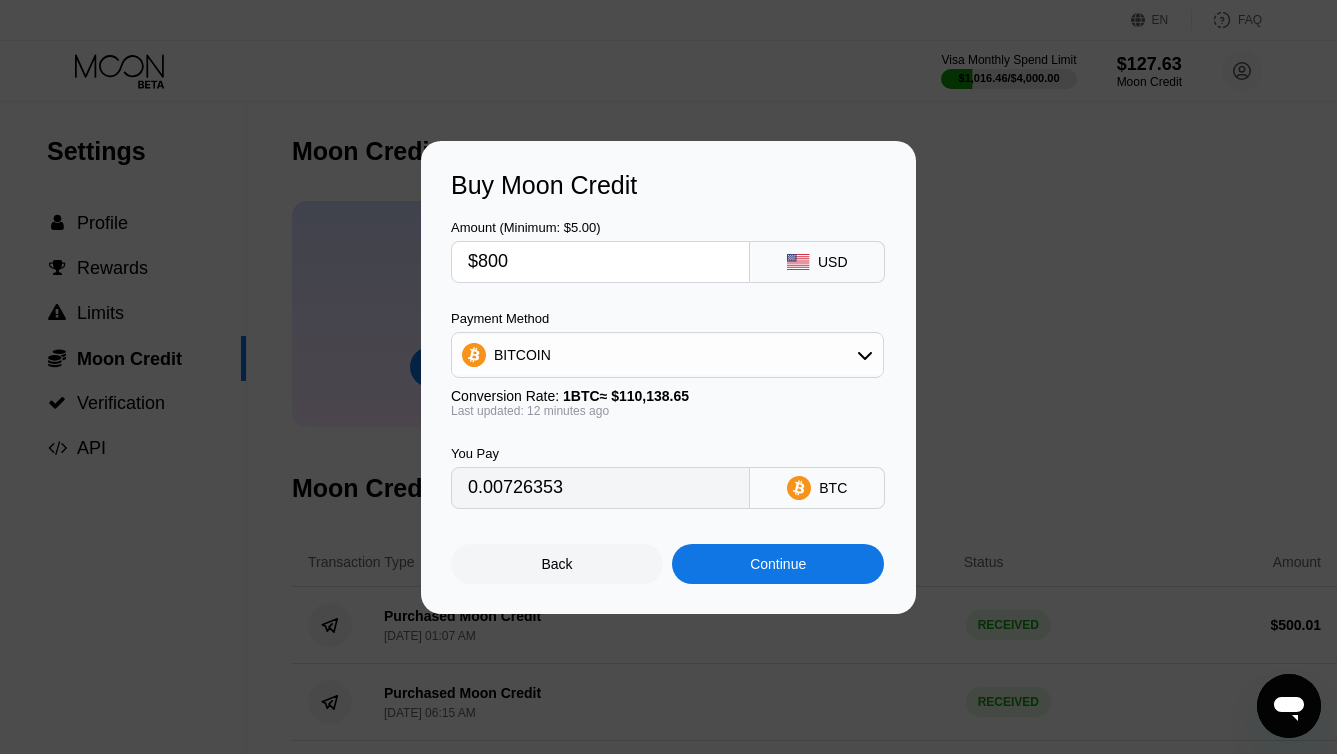 type on "$800" 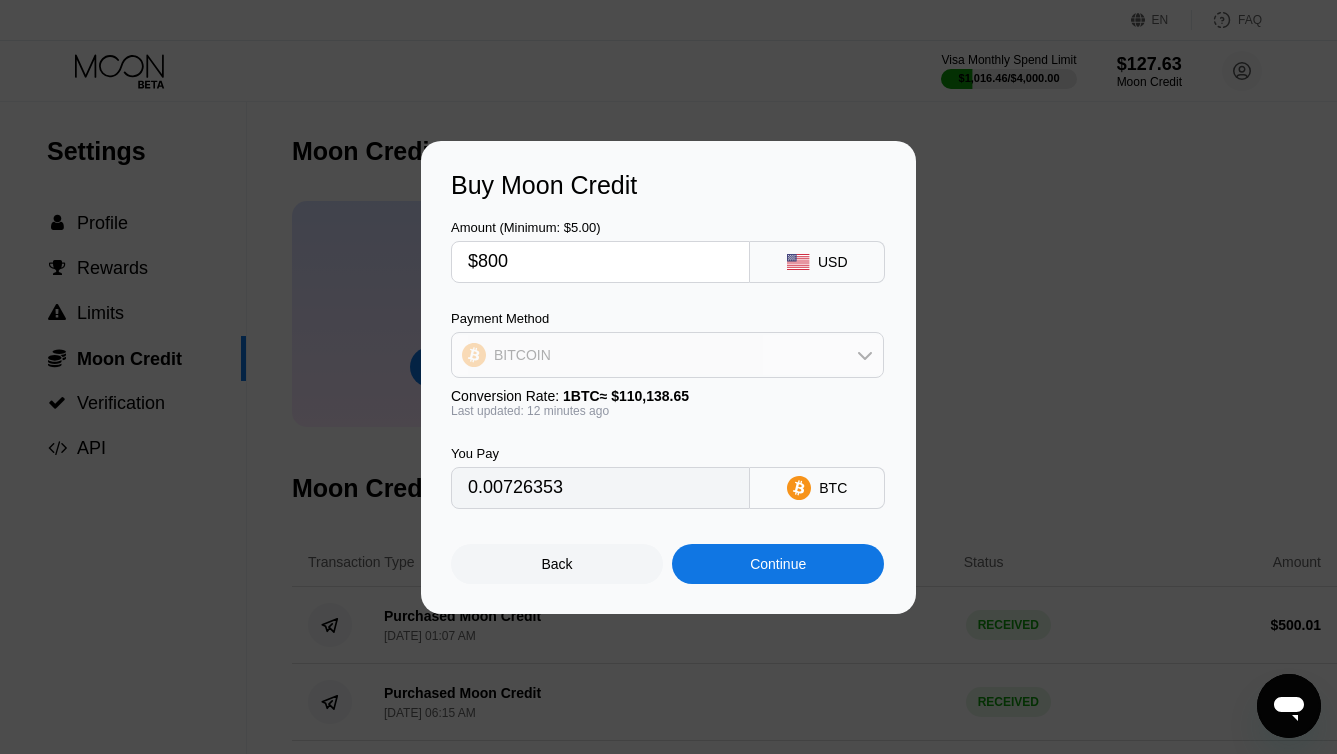 click on "BITCOIN" at bounding box center (667, 355) 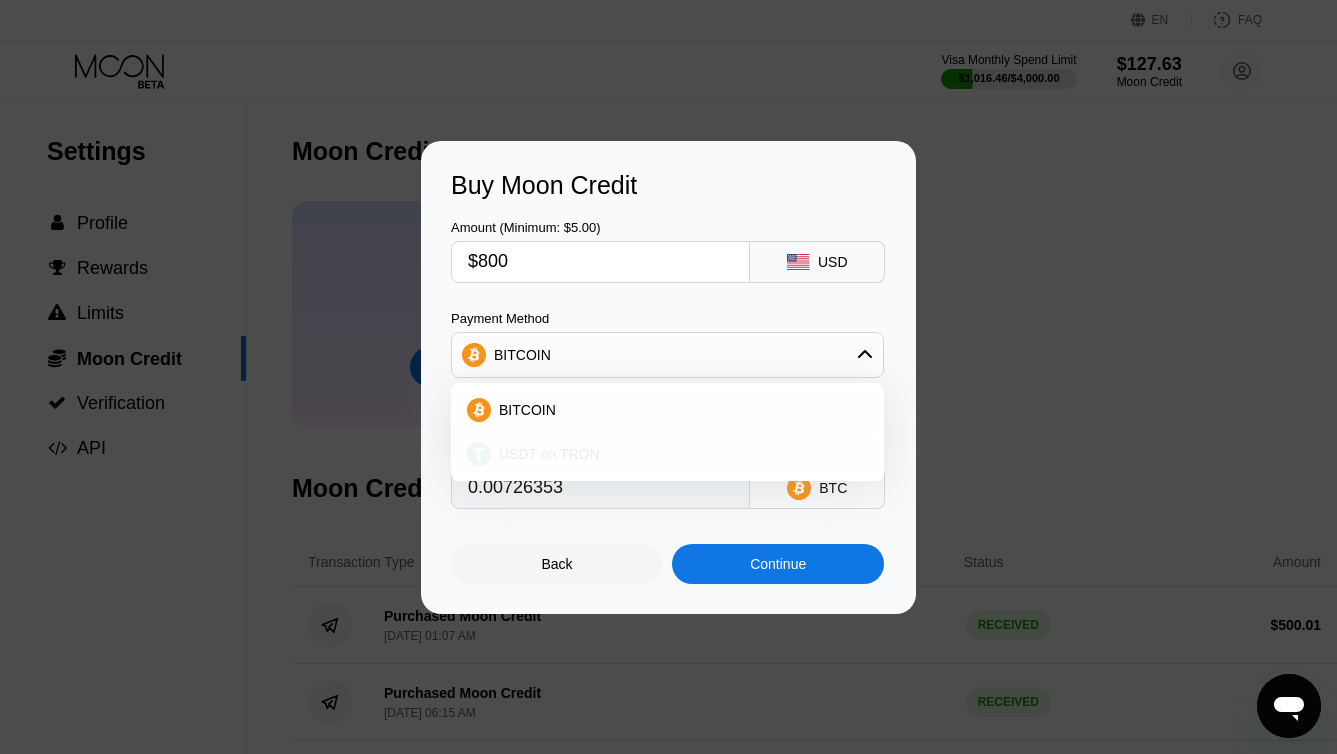 click on "USDT on TRON" at bounding box center (549, 454) 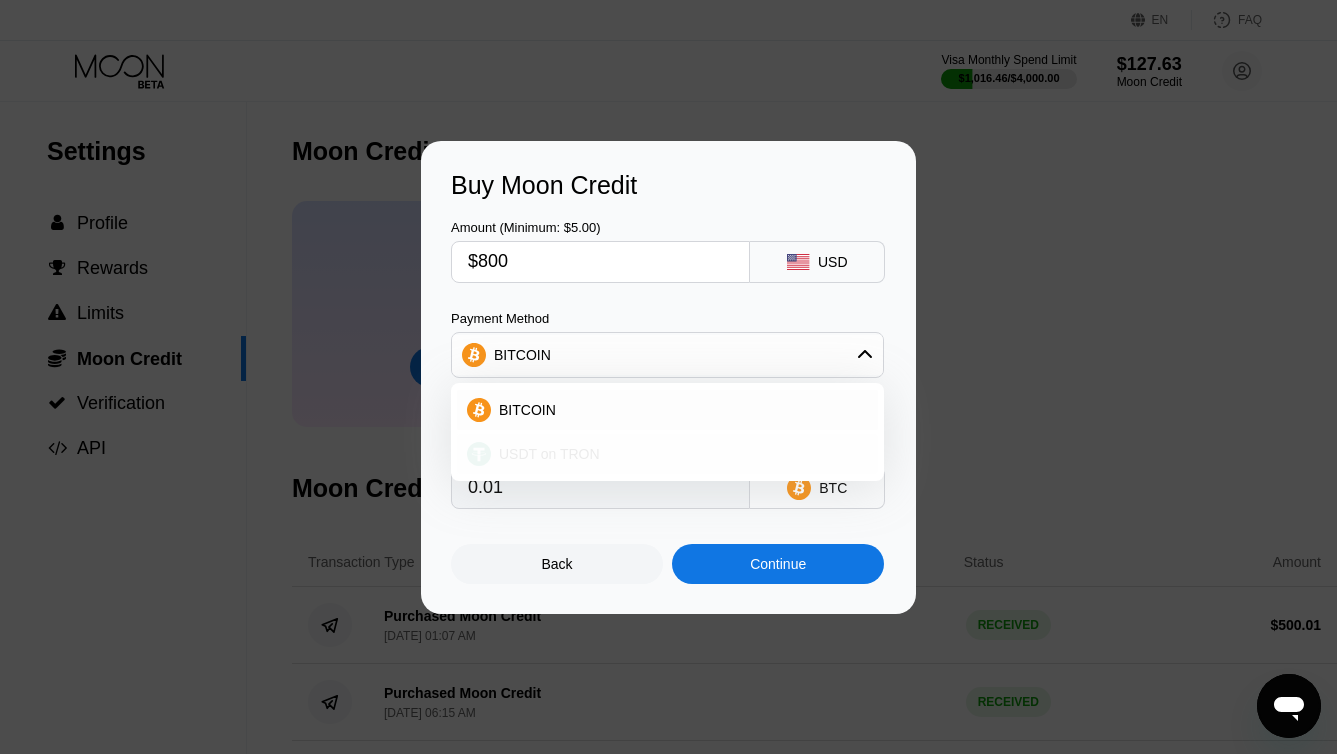 type on "808.08" 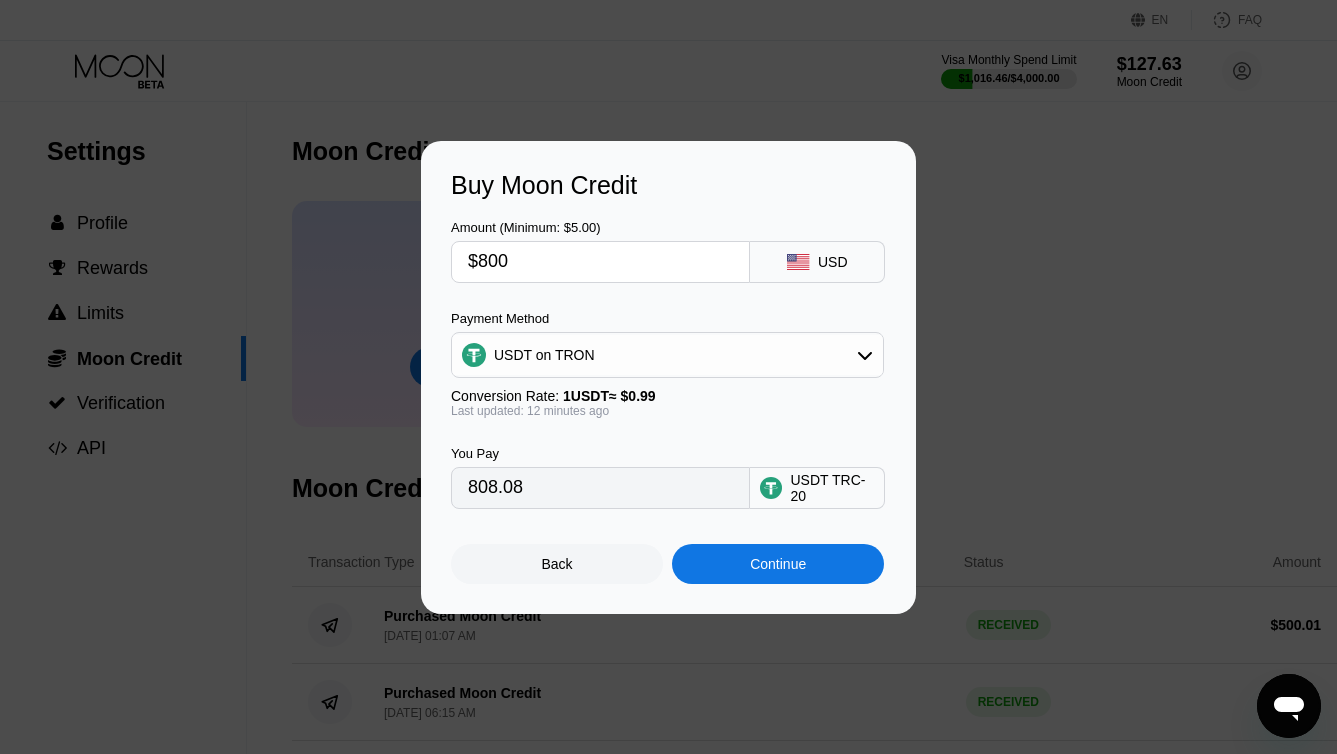 click on "Continue" at bounding box center [778, 564] 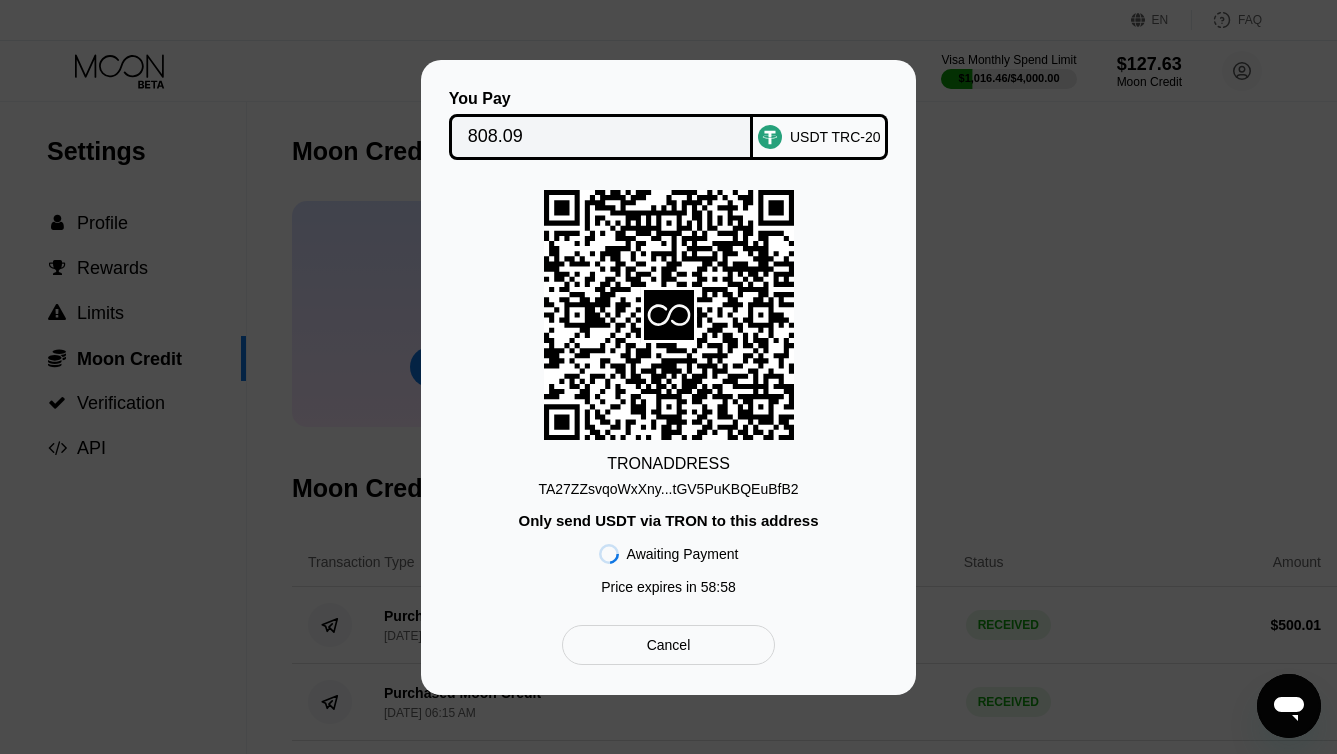 click on "TA27ZZsvqoWxXny...tGV5PuKBQEuBfB2" at bounding box center [668, 489] 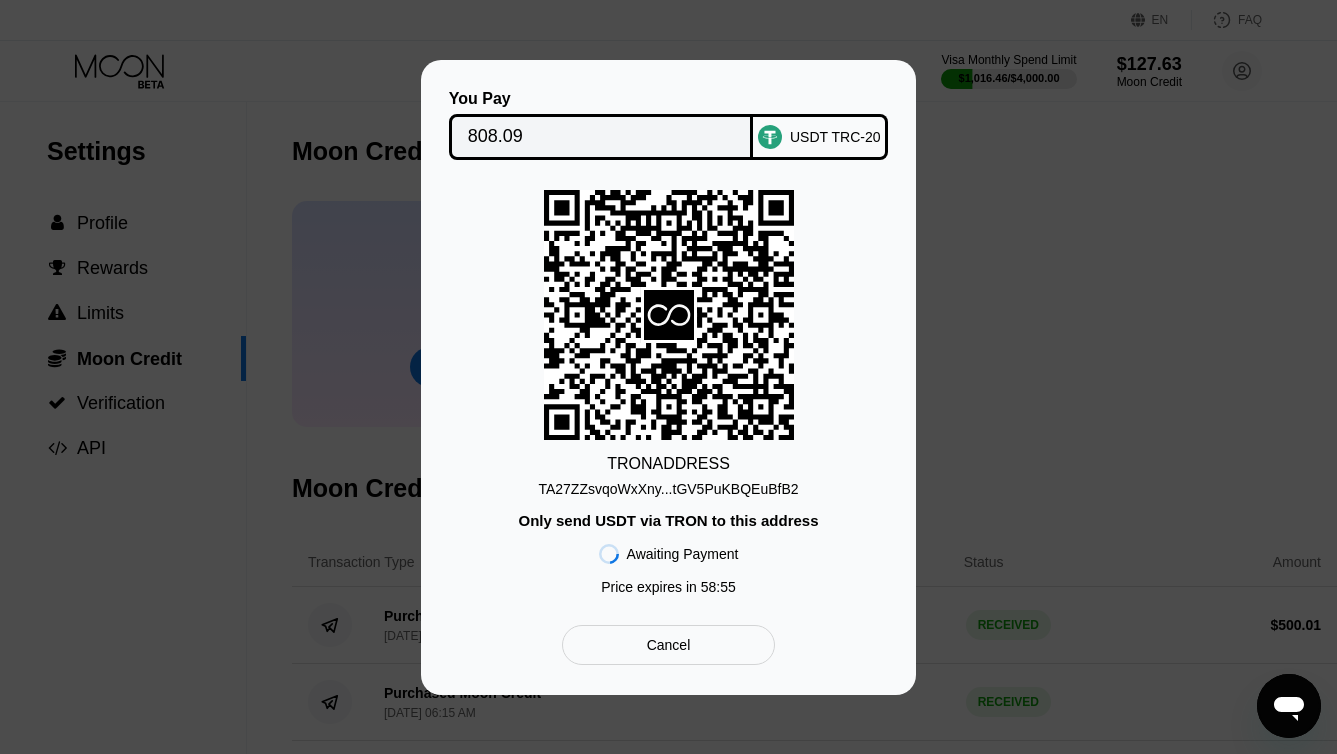 click on "TA27ZZsvqoWxXny...tGV5PuKBQEuBfB2" at bounding box center [668, 489] 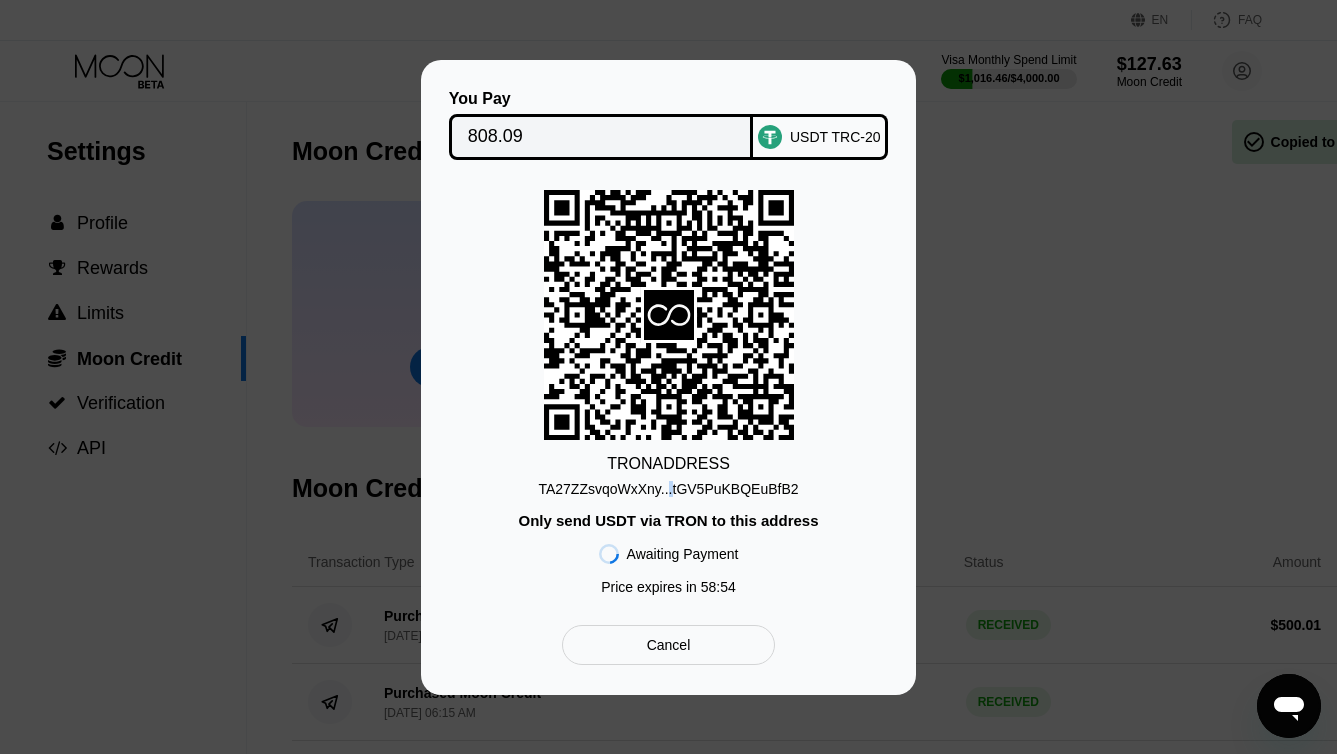 click on "TA27ZZsvqoWxXny...tGV5PuKBQEuBfB2" at bounding box center [668, 489] 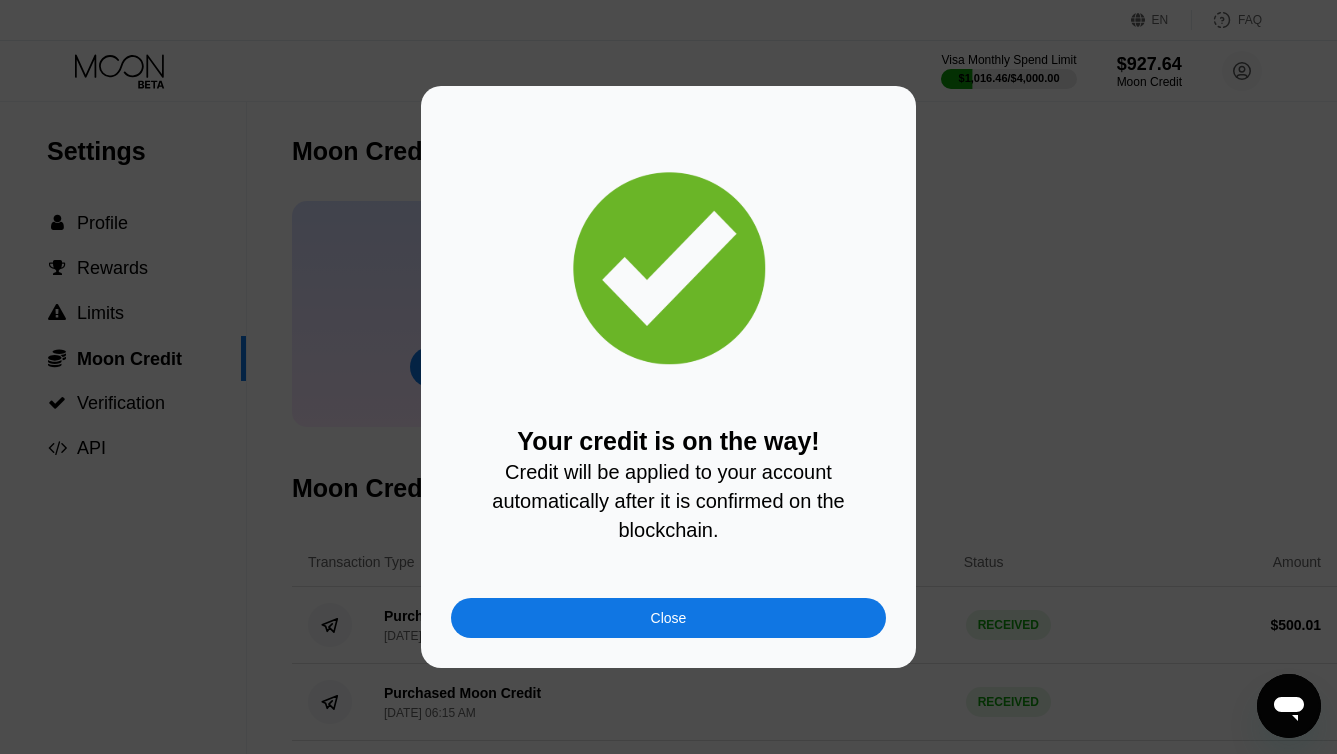 click on "Close" at bounding box center [668, 618] 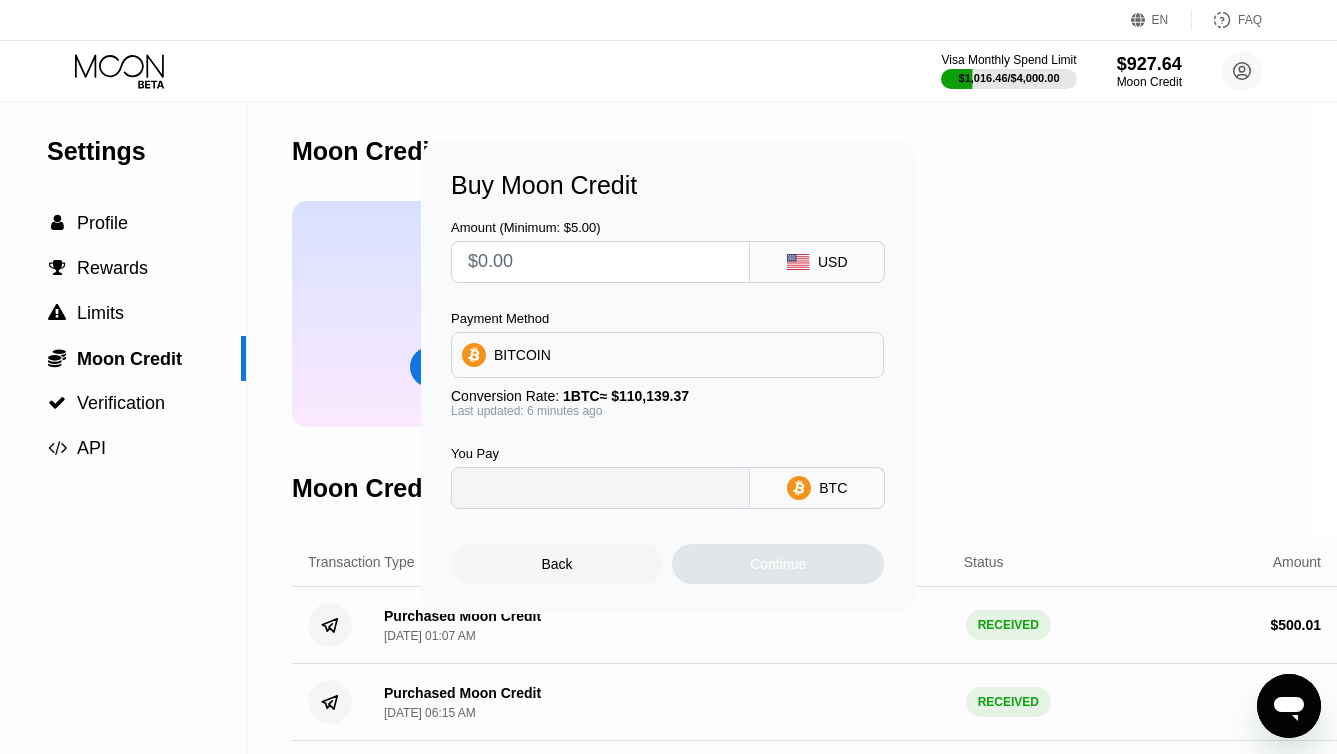 type on "0" 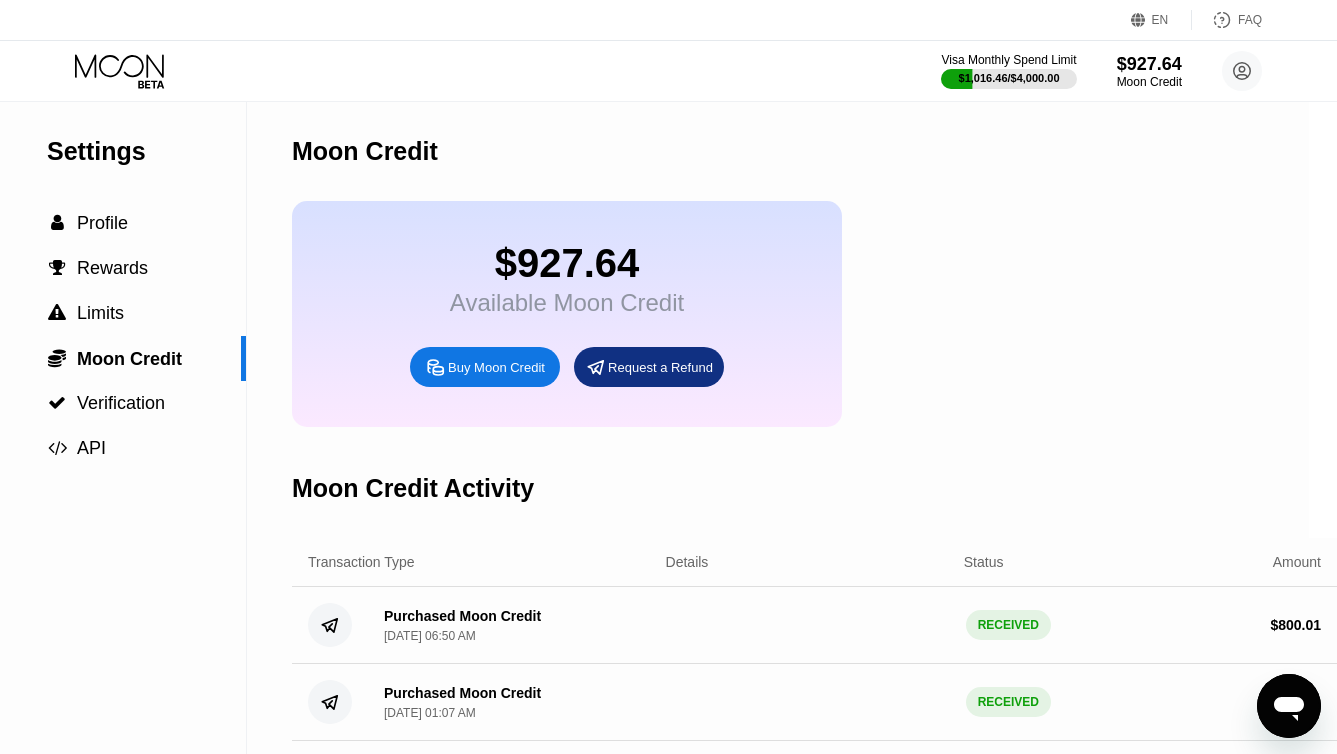 click 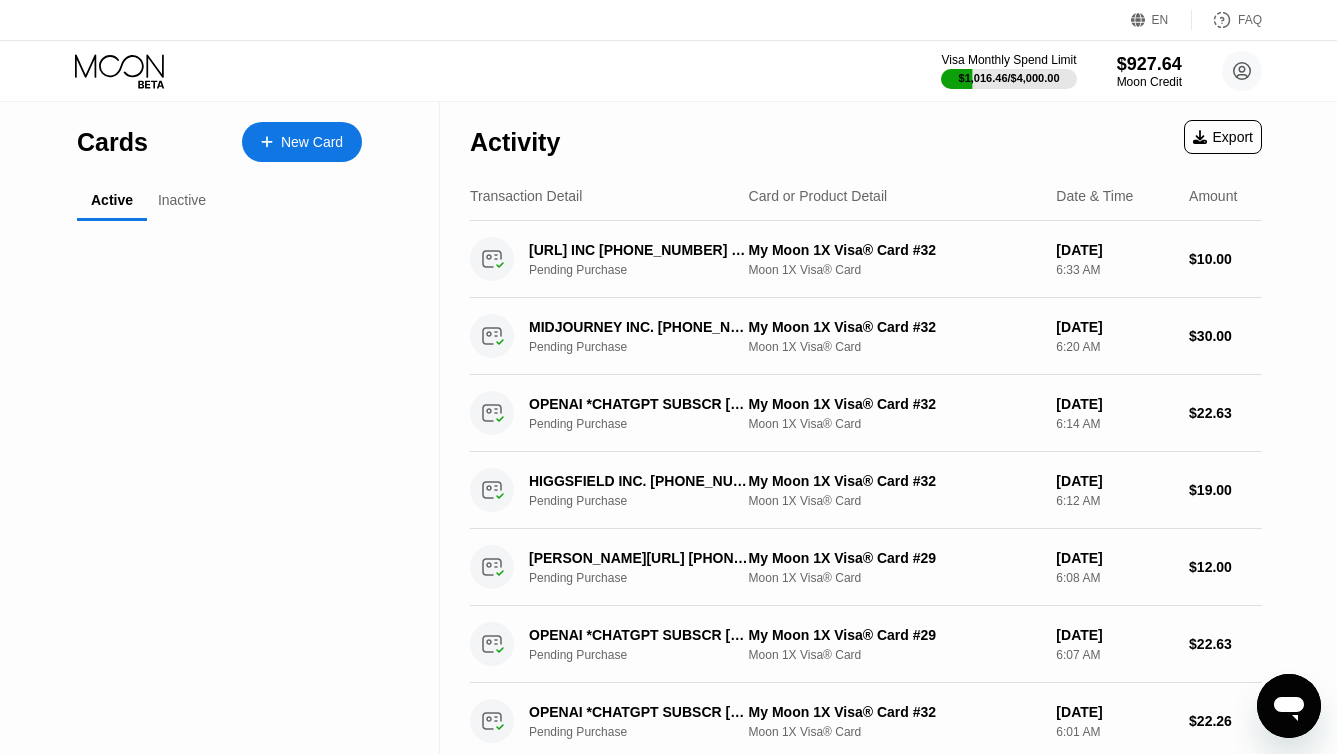 scroll, scrollTop: 0, scrollLeft: 0, axis: both 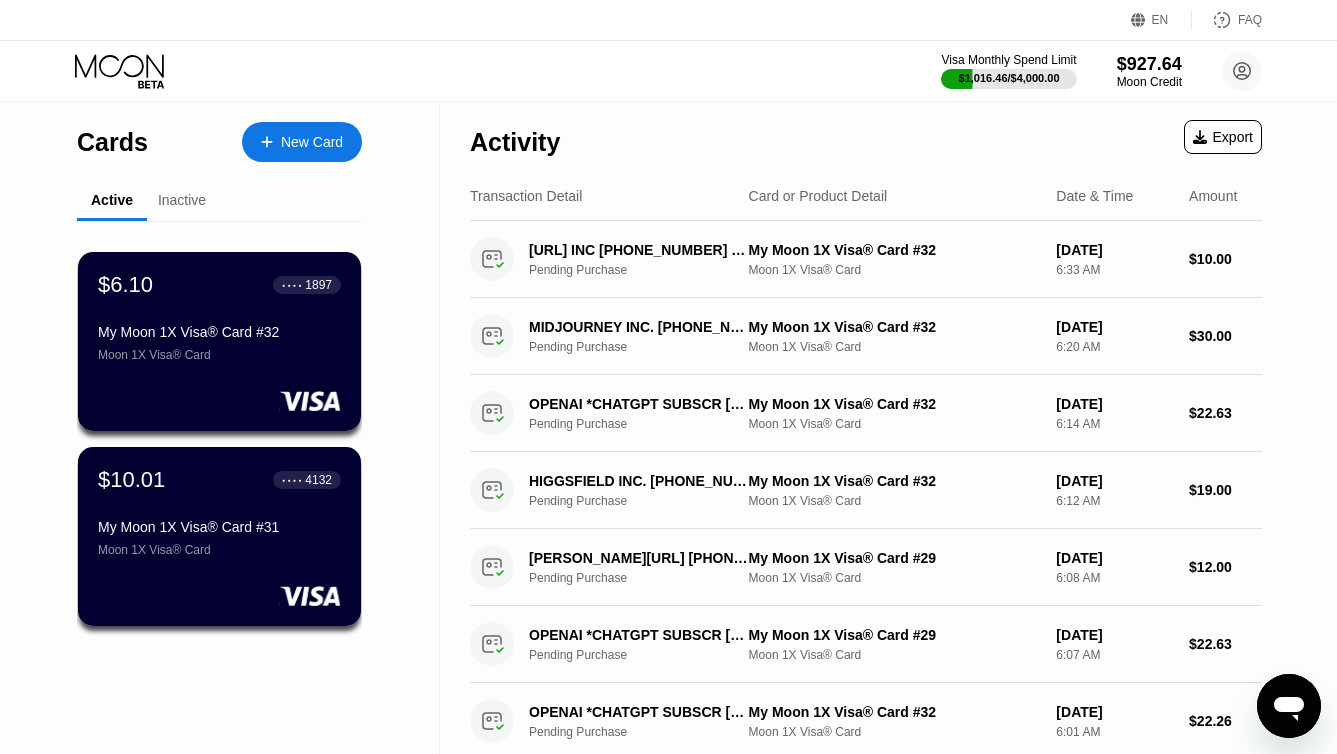 click on "New Card" at bounding box center (312, 142) 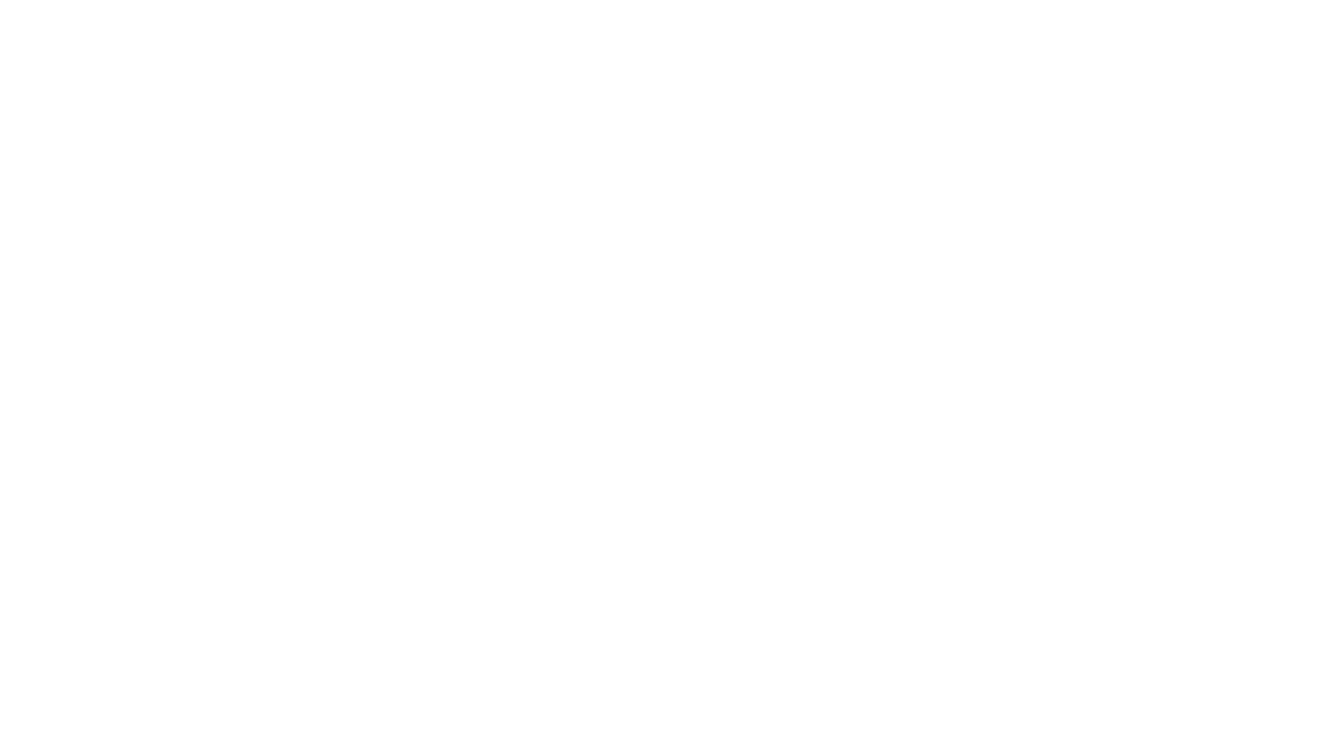 scroll, scrollTop: 0, scrollLeft: 0, axis: both 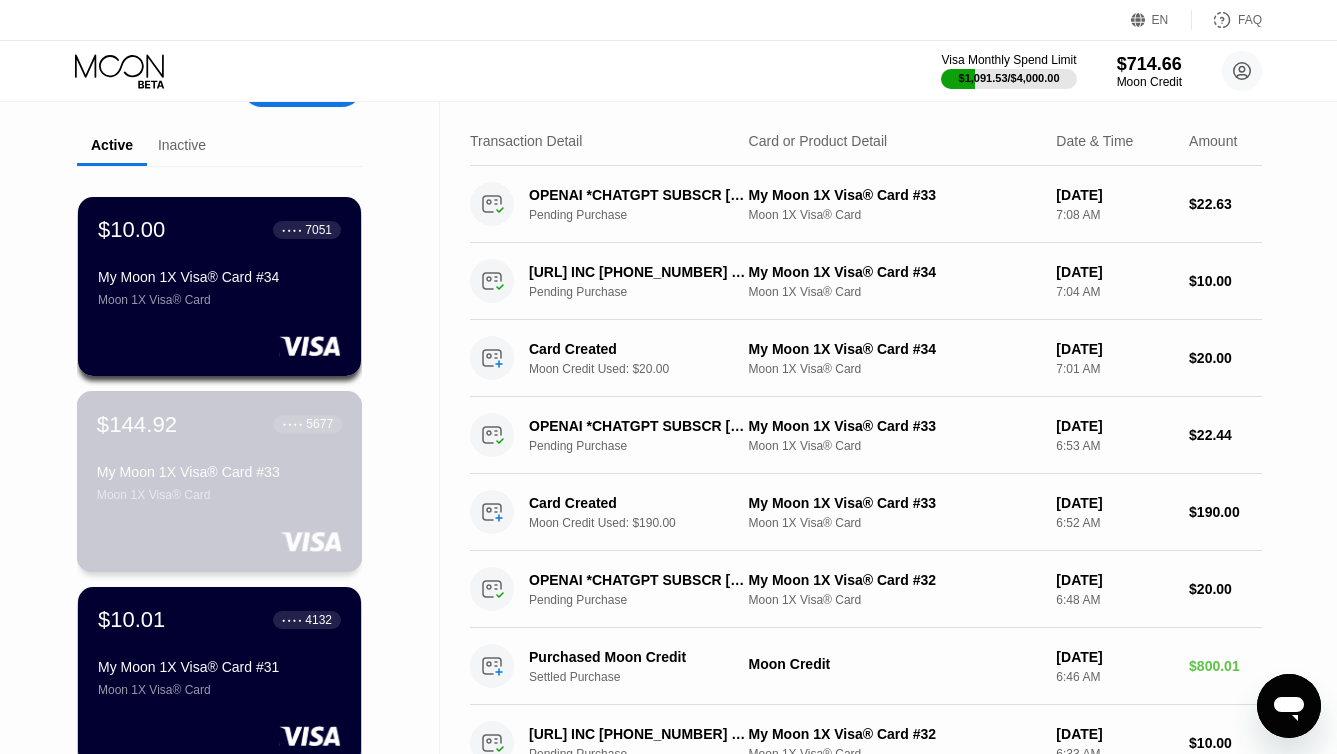 click on "Moon 1X Visa® Card" at bounding box center [219, 495] 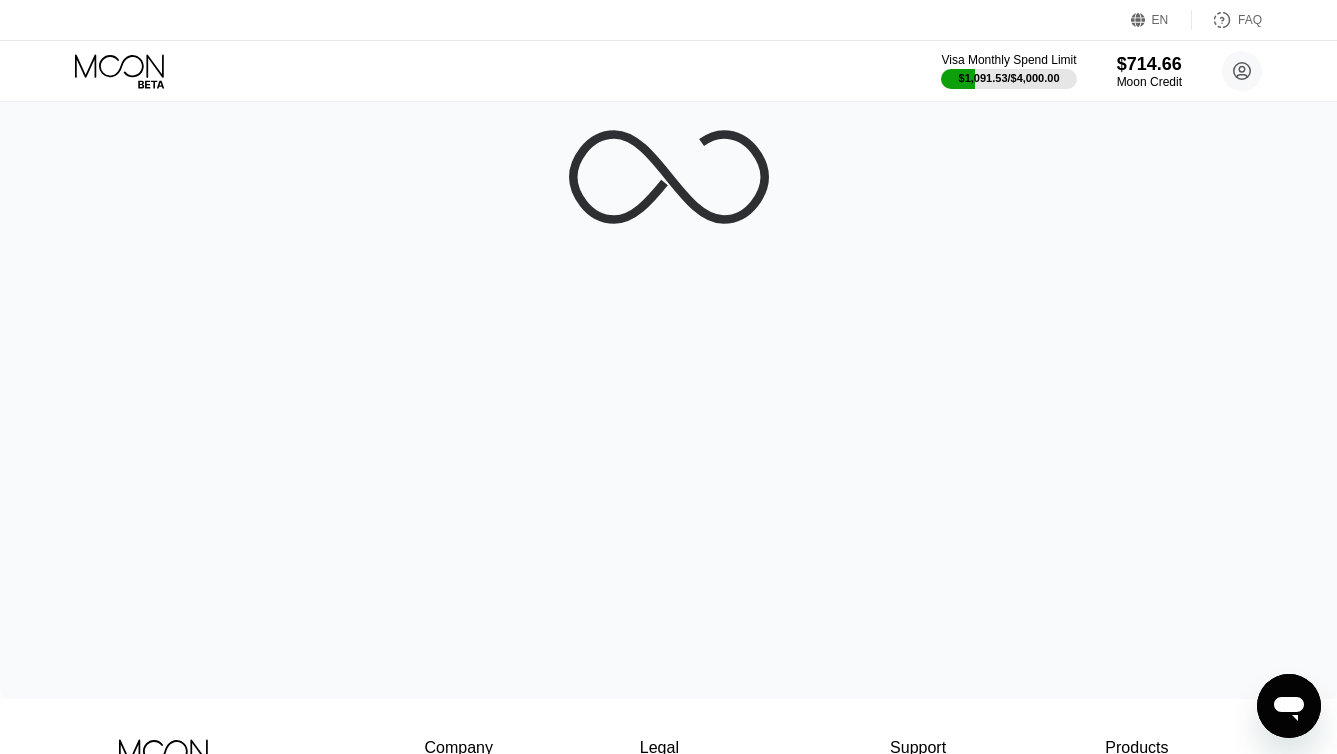 scroll, scrollTop: 0, scrollLeft: 0, axis: both 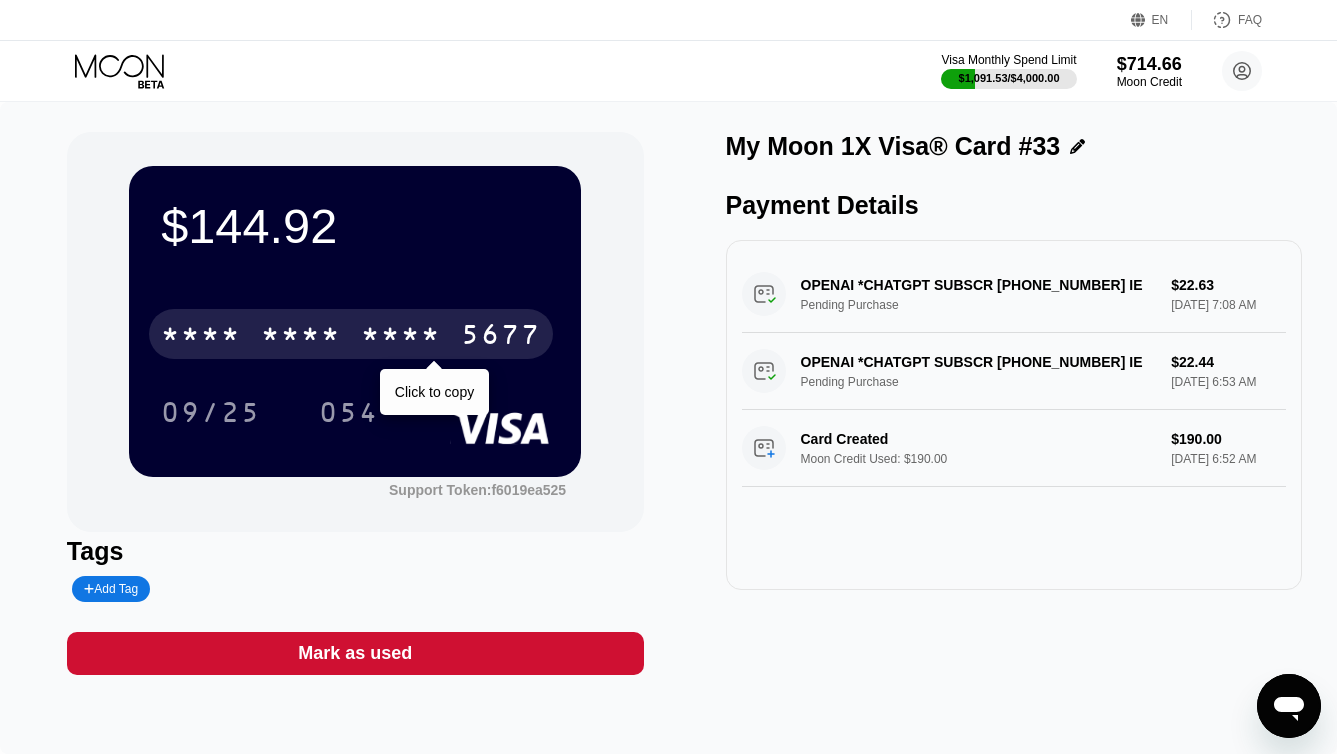 click on "* * * * * * * * * * * * 5677" at bounding box center (351, 334) 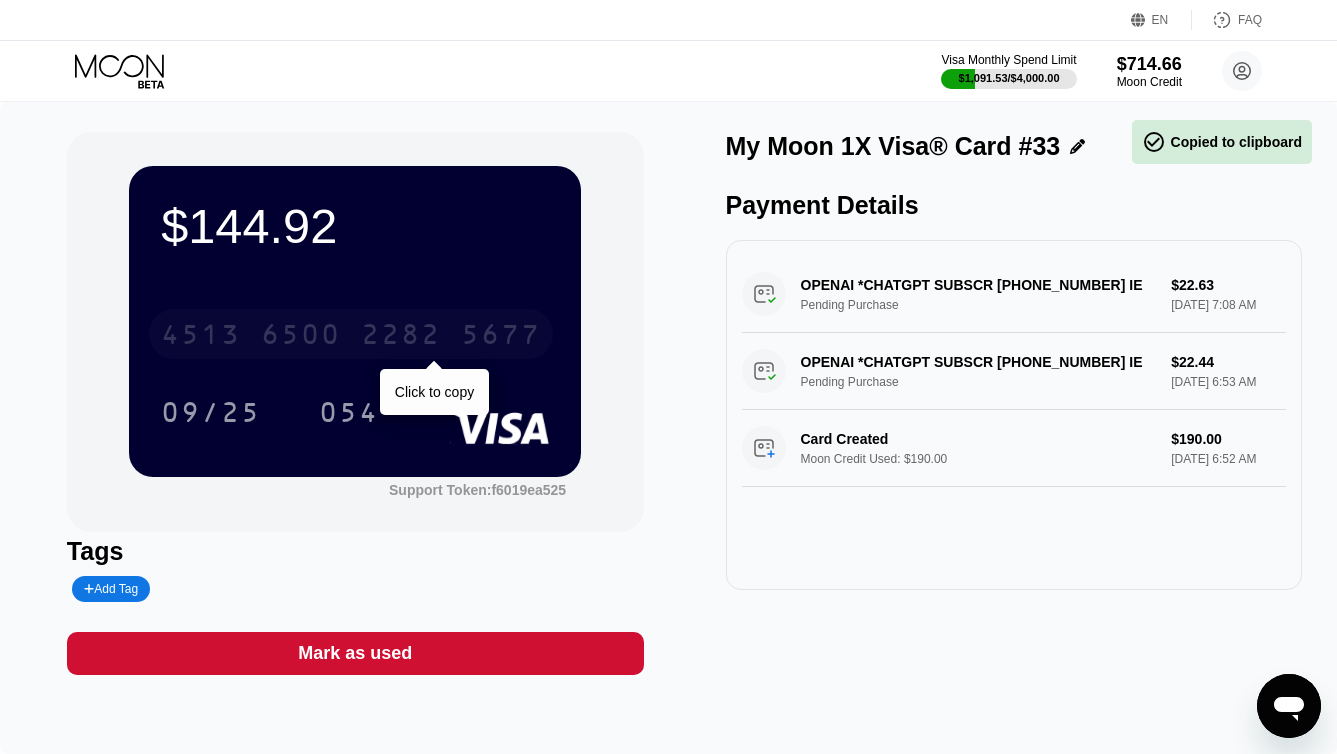 click on "2282" at bounding box center (401, 337) 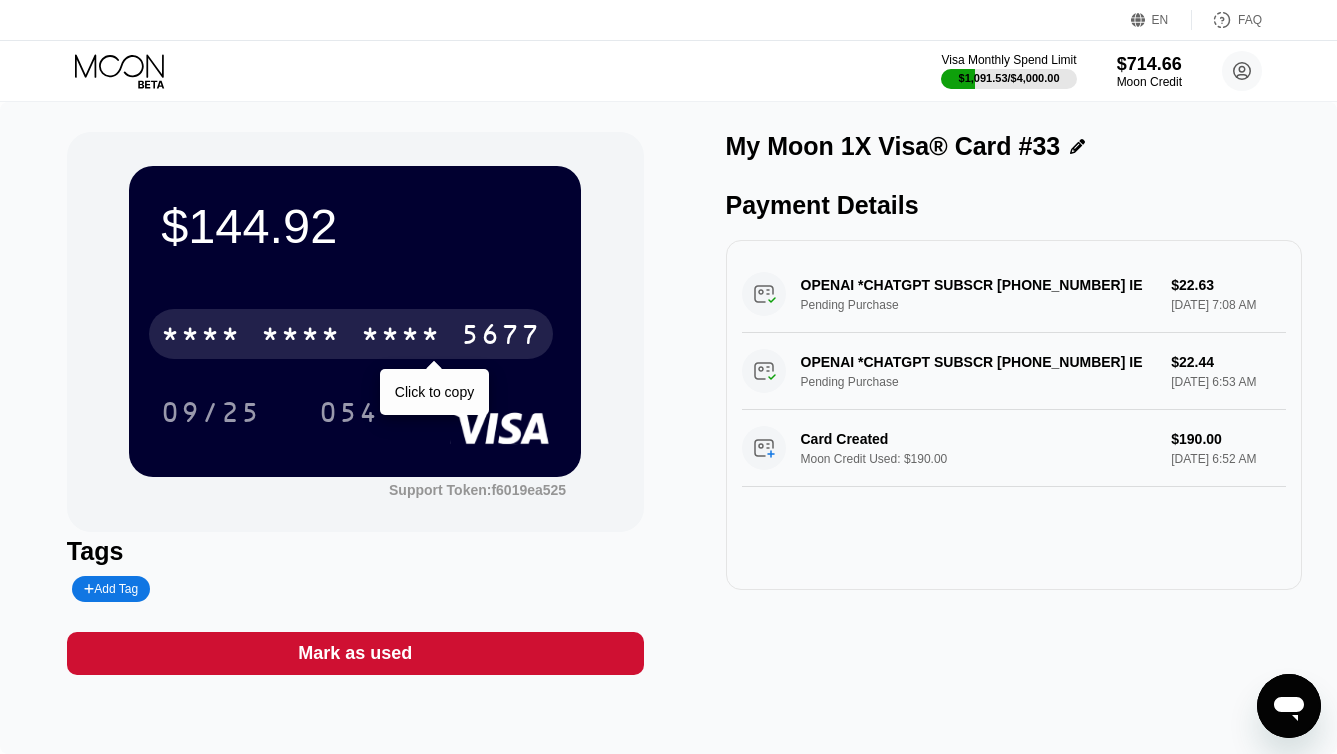 click on "* * * *" at bounding box center (301, 337) 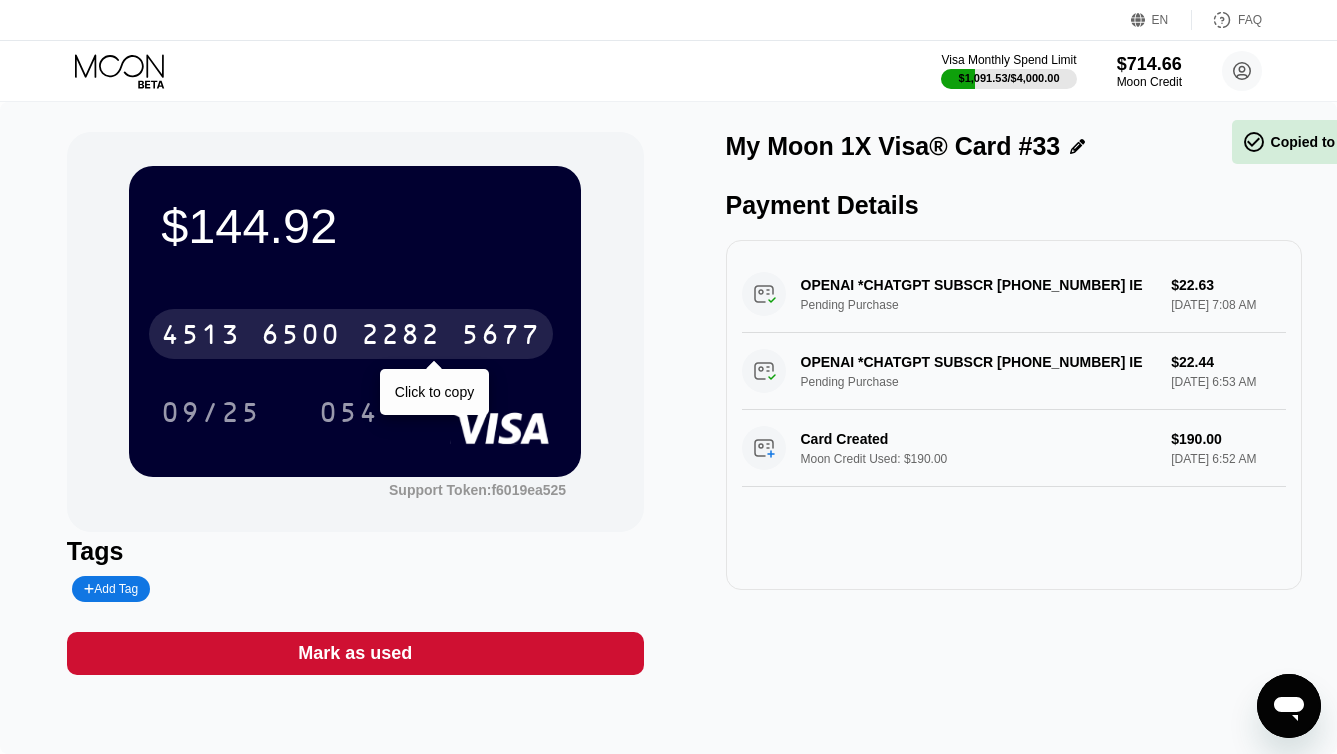 click on "6500" at bounding box center [301, 337] 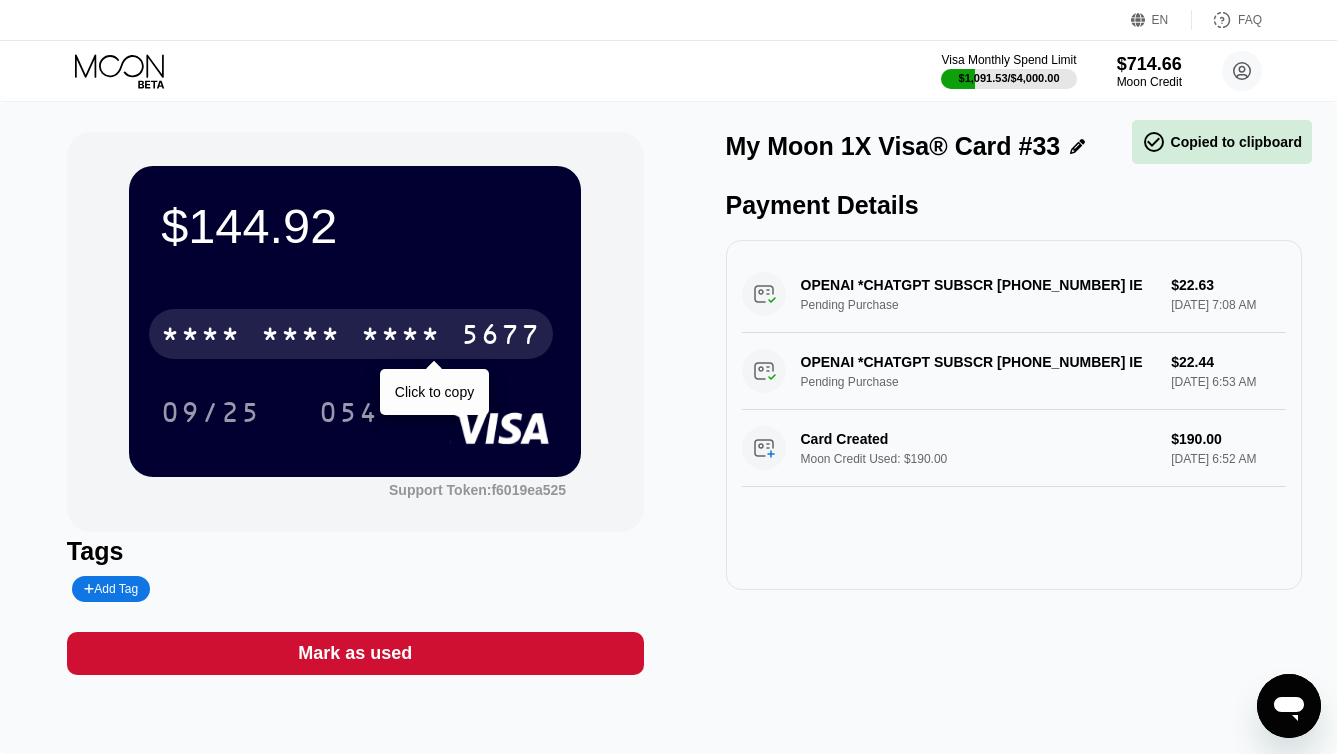 click on "* * * *" at bounding box center (301, 337) 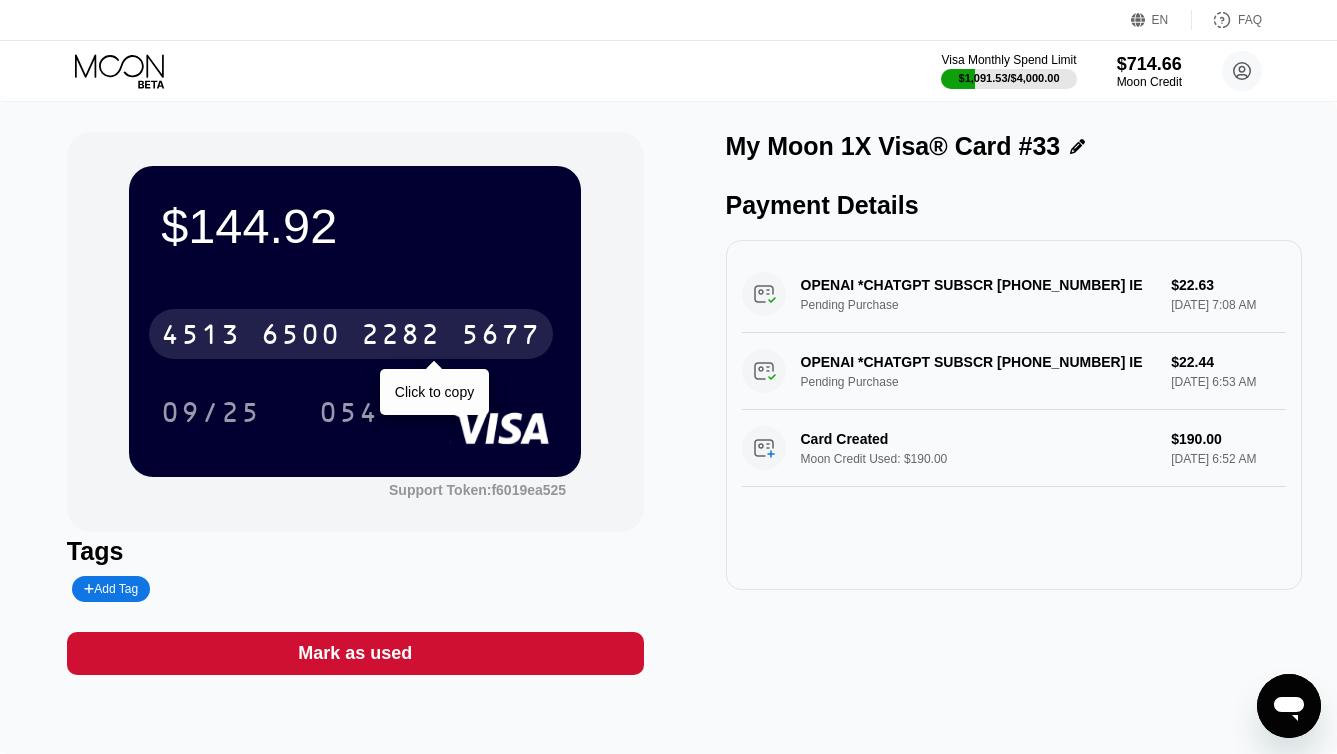 click 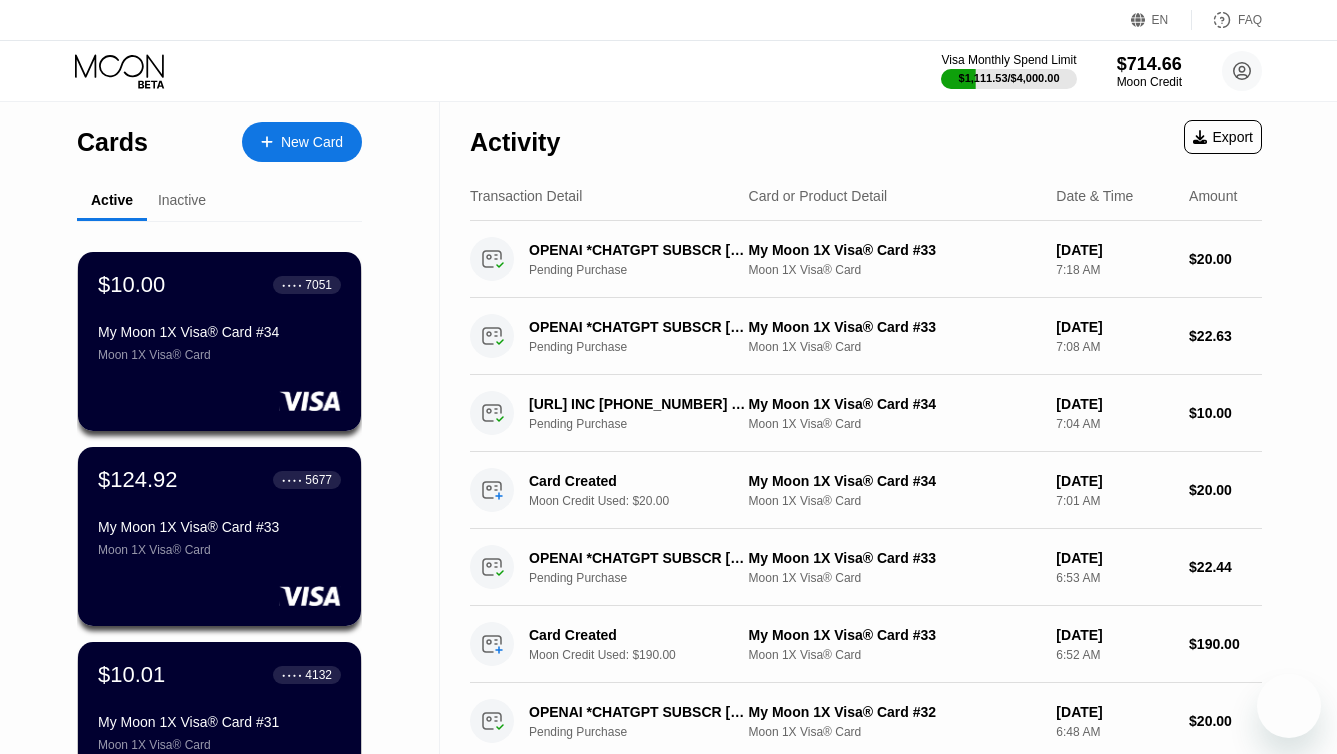 scroll, scrollTop: 0, scrollLeft: 0, axis: both 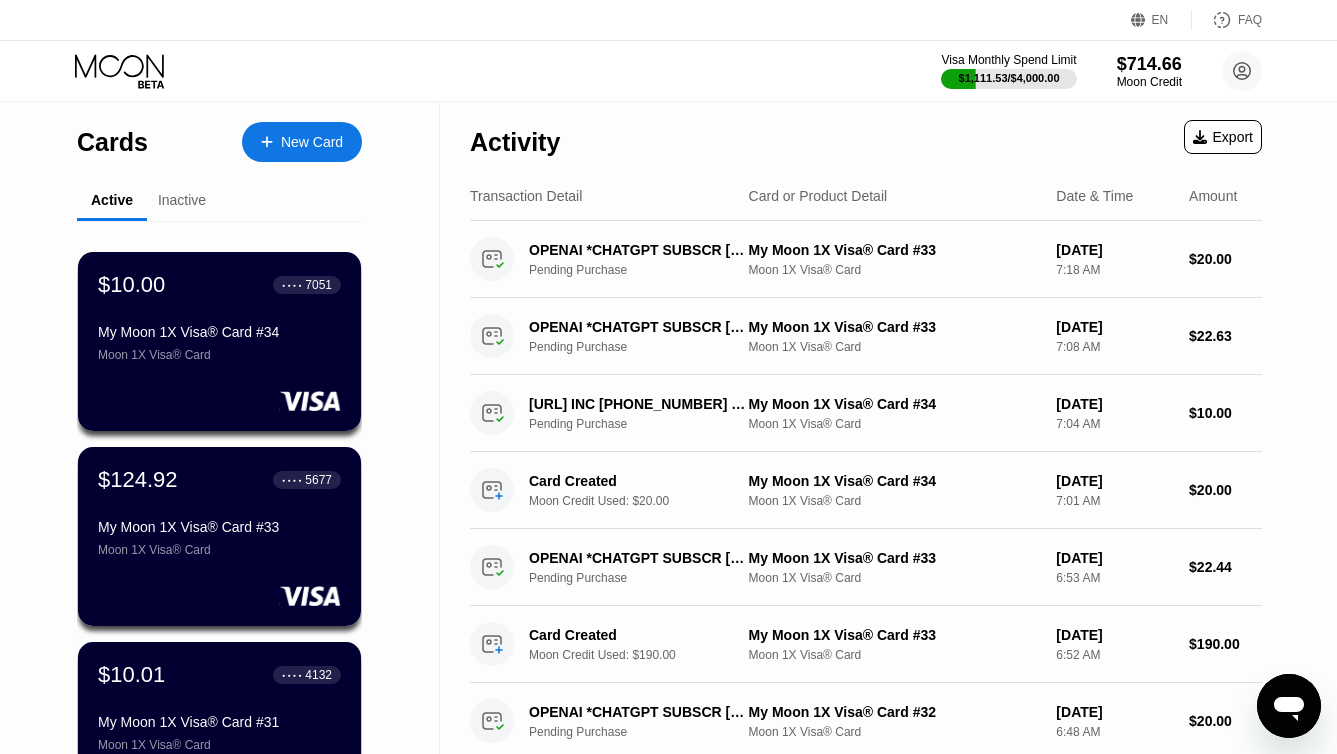 click 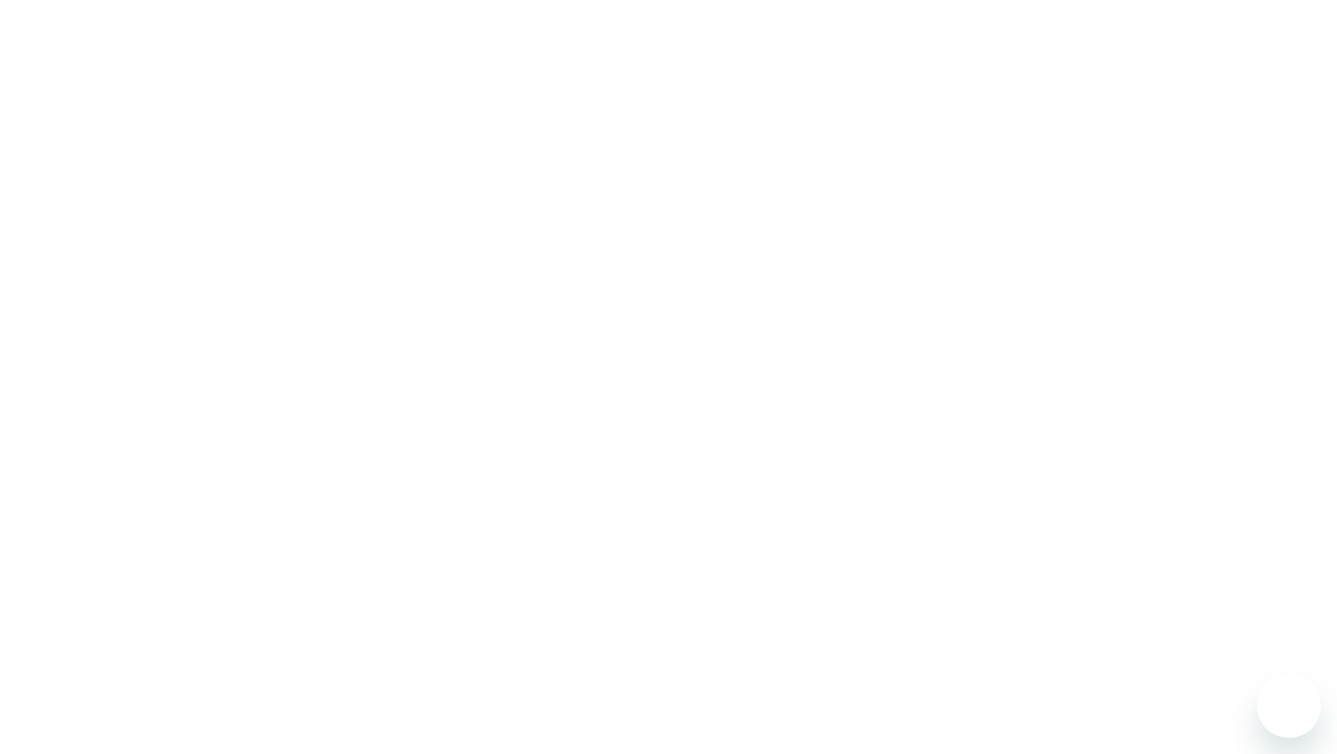 scroll, scrollTop: 0, scrollLeft: 0, axis: both 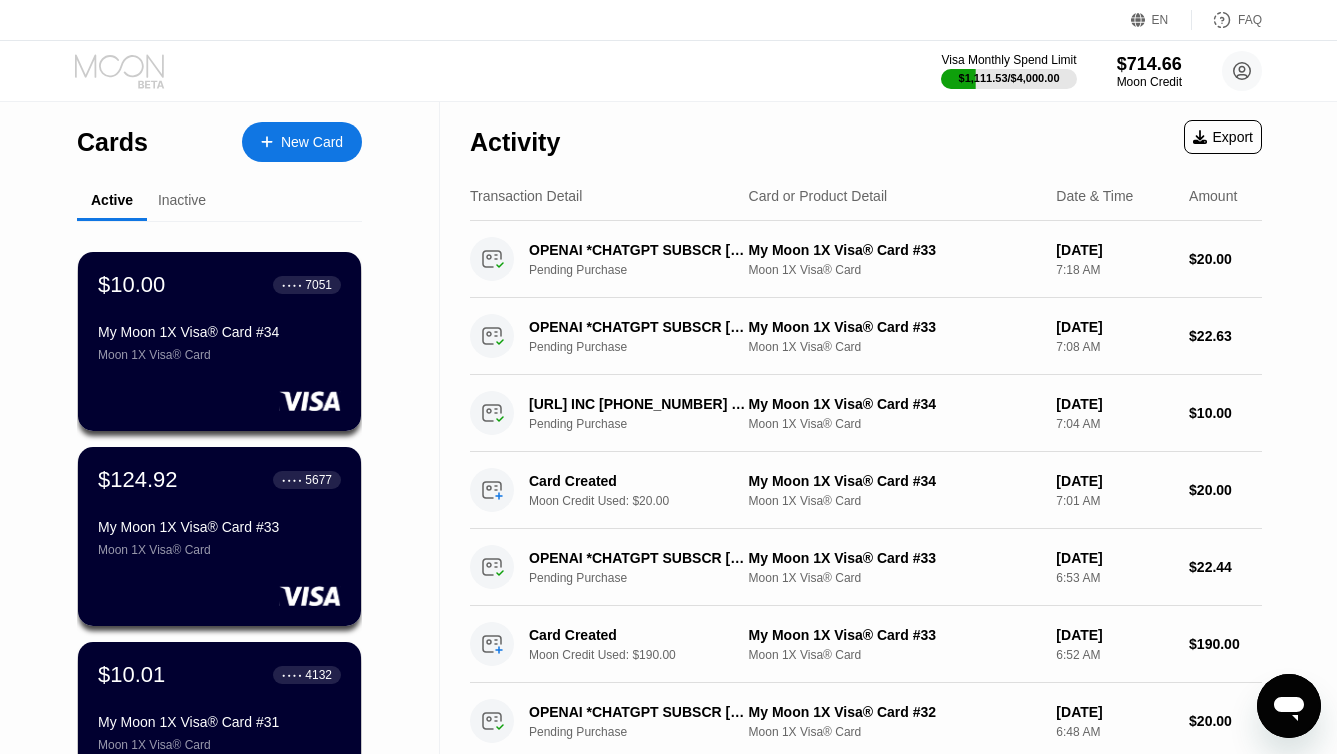 click 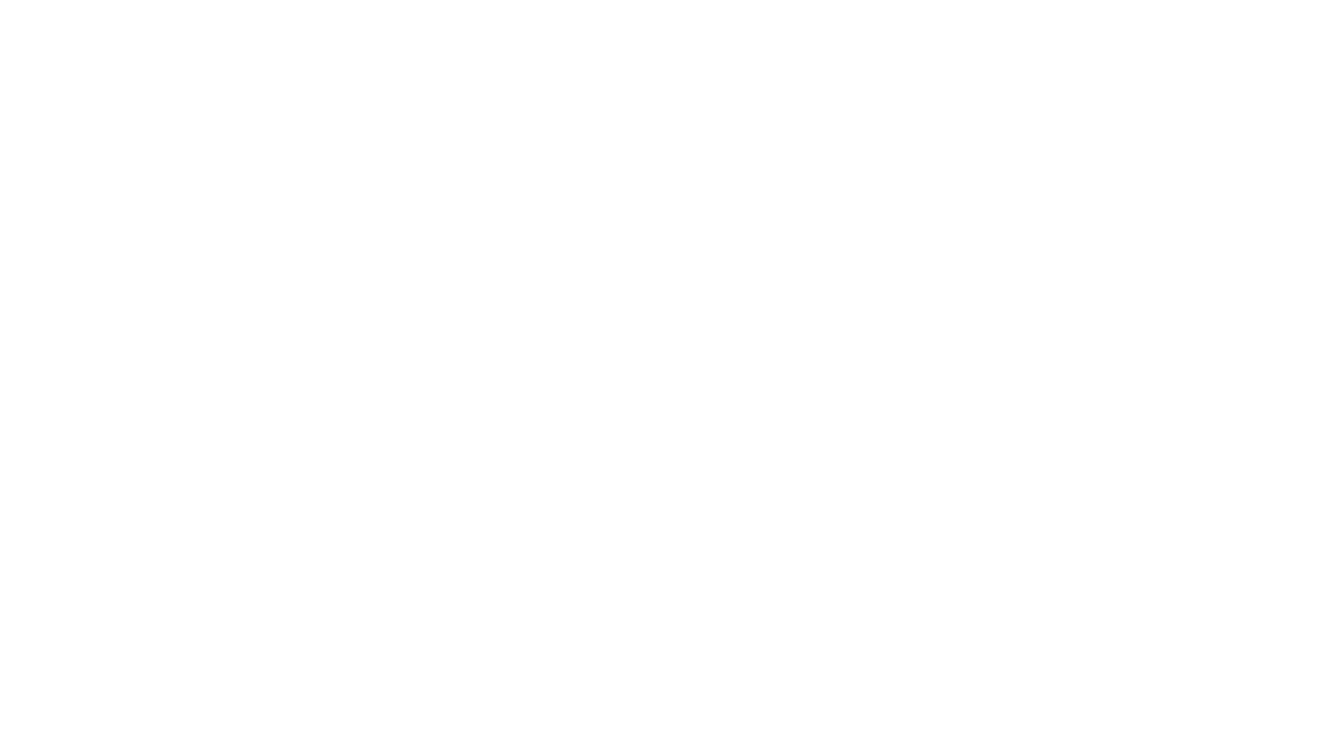 scroll, scrollTop: 0, scrollLeft: 0, axis: both 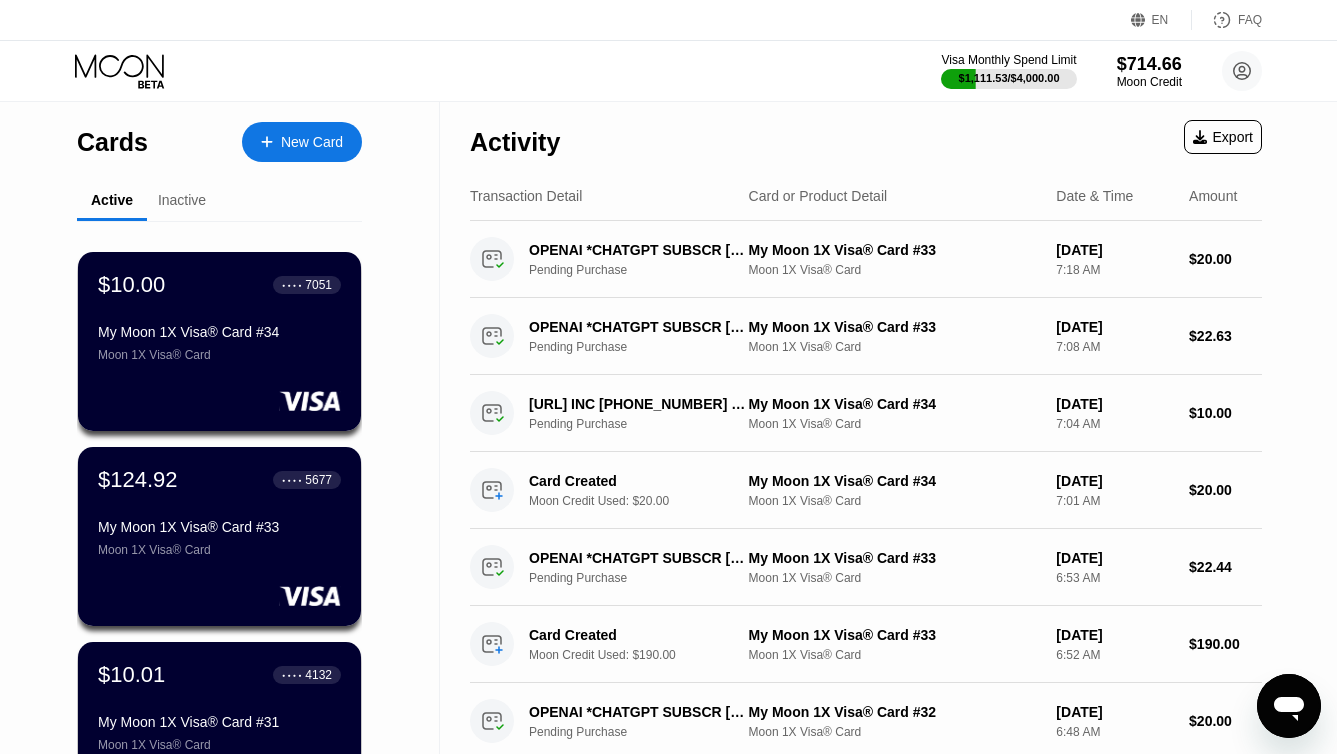 click on "My Moon 1X Visa® Card #33 Moon 1X Visa® Card" at bounding box center (219, 538) 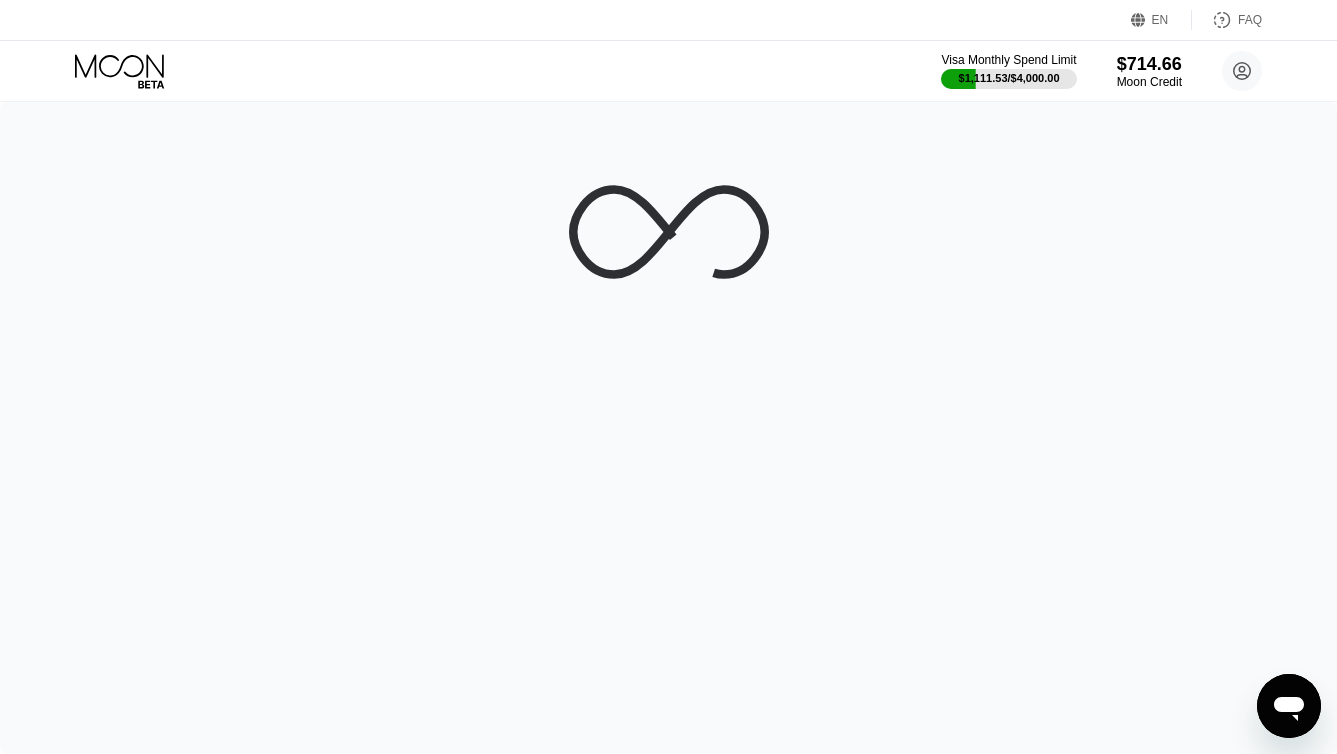 click at bounding box center [668, 428] 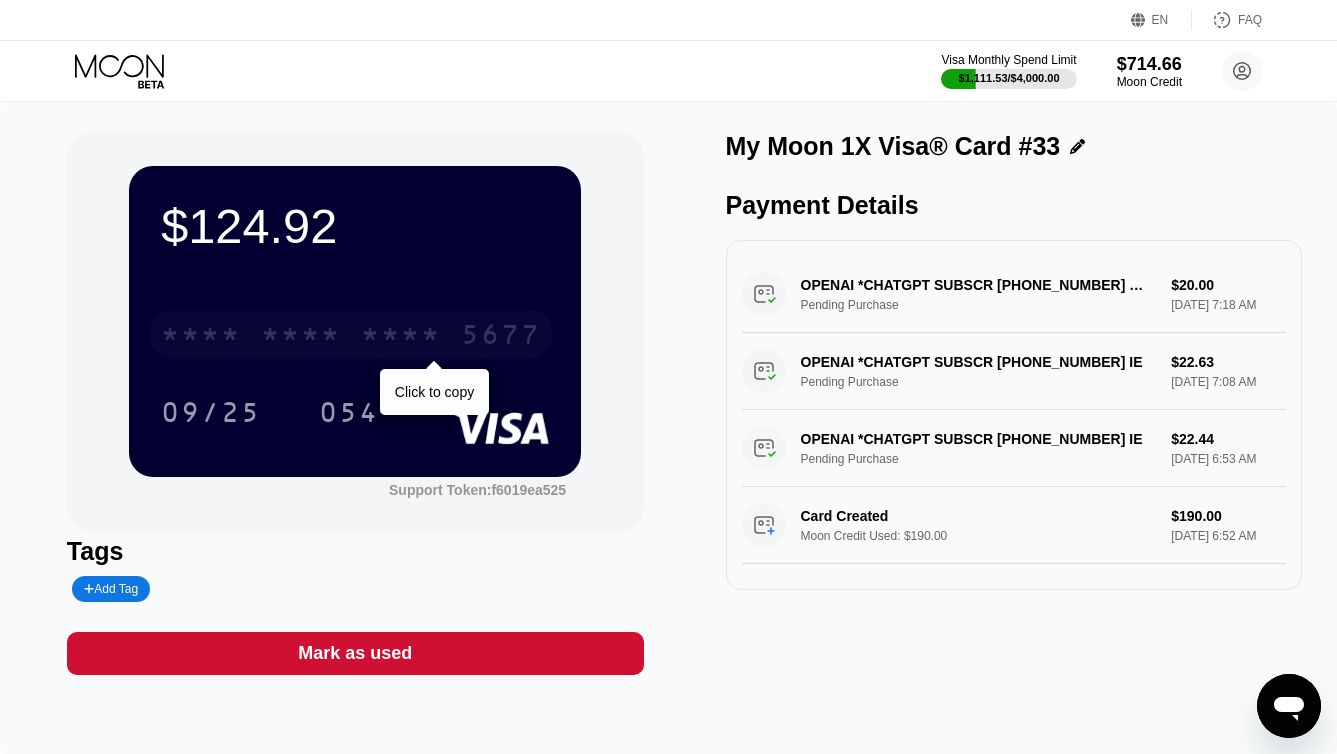 click on "* * * *" at bounding box center [401, 337] 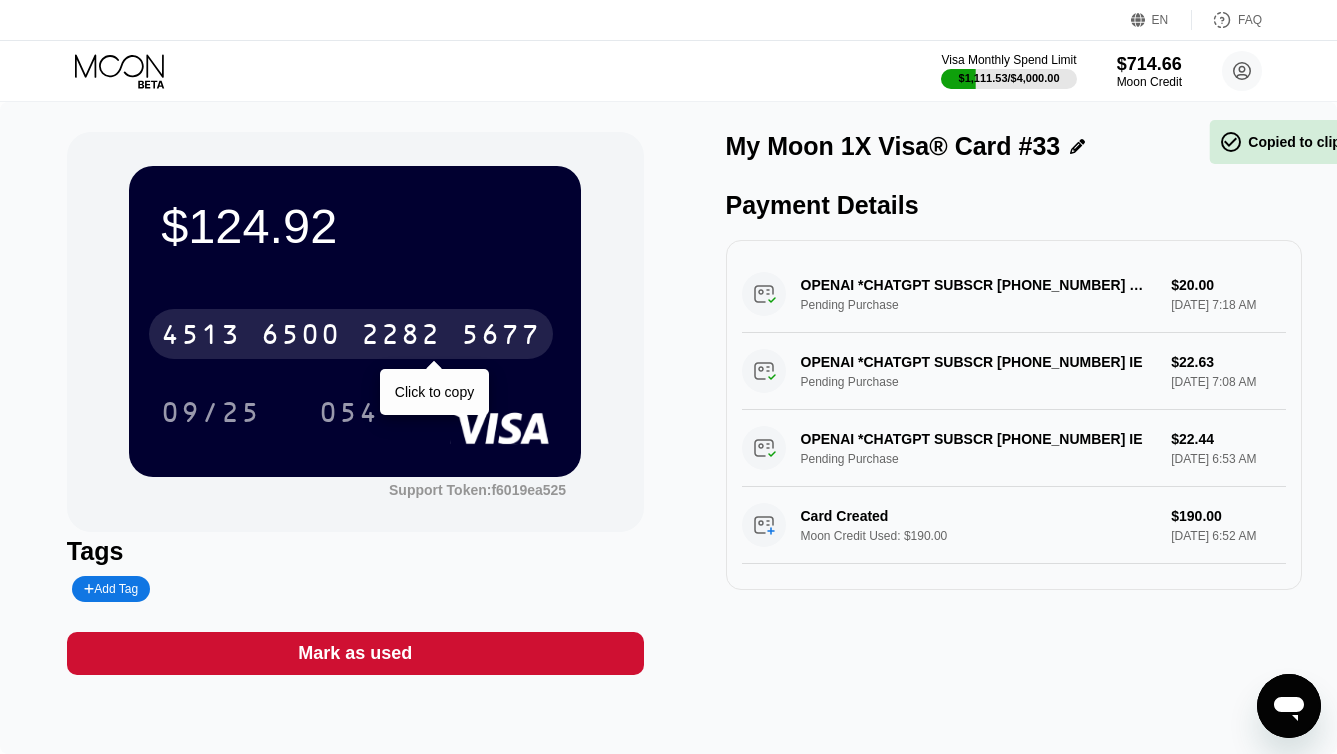 click on "2282" at bounding box center [401, 337] 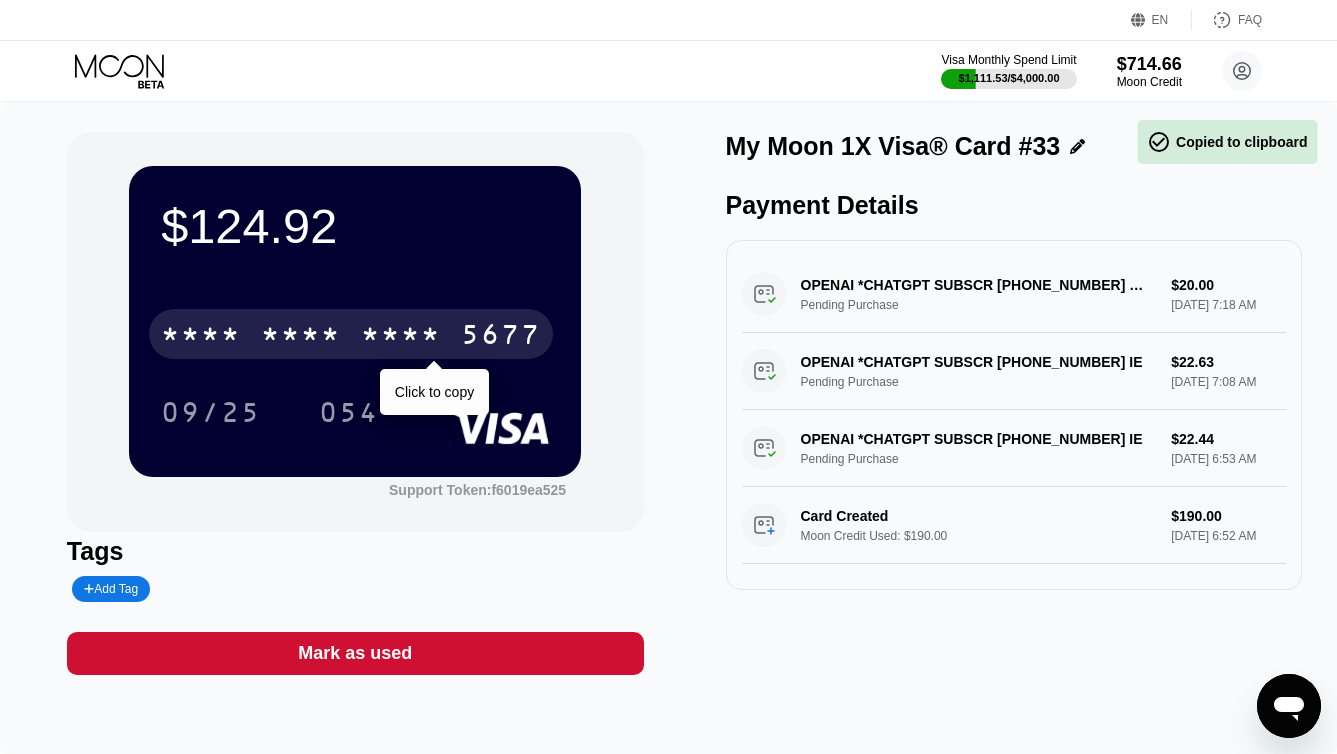 click on "* * * *" at bounding box center [401, 337] 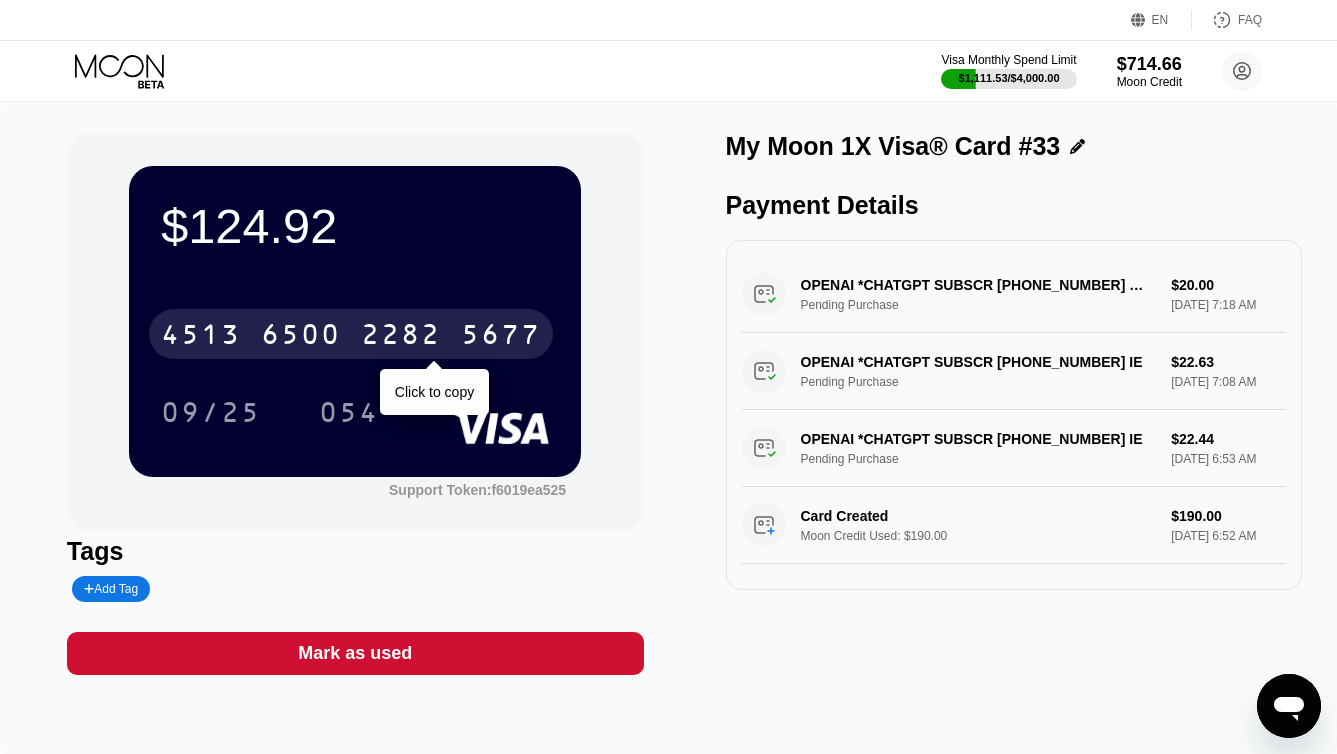 click on "[CREDIT_CARD_NUMBER]" at bounding box center [351, 334] 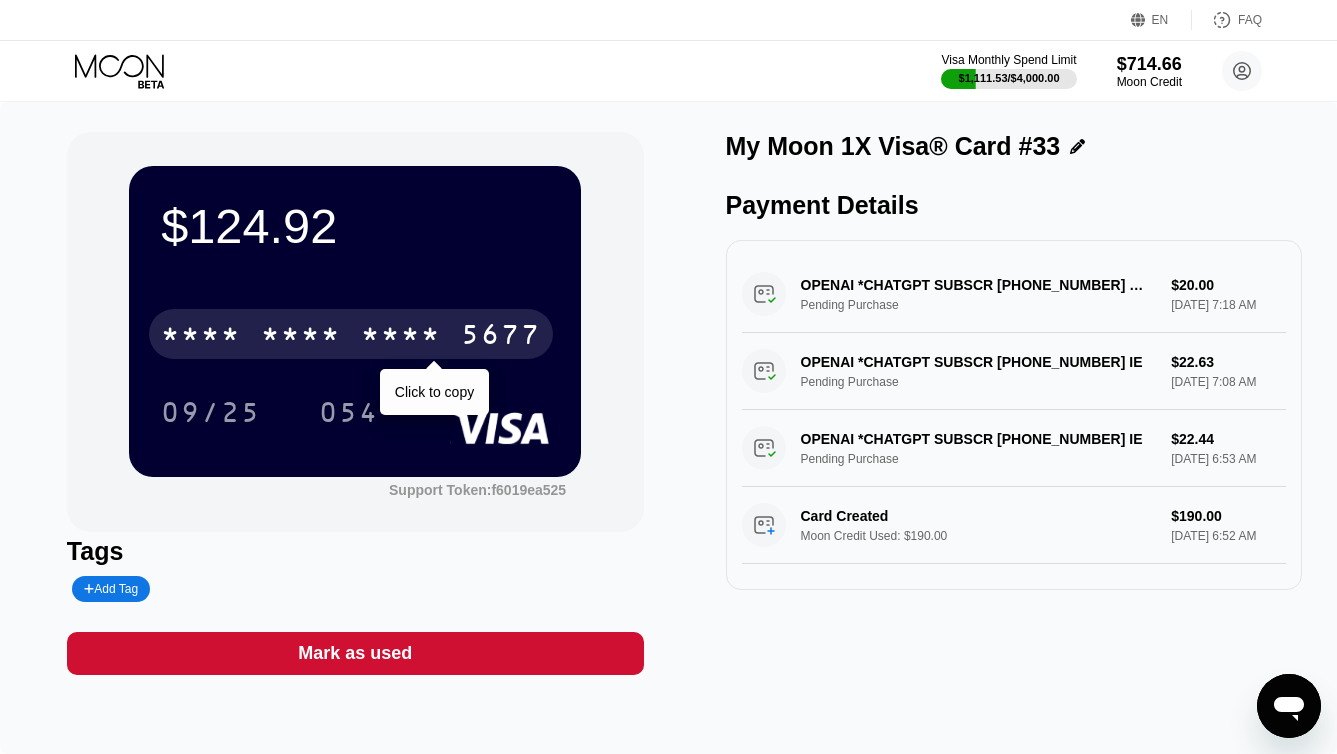 click on "* * * *" at bounding box center [401, 337] 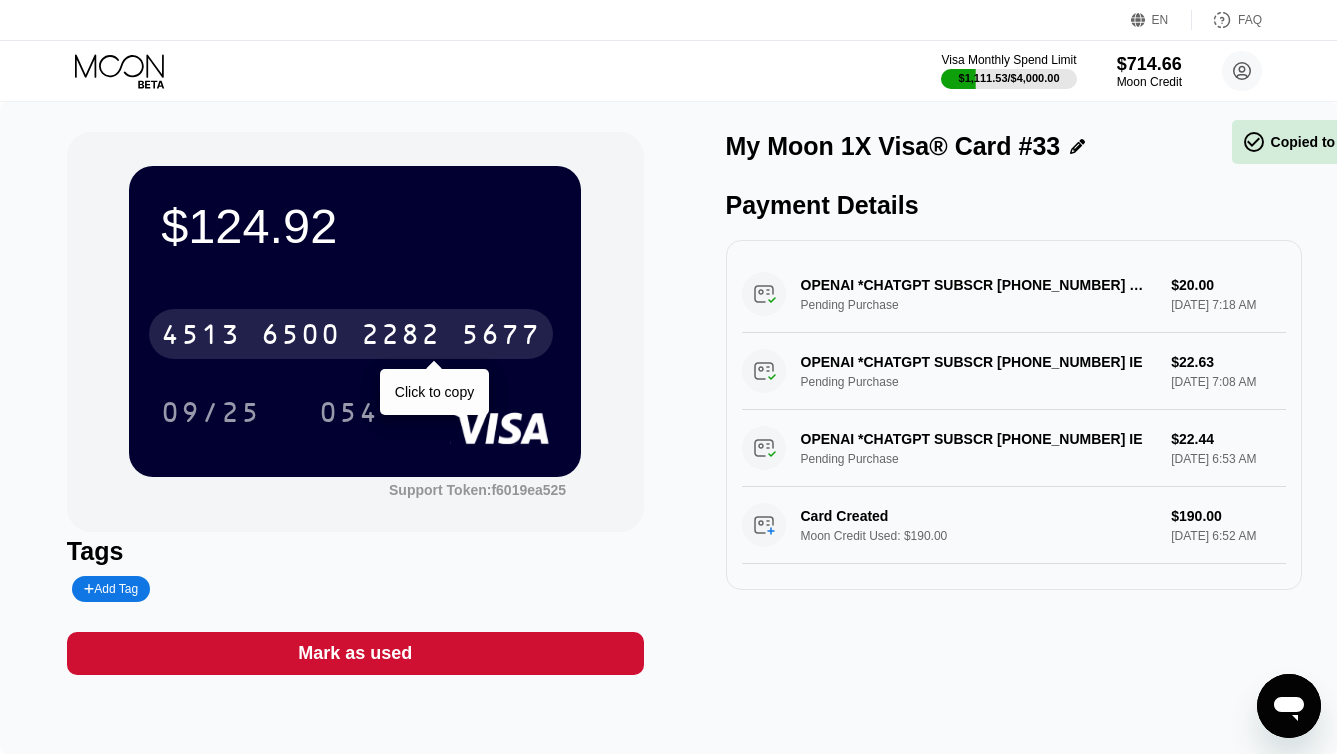click on "2282" at bounding box center [401, 337] 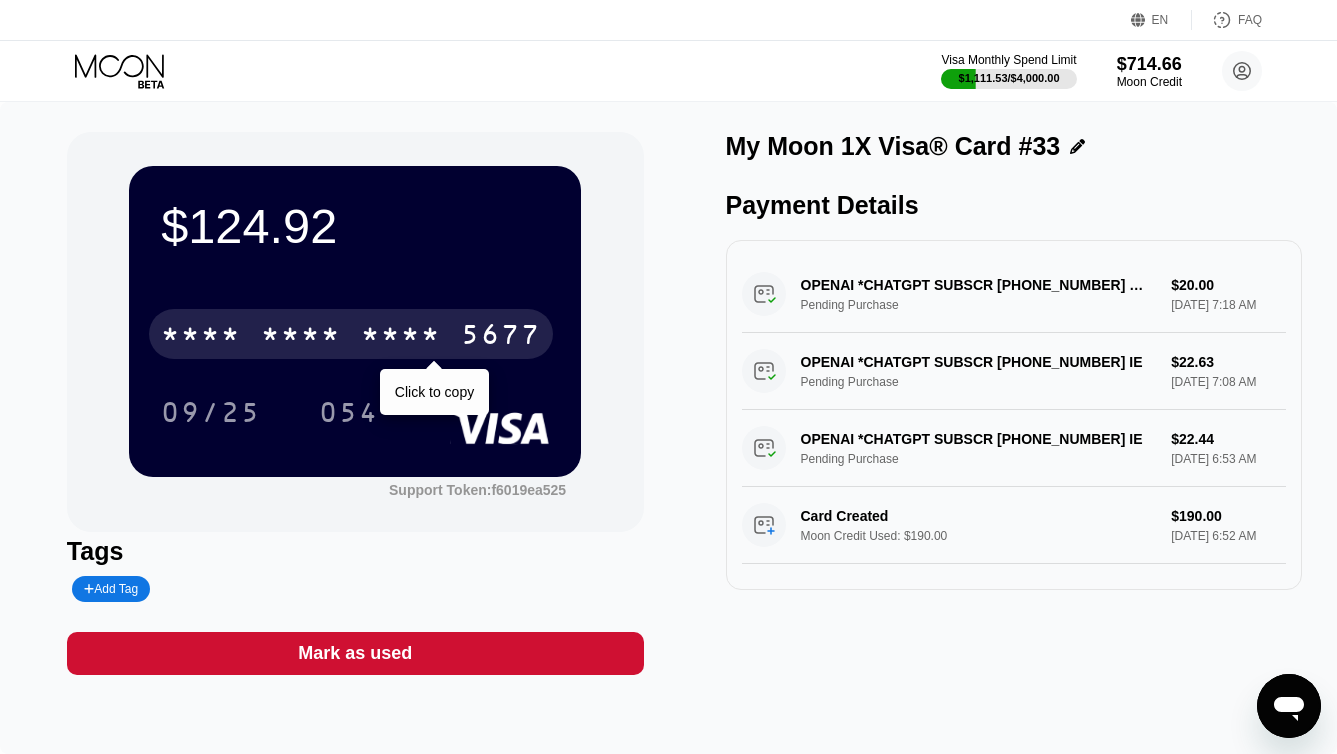 click 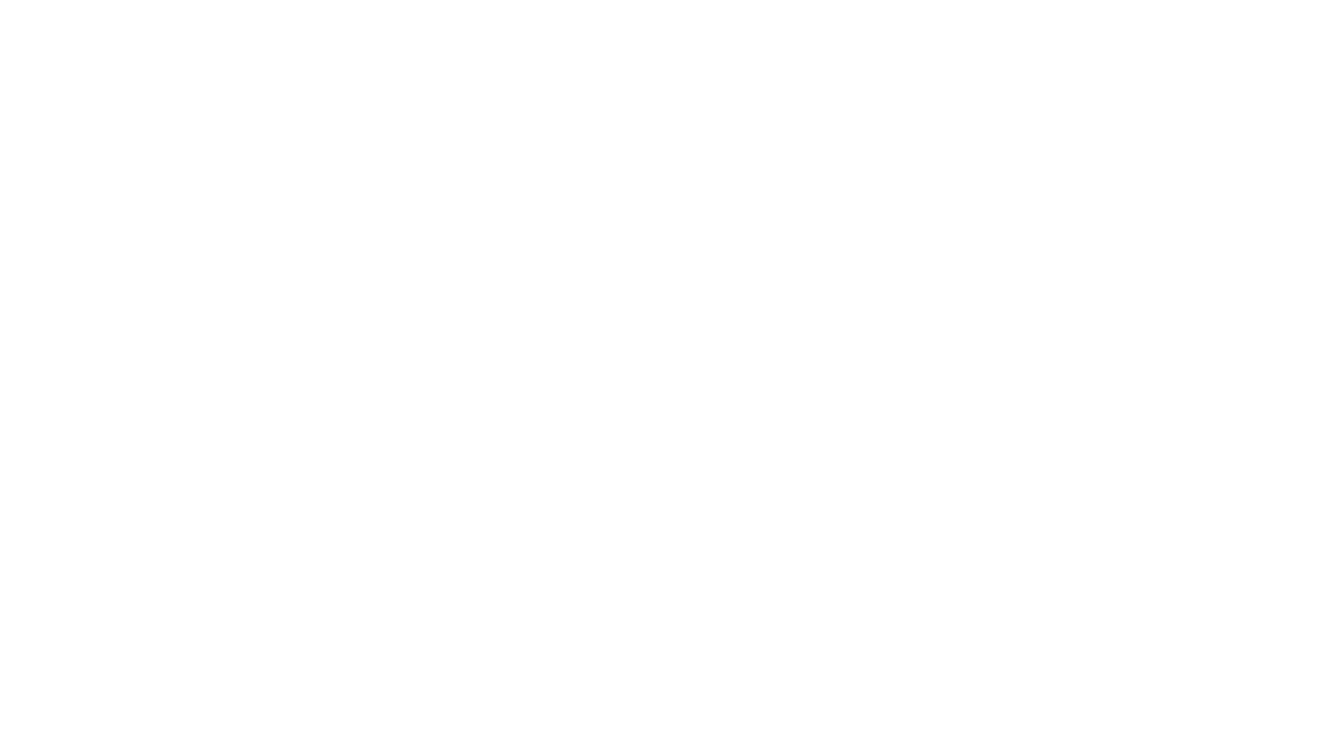 scroll, scrollTop: 0, scrollLeft: 0, axis: both 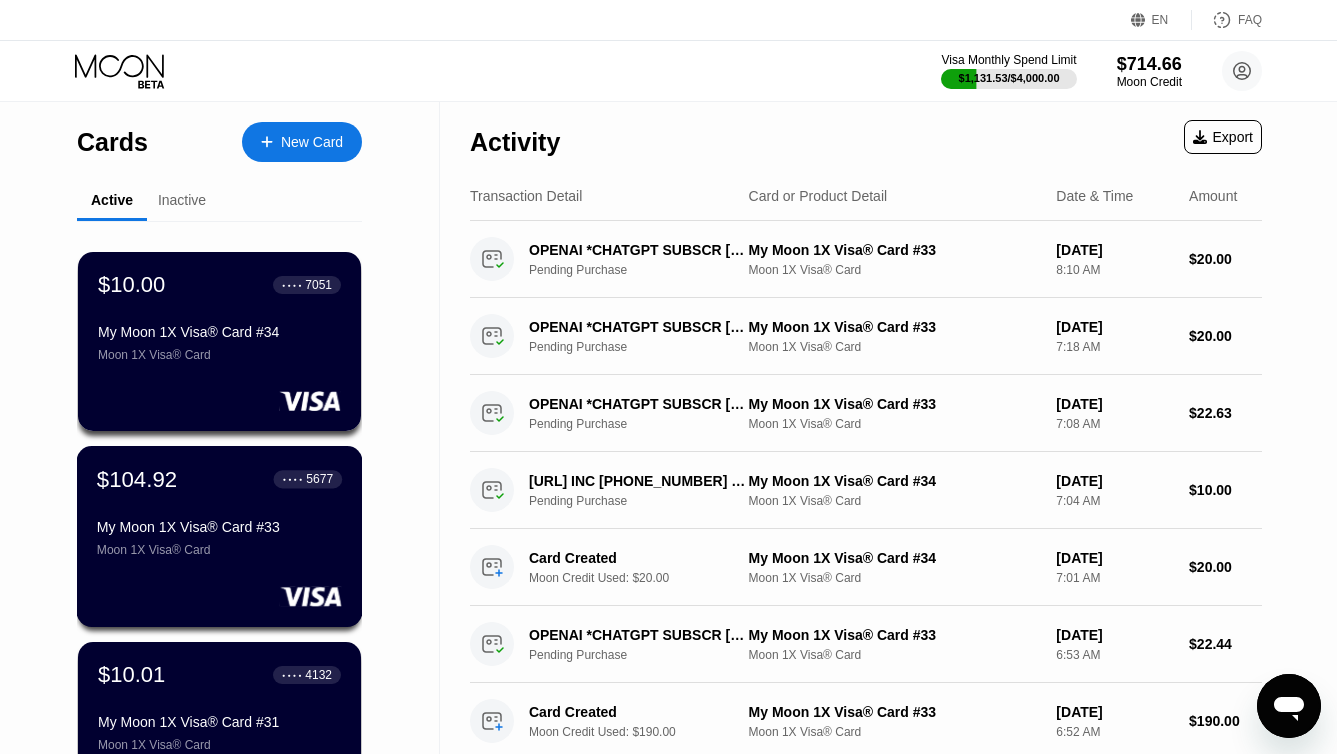 click on "My Moon 1X Visa® Card #33" at bounding box center [219, 527] 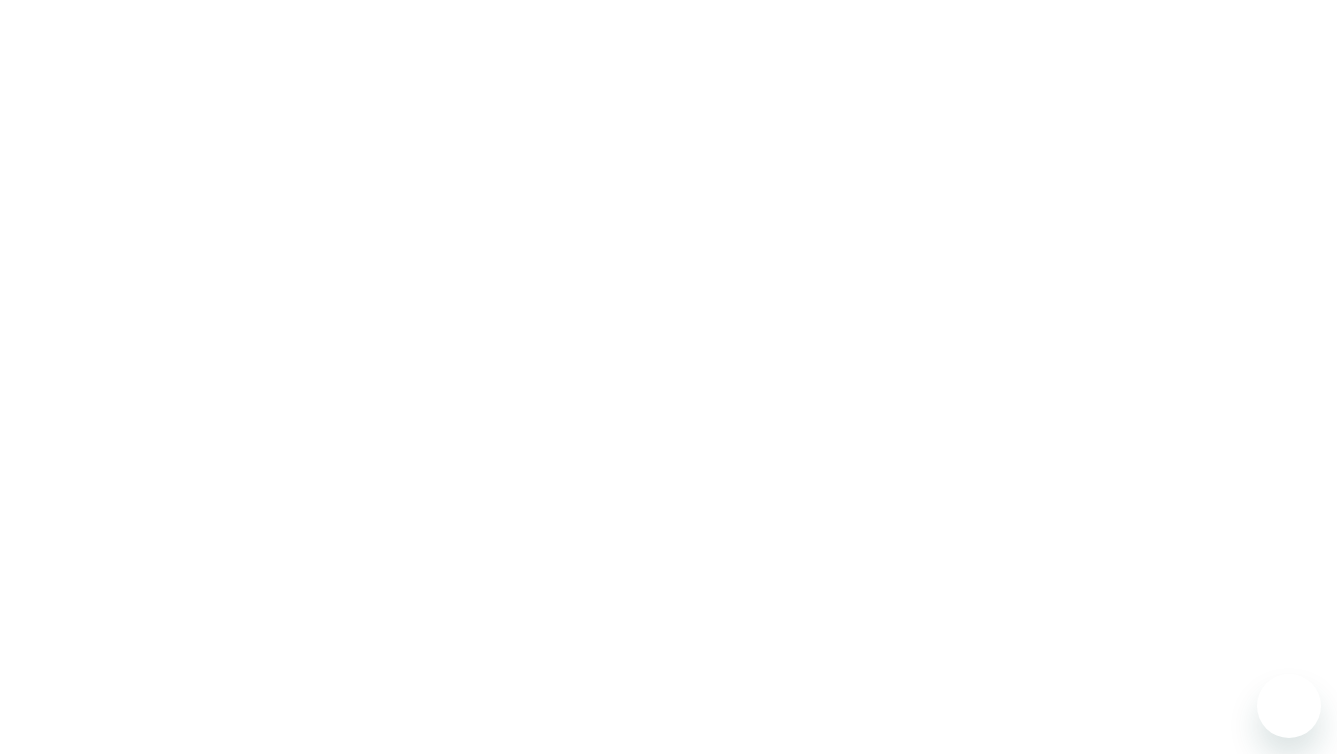 scroll, scrollTop: 0, scrollLeft: 0, axis: both 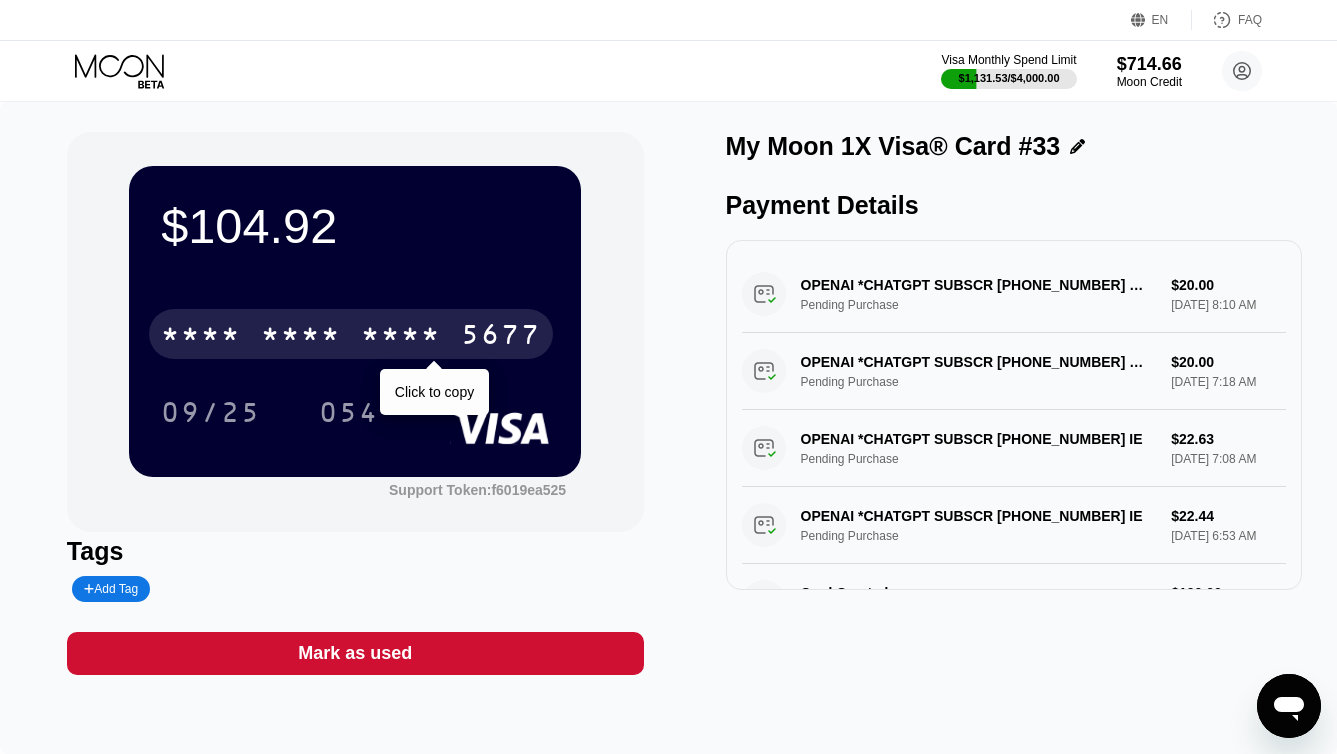 click on "* * * *" at bounding box center (401, 337) 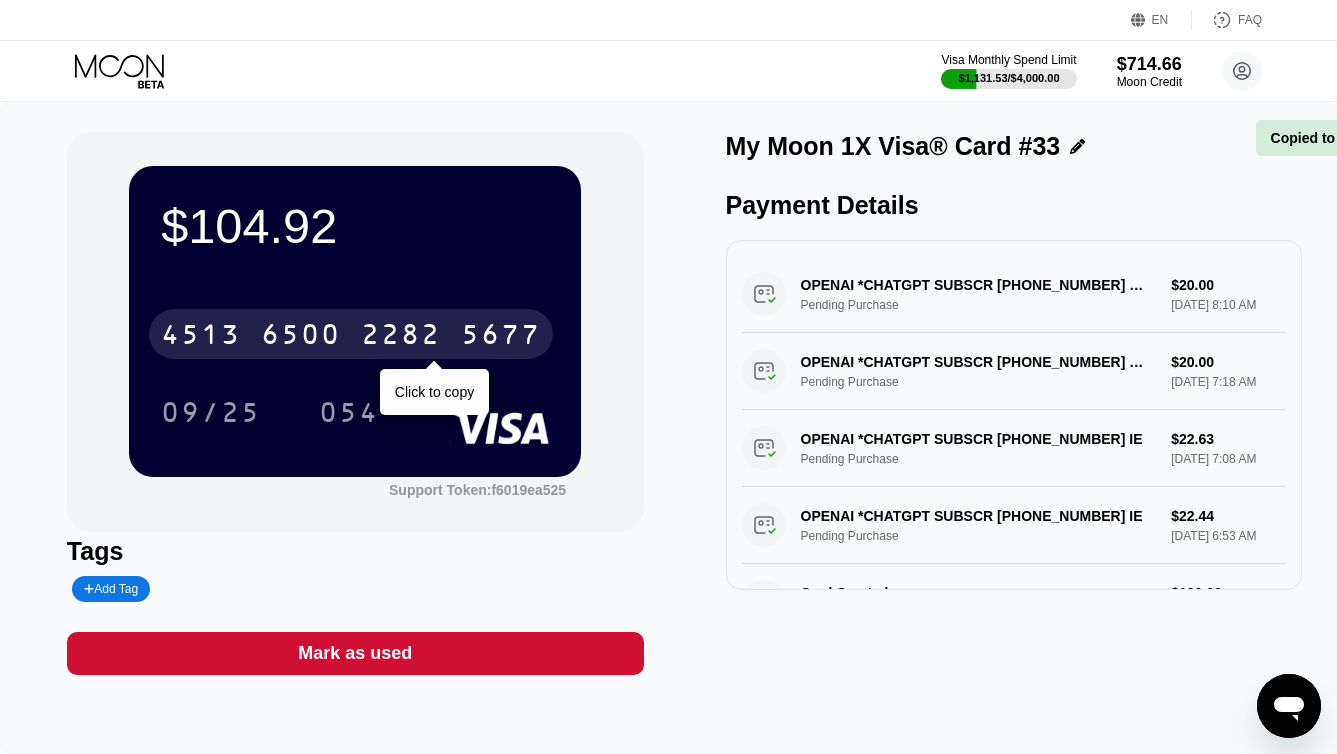 click on "2282" at bounding box center (401, 337) 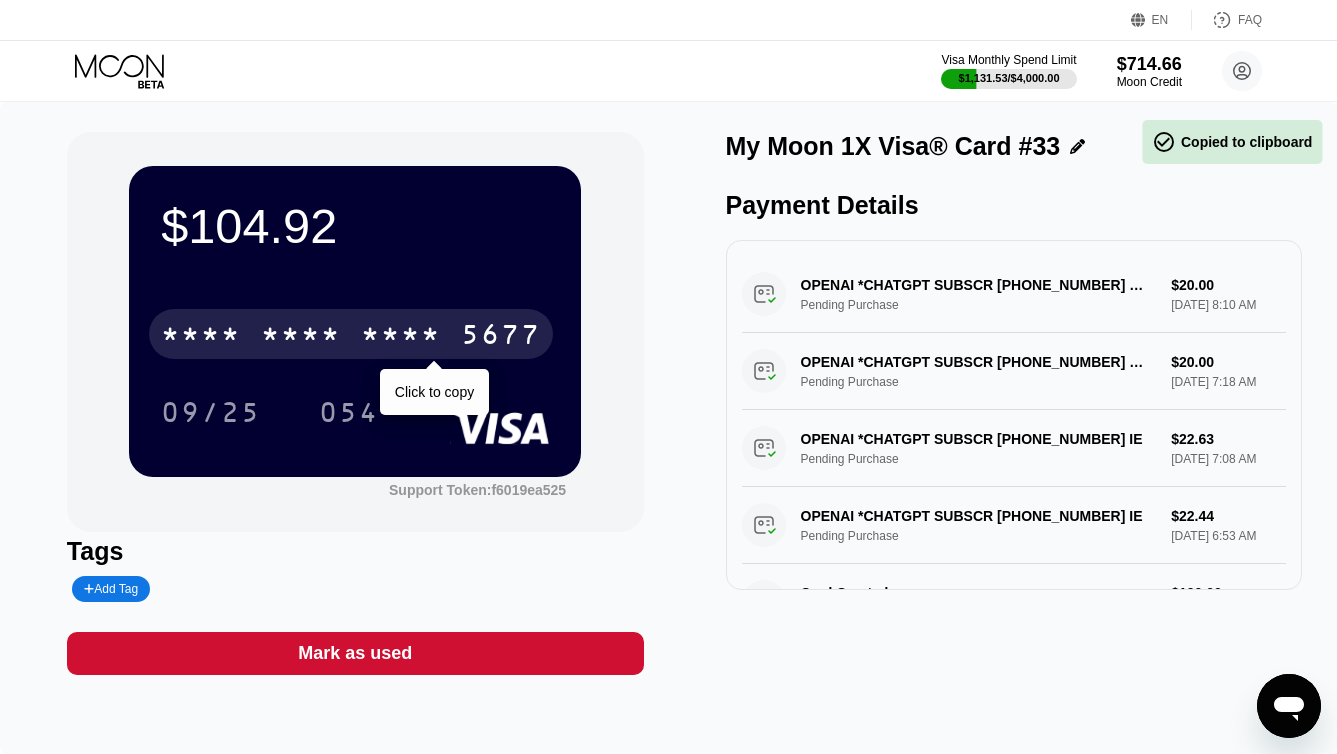 click on "* * * *" at bounding box center (401, 337) 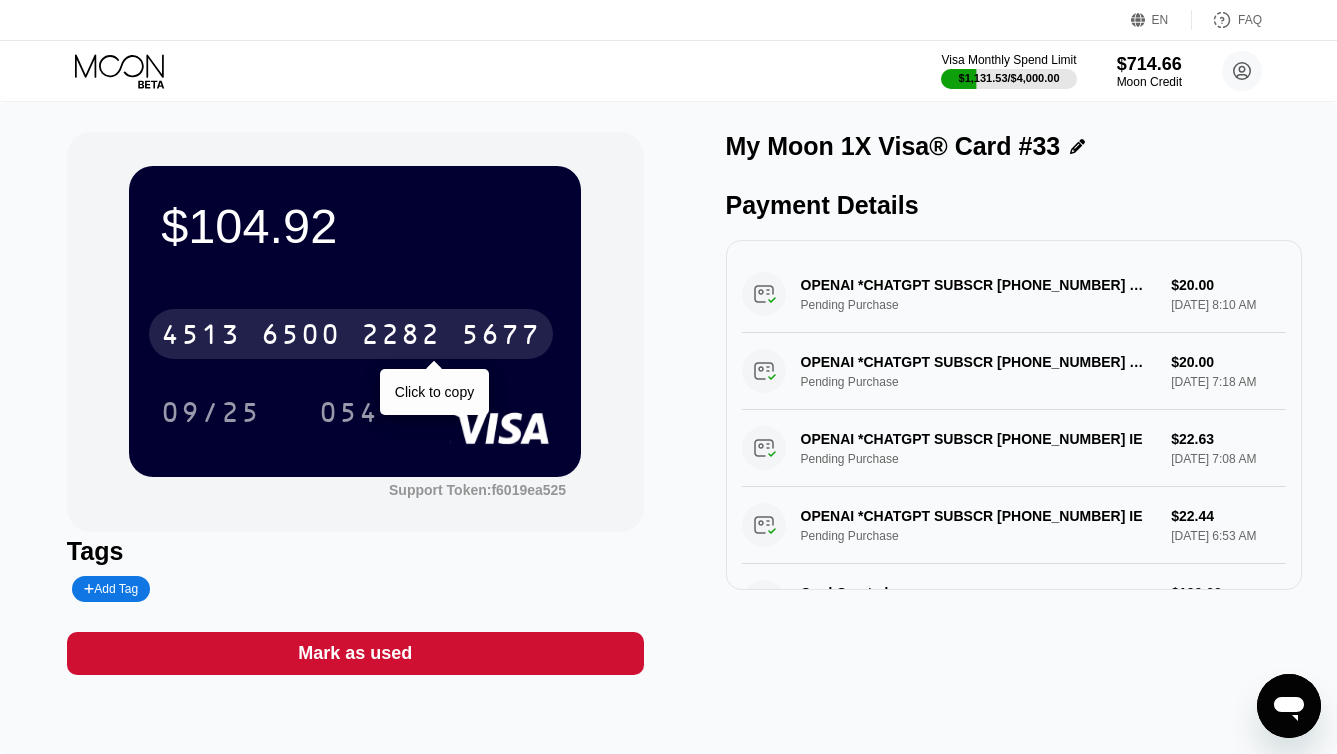 click on "2282" at bounding box center (401, 337) 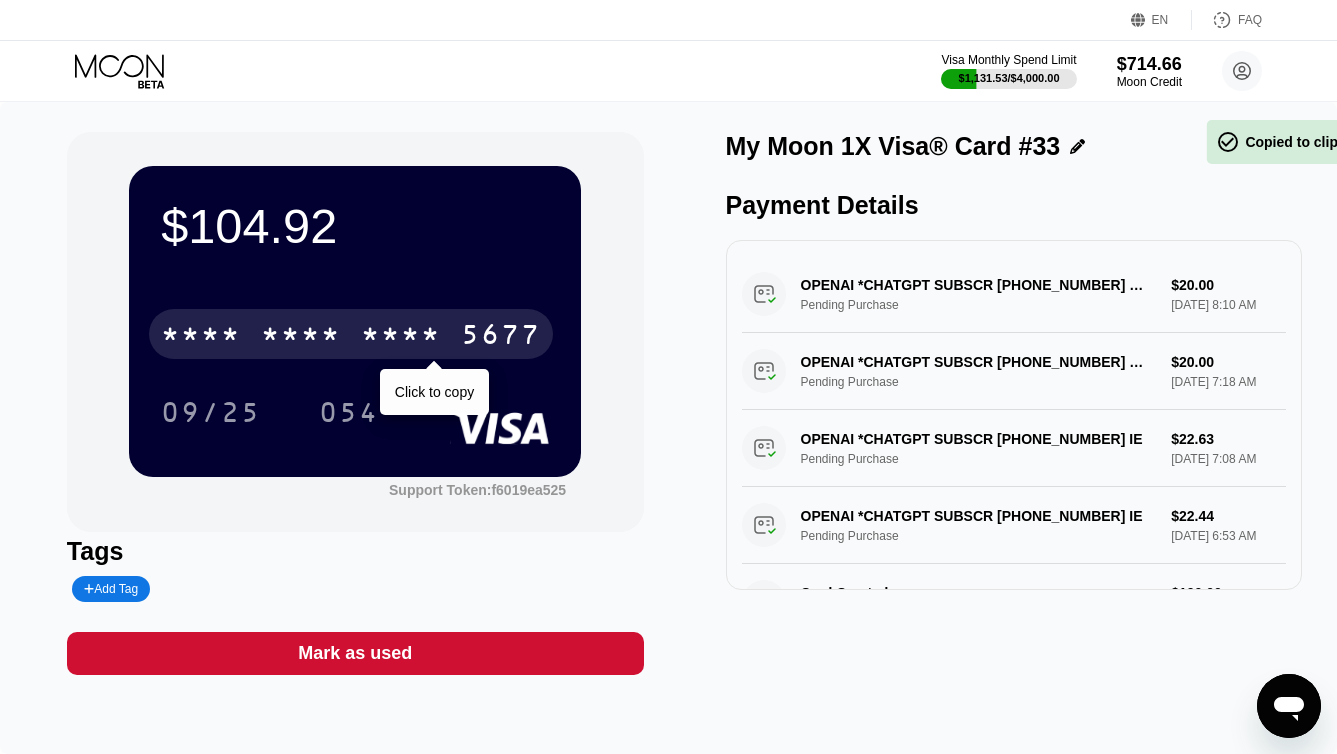 click on "* * * *" at bounding box center (401, 337) 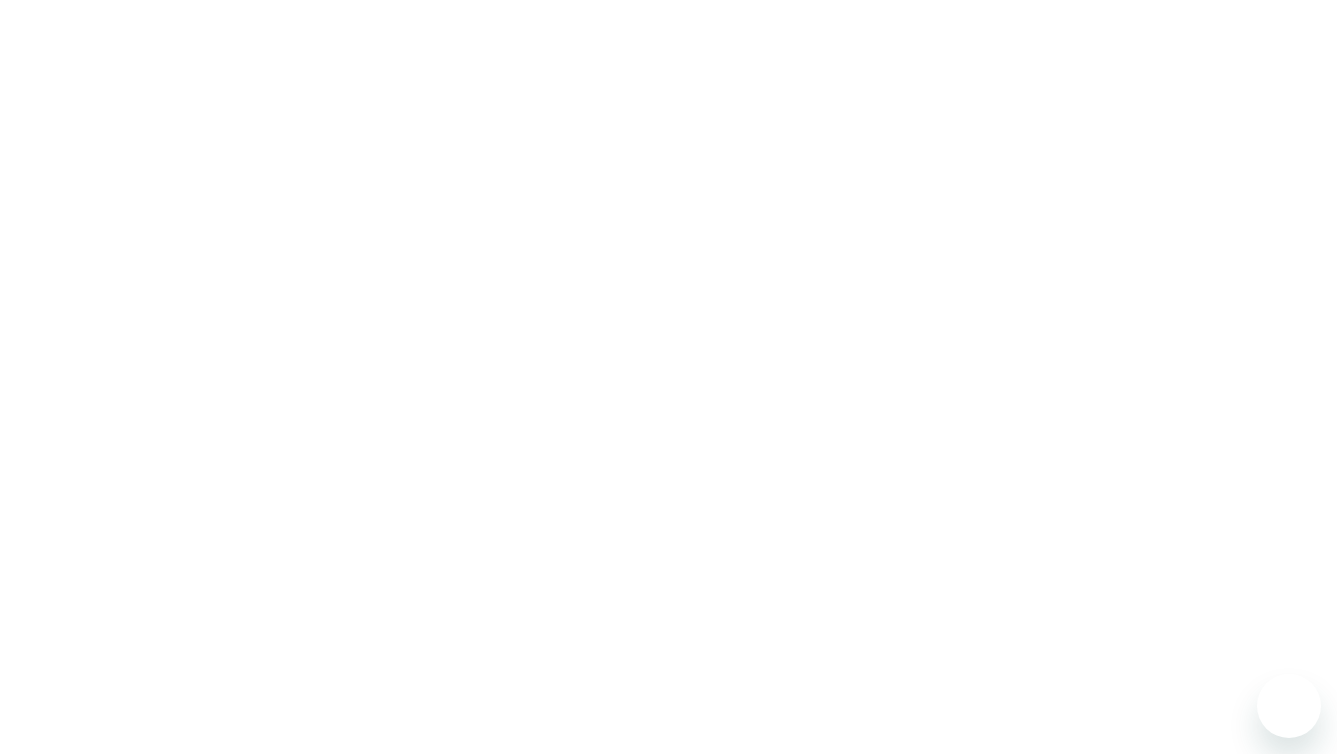 scroll, scrollTop: 0, scrollLeft: 0, axis: both 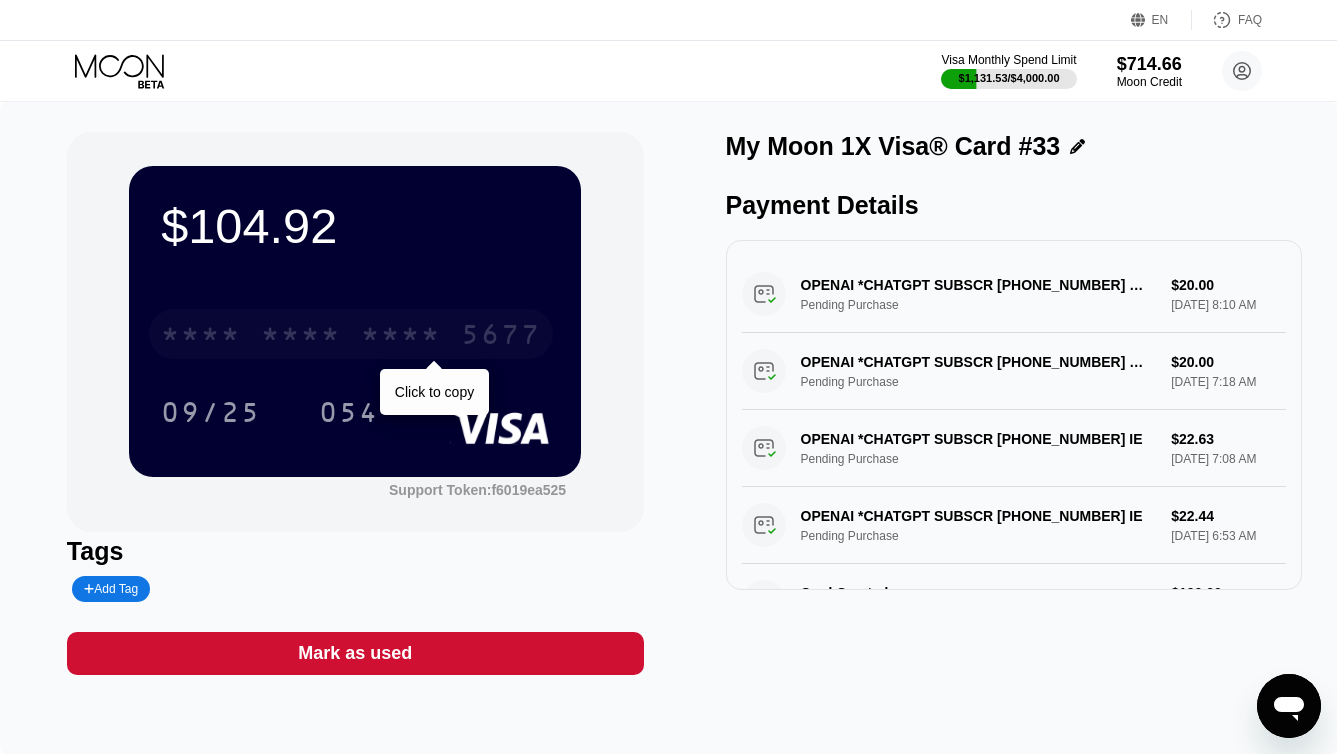 click on "* * * *" at bounding box center (301, 337) 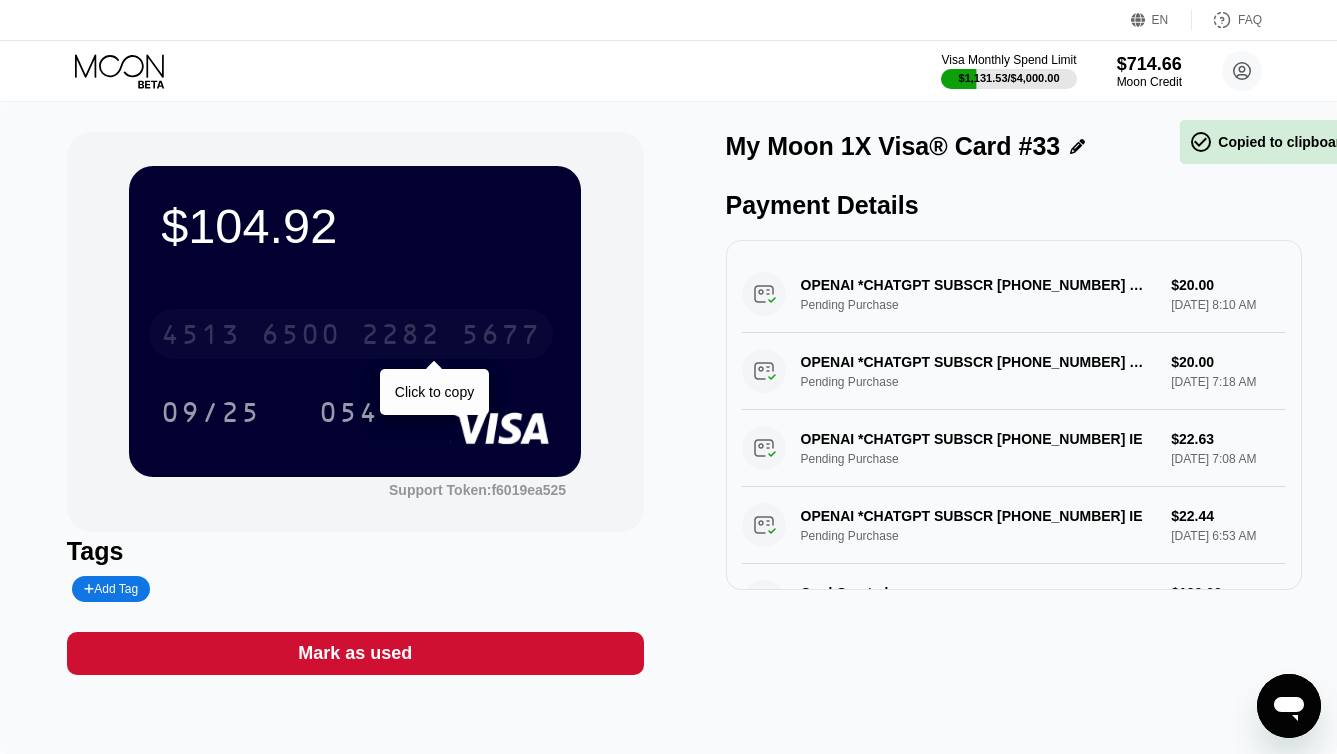 click on "6500" at bounding box center [301, 337] 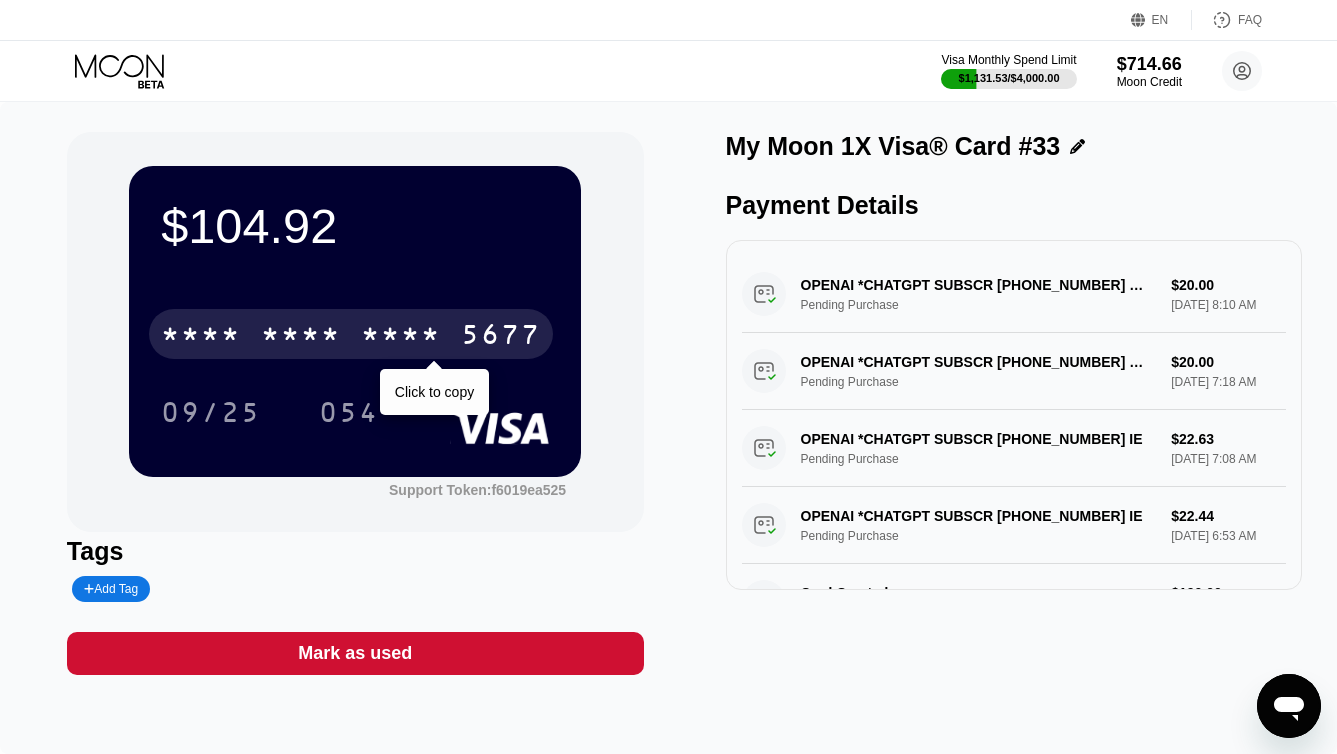 click on "* * * *" at bounding box center [301, 337] 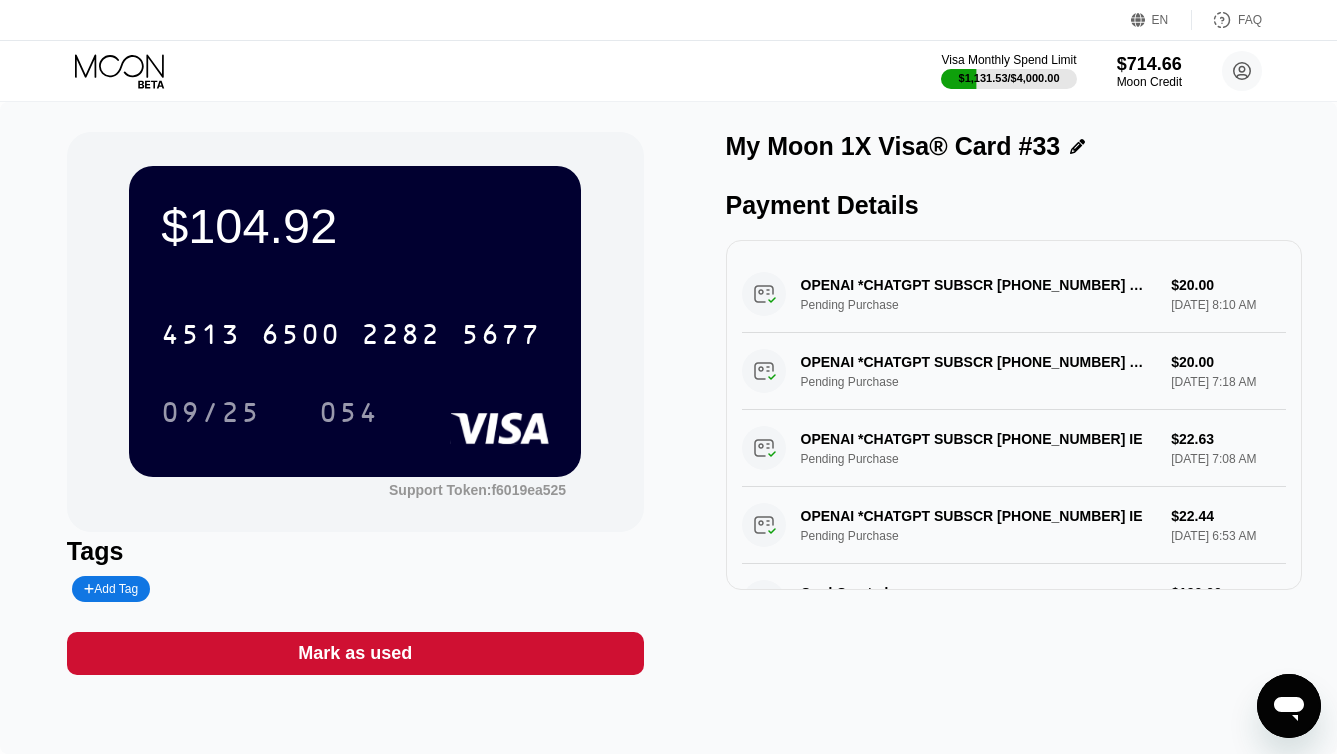 click 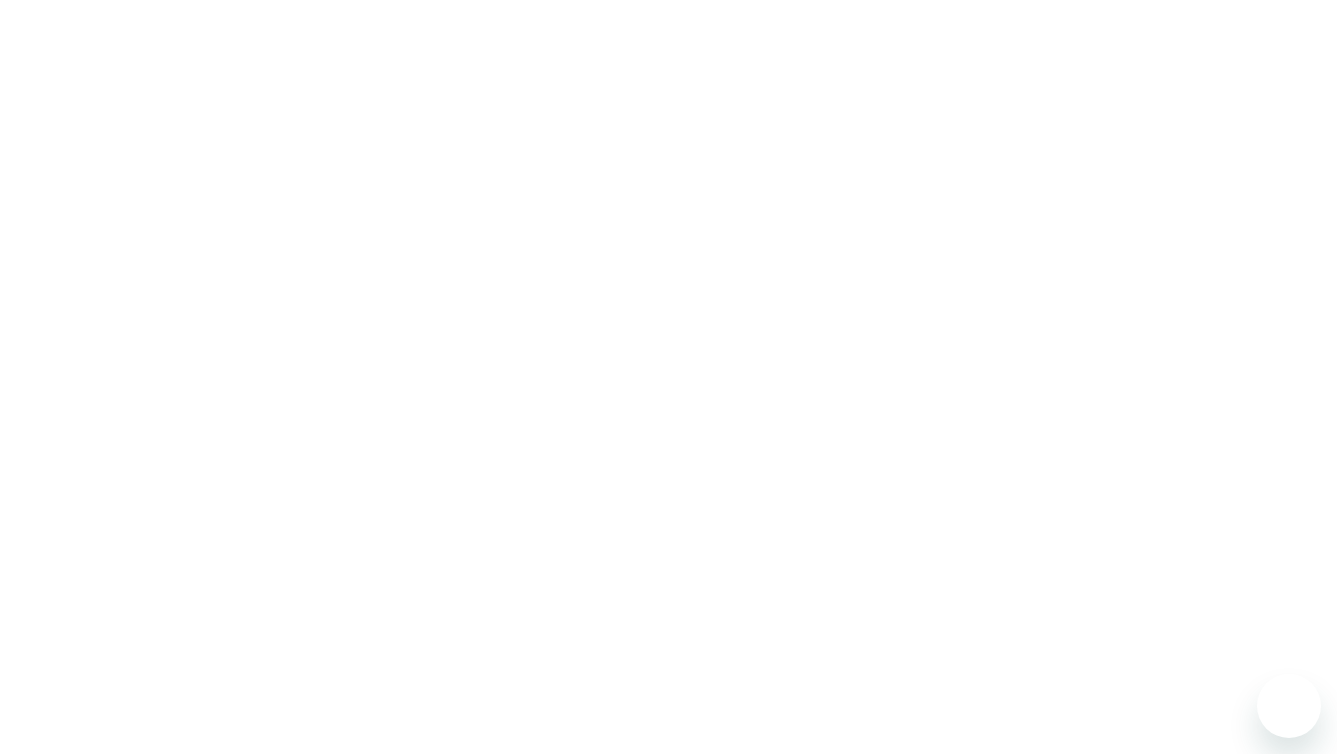 scroll, scrollTop: 0, scrollLeft: 0, axis: both 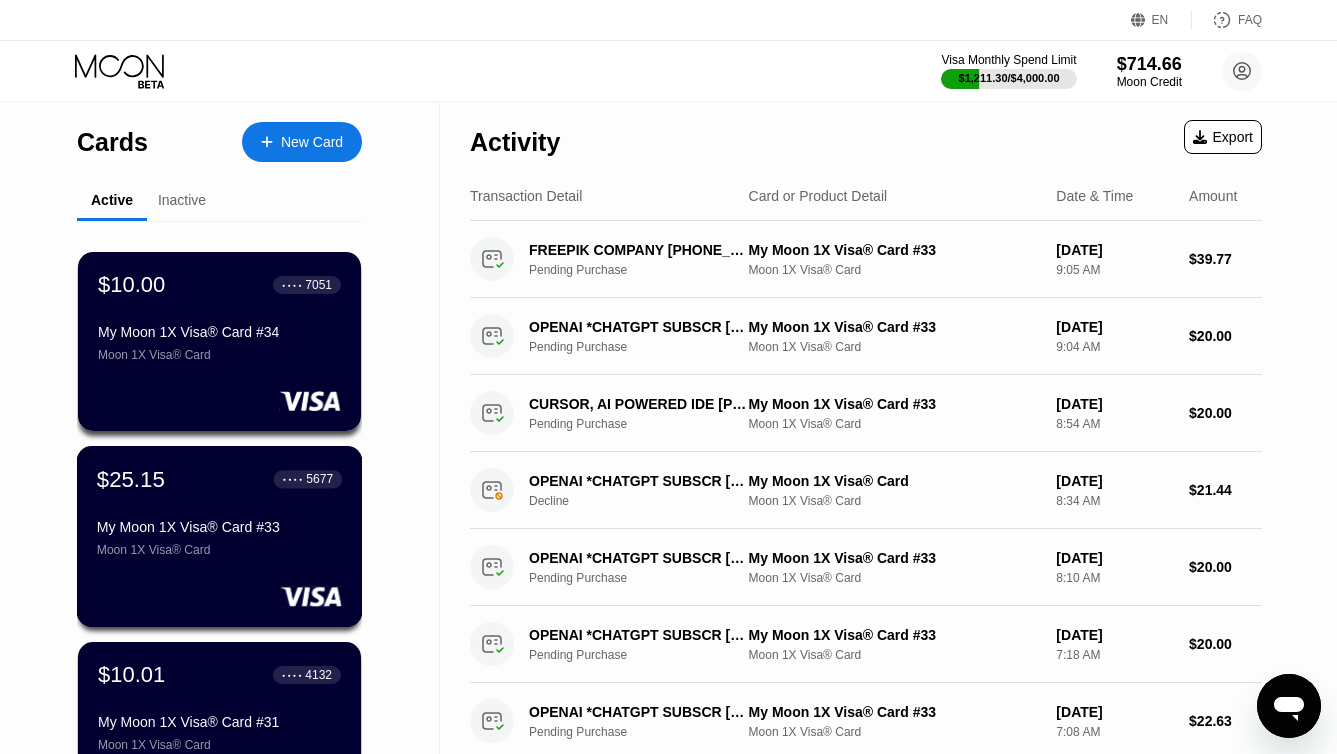 click on "My Moon 1X Visa® Card #33" at bounding box center (219, 527) 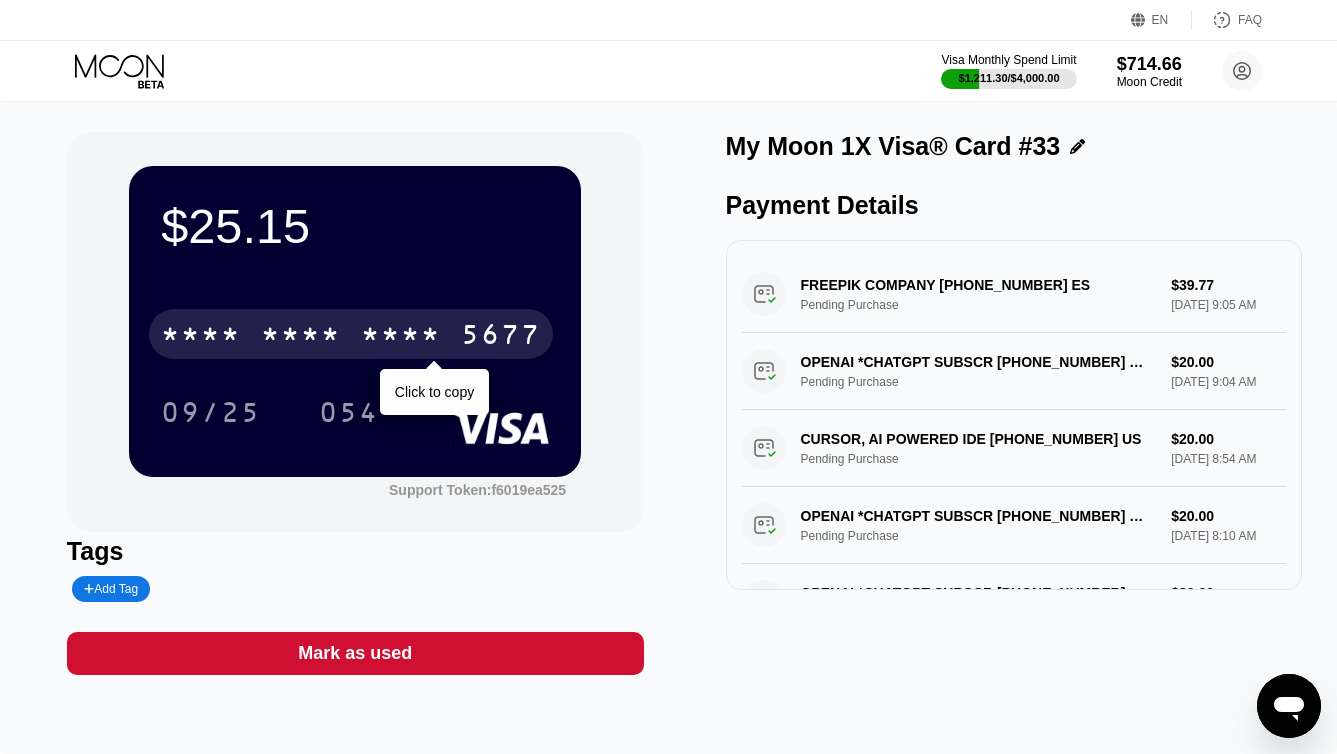 click on "* * * *" at bounding box center [301, 337] 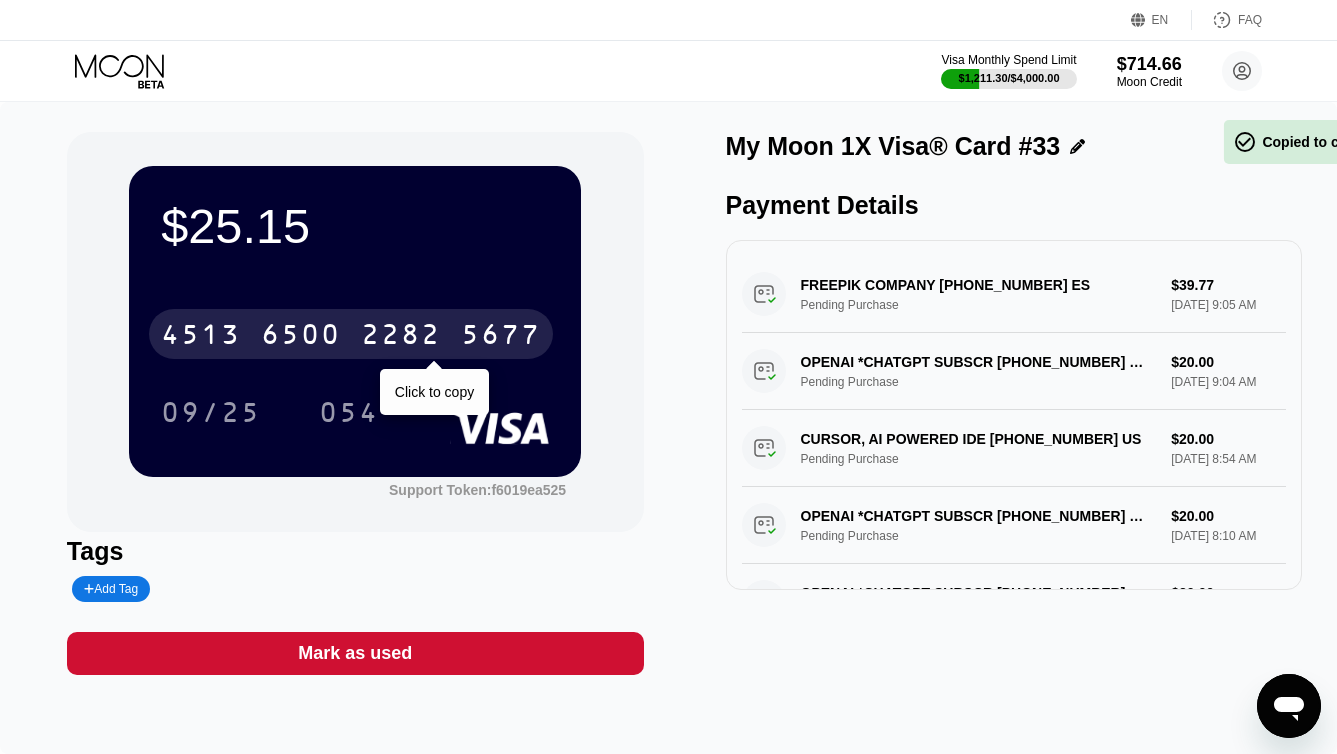 click on "6500" at bounding box center (301, 337) 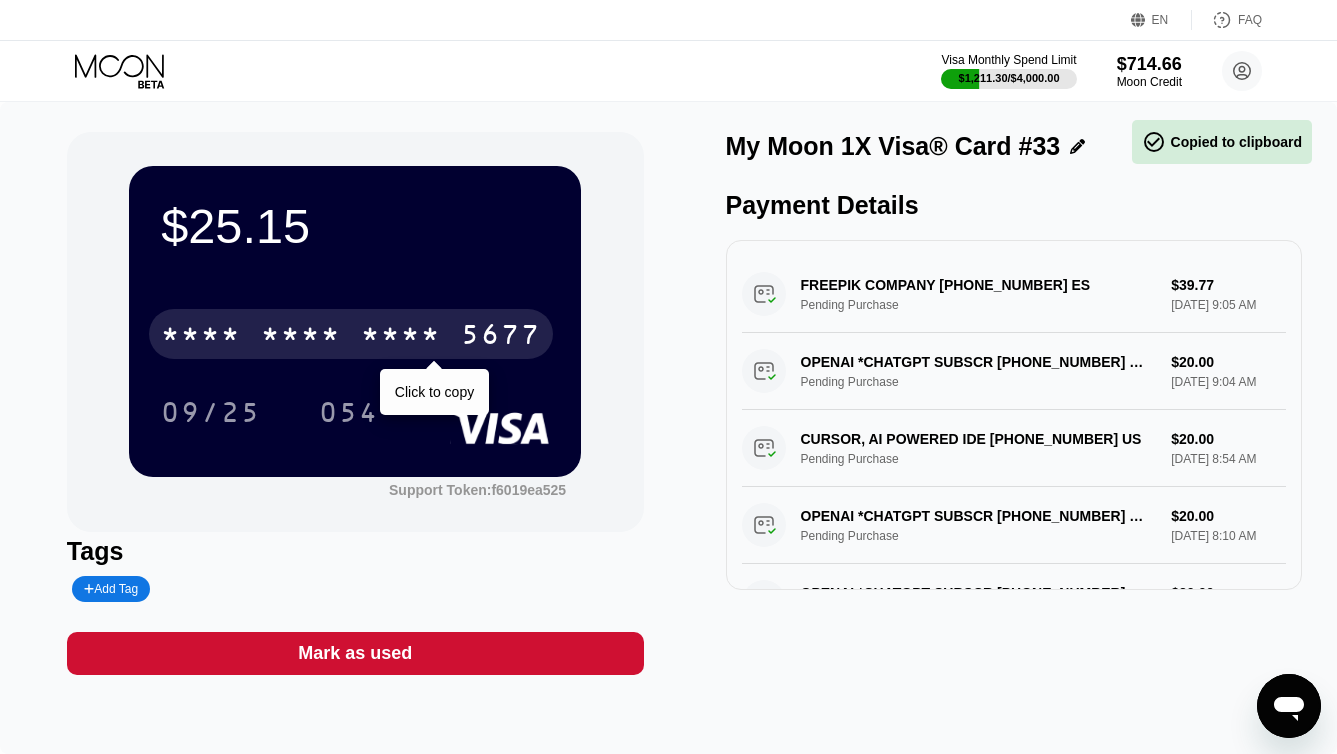 click on "* * * *" at bounding box center [301, 337] 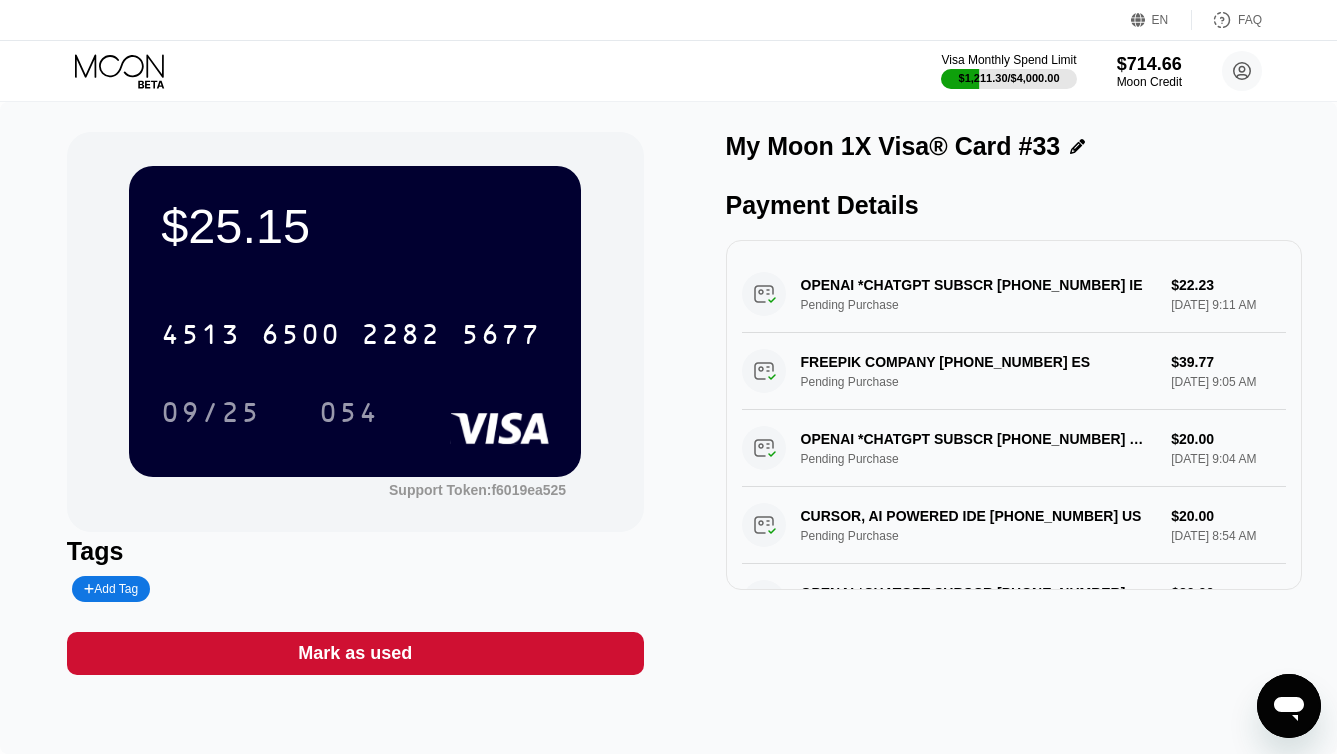 click 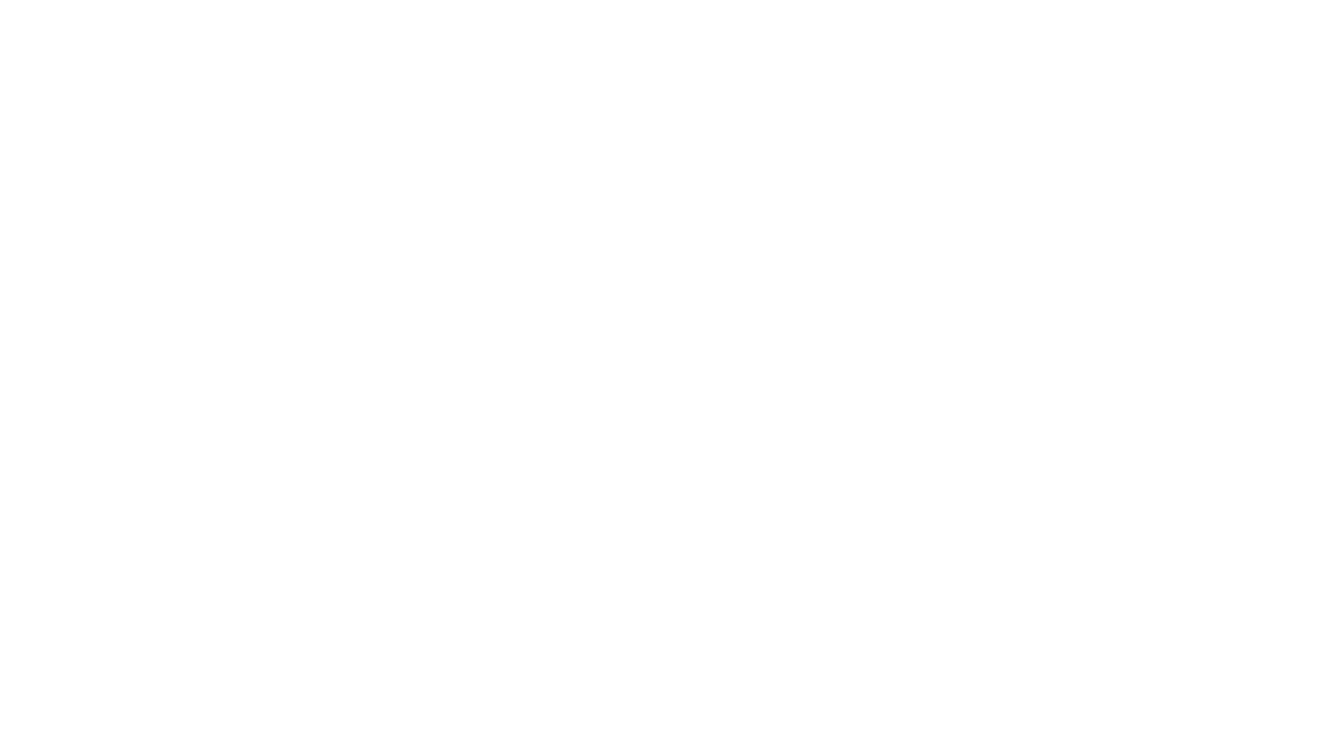 scroll, scrollTop: 0, scrollLeft: 0, axis: both 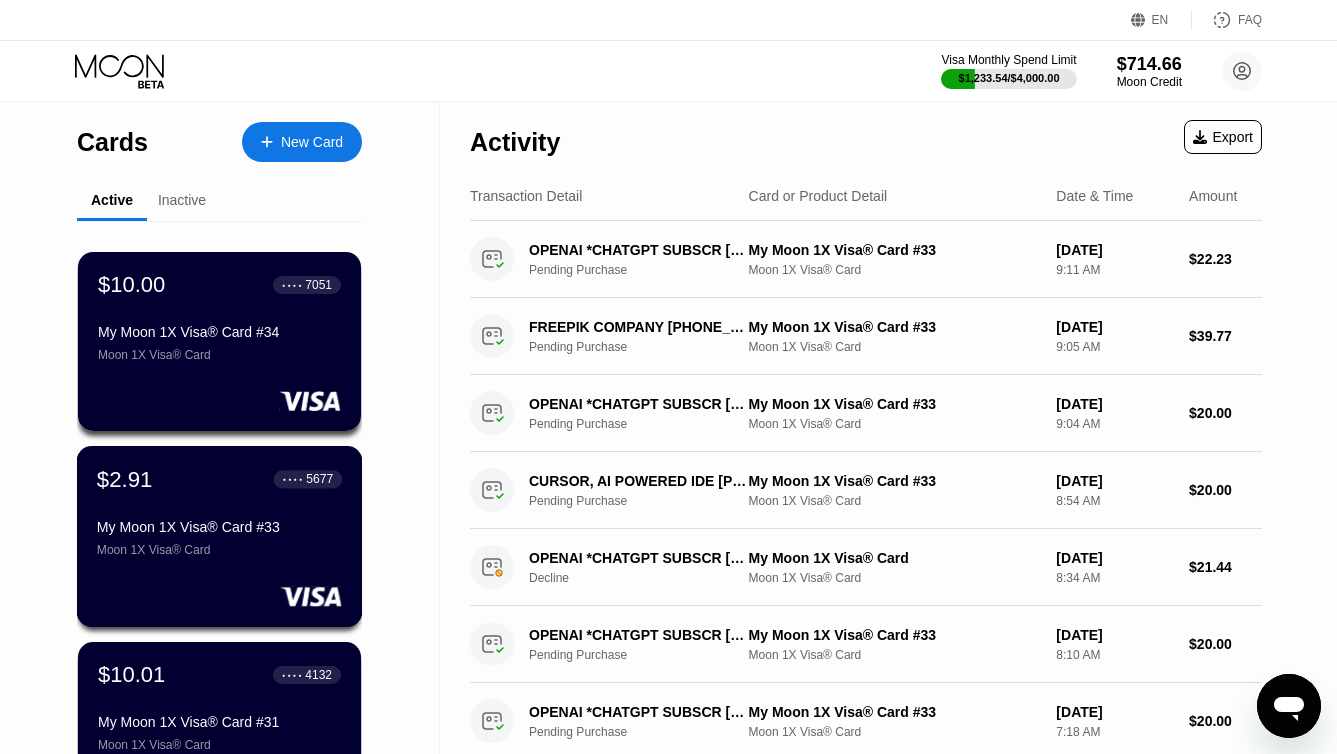 click on "My Moon 1X Visa® Card #33" at bounding box center (219, 527) 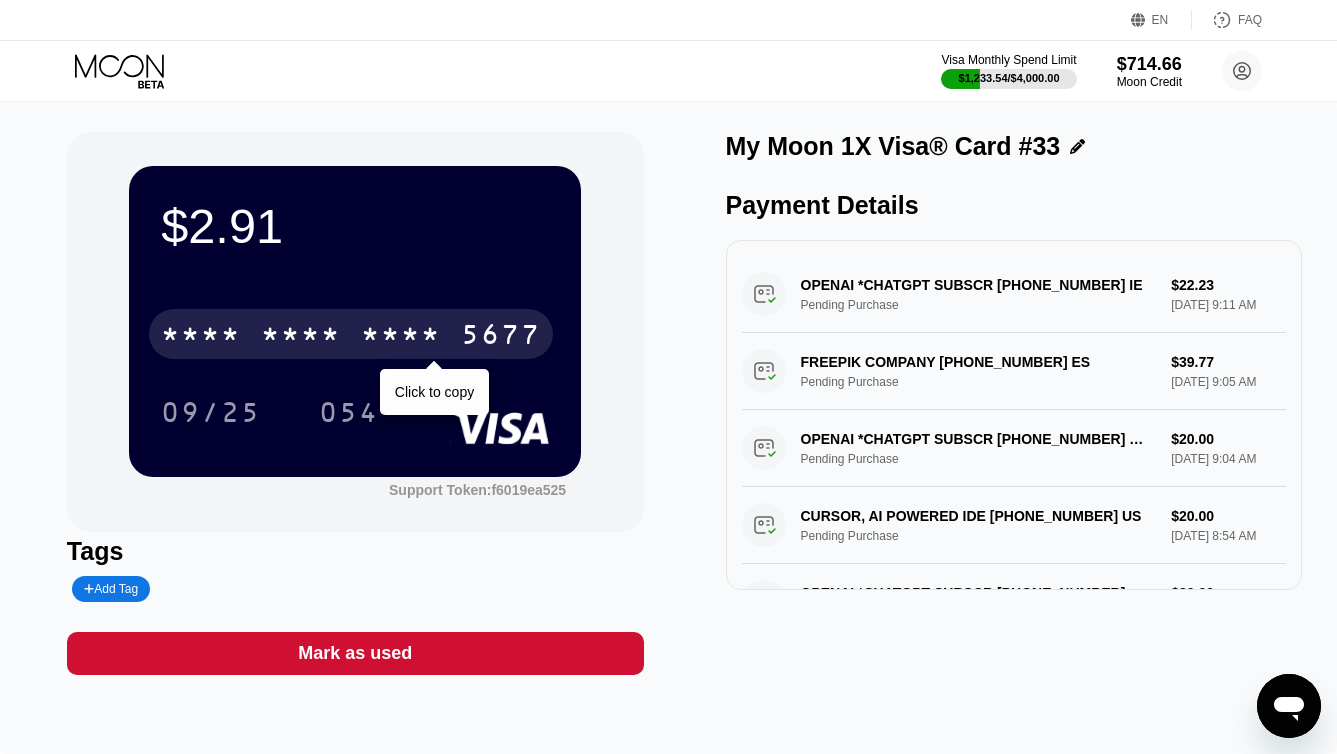 click on "* * * *" at bounding box center [401, 337] 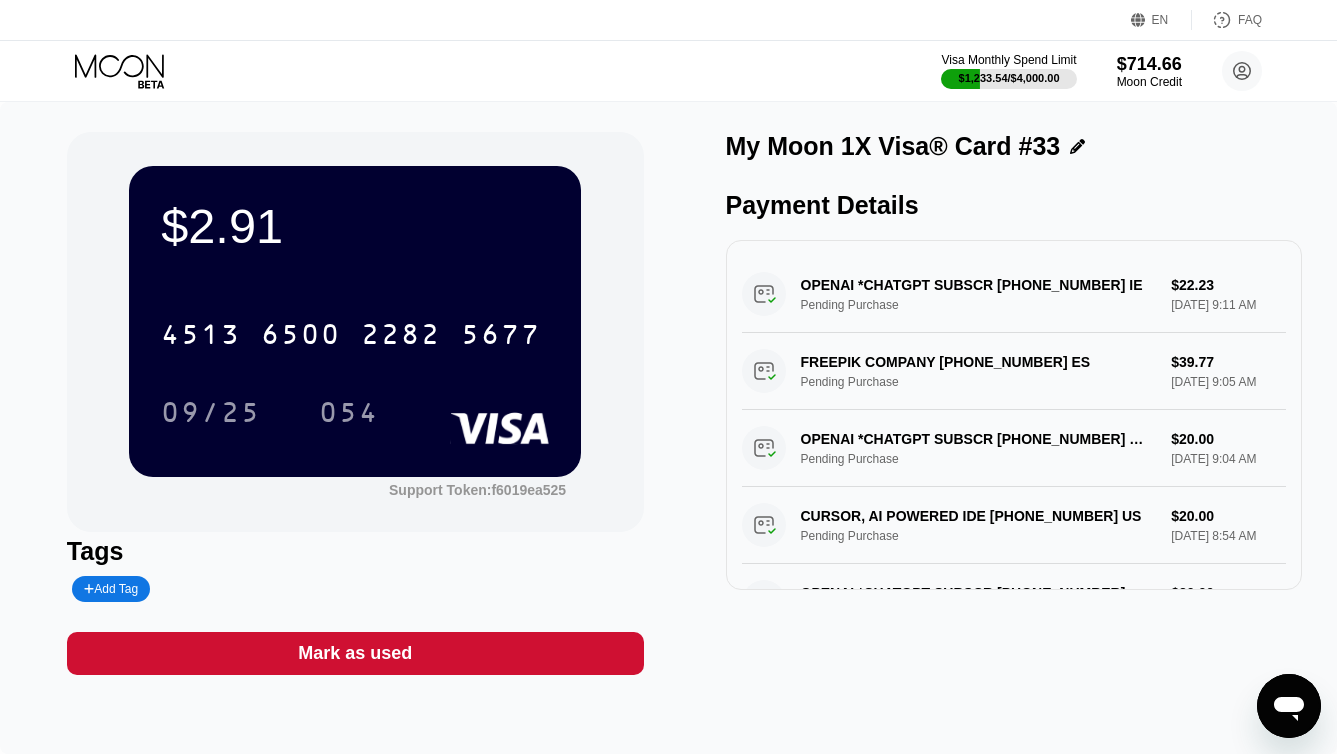 click on "Mark as used" at bounding box center [355, 653] 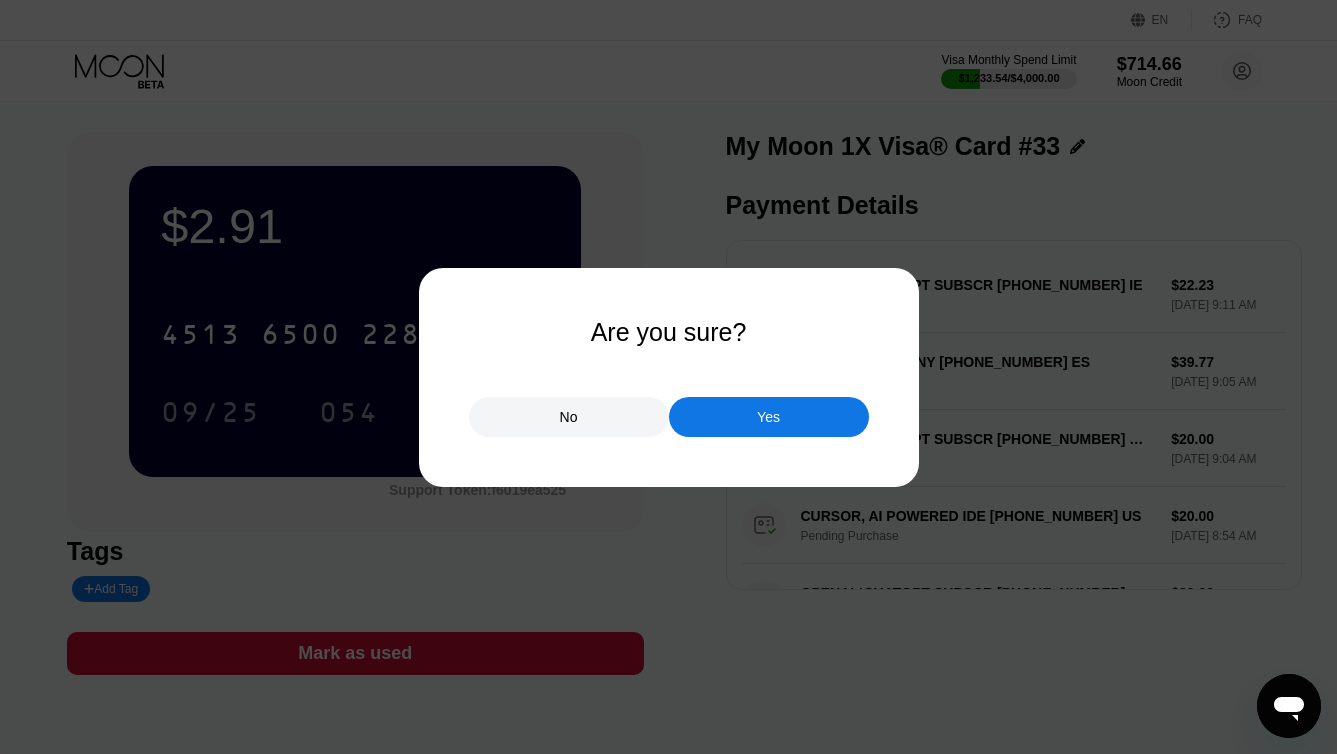 click on "Yes" at bounding box center [769, 417] 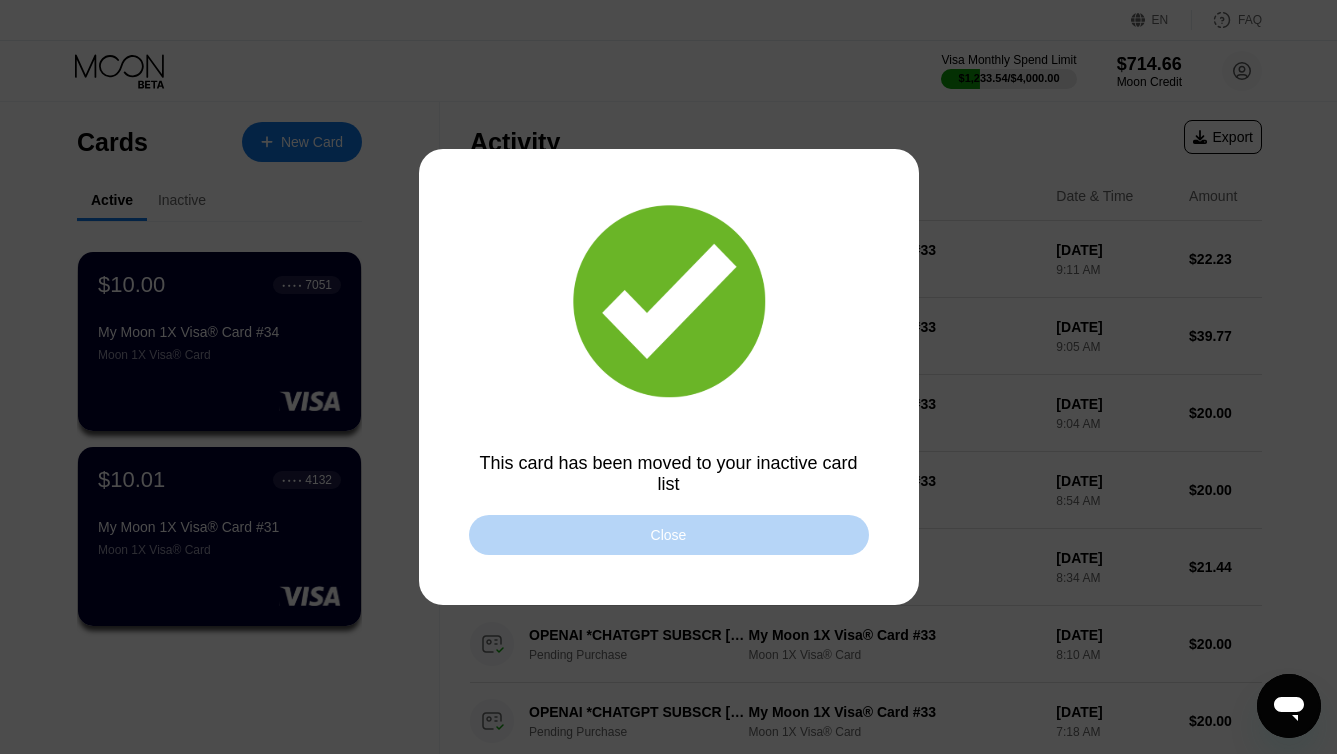 click on "Close" at bounding box center [669, 535] 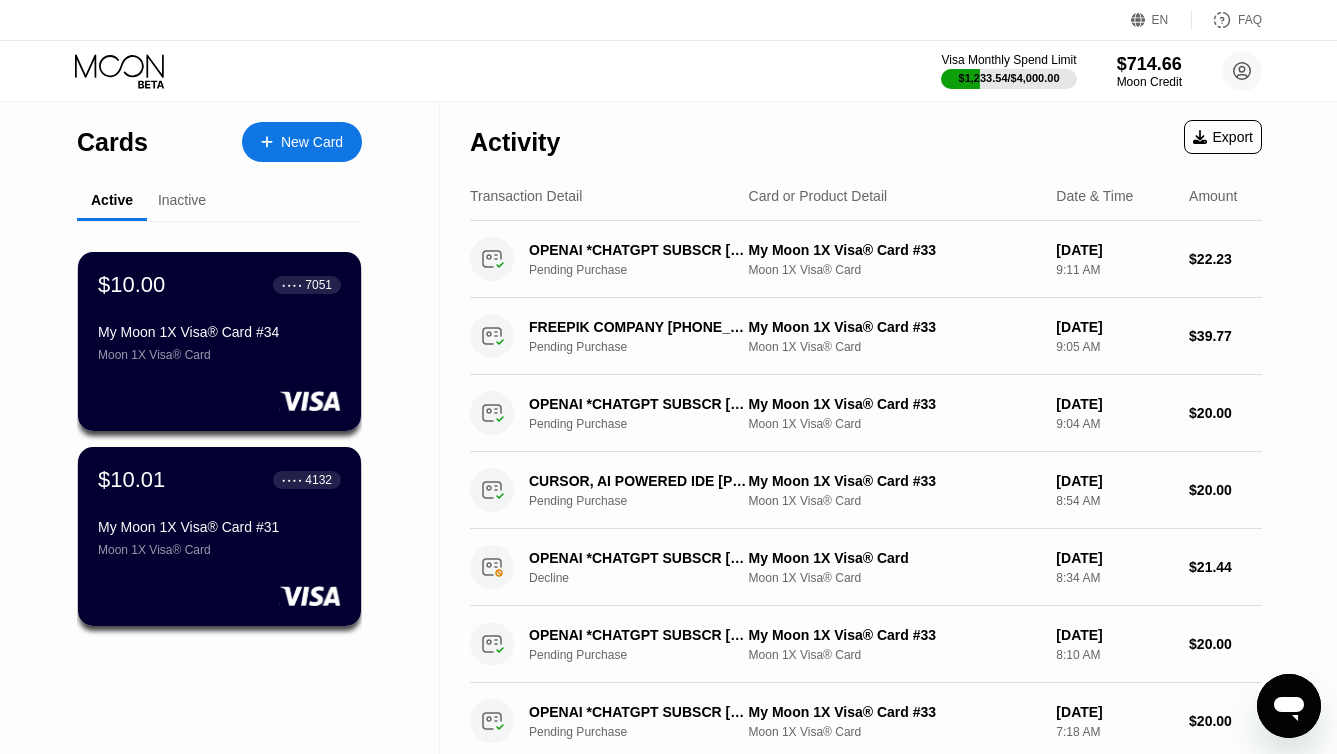 click on "New Card" at bounding box center [302, 142] 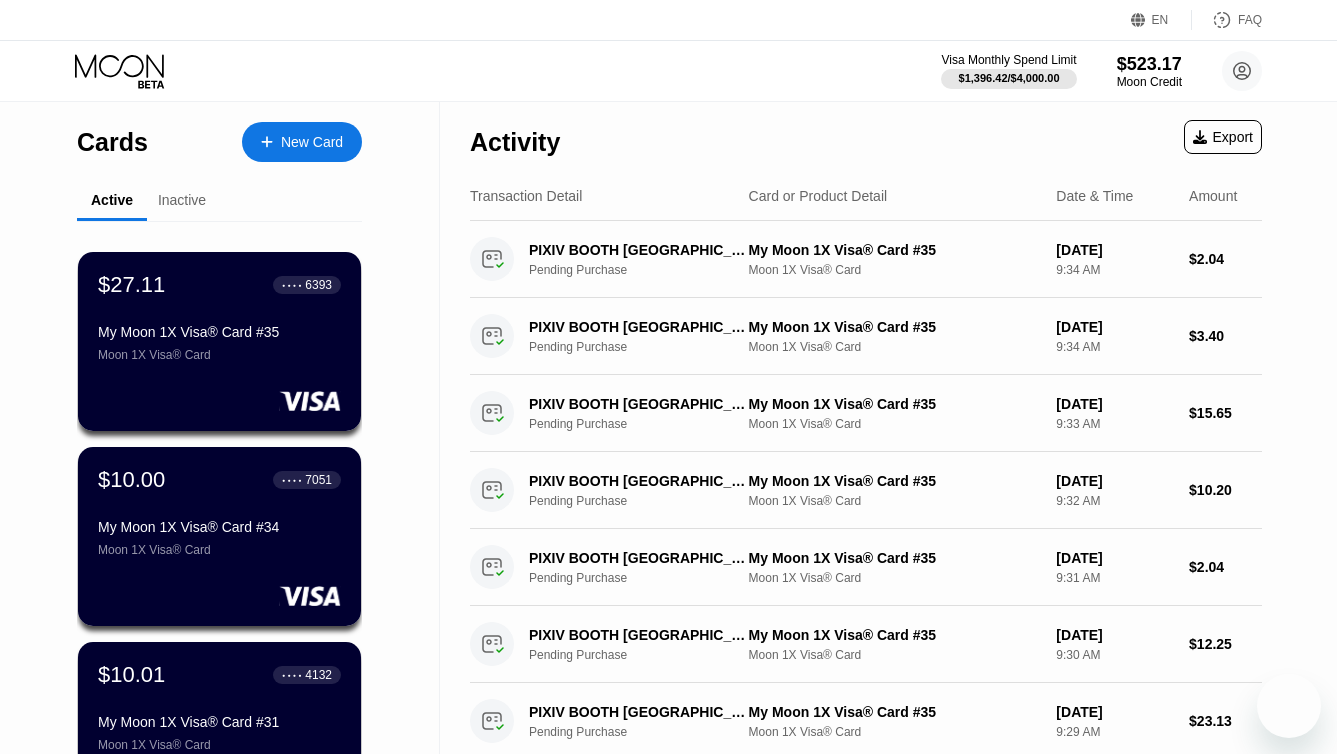 scroll, scrollTop: 0, scrollLeft: 0, axis: both 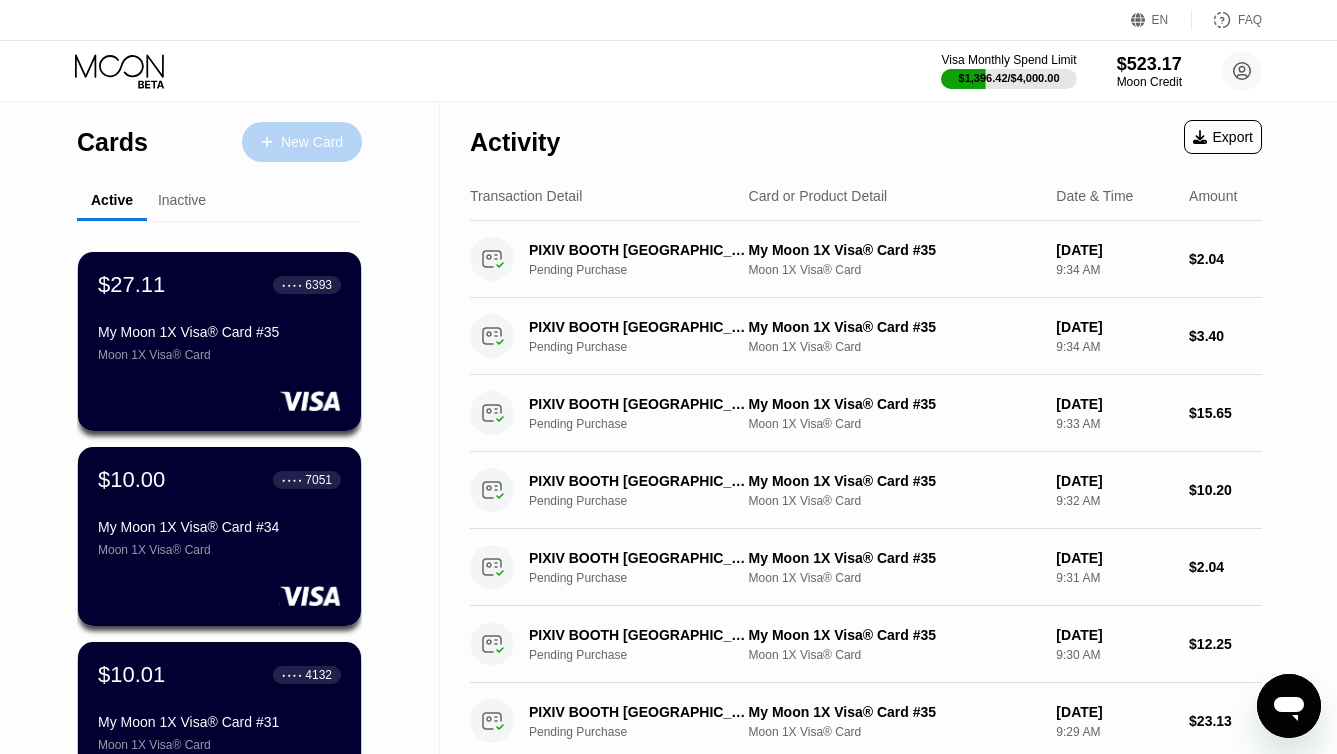 click on "New Card" at bounding box center [302, 142] 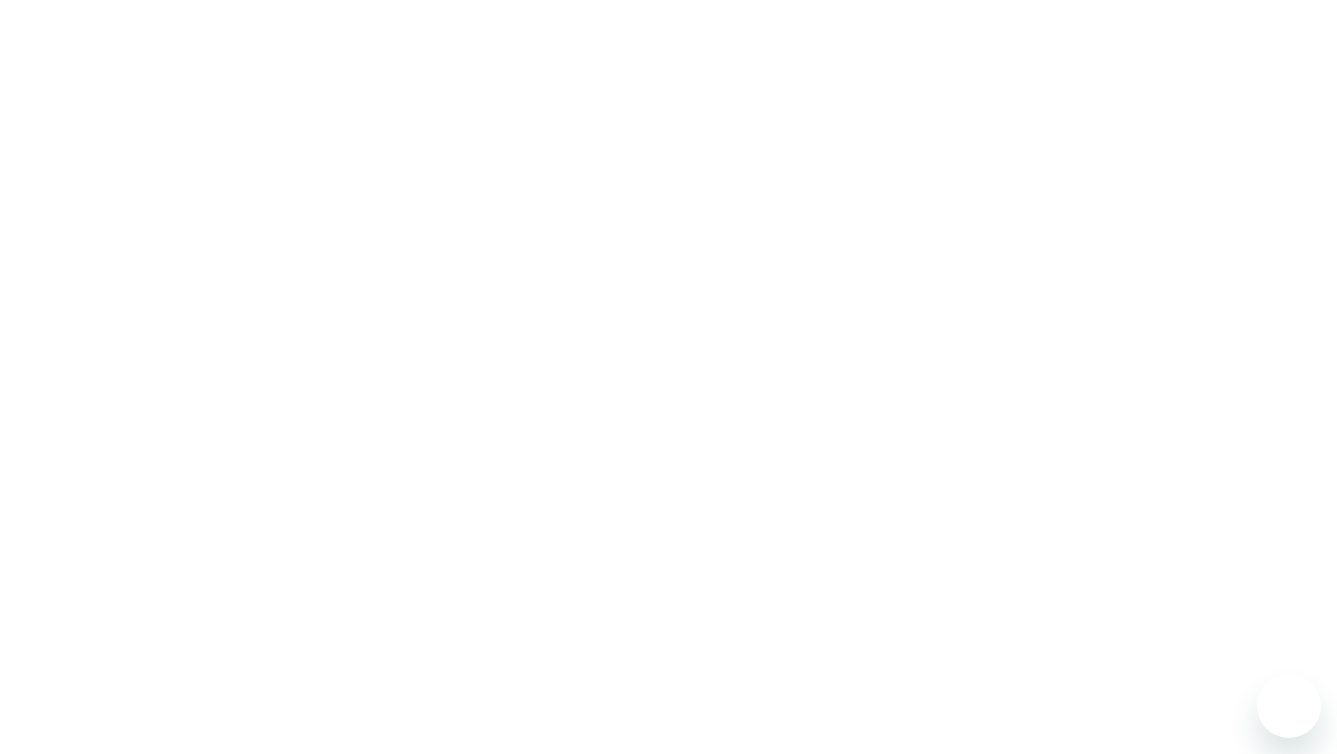 scroll, scrollTop: 0, scrollLeft: 0, axis: both 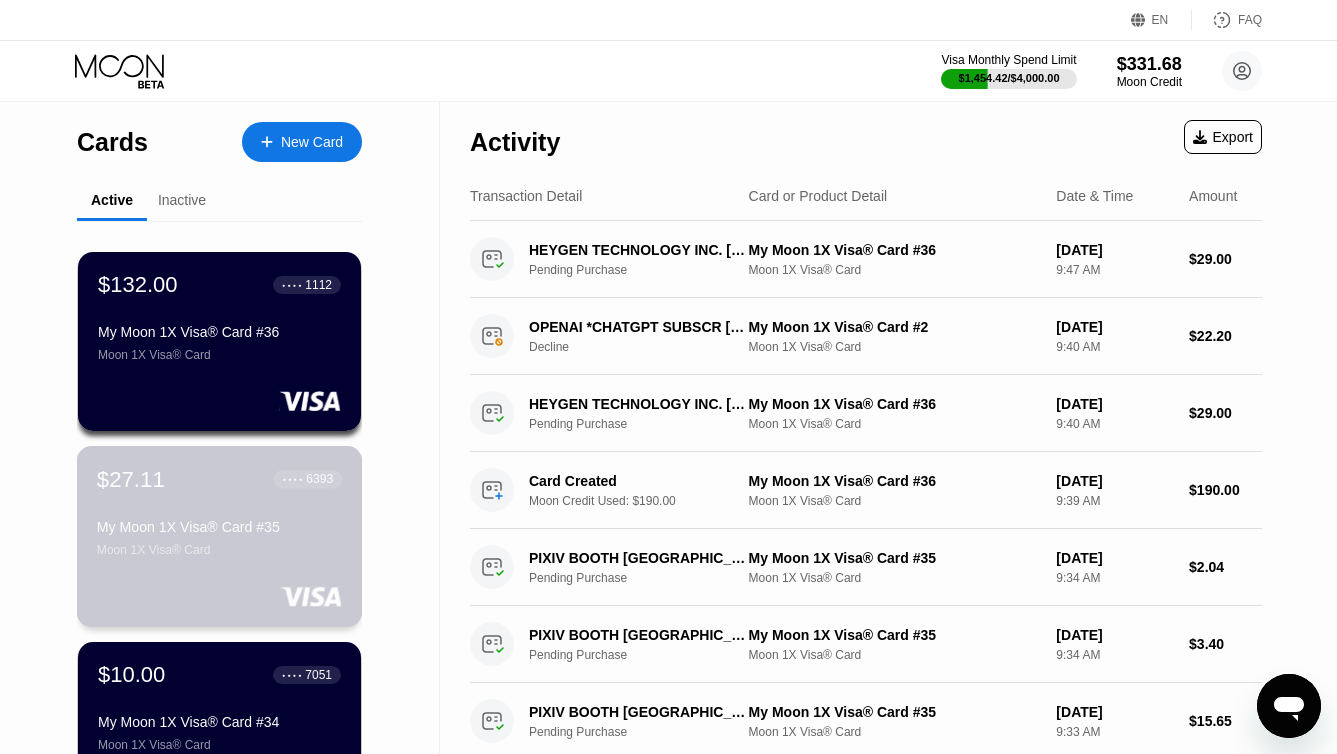 click on "$27.11 ● ● ● ● 6393 My Moon 1X Visa® Card #35 Moon 1X Visa® Card" at bounding box center [220, 536] 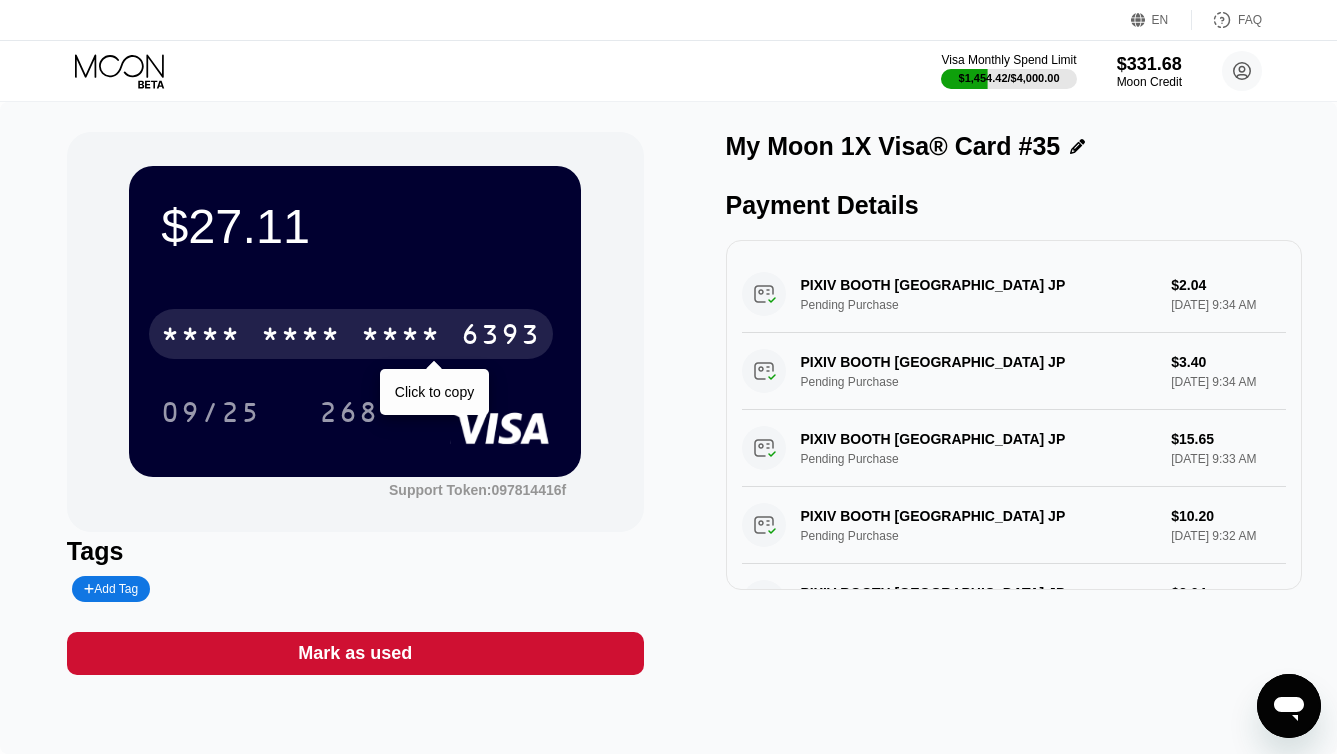 click on "* * * *" at bounding box center (401, 337) 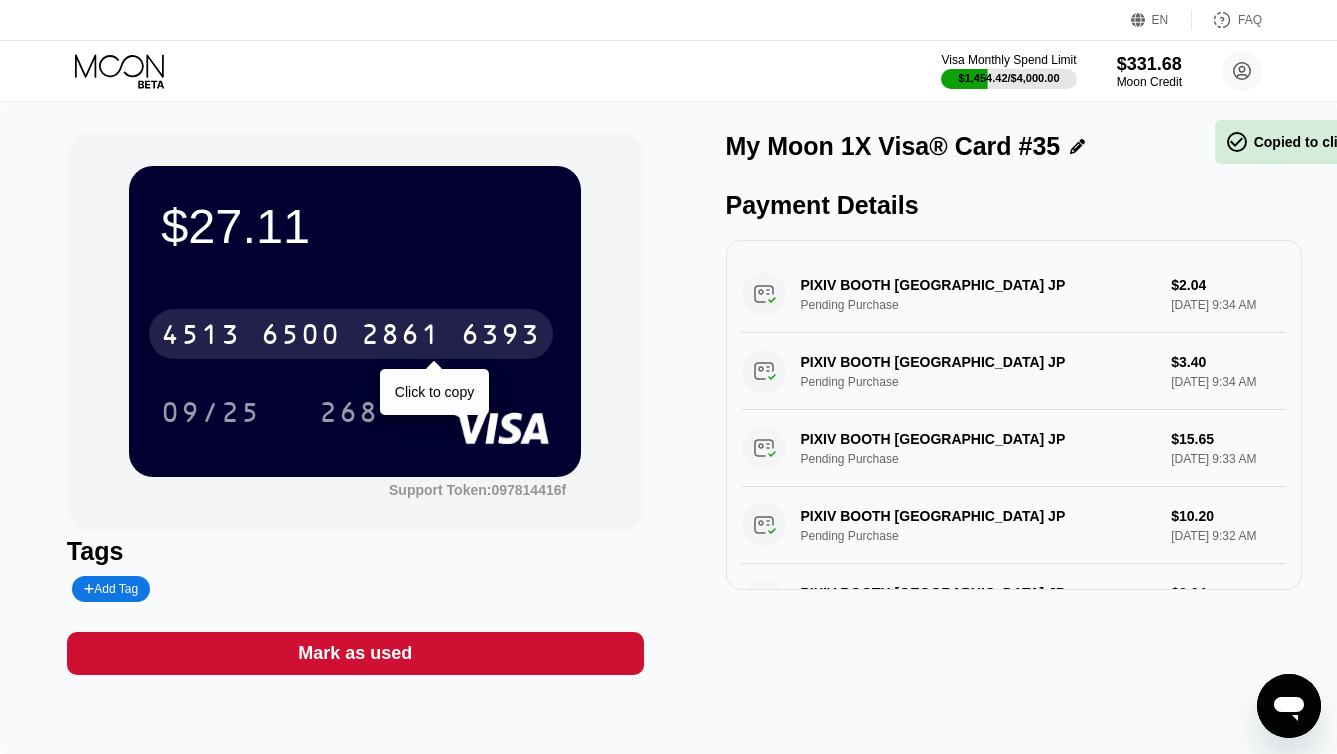 click on "2861" at bounding box center [401, 337] 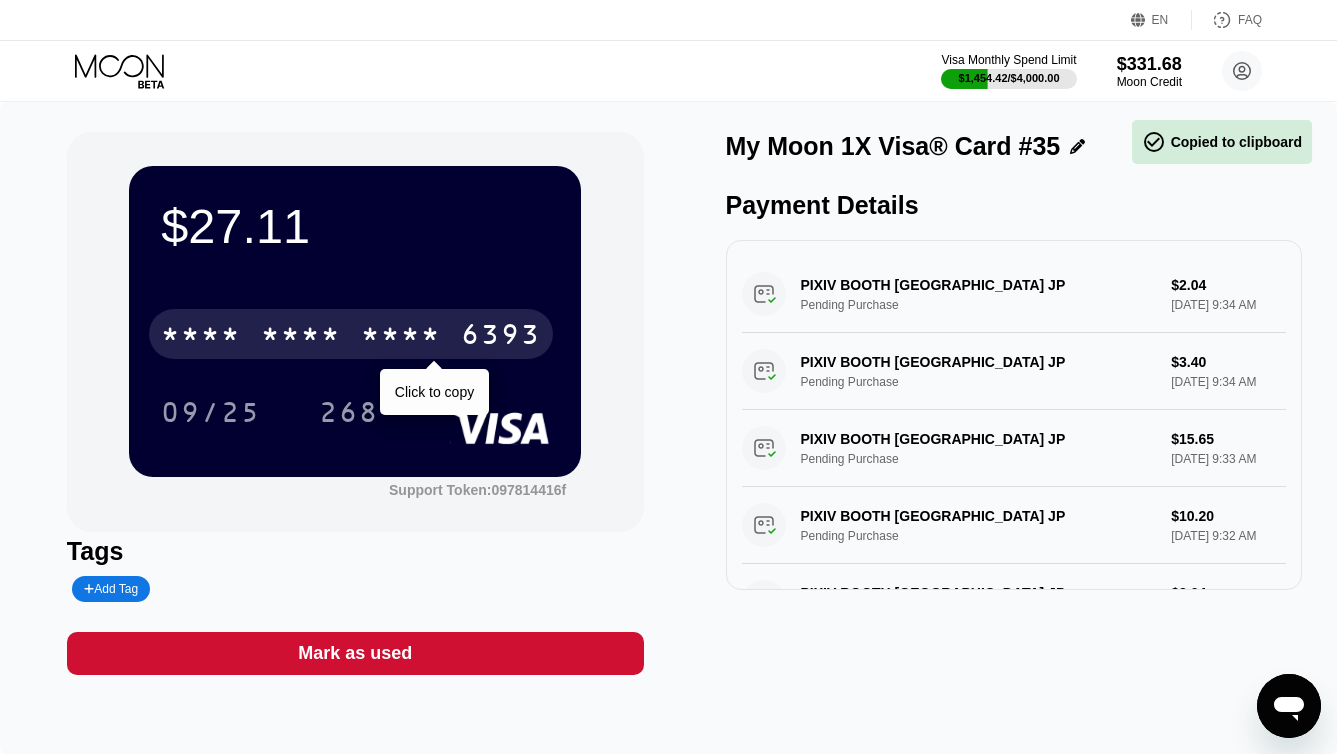 click on "* * * *" at bounding box center (401, 337) 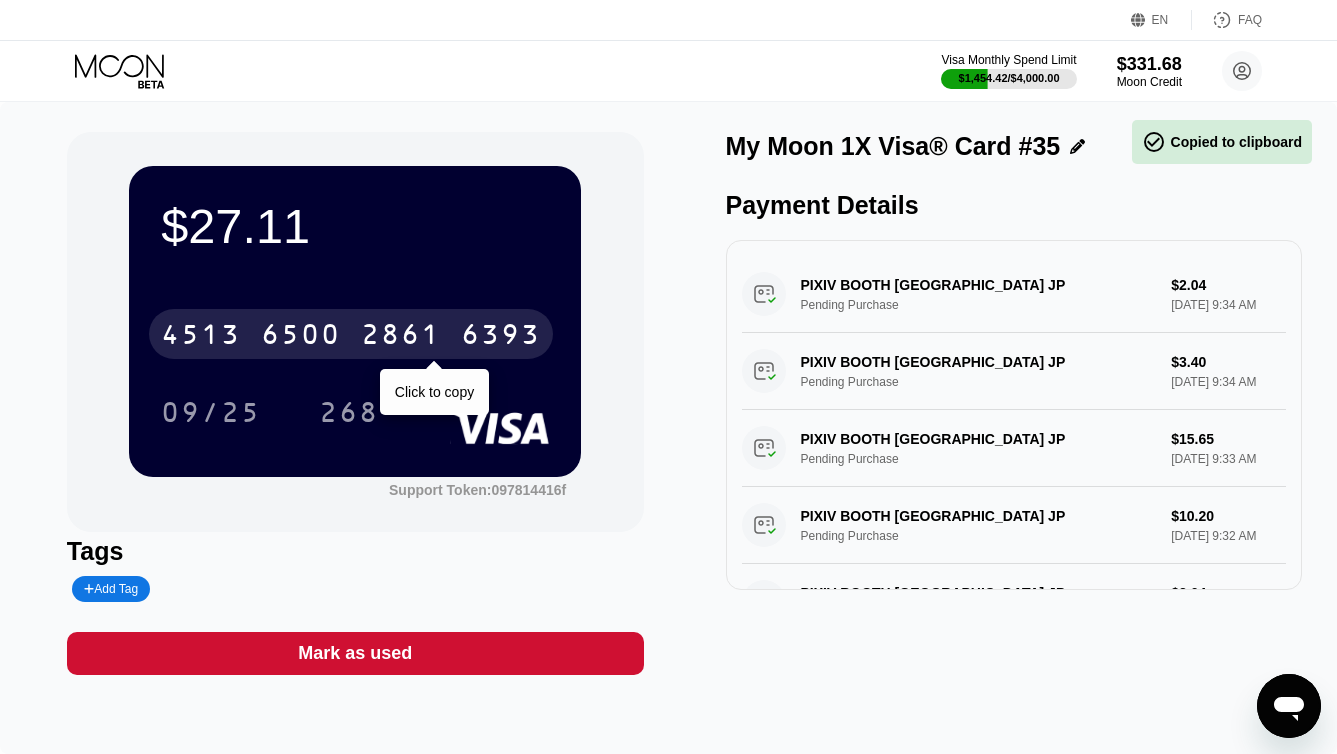 click on "2861" at bounding box center (401, 337) 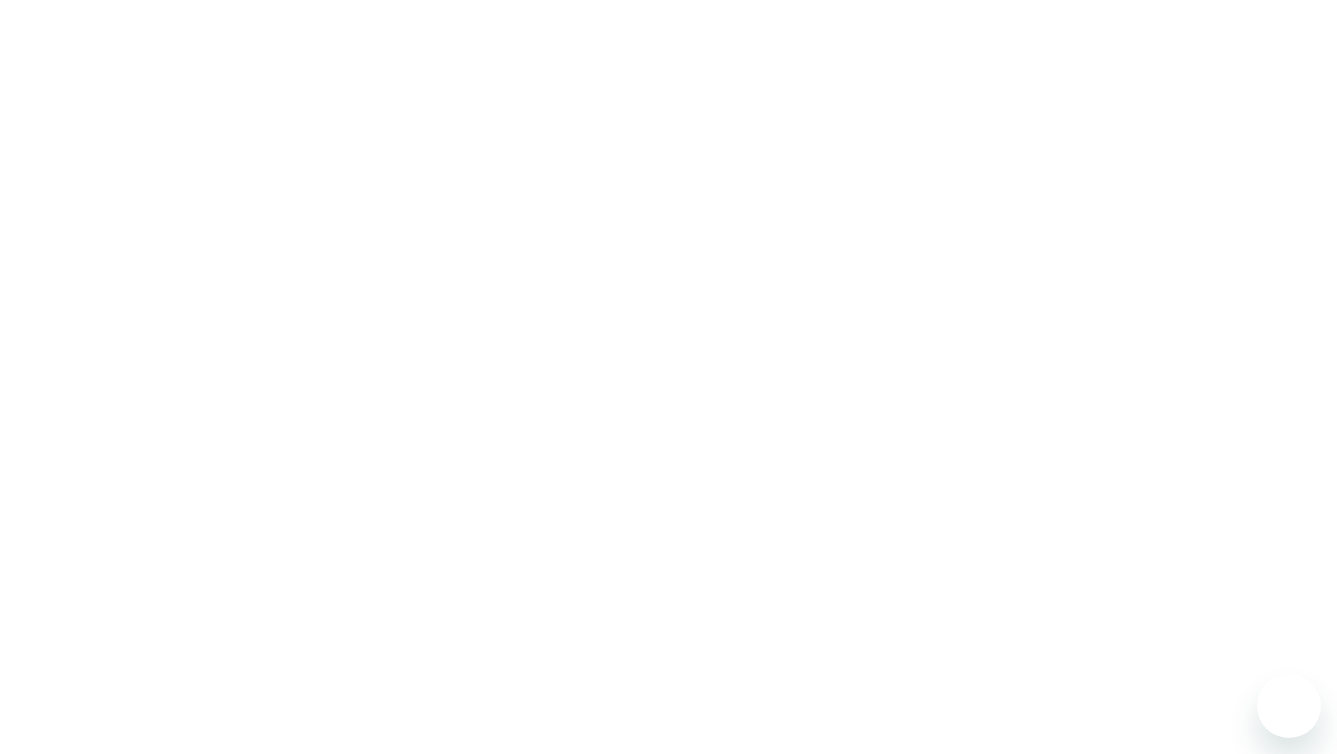 scroll, scrollTop: 0, scrollLeft: 0, axis: both 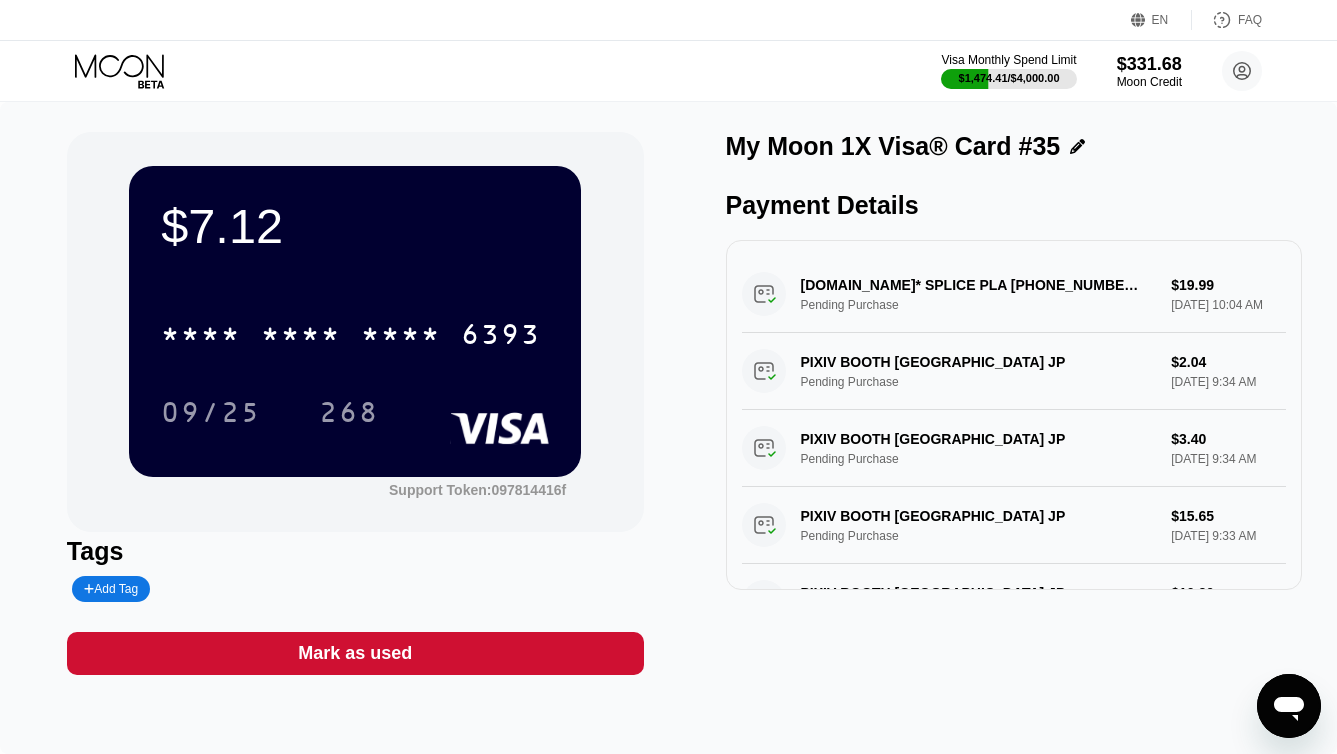 click 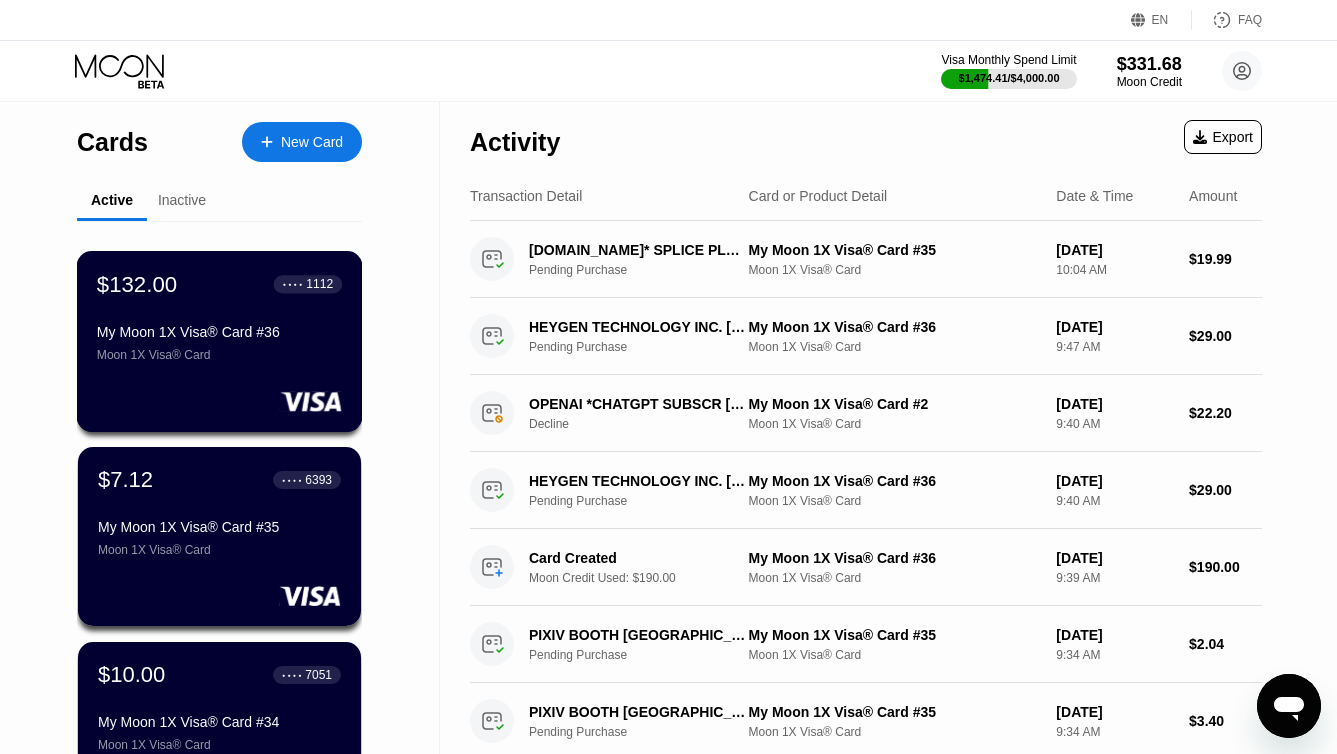 click on "My Moon 1X Visa® Card #36" at bounding box center [219, 332] 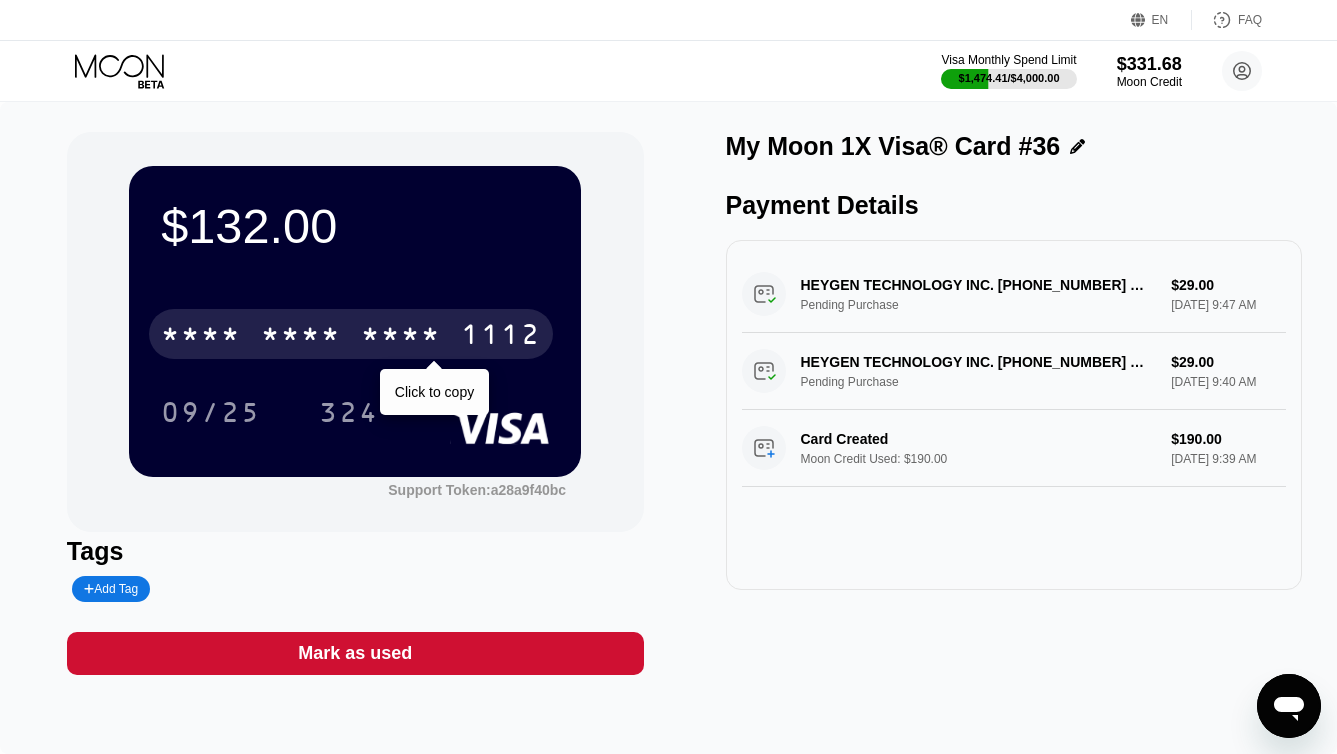 click on "* * * *" at bounding box center [401, 337] 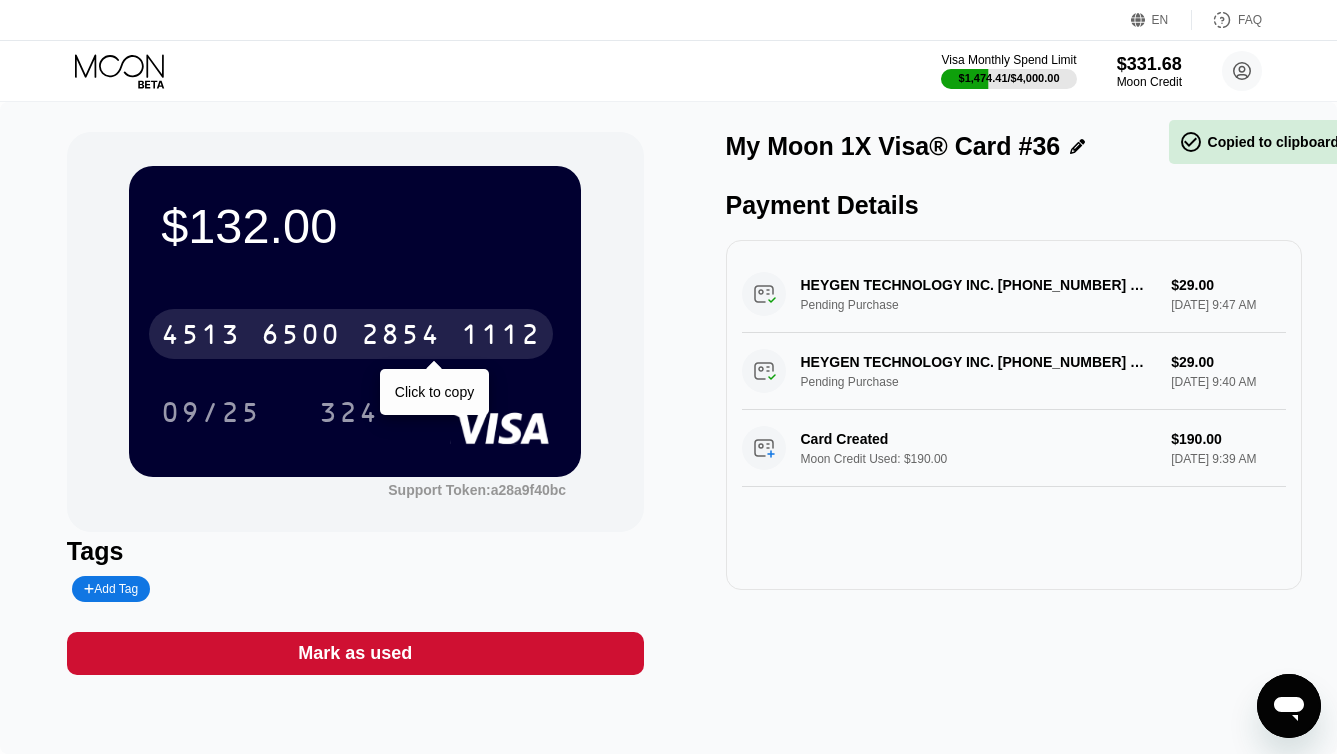 click on "2854" at bounding box center (401, 337) 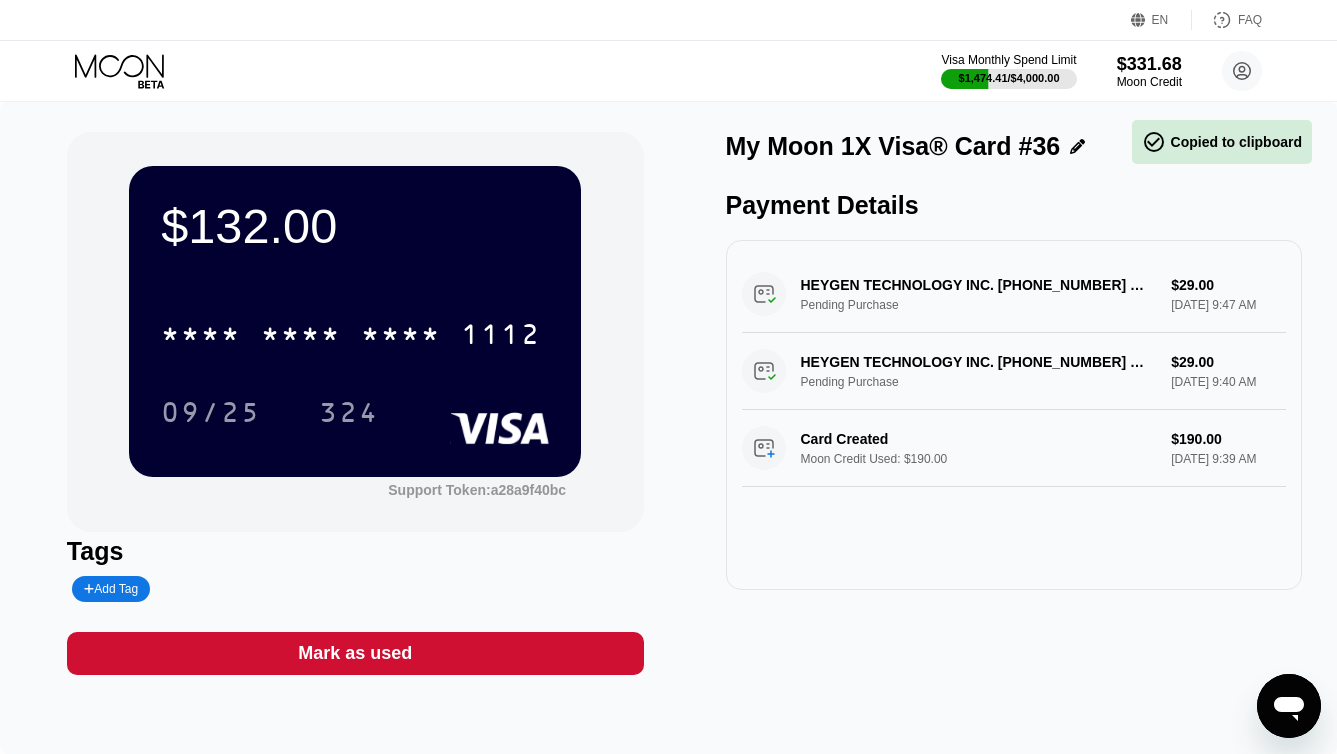 click on "EN Language Select an item Save FAQ" at bounding box center [668, 20] 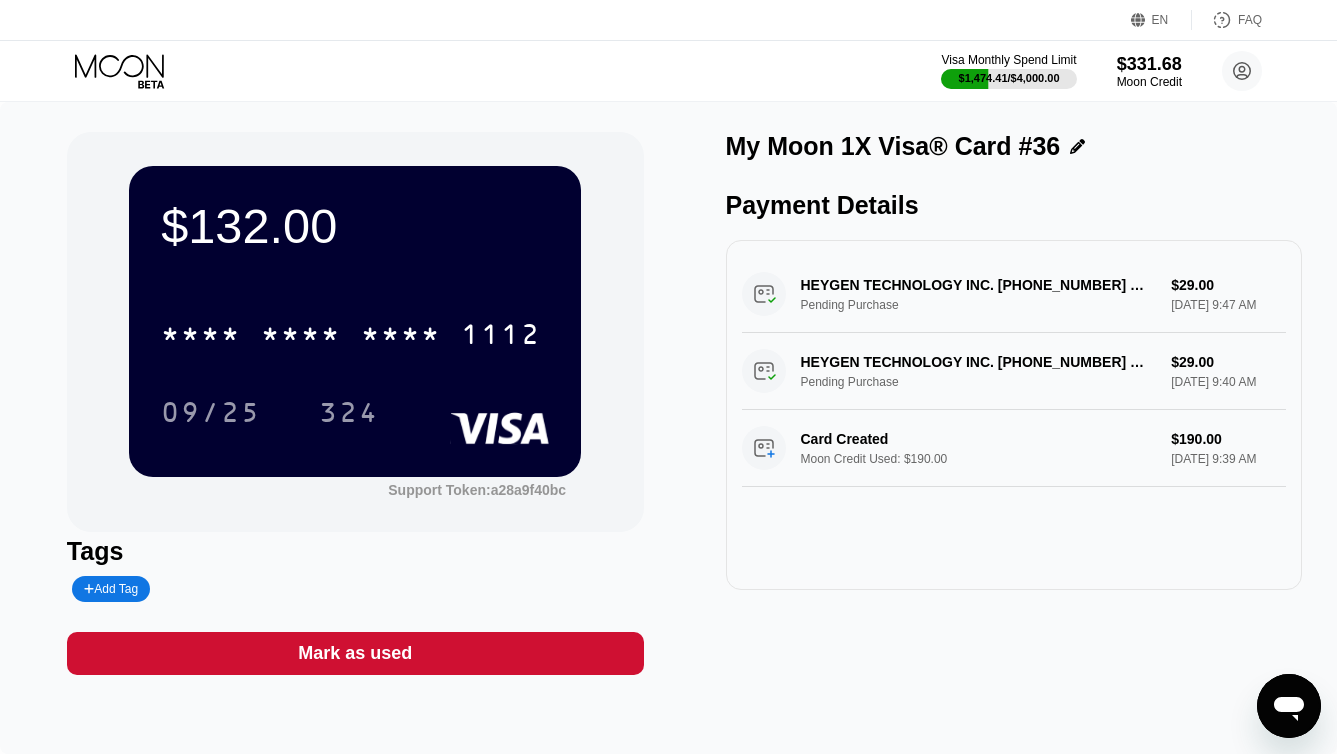 click 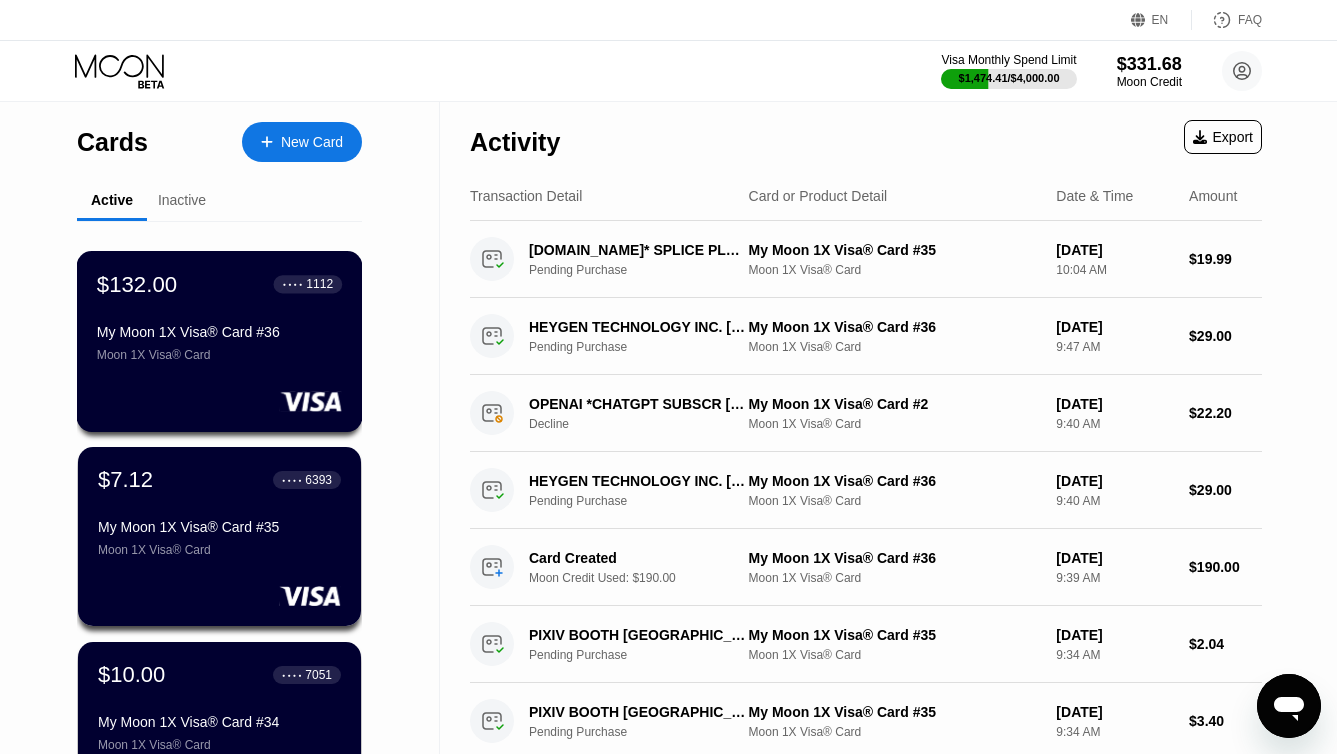 click on "My Moon 1X Visa® Card #36" at bounding box center [219, 332] 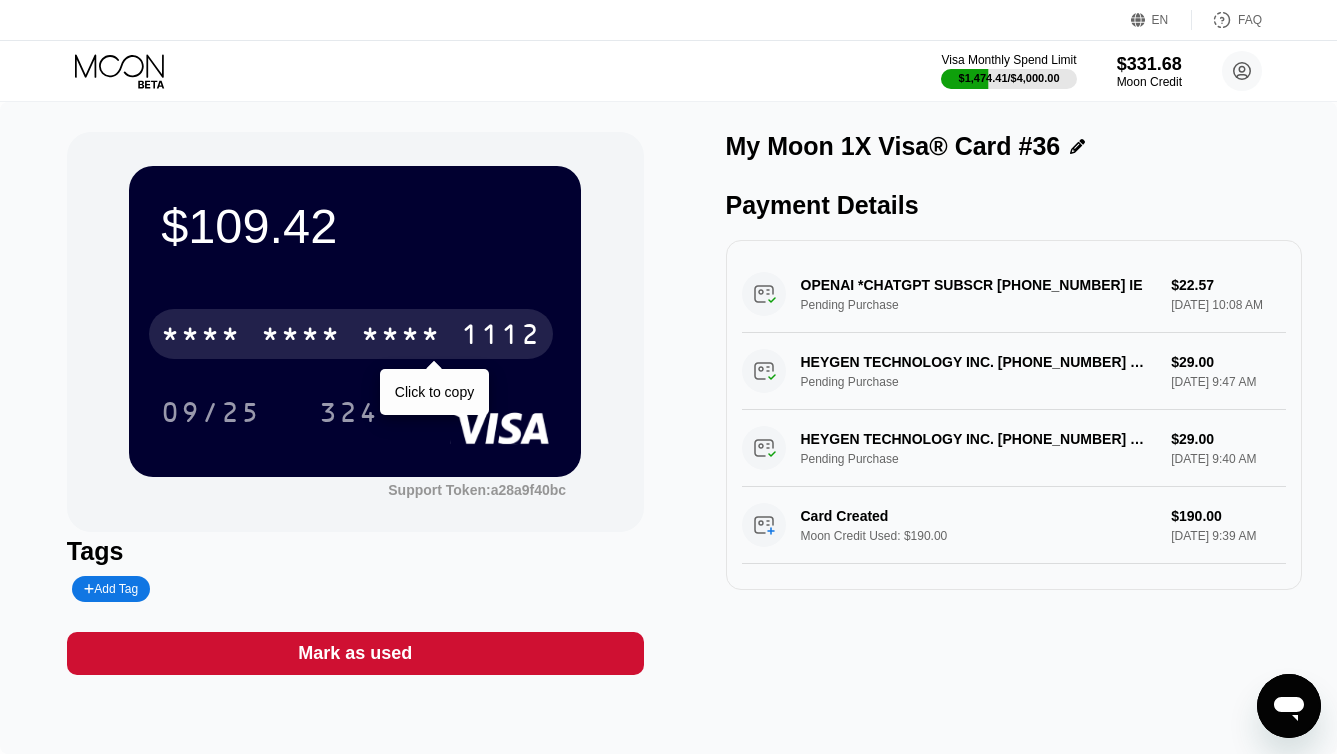 click on "* * * *" at bounding box center (201, 337) 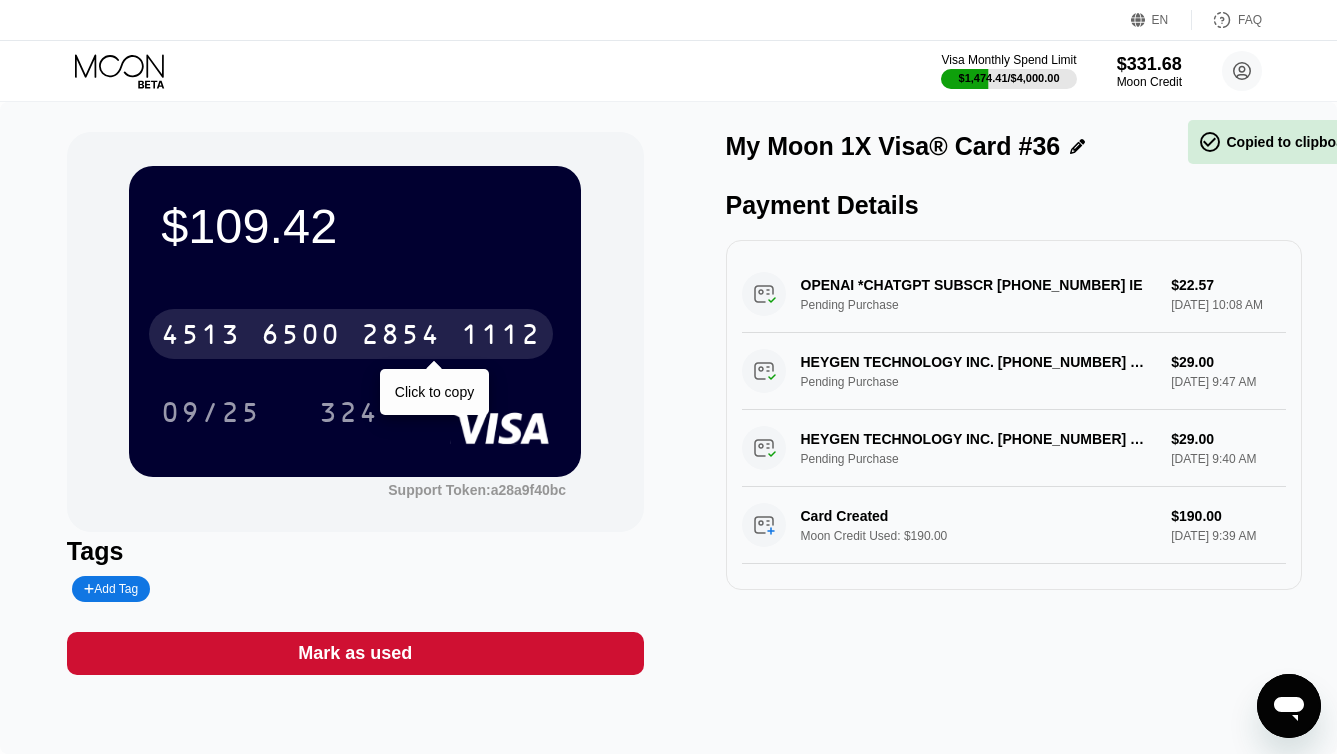 click on "4513" at bounding box center [201, 337] 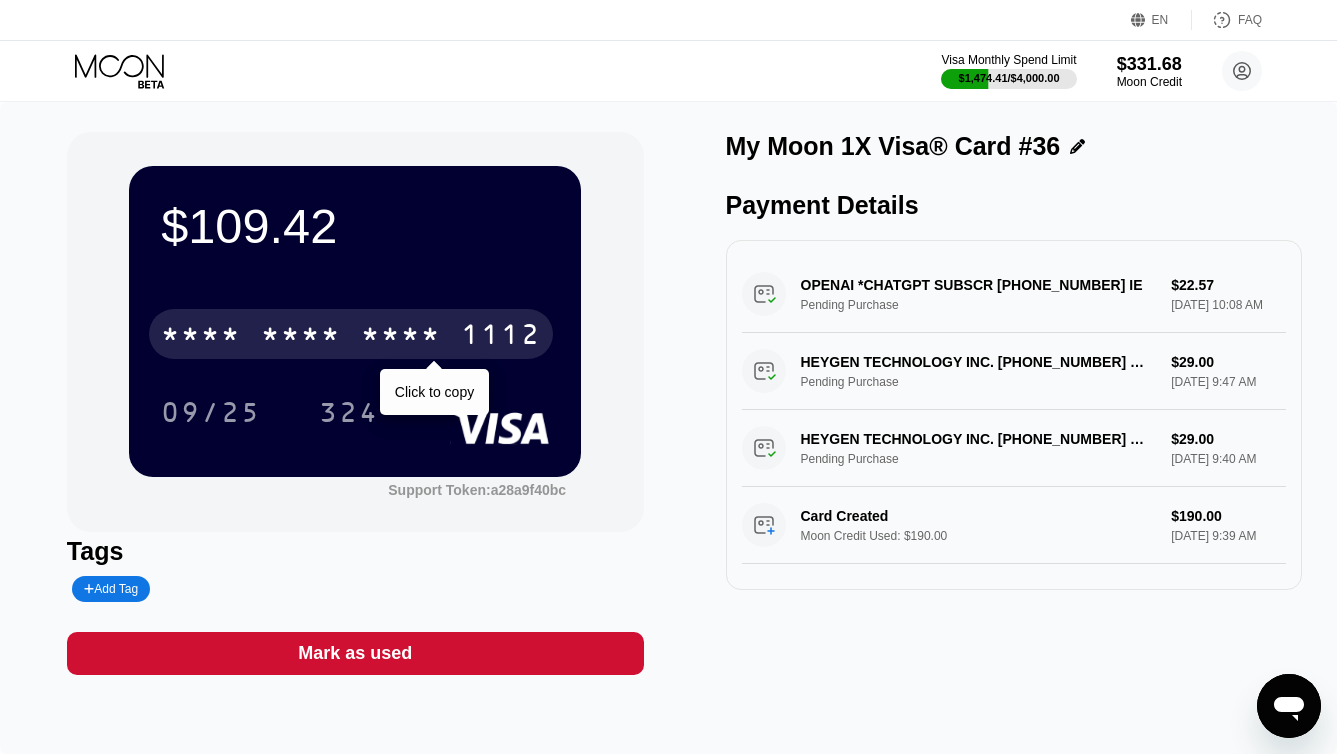 click on "* * * *" at bounding box center (301, 337) 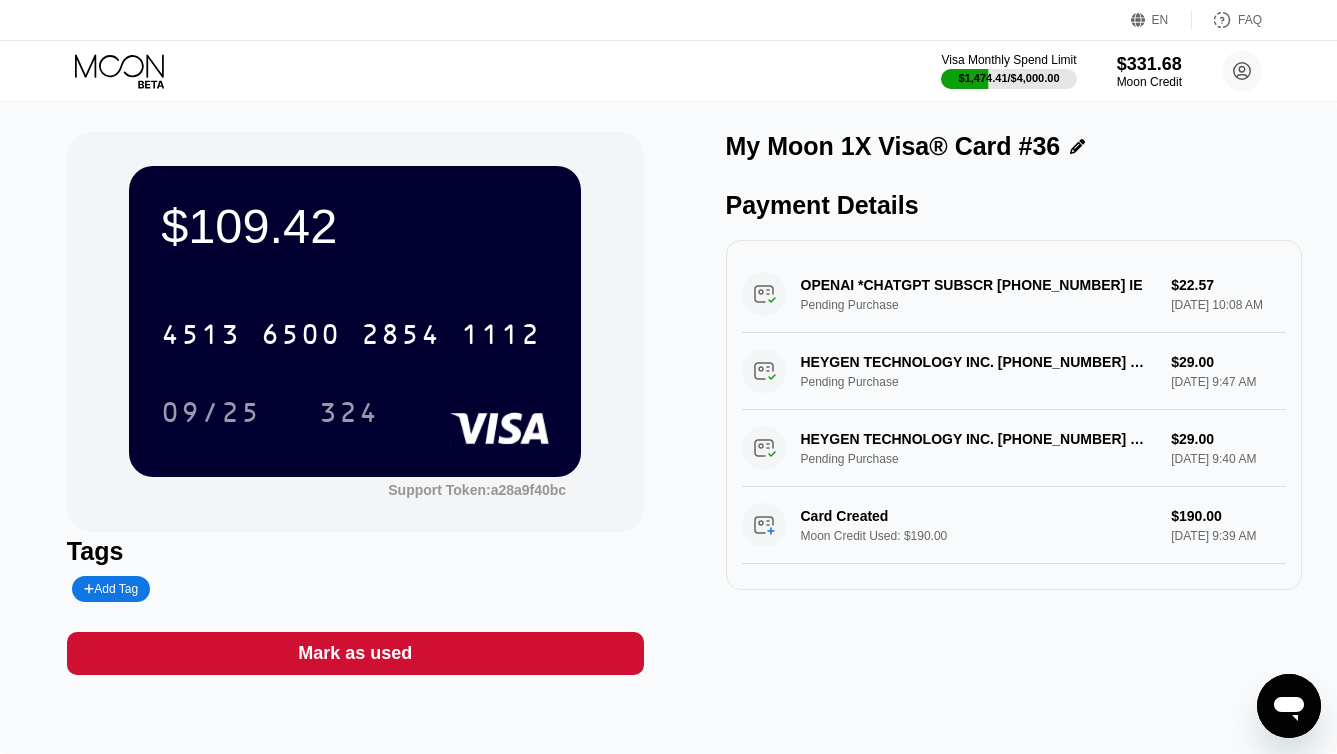 click 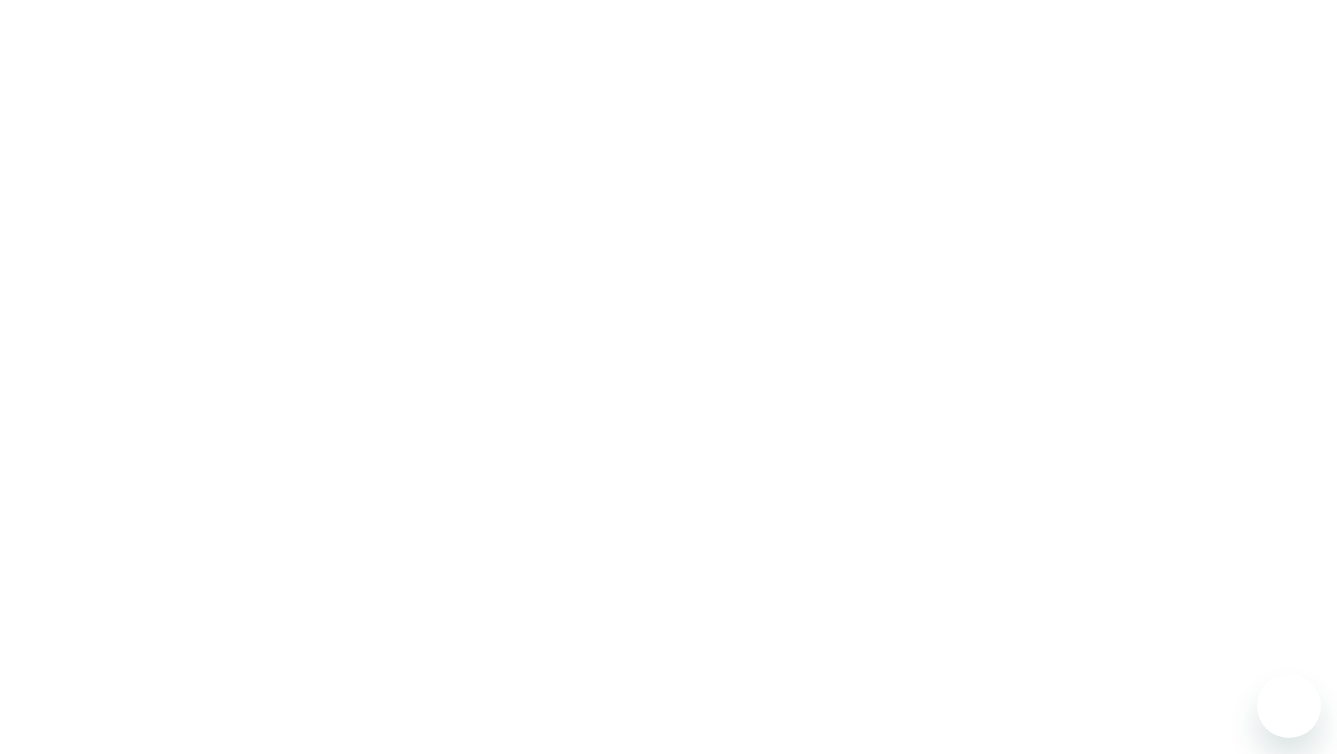 scroll, scrollTop: 0, scrollLeft: 0, axis: both 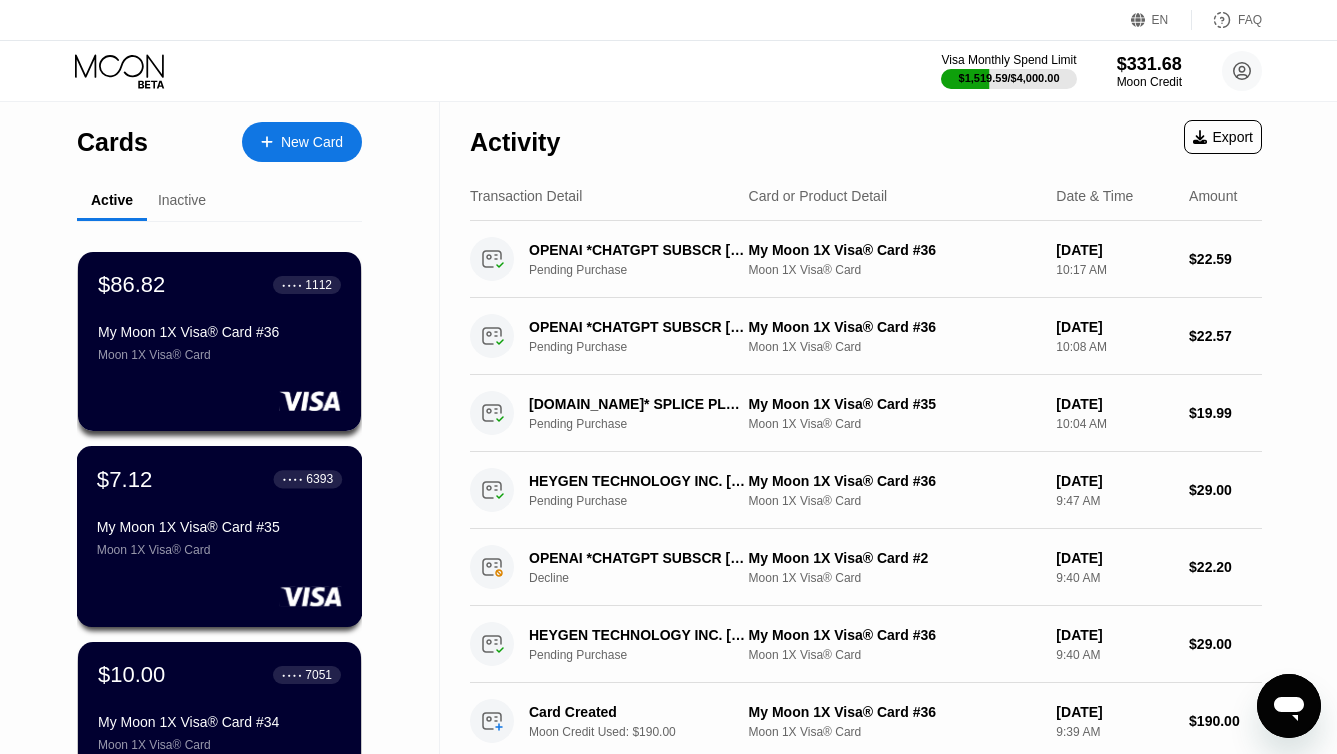 click on "$7.12 ● ● ● ● 6393 My Moon 1X Visa® Card #35 Moon 1X Visa® Card" at bounding box center (219, 511) 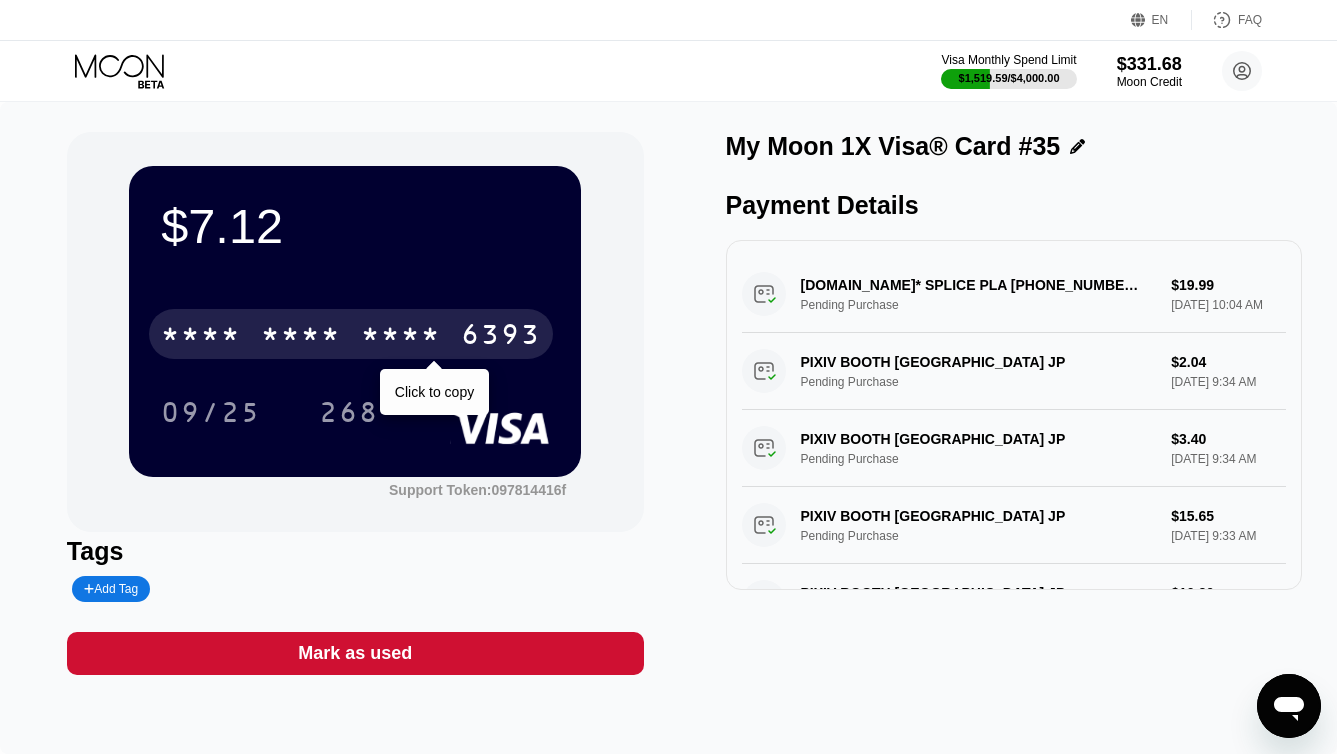 click on "* * * *" at bounding box center [301, 337] 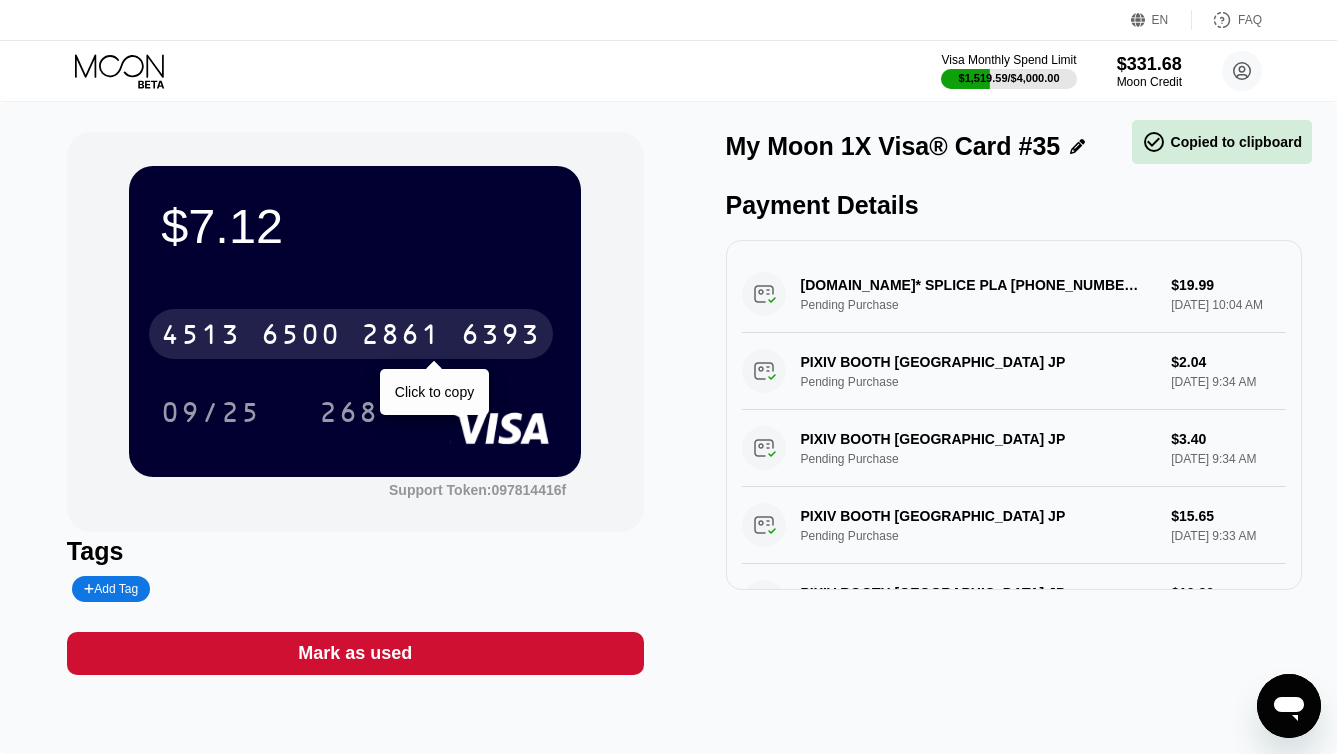 click on "Add Tag" at bounding box center [293, 589] 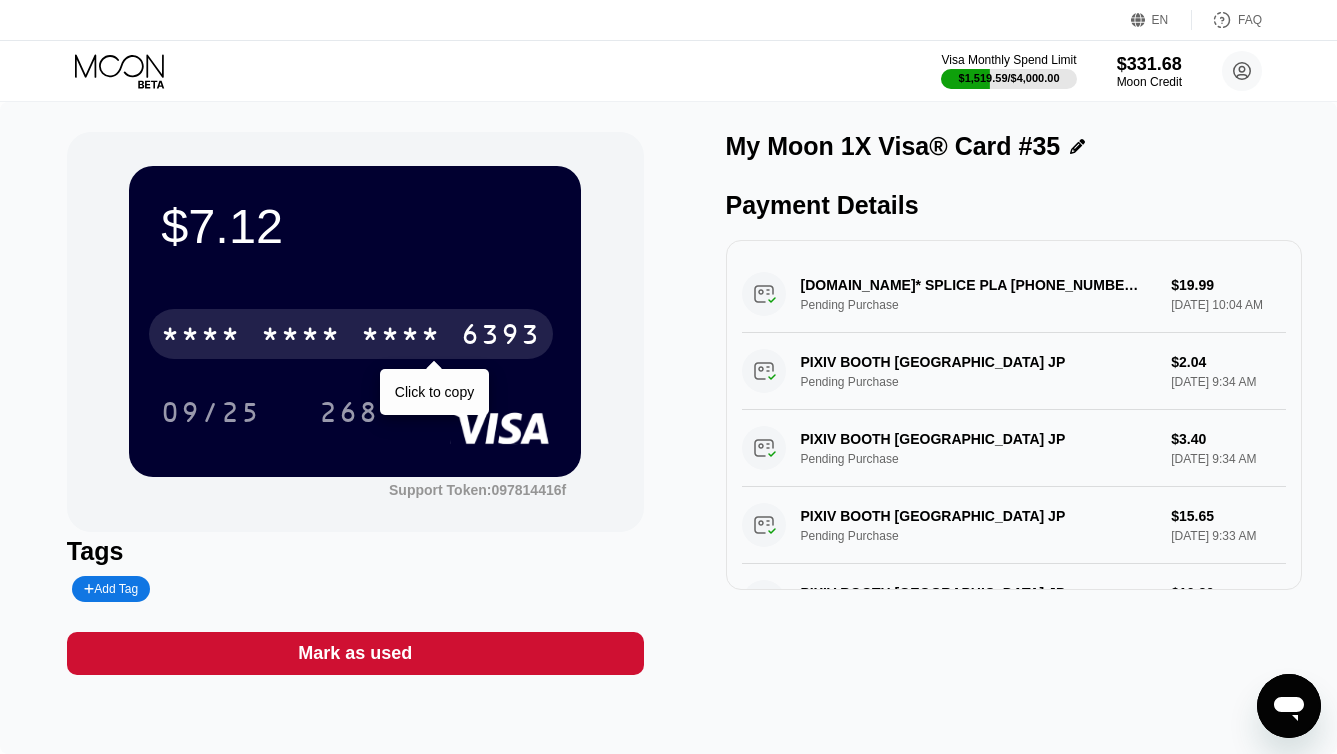 click on "* * * * * * * * * * * * 6393" at bounding box center [351, 334] 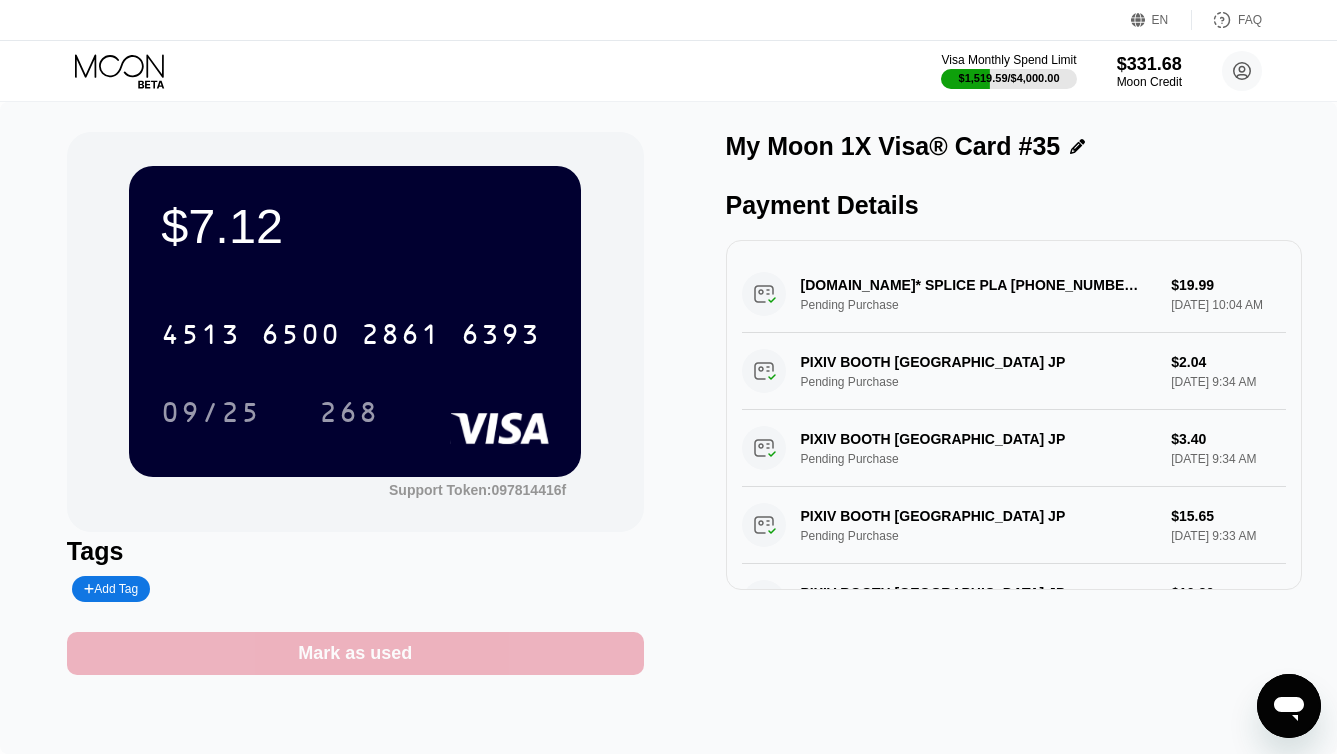 click on "Mark as used" at bounding box center (355, 653) 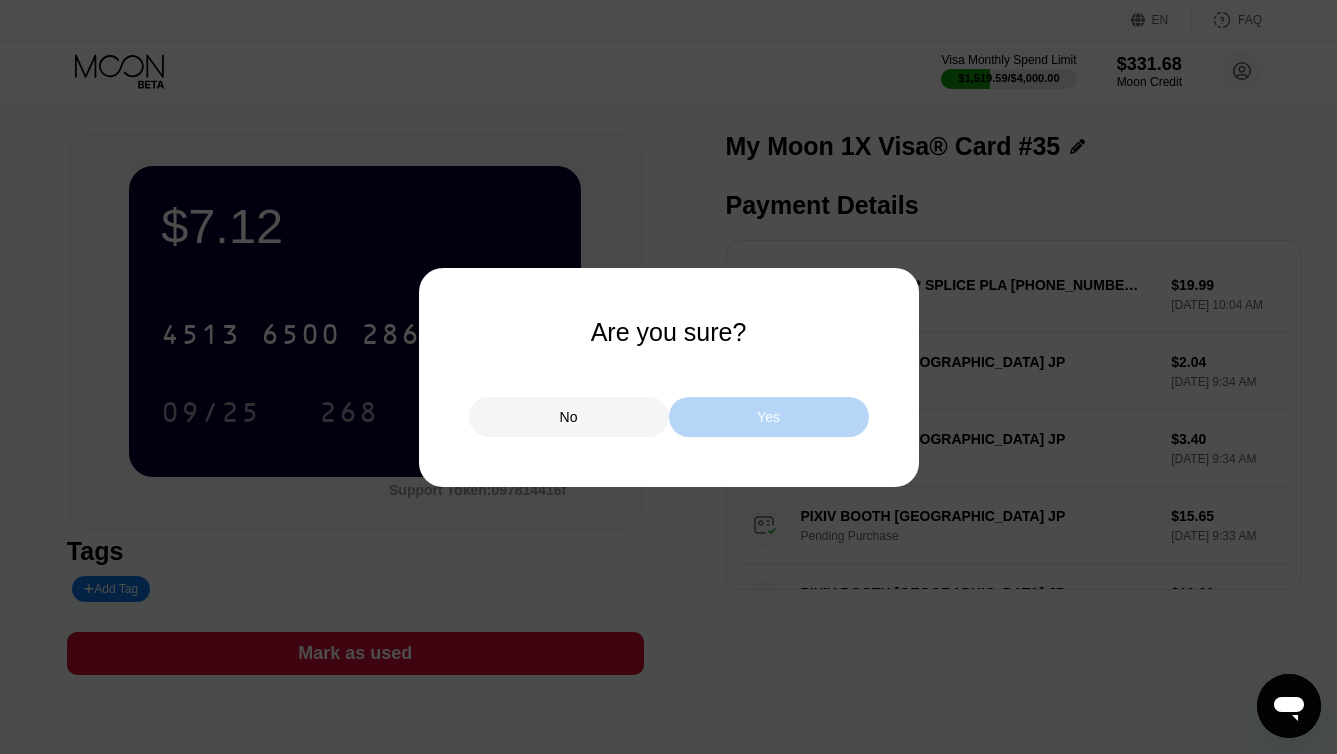 click on "Yes" at bounding box center [769, 417] 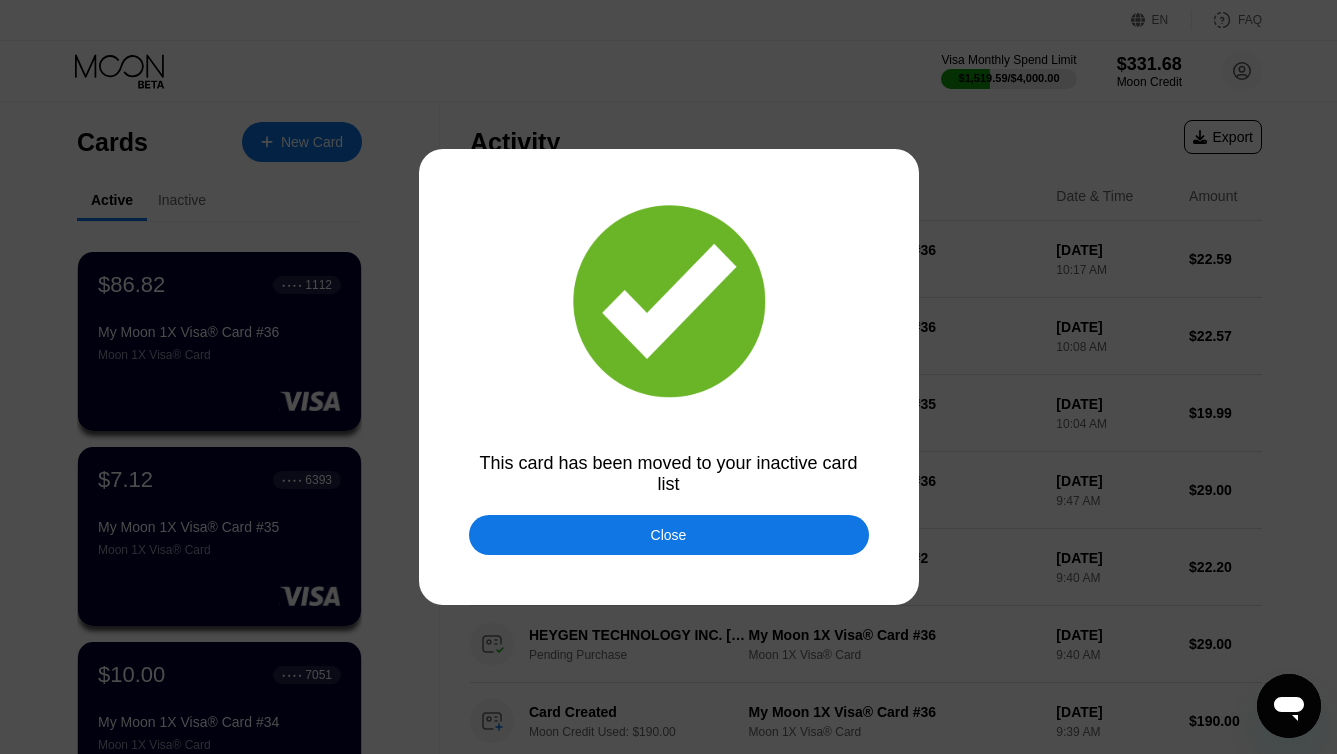 click on "Close" at bounding box center (669, 535) 